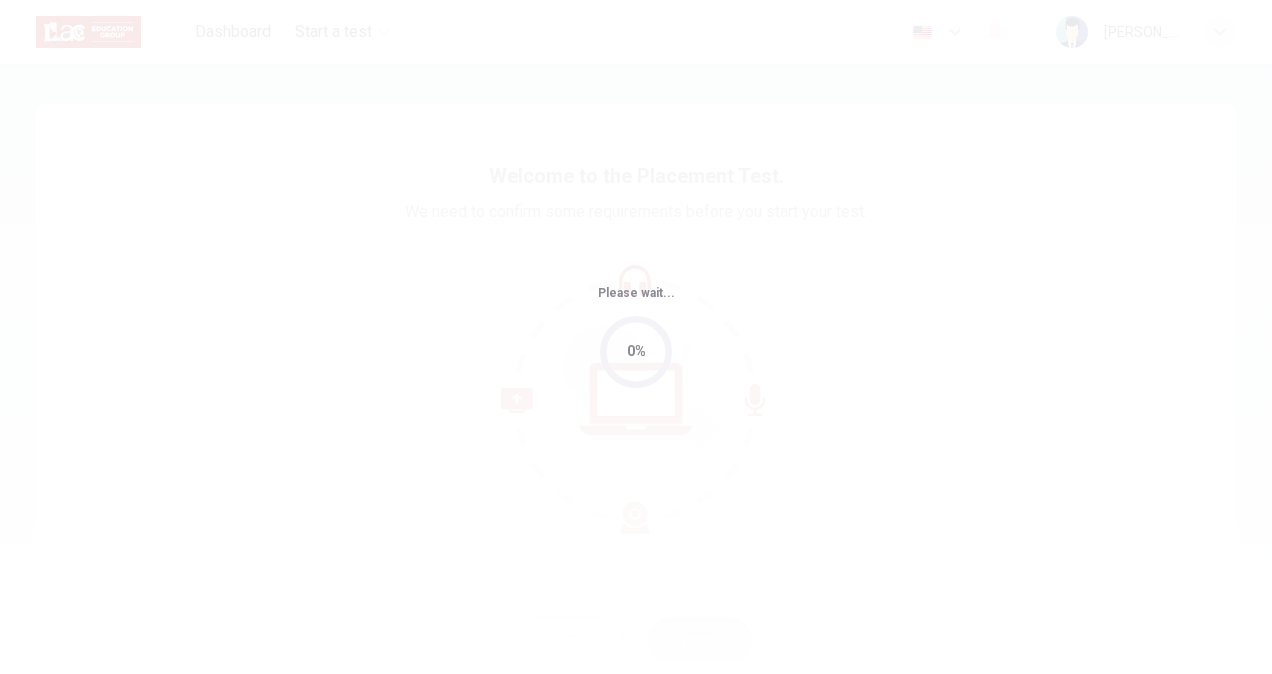 scroll, scrollTop: 0, scrollLeft: 0, axis: both 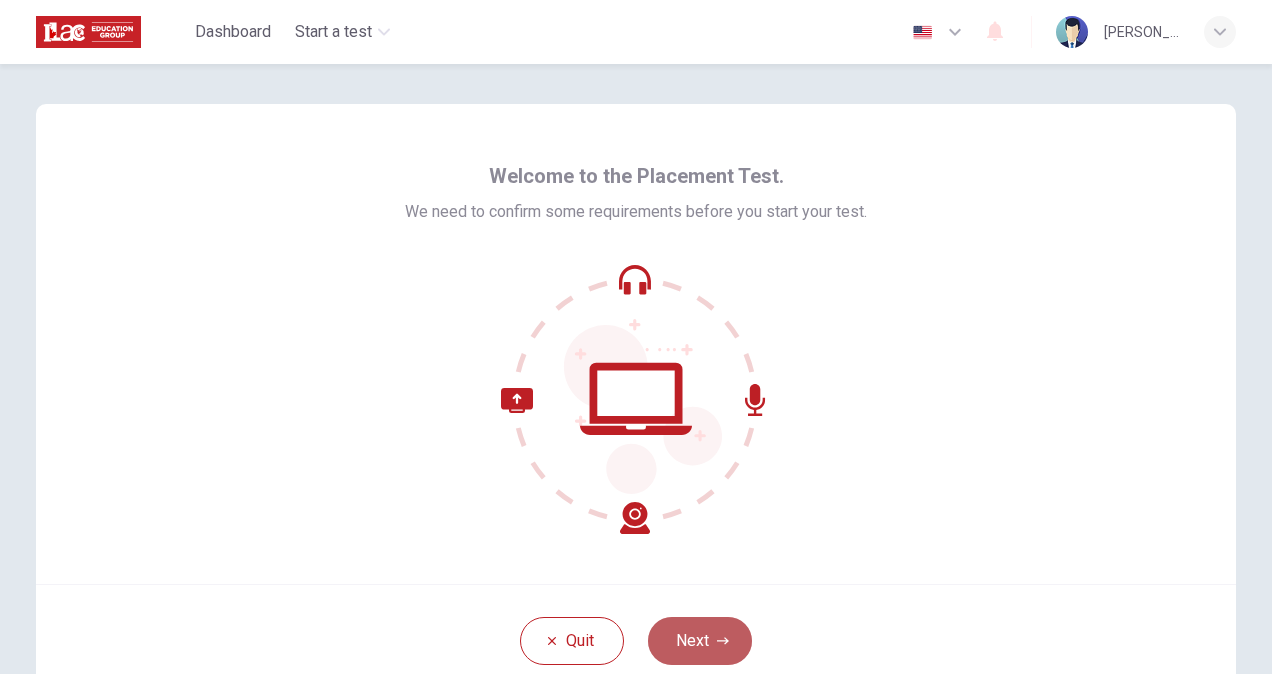 click on "Next" at bounding box center (700, 641) 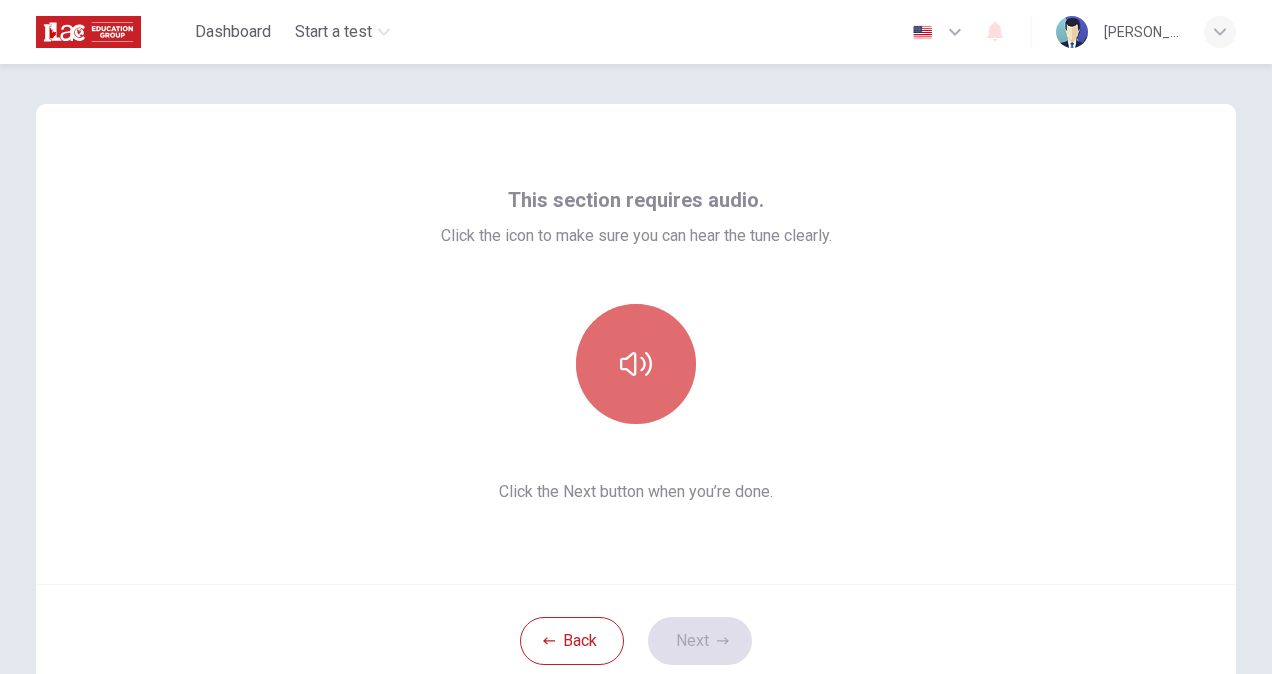 click 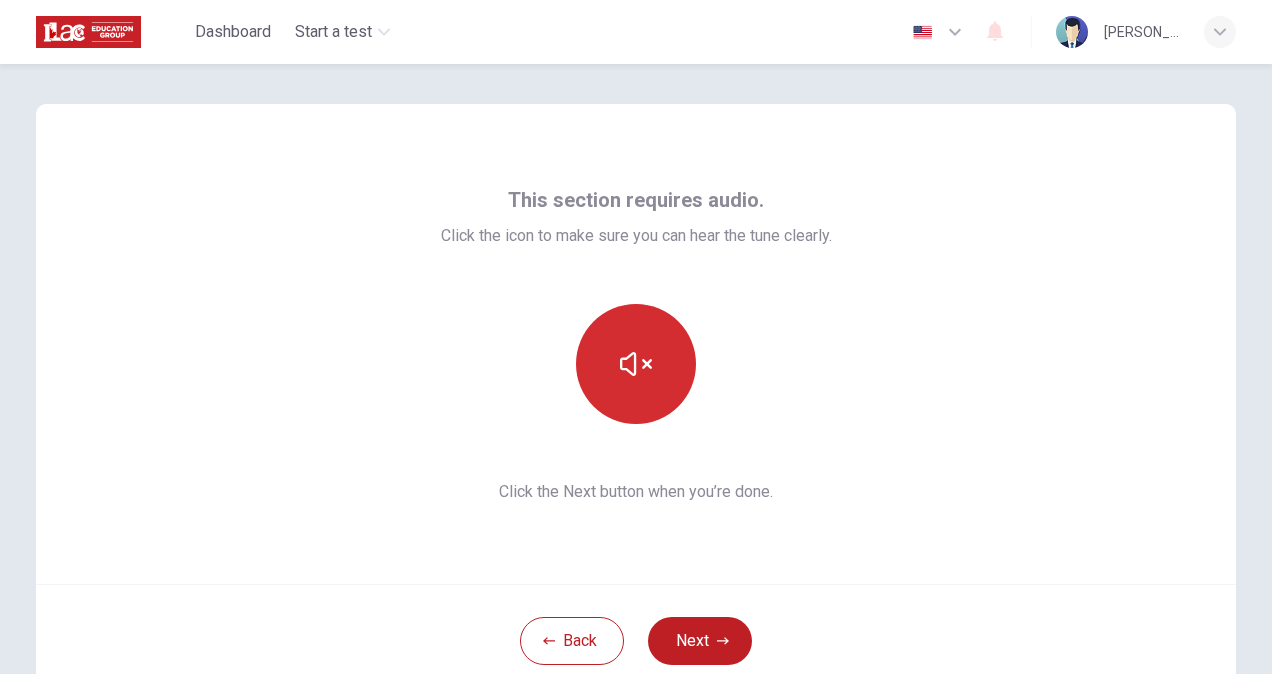 type 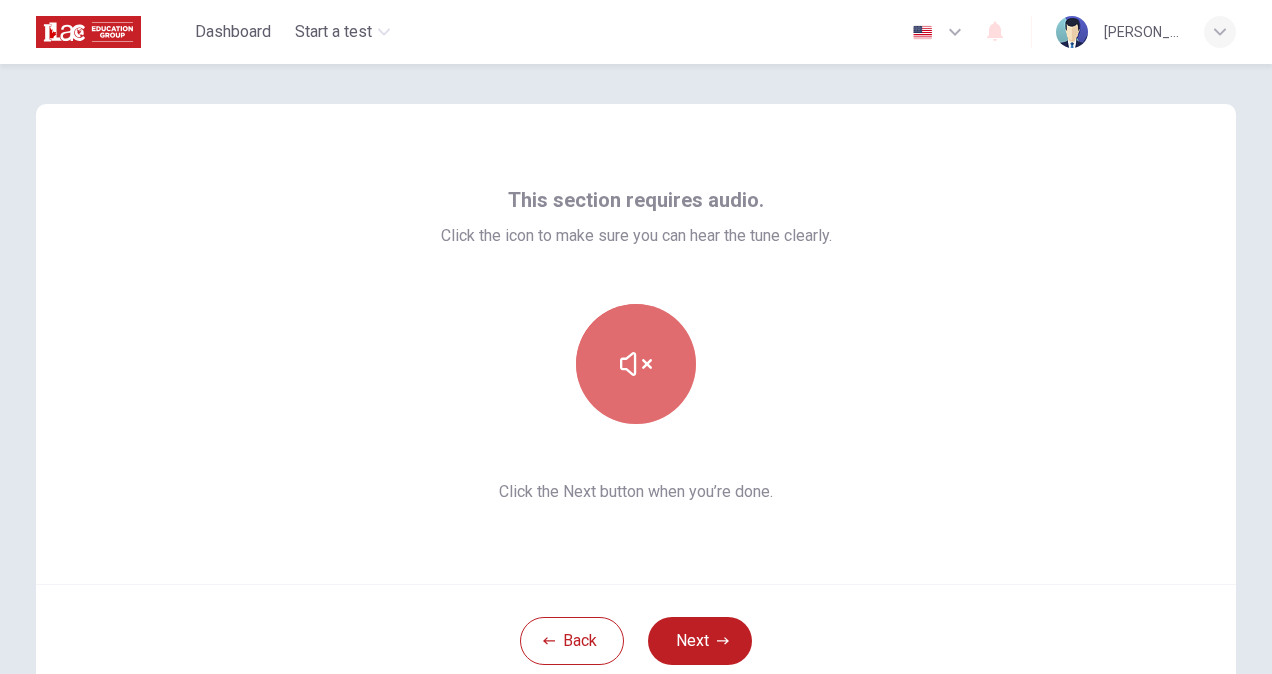 click 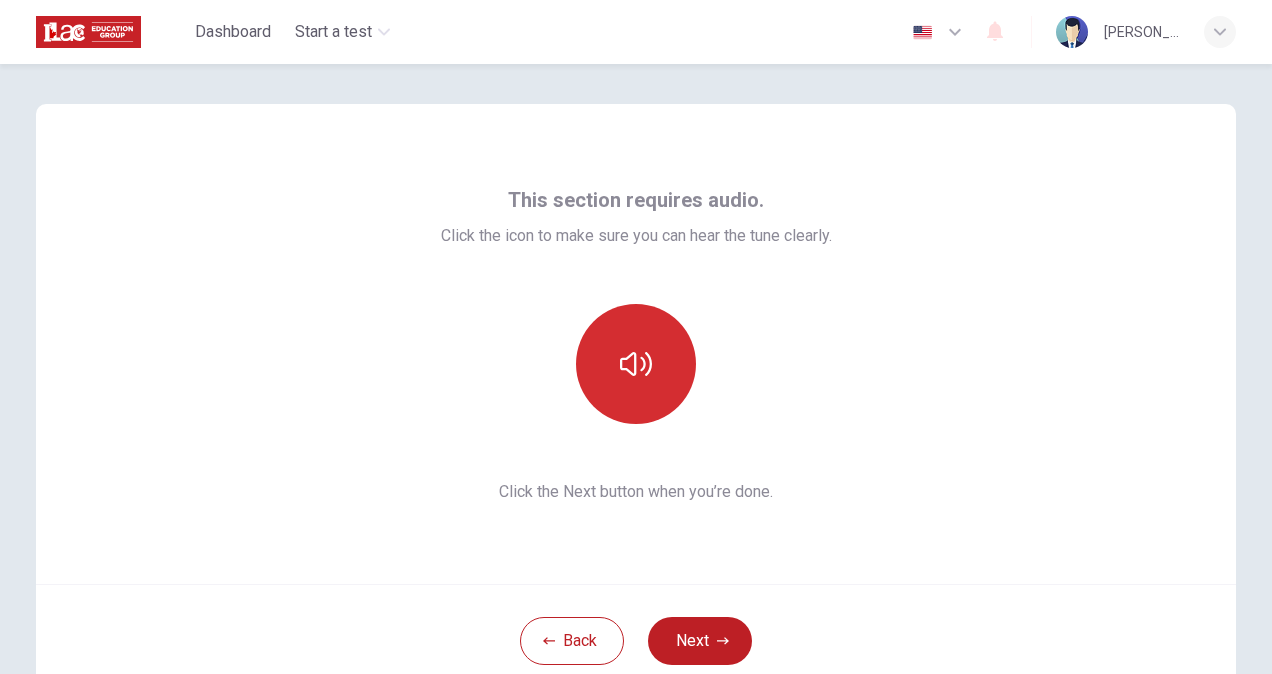 click 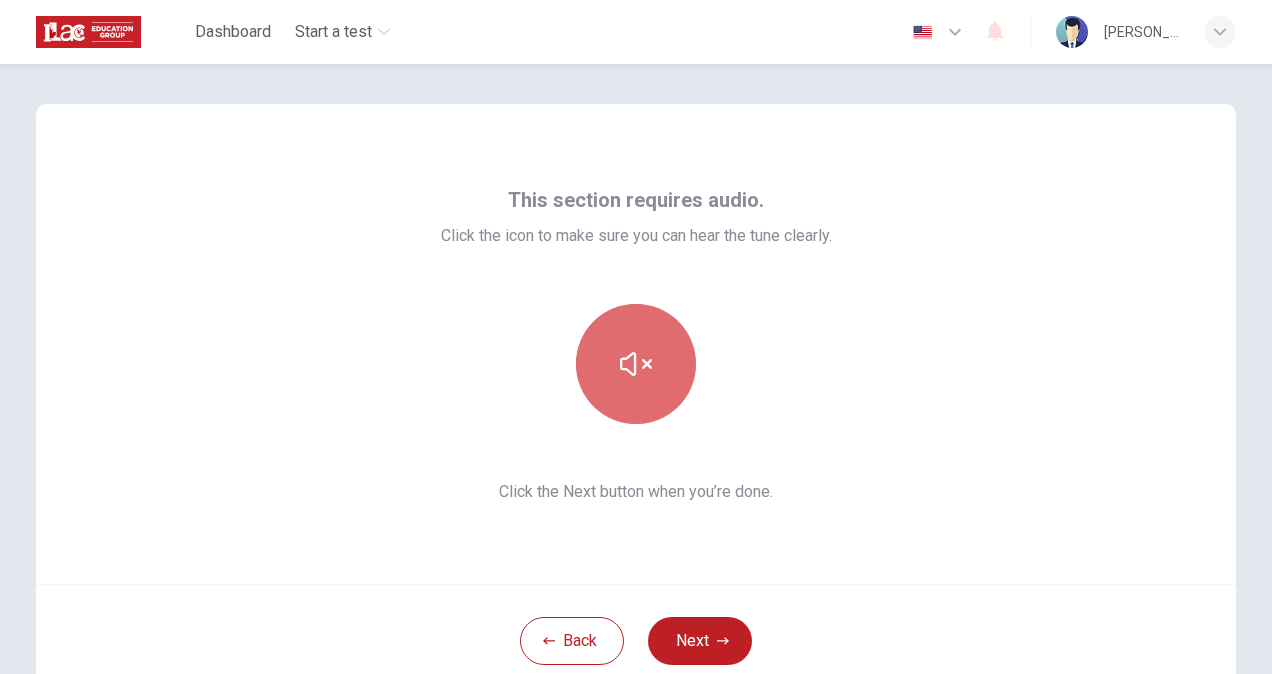 click 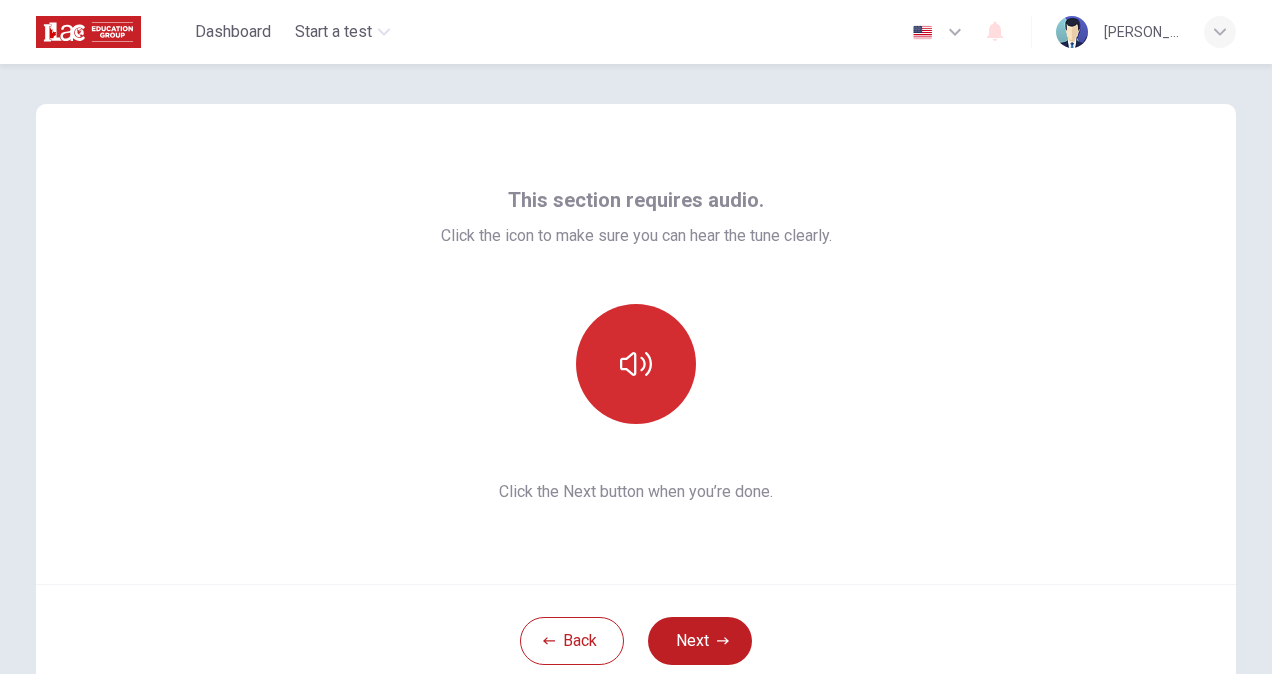 click 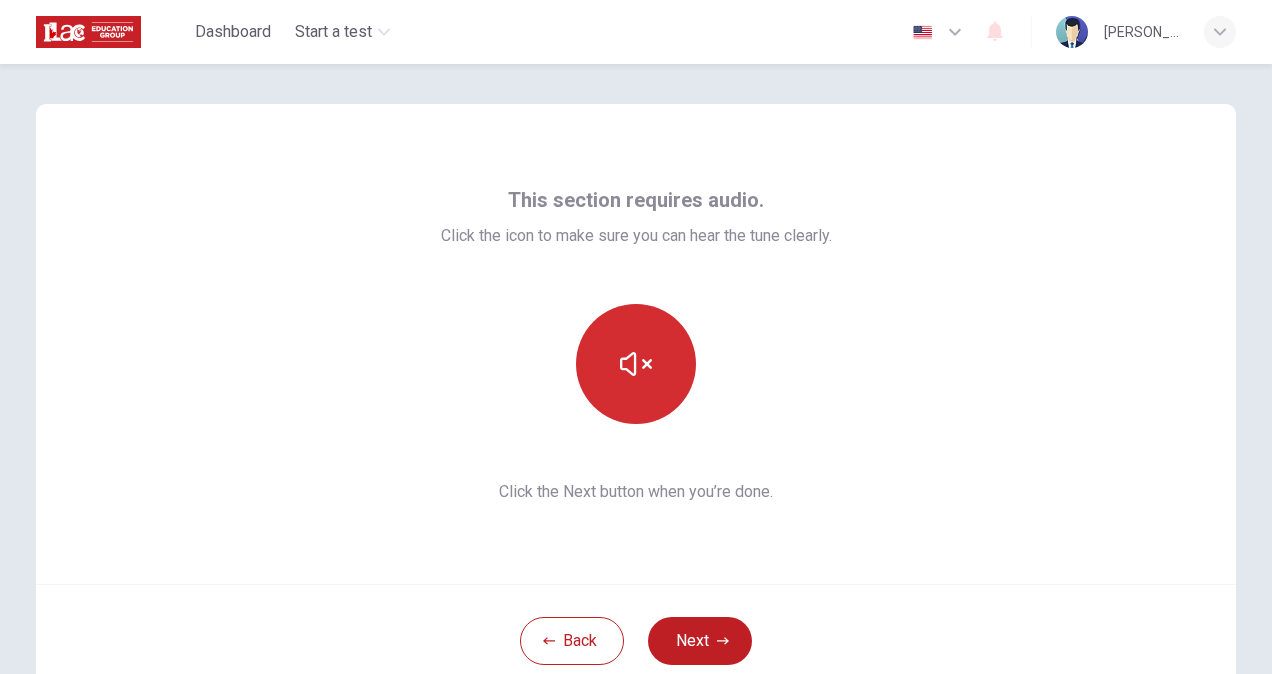click 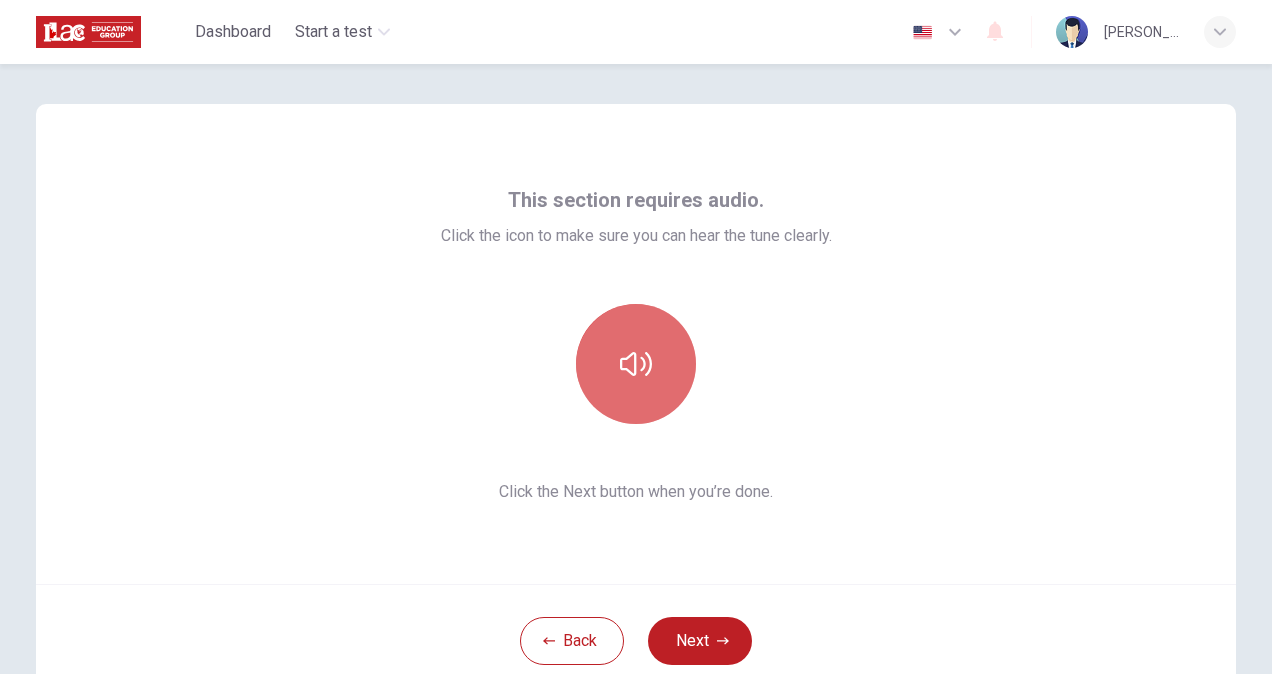 click 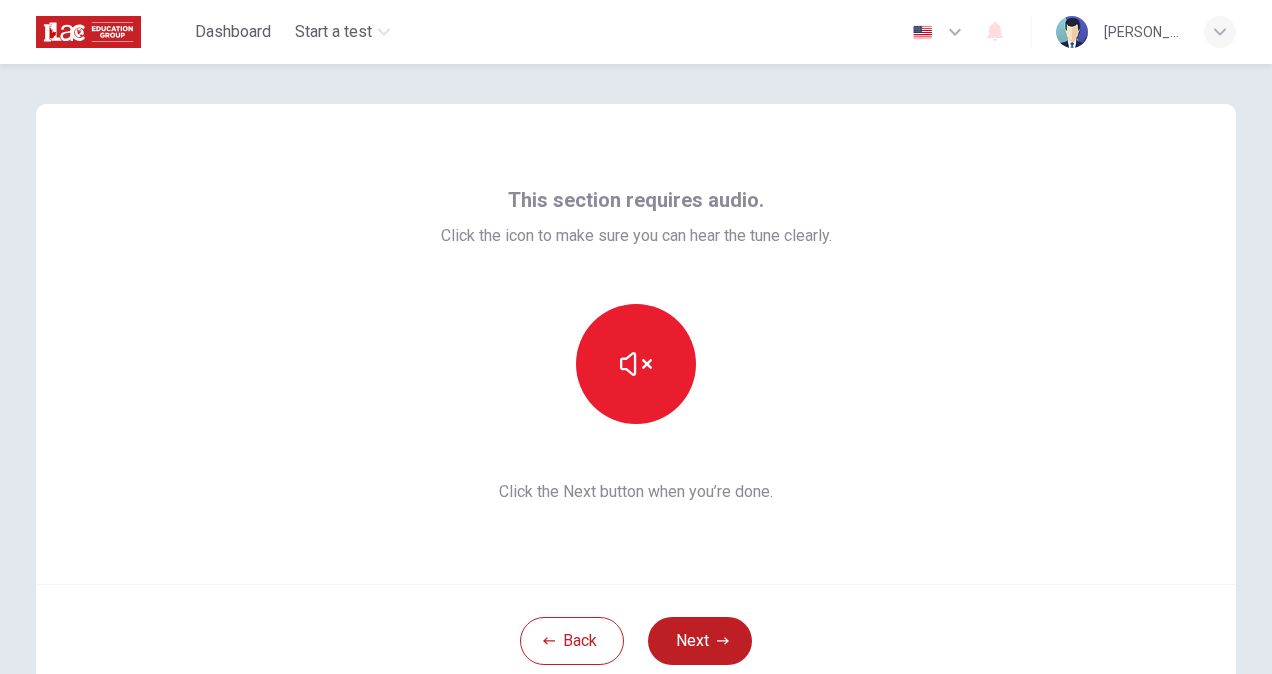 click on "Back Next" at bounding box center (636, 640) 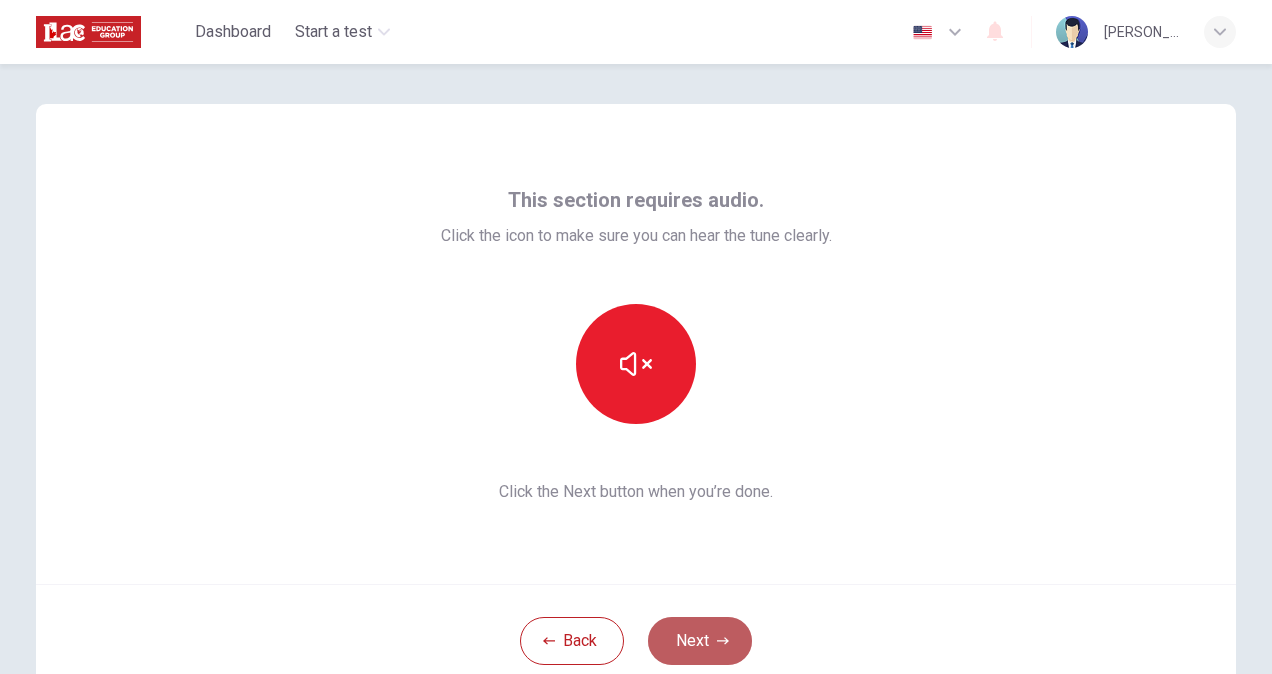 click on "Next" at bounding box center (700, 641) 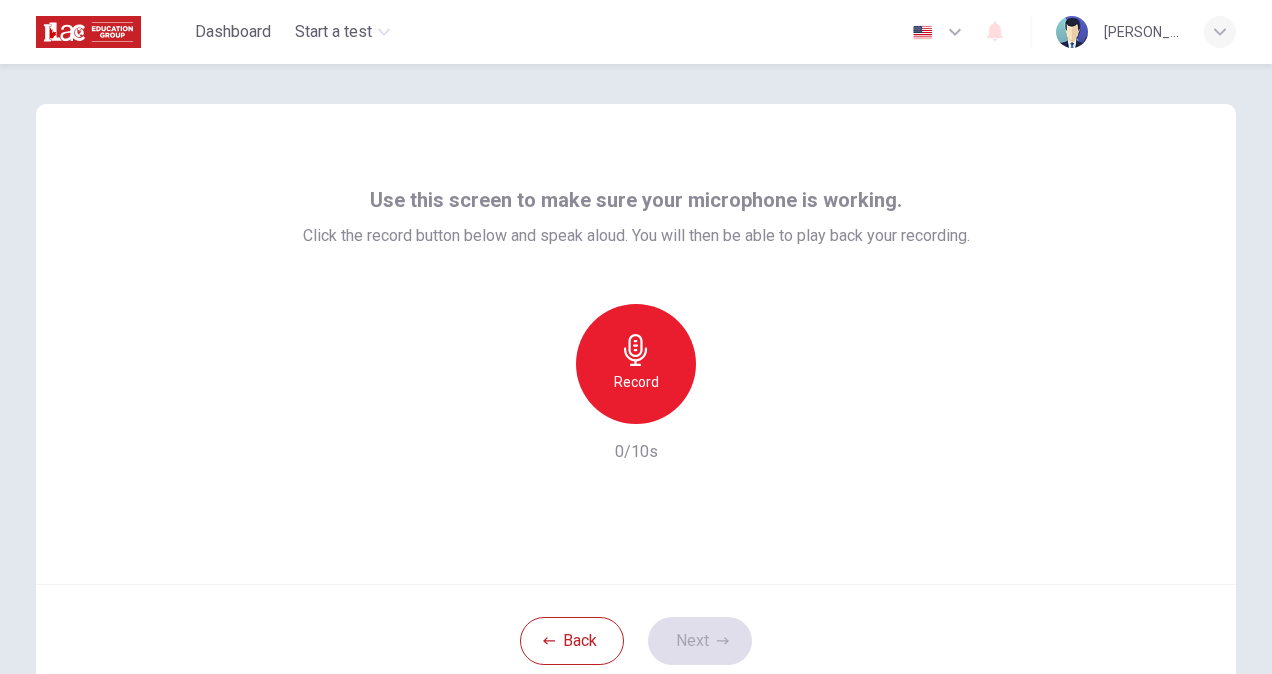 click on "Record" at bounding box center [636, 364] 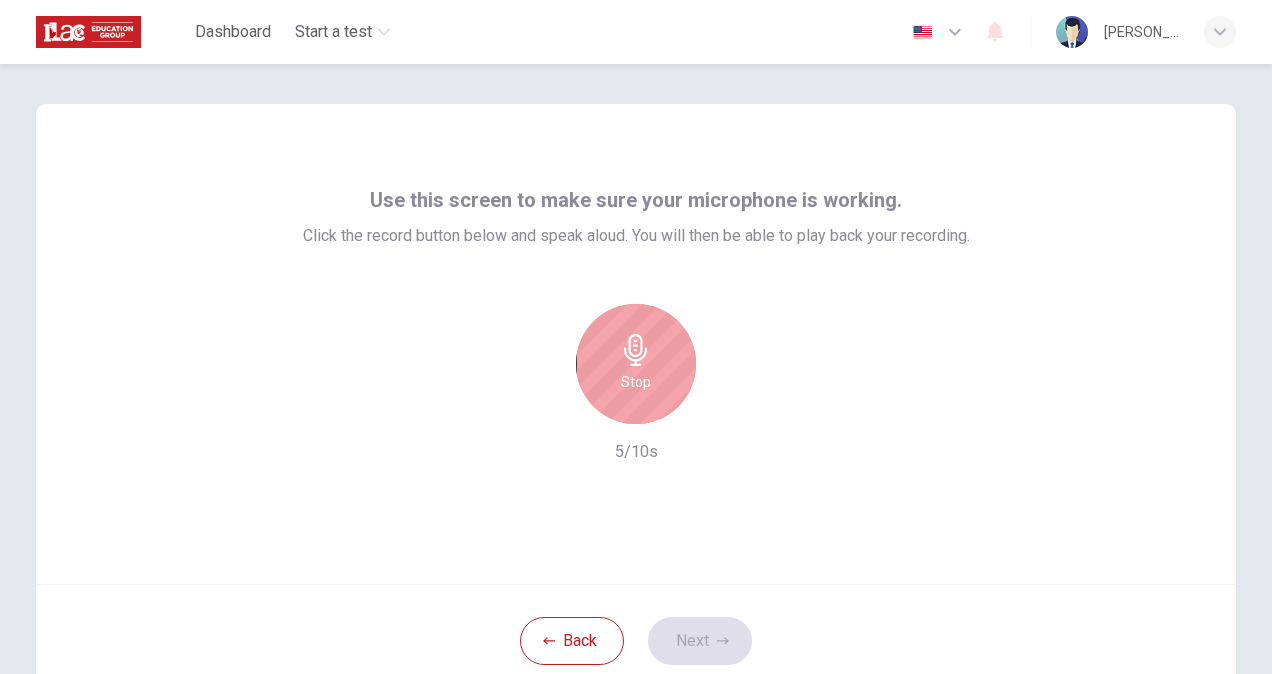 click on "Stop" at bounding box center [636, 364] 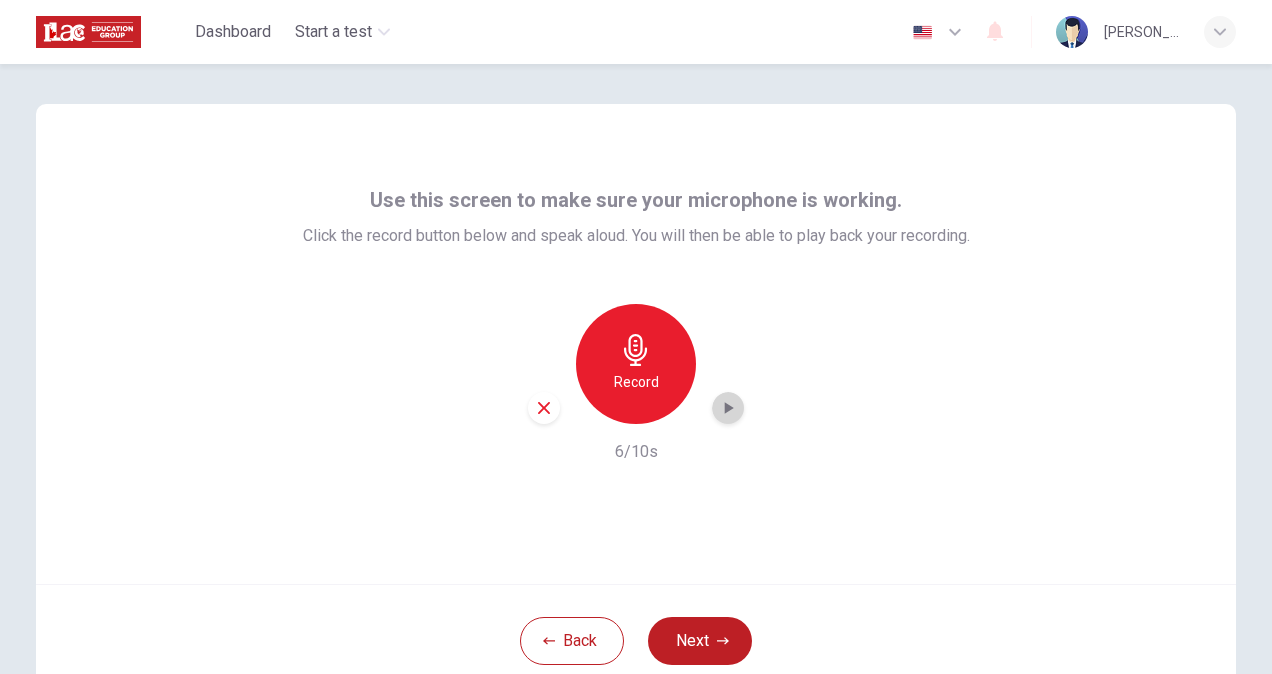 click 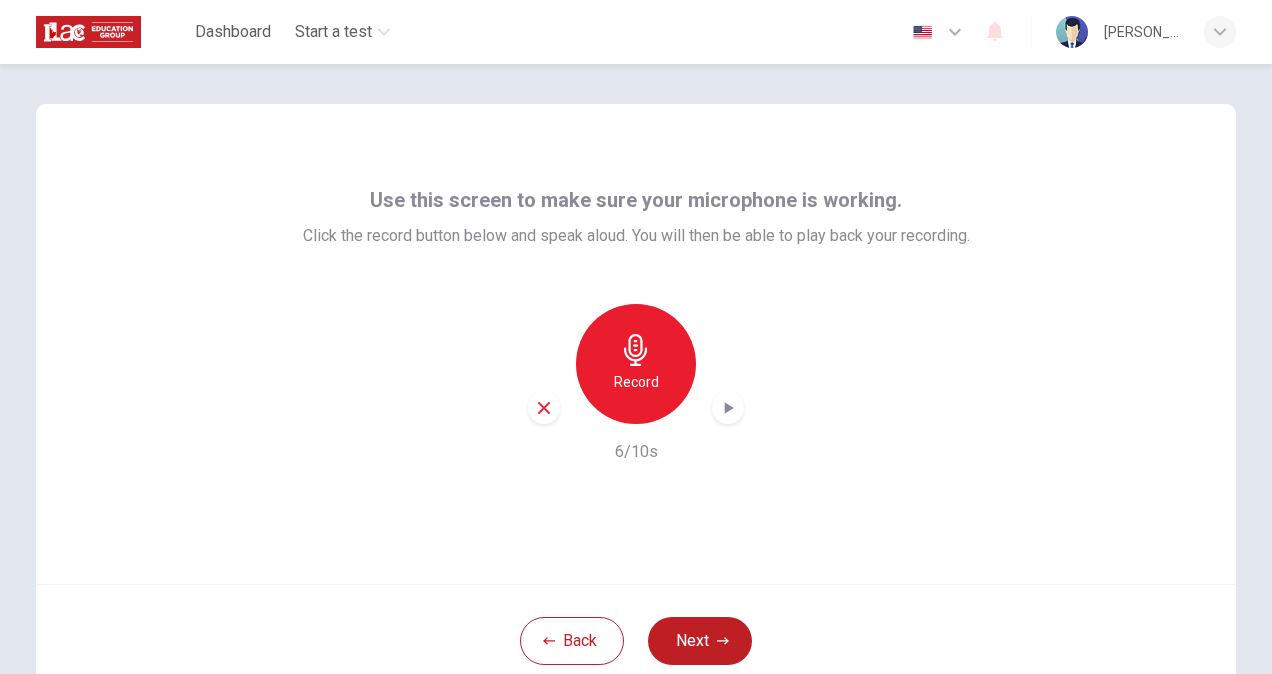 type 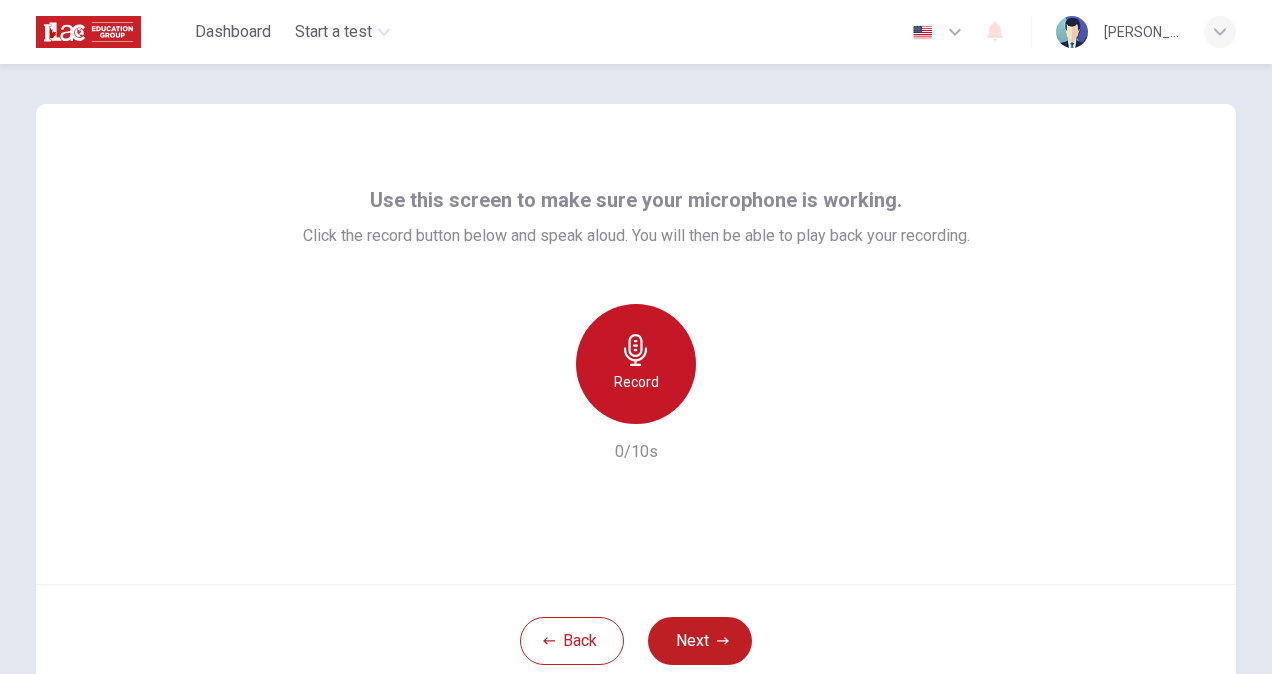 click on "Record" at bounding box center (636, 382) 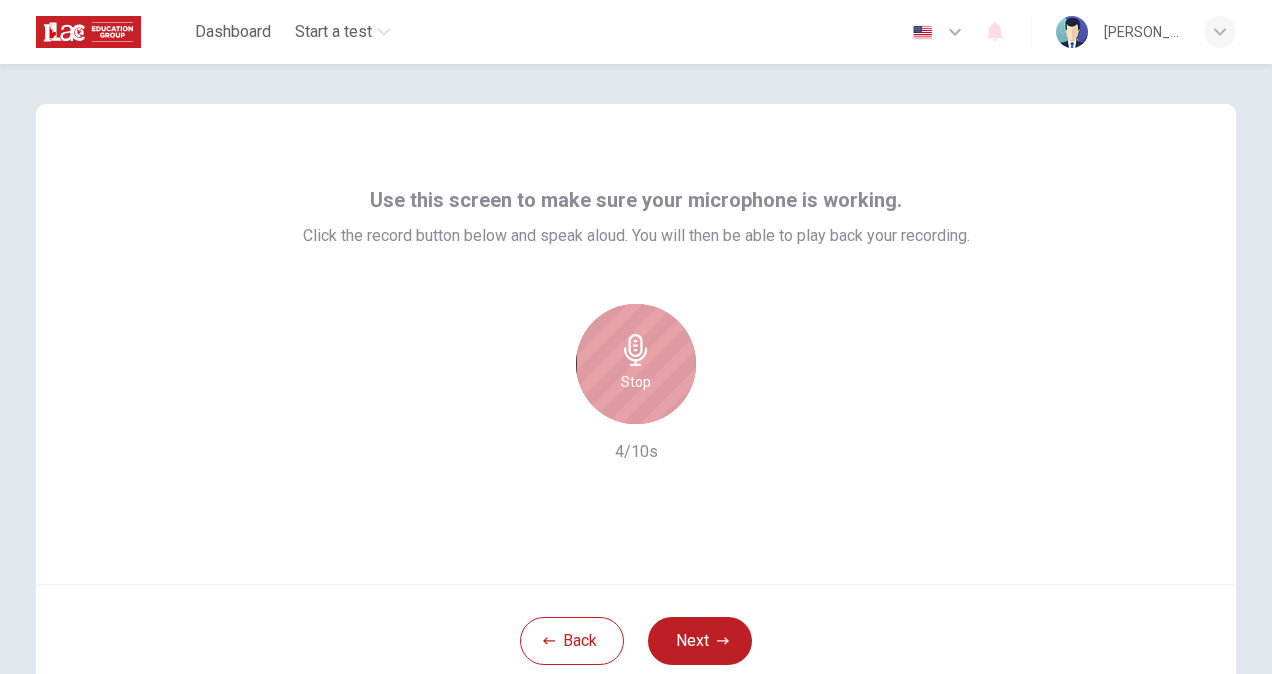 click on "Stop" at bounding box center (636, 364) 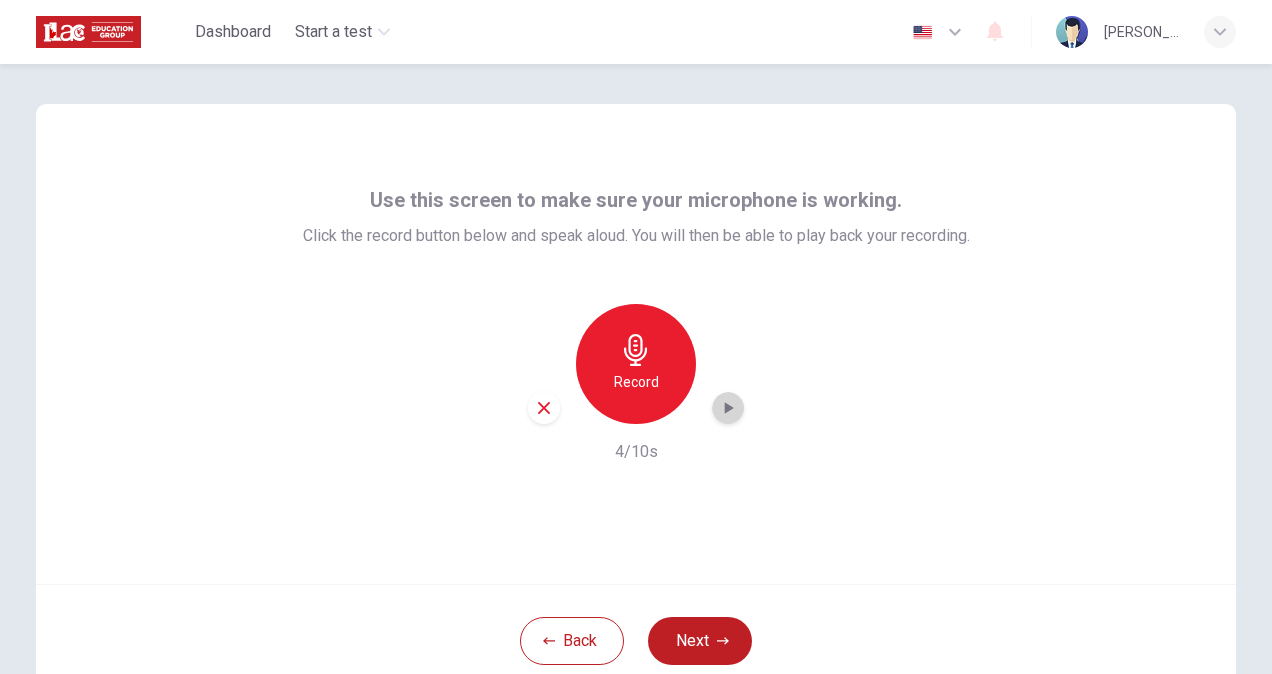 click 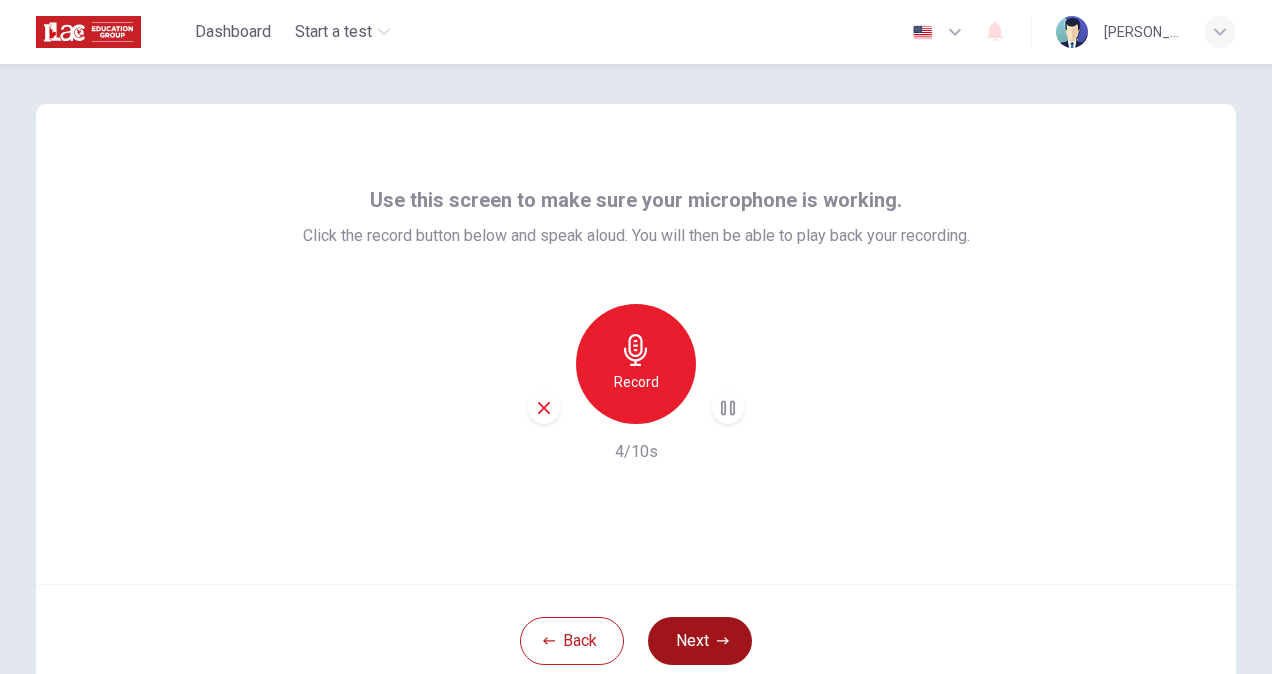 click on "Next" at bounding box center (700, 641) 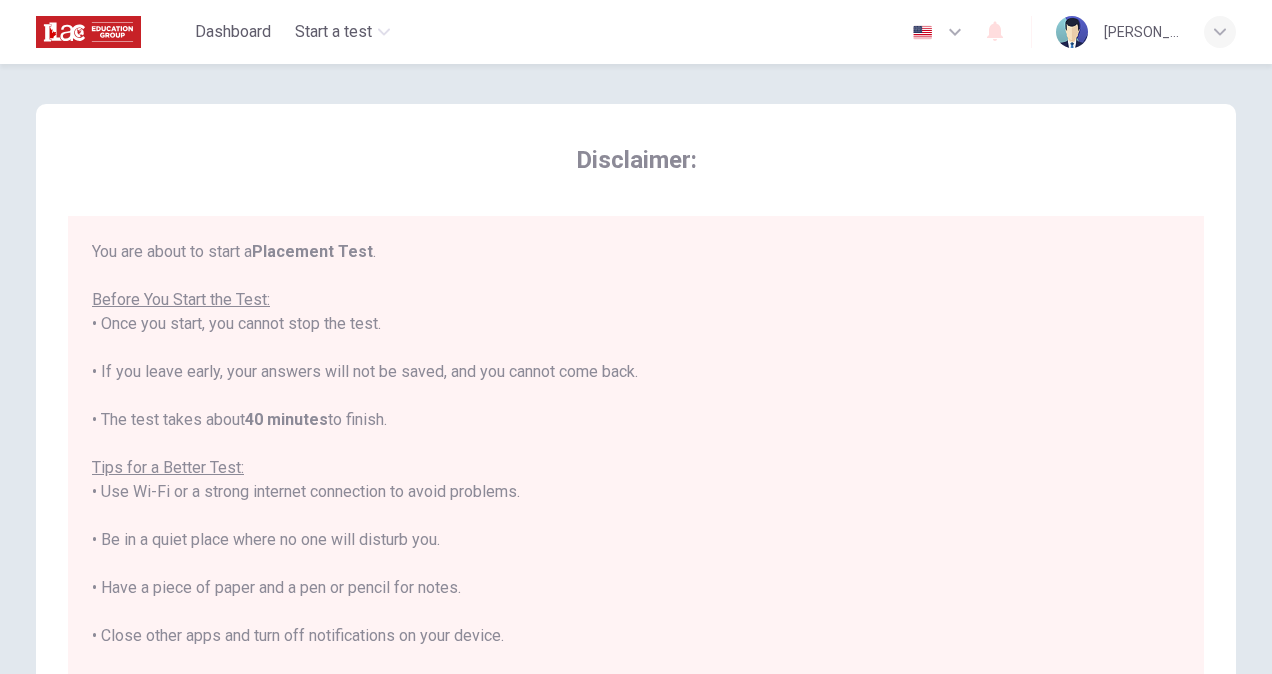 type 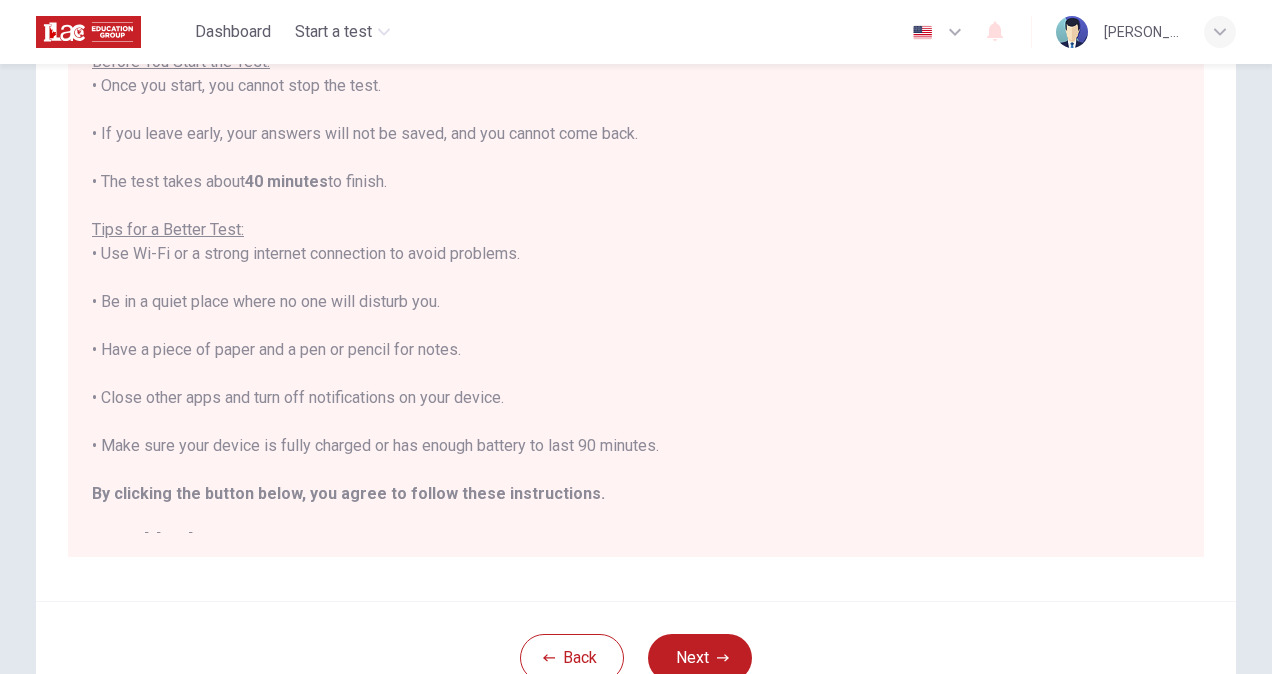 scroll, scrollTop: 240, scrollLeft: 0, axis: vertical 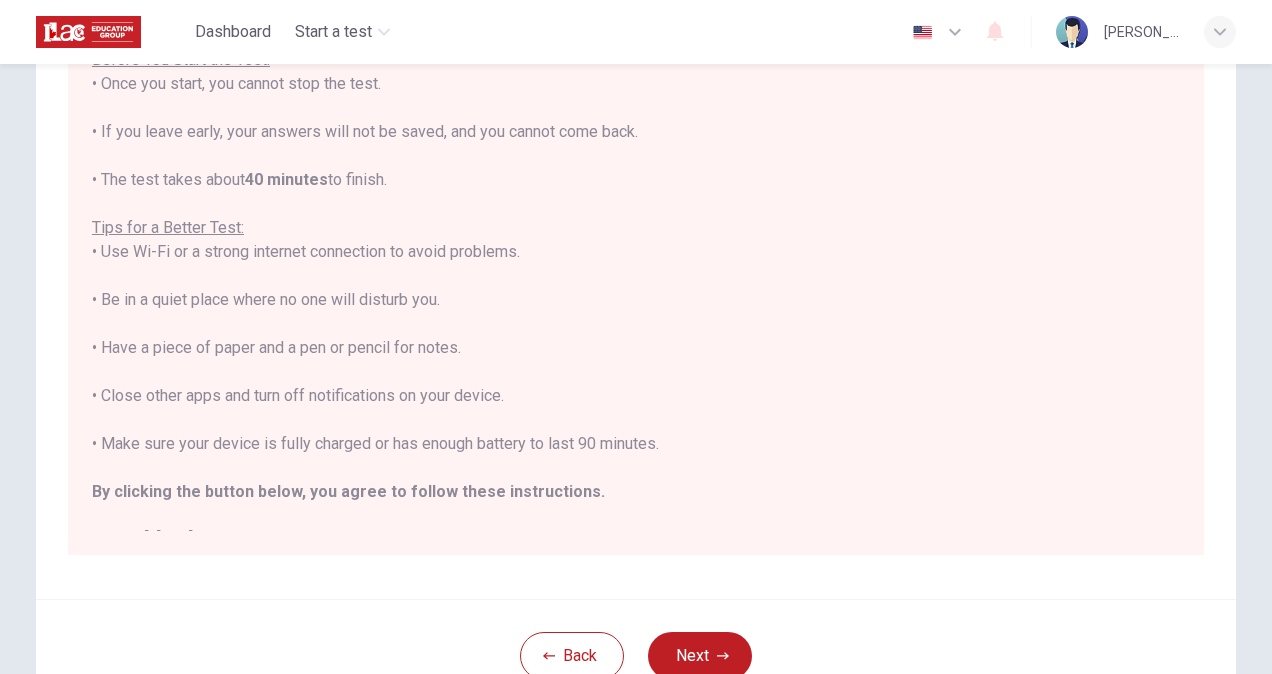drag, startPoint x: 1164, startPoint y: 304, endPoint x: 1159, endPoint y: 382, distance: 78.160095 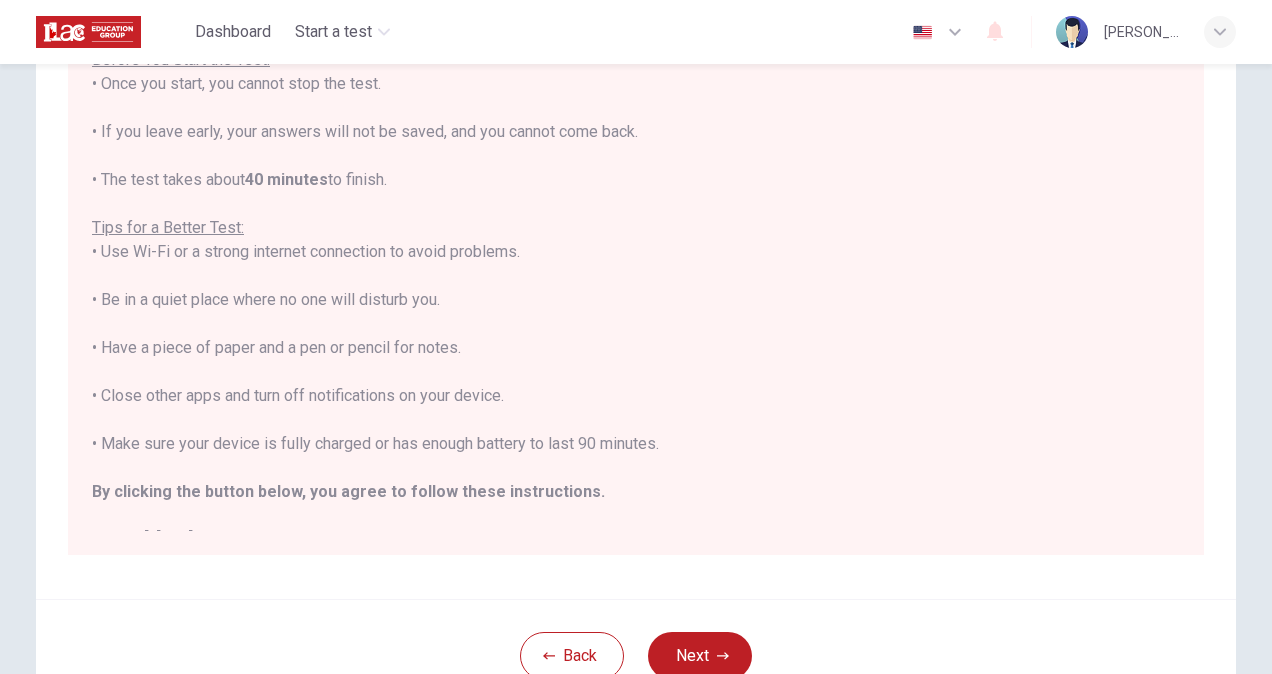 click on "You are about to start a  Placement Test .
Before You Start the Test:
• Once you start, you cannot stop the test.
• If you leave early, your answers will not be saved, and you cannot come back.
• The test takes about  40 minutes  to finish.
Tips for a Better Test:
• Use Wi-Fi or a strong internet connection to avoid problems.
• Be in a quiet place where no one will disturb you.
• Have a piece of paper and a pen or pencil for notes.
• Close other apps and turn off notifications on your device.
• Make sure your device is fully charged or has enough battery to last 90 minutes.
By clicking the button below, you agree to follow these instructions.
Good luck!" at bounding box center (640, 265) 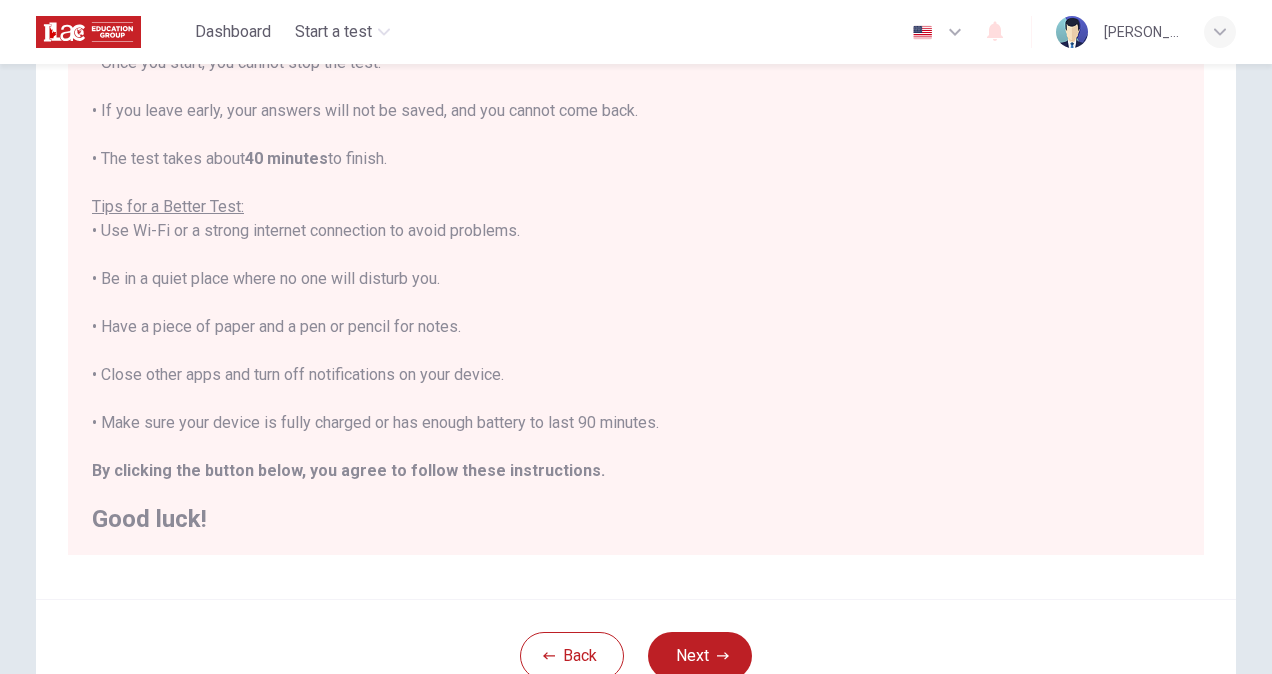 scroll, scrollTop: 22, scrollLeft: 0, axis: vertical 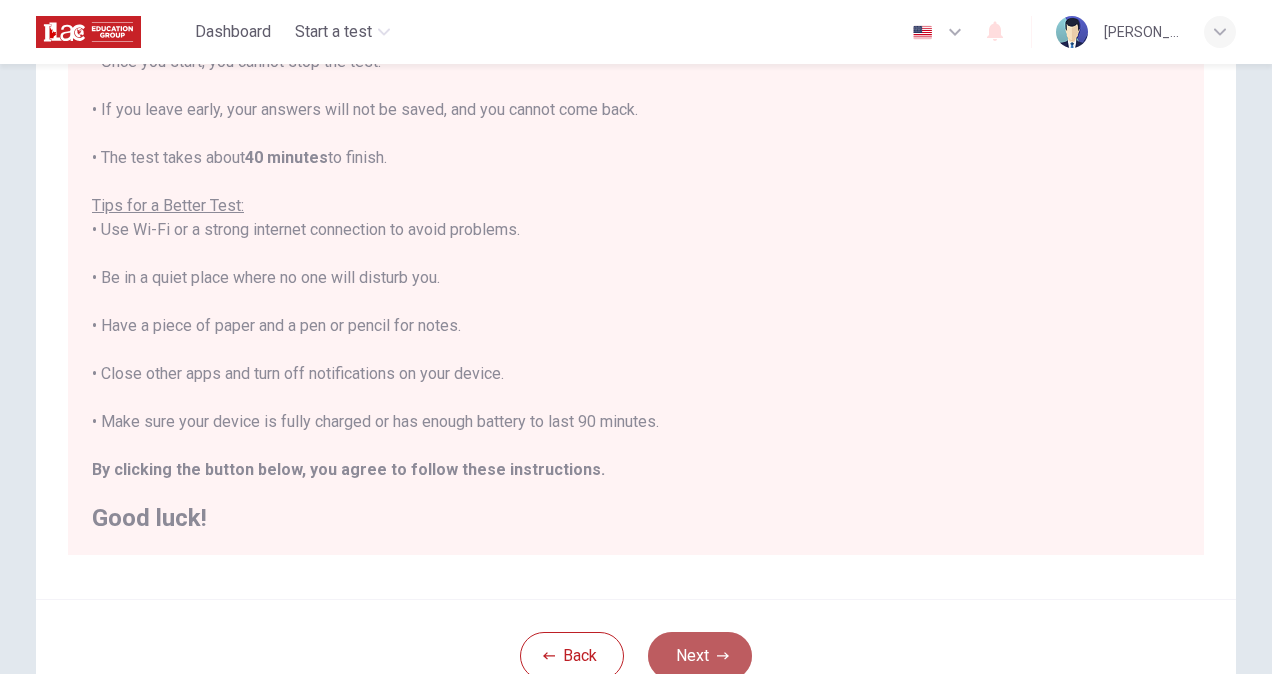 click on "Next" at bounding box center (700, 656) 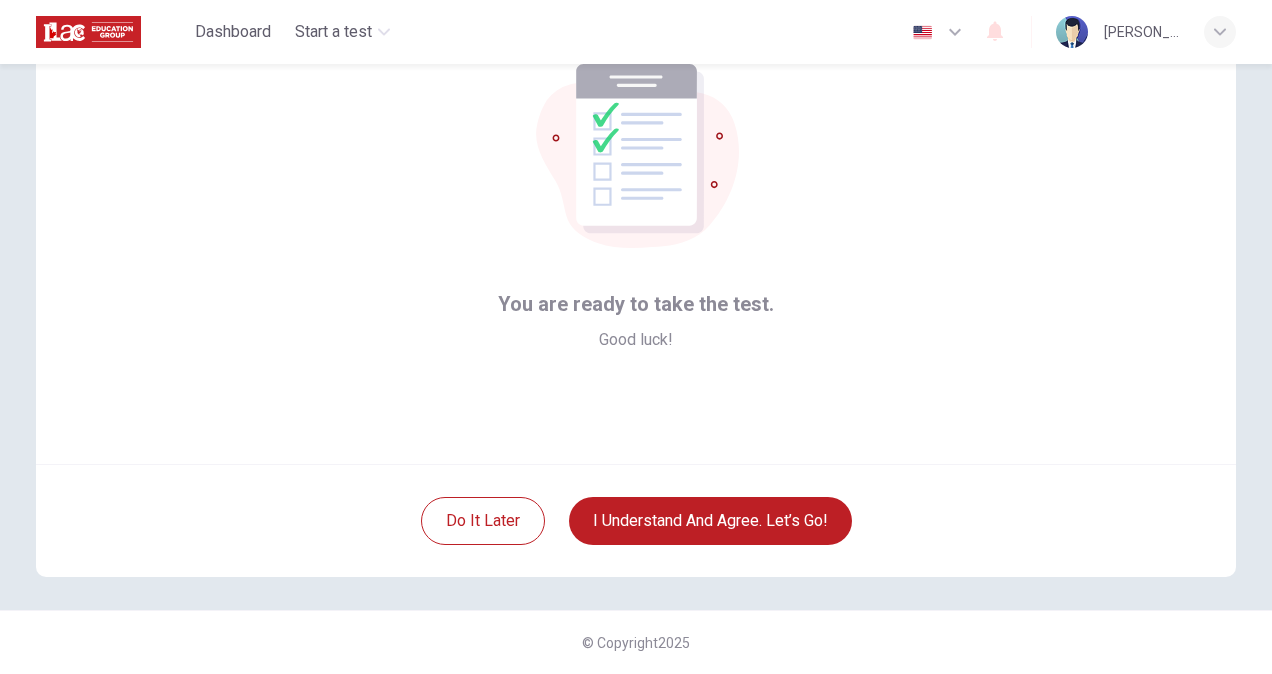 click on "You are ready to take the test. Good luck!" at bounding box center [636, 224] 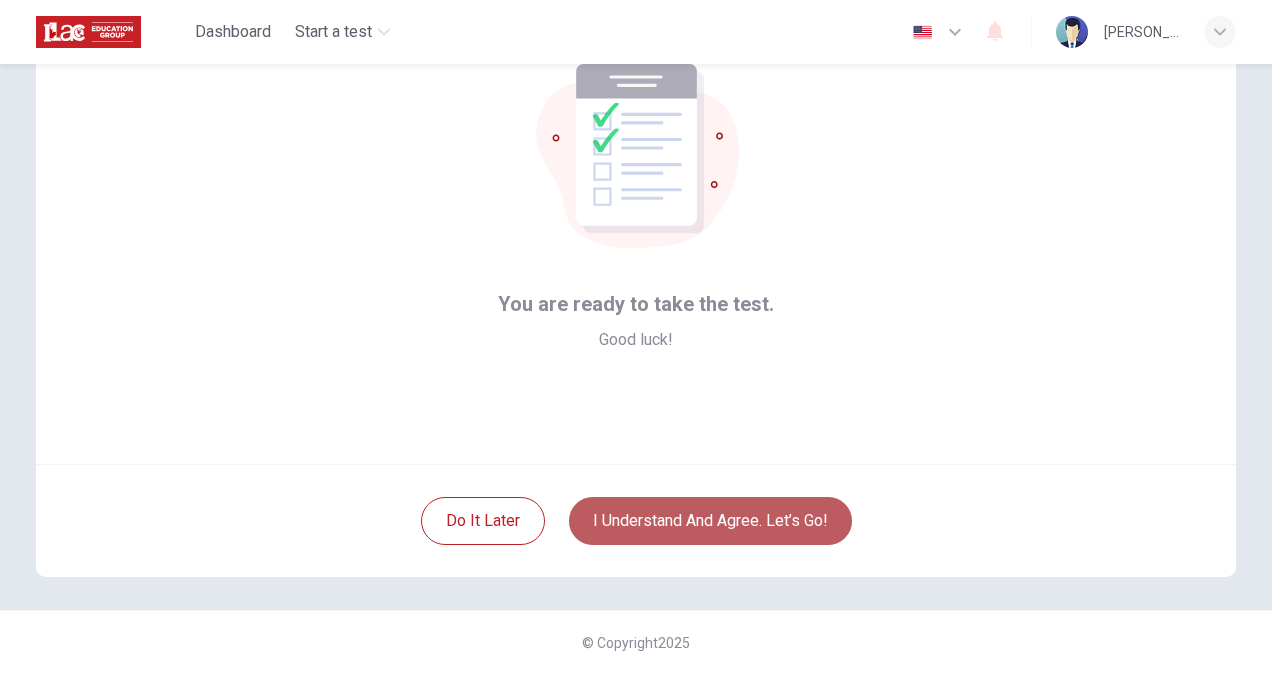 click on "I understand and agree. Let’s go!" at bounding box center (710, 521) 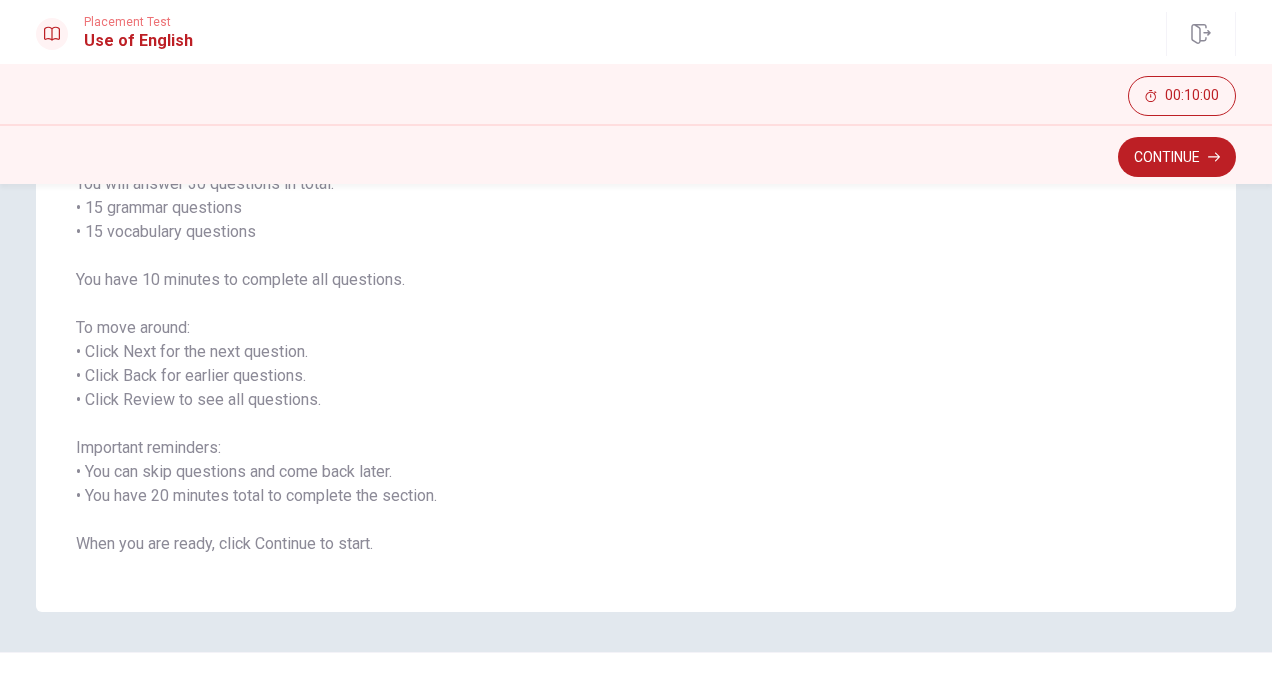 scroll, scrollTop: 222, scrollLeft: 0, axis: vertical 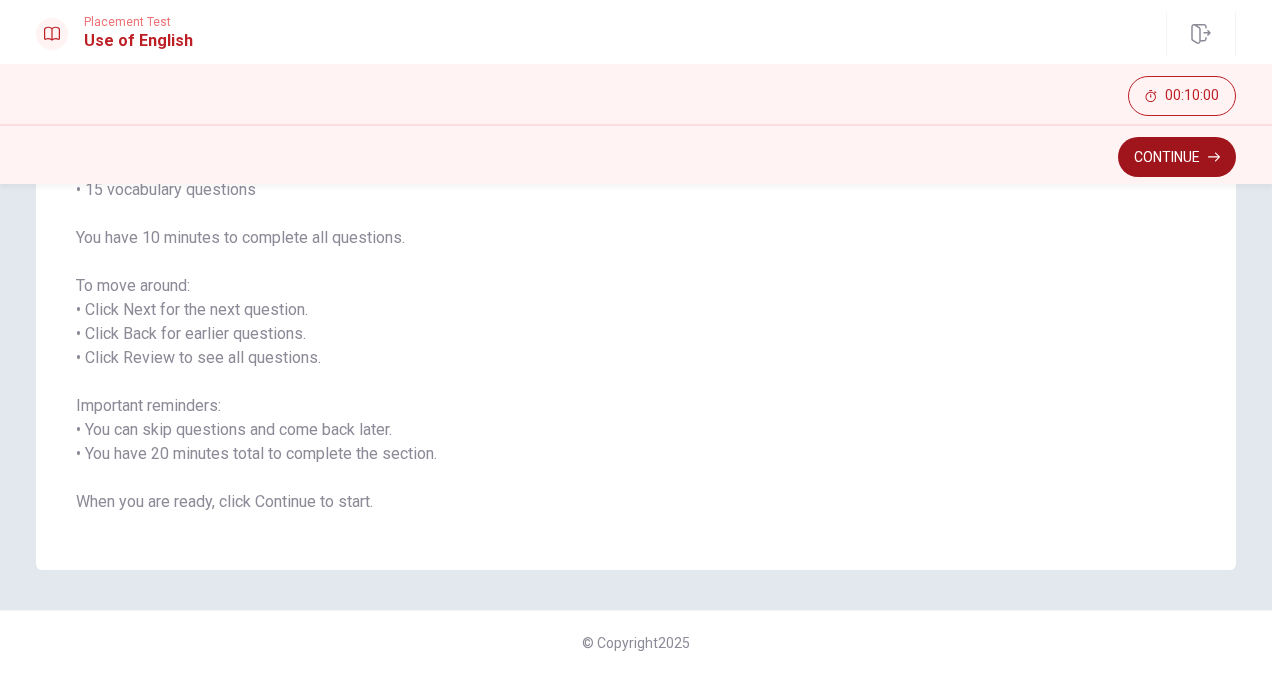 click on "Continue" at bounding box center (1177, 157) 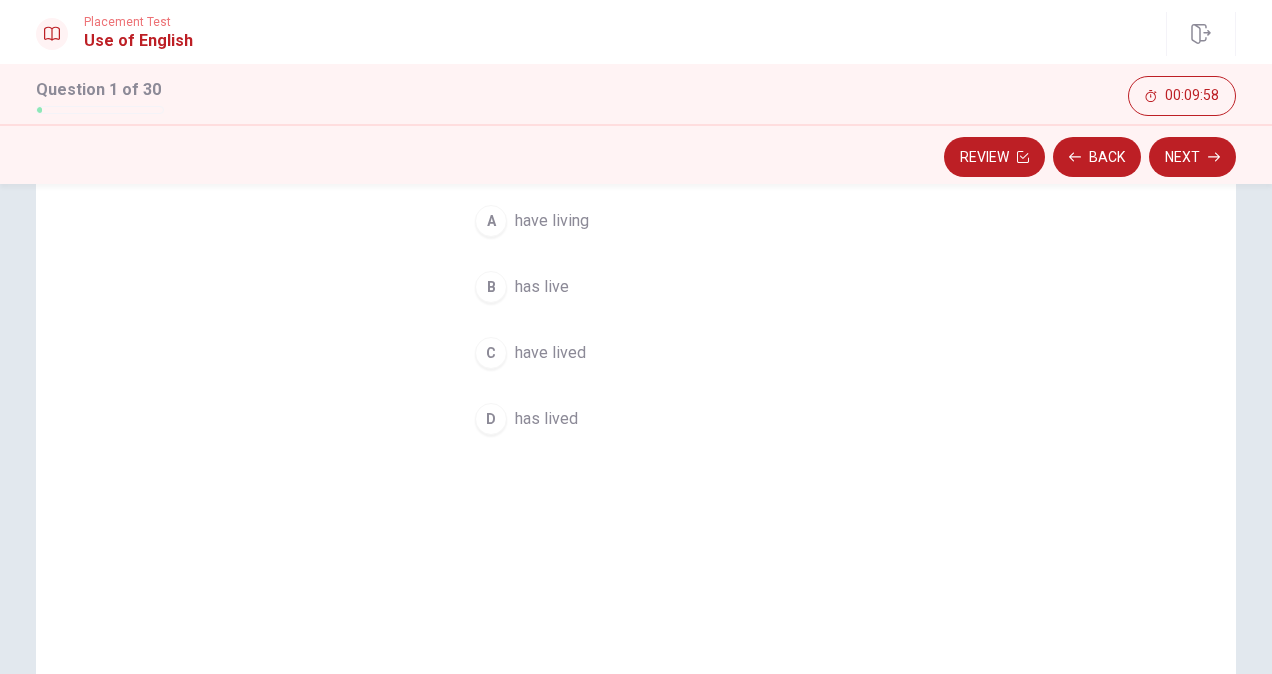 scroll, scrollTop: 22, scrollLeft: 0, axis: vertical 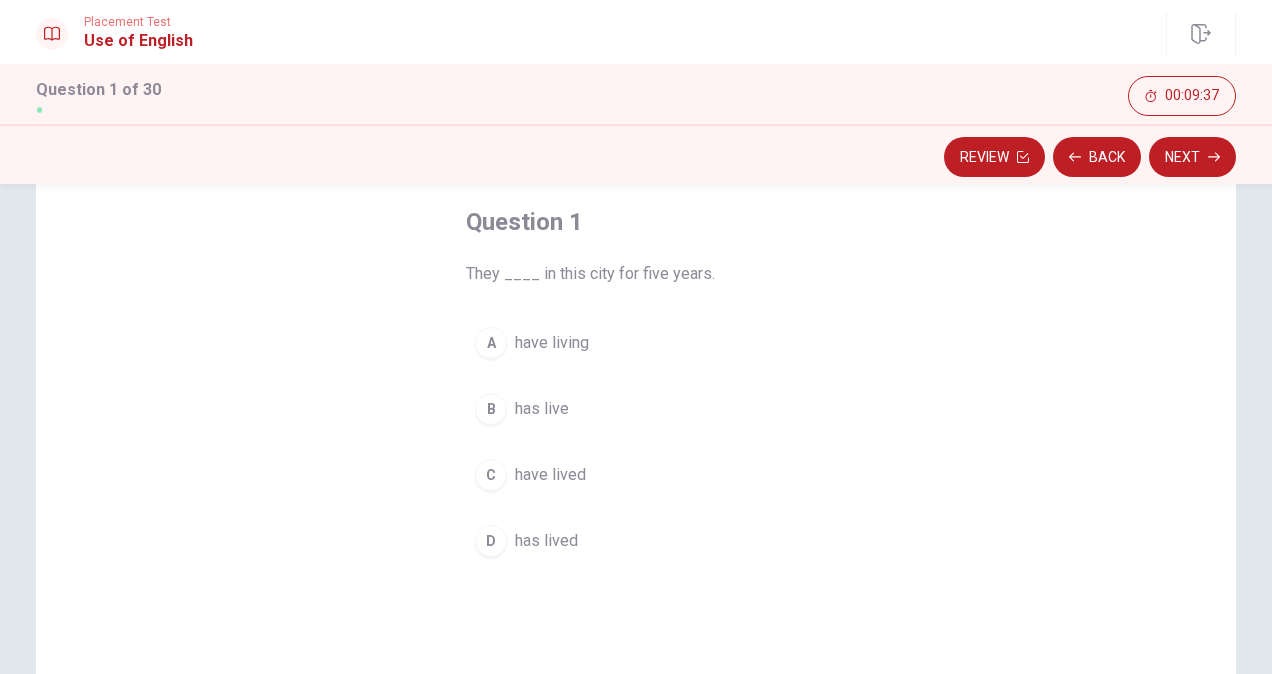 click on "C" at bounding box center [491, 475] 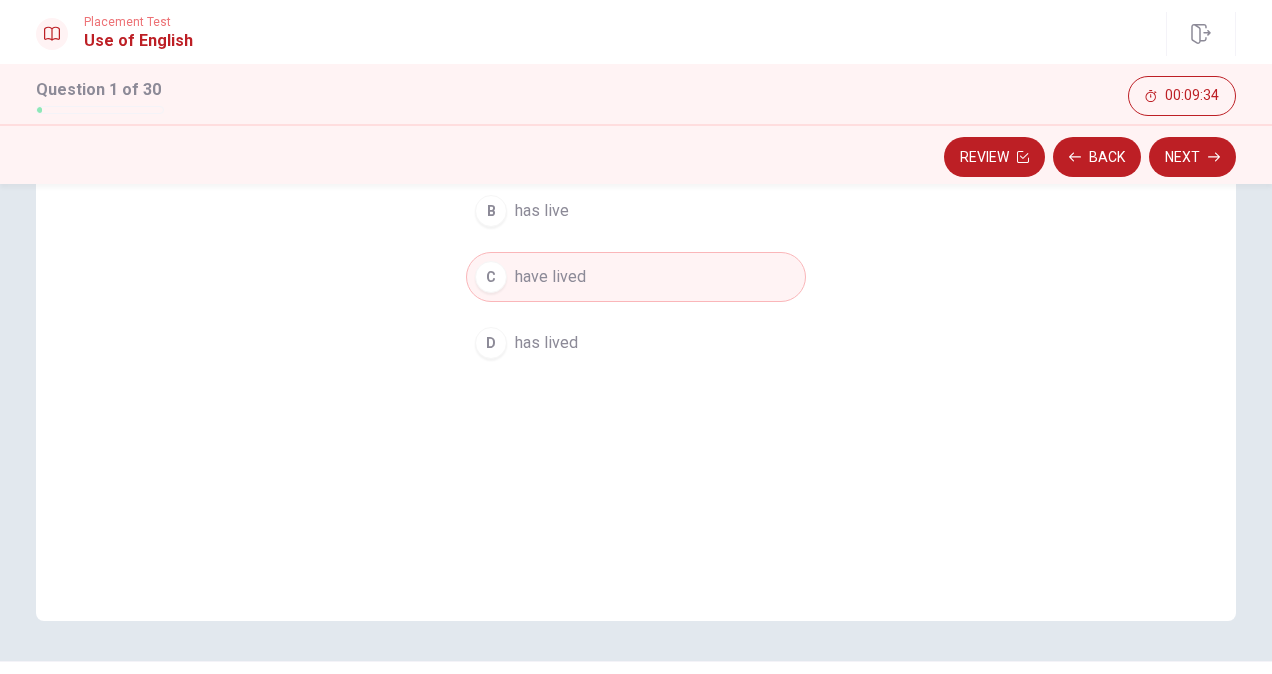 scroll, scrollTop: 300, scrollLeft: 0, axis: vertical 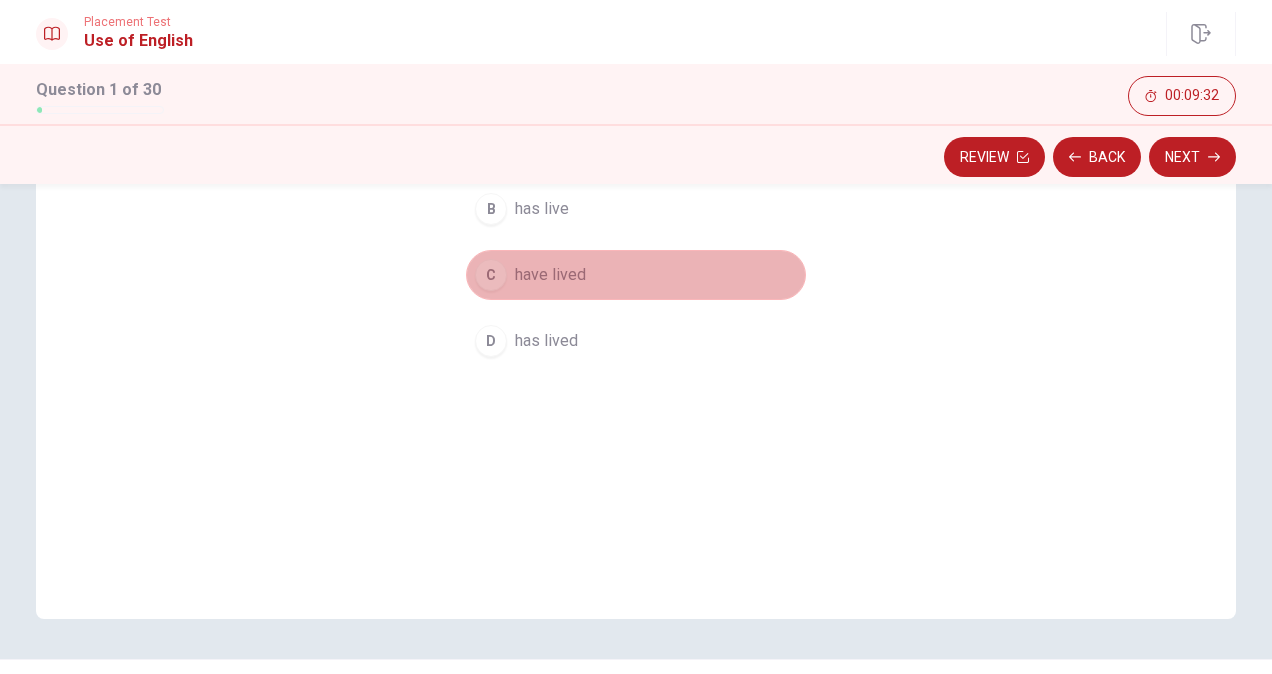 click on "C have lived" at bounding box center (636, 275) 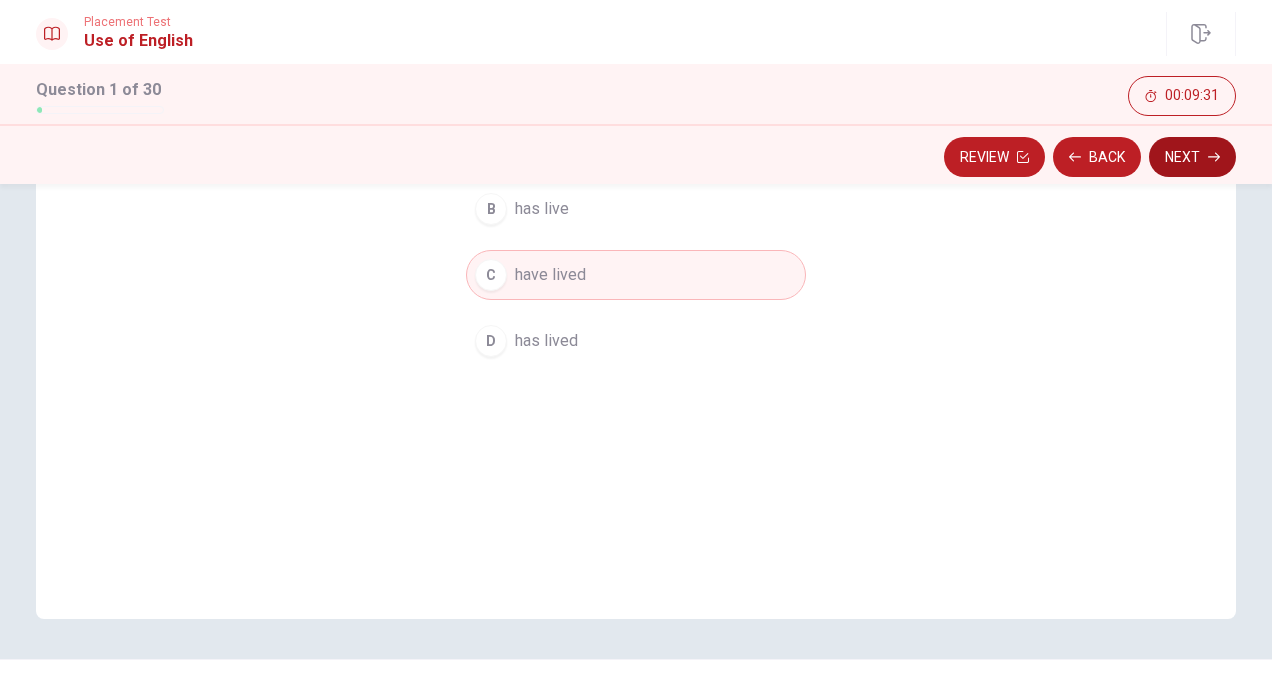 click on "Next" at bounding box center [1192, 157] 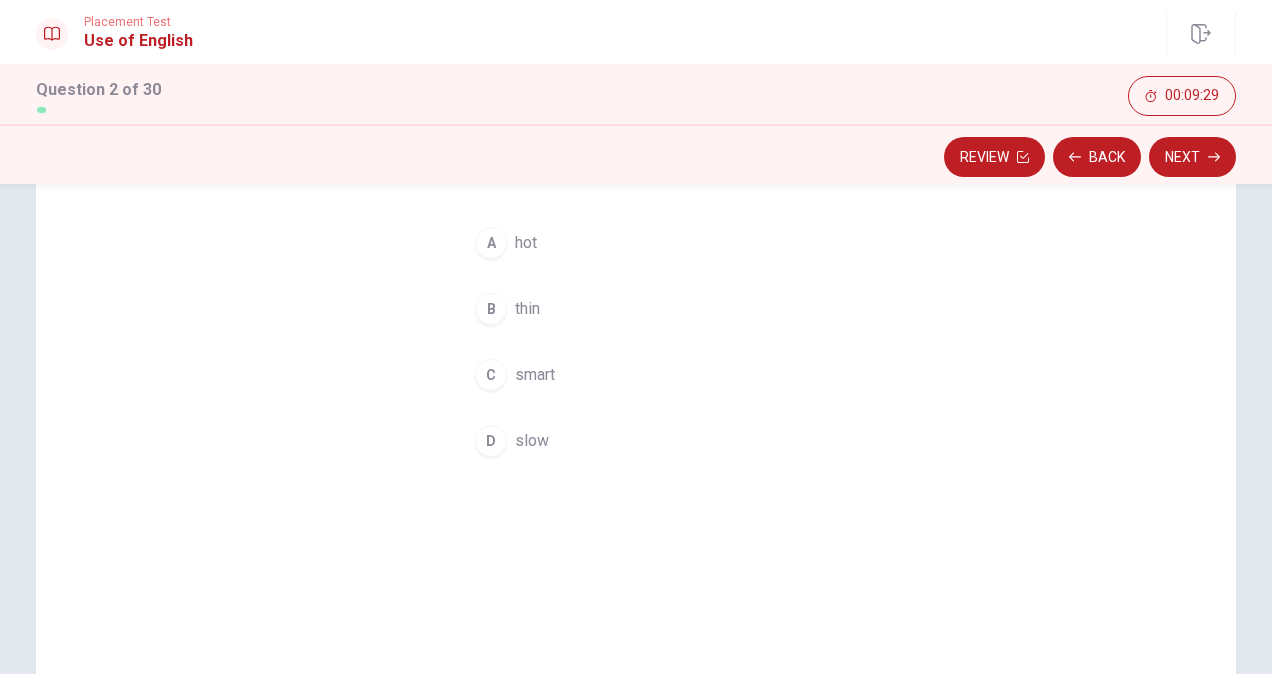 scroll, scrollTop: 0, scrollLeft: 0, axis: both 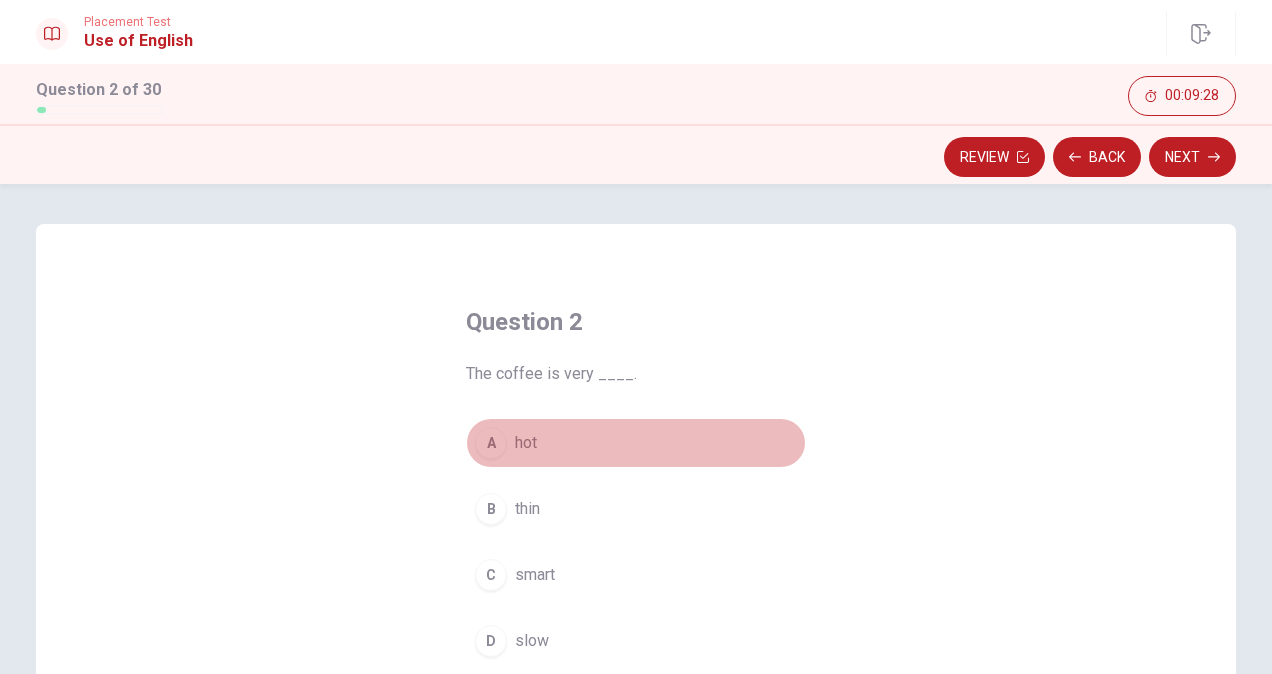 click on "A" at bounding box center (491, 443) 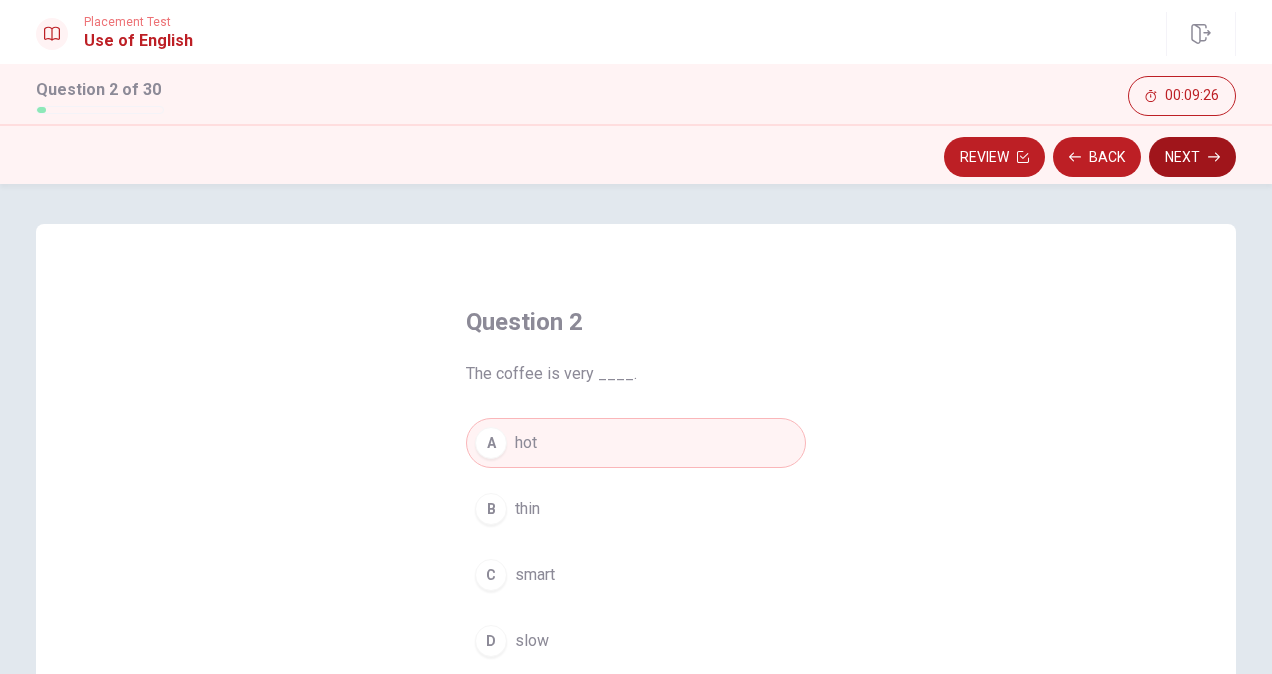 click on "Next" at bounding box center (1192, 157) 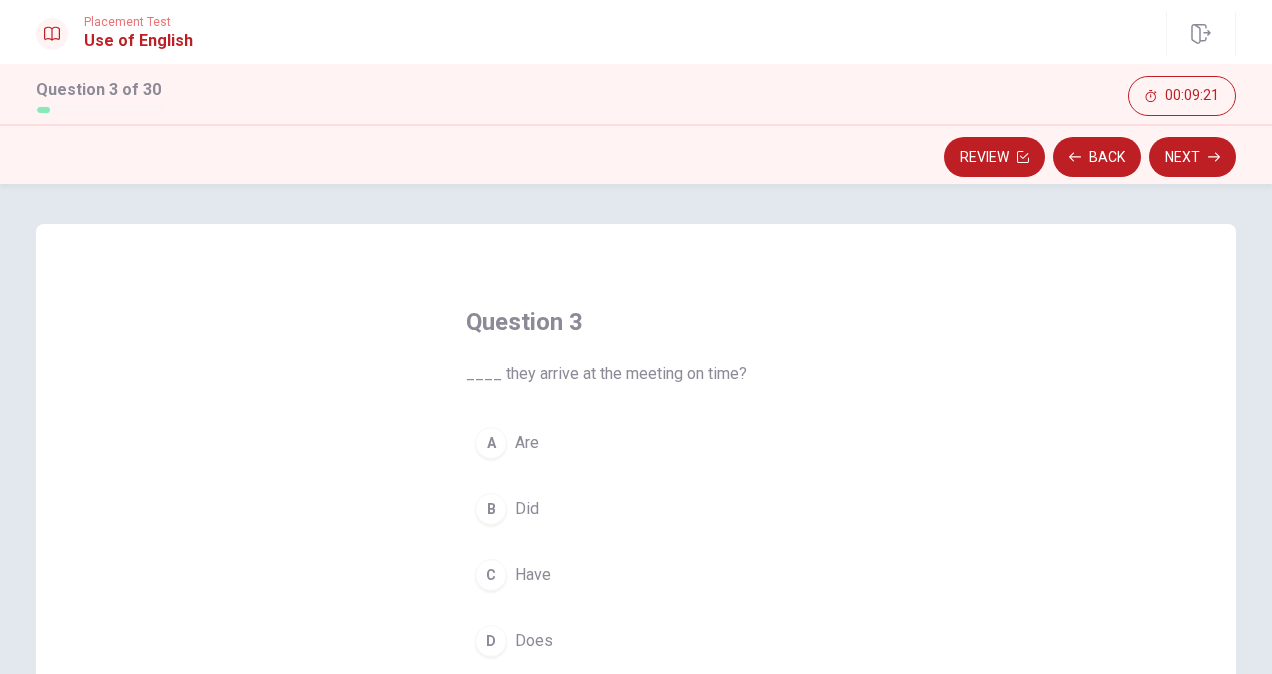 click on "B" at bounding box center [491, 509] 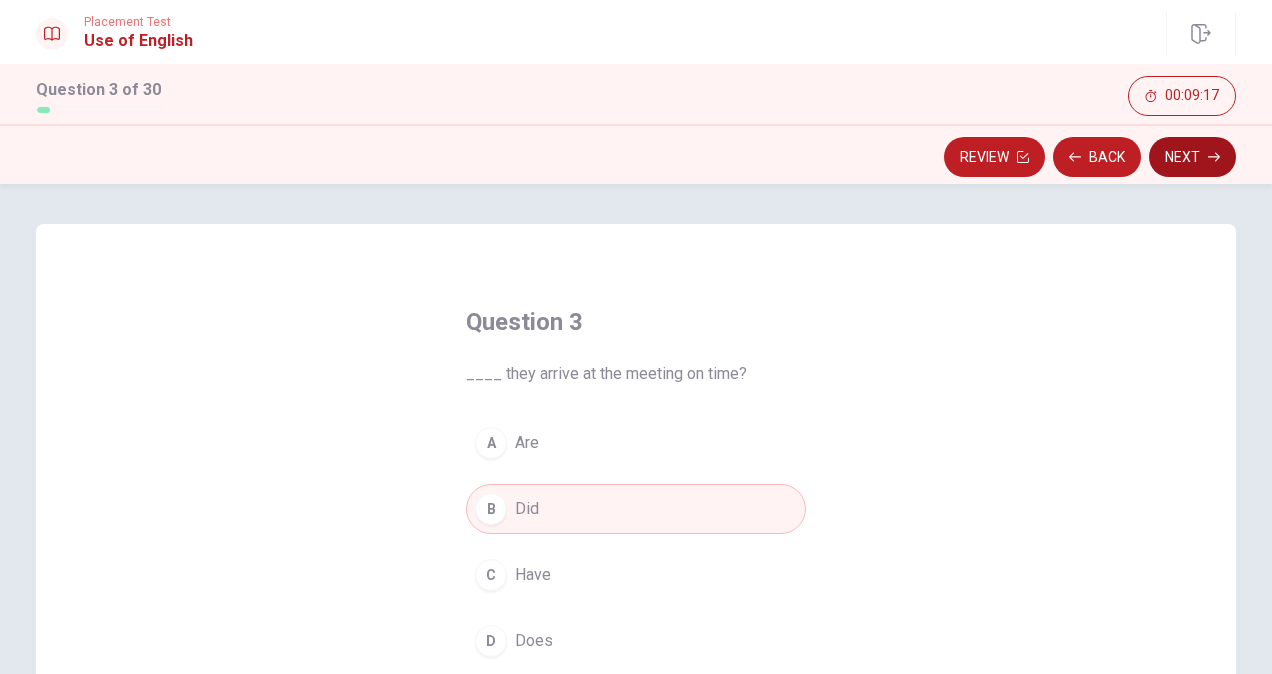 click 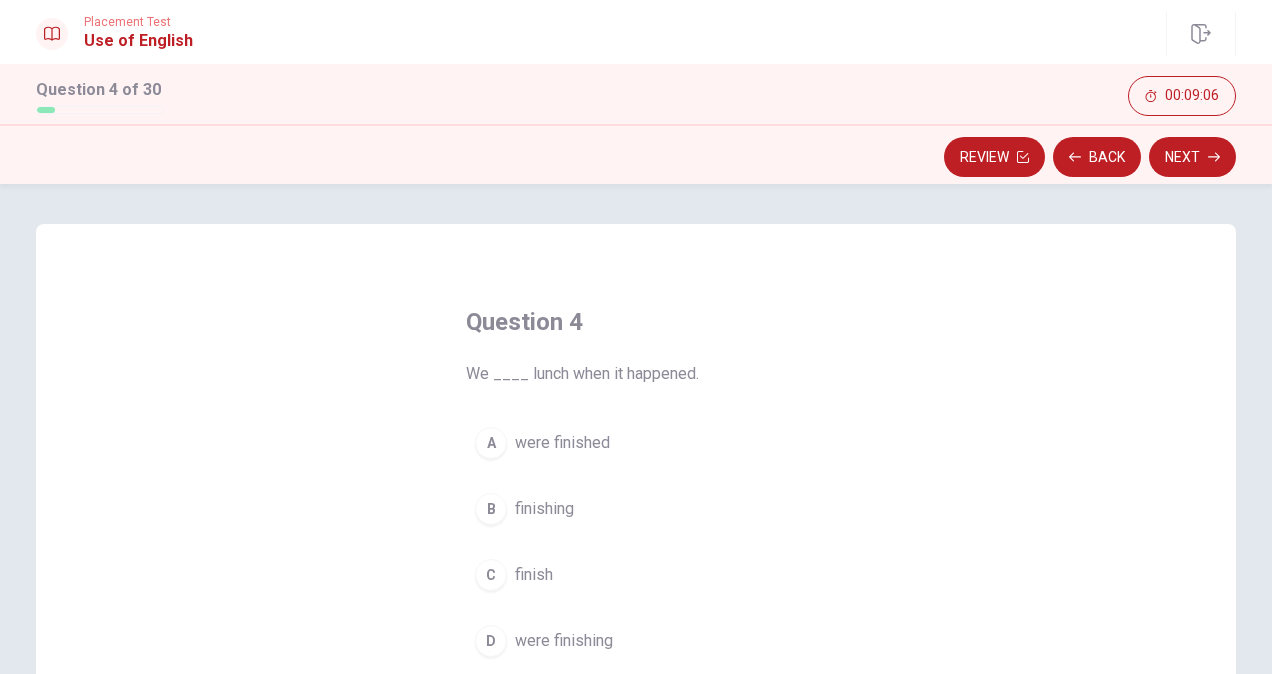 click on "C" at bounding box center (491, 575) 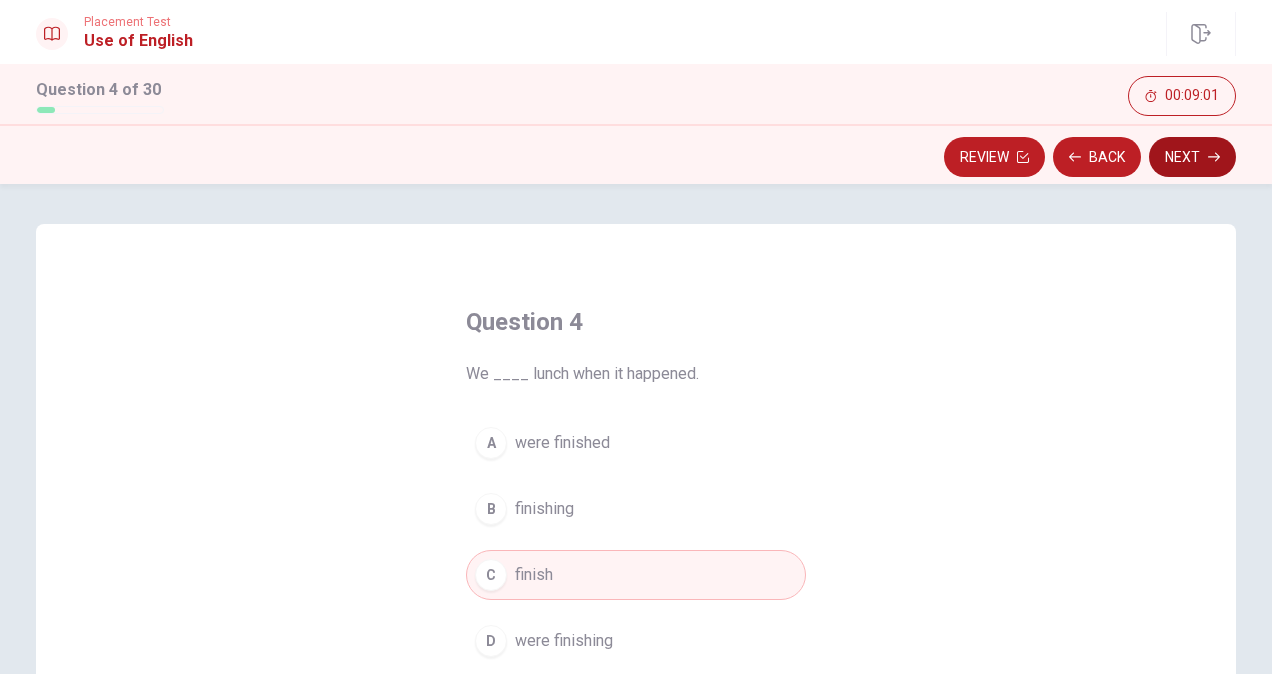 click on "Next" at bounding box center (1192, 157) 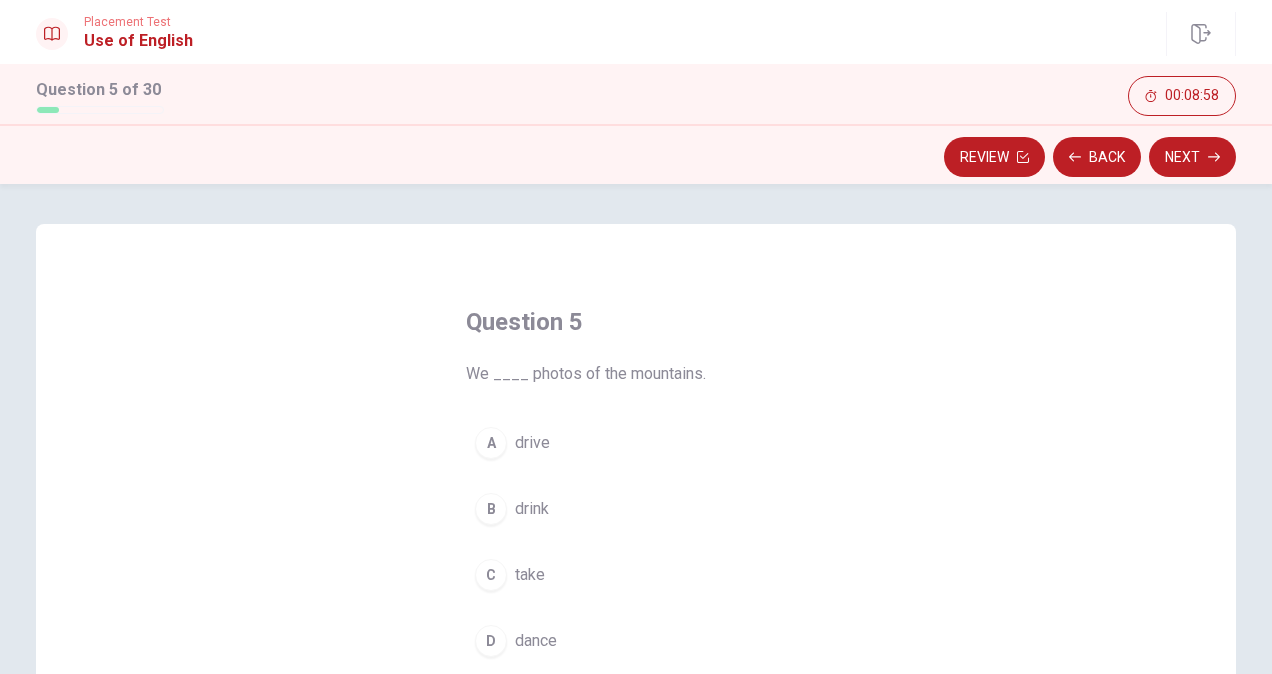 click on "C" at bounding box center (491, 575) 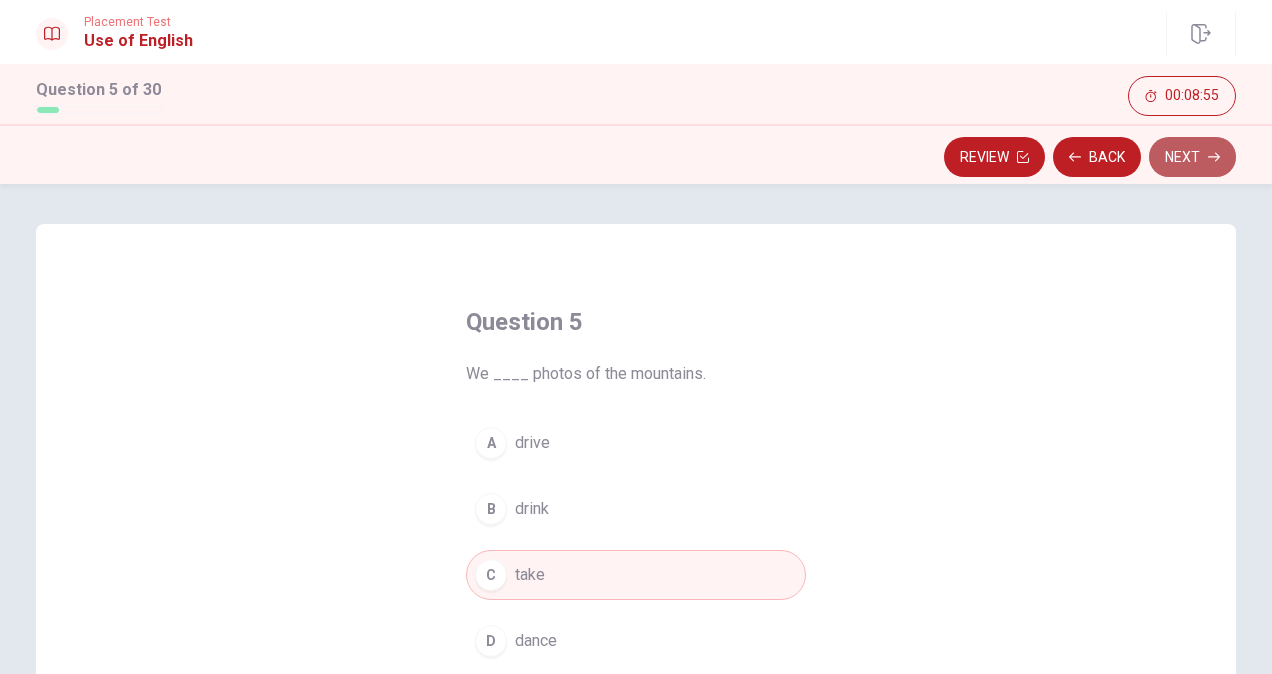 click 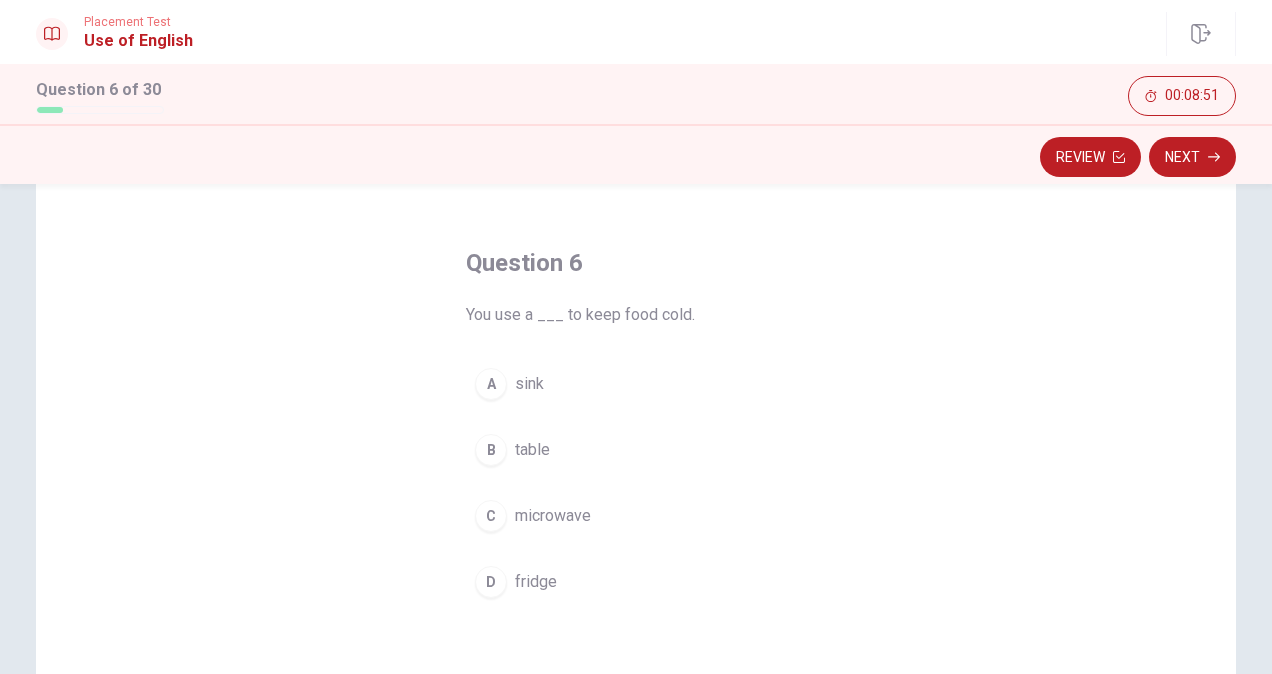 scroll, scrollTop: 100, scrollLeft: 0, axis: vertical 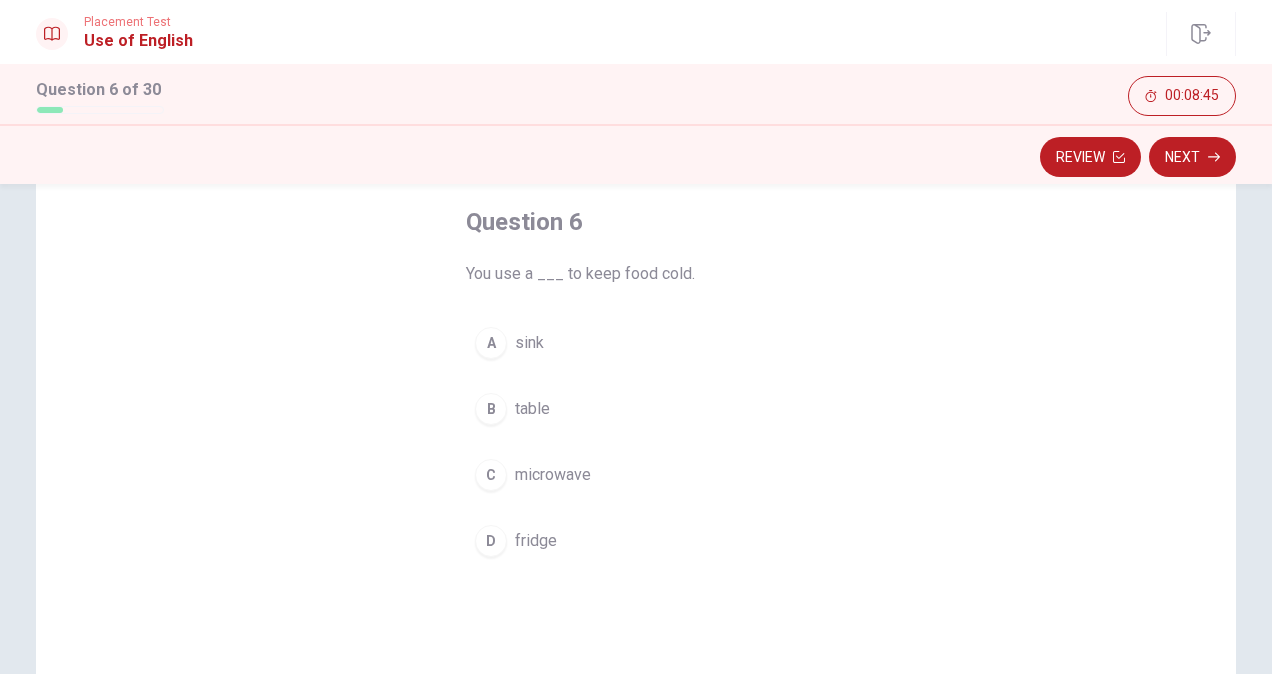 click on "D" at bounding box center [491, 541] 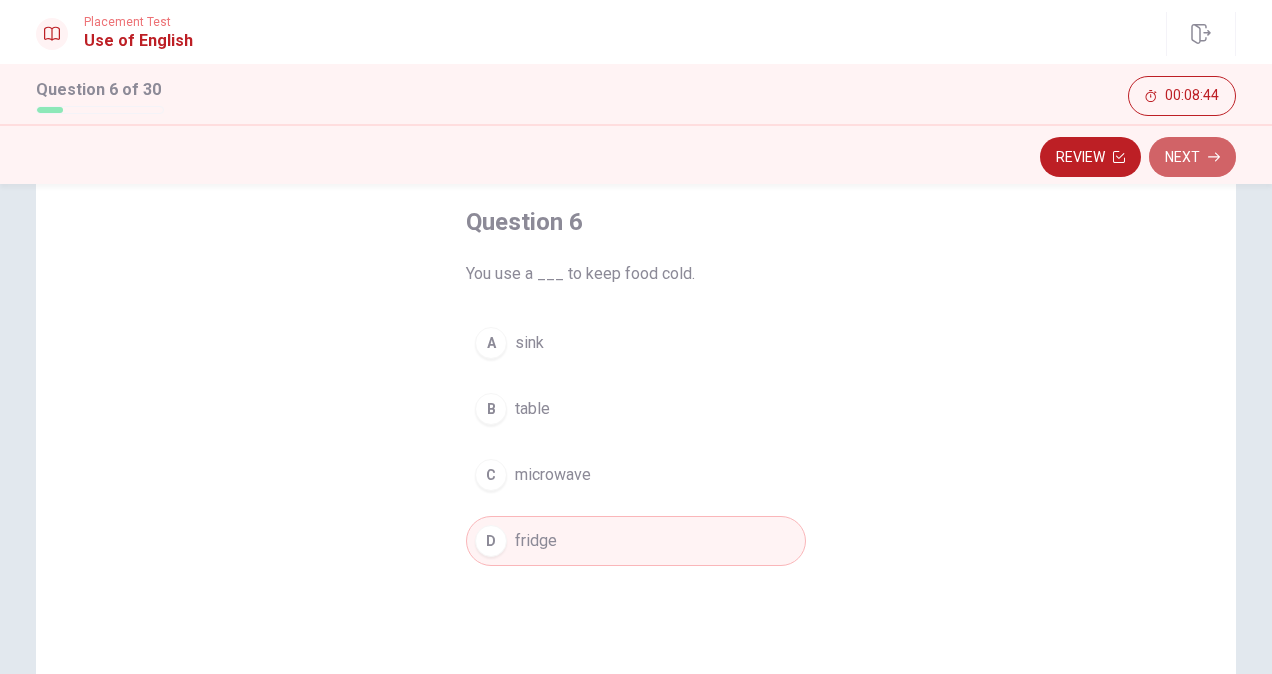 drag, startPoint x: 1219, startPoint y: 148, endPoint x: 1206, endPoint y: 151, distance: 13.341664 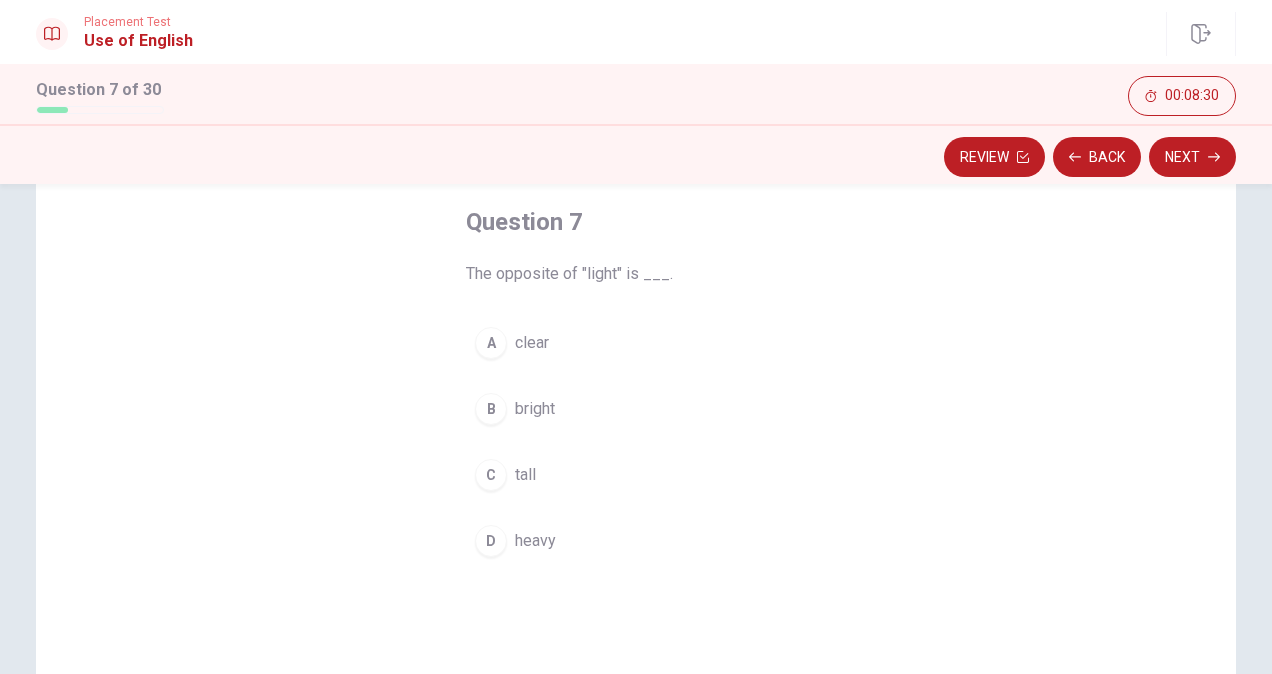 click on "D" at bounding box center (491, 541) 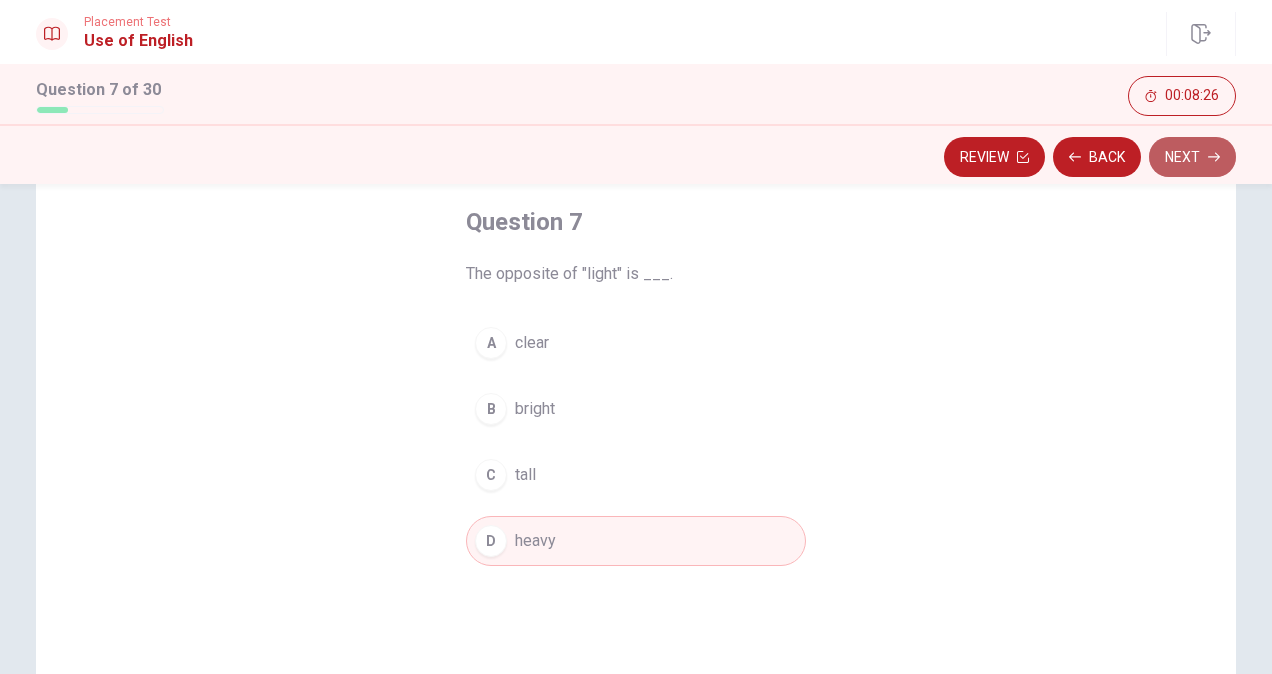 click on "Next" at bounding box center [1192, 157] 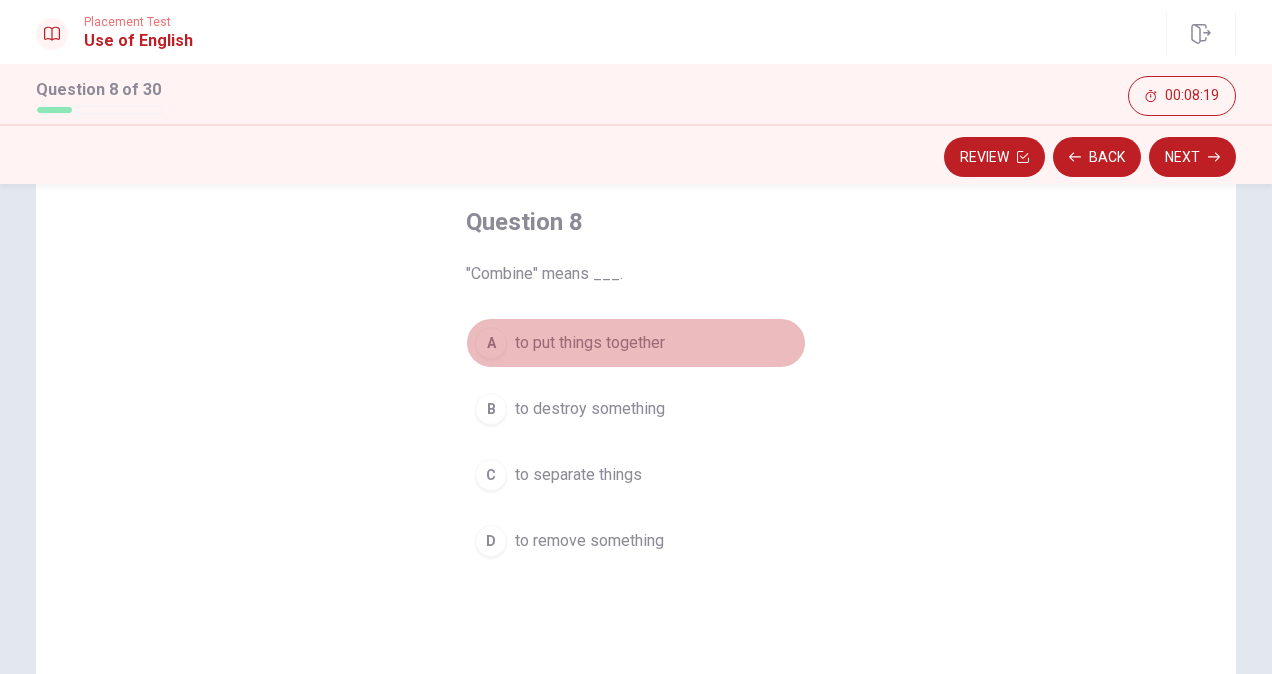 click on "A to put things together" at bounding box center [636, 343] 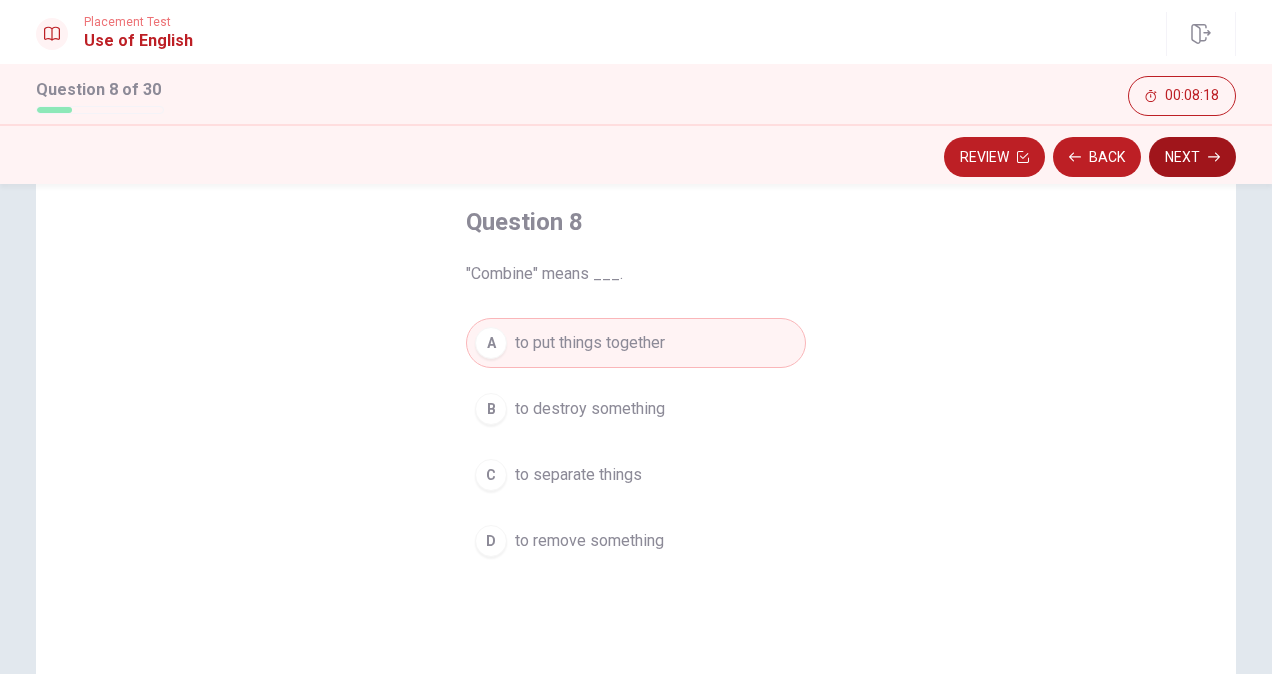 click on "Next" at bounding box center (1192, 157) 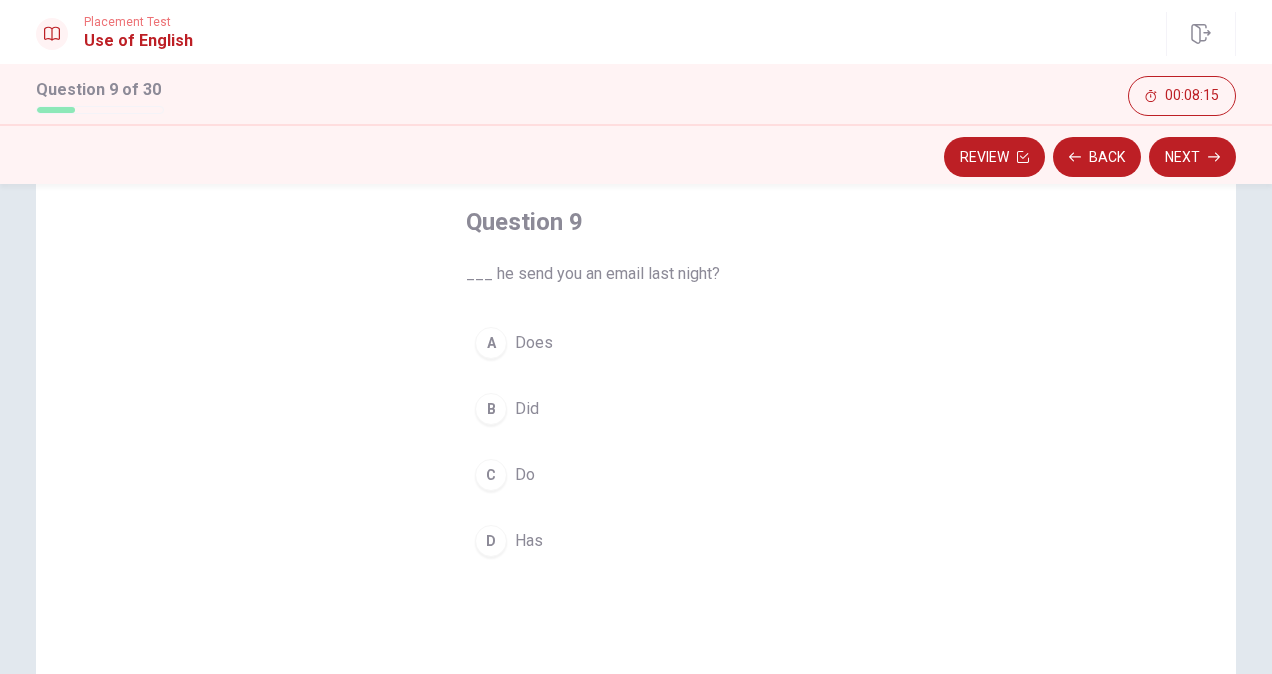 click on "B" at bounding box center (491, 409) 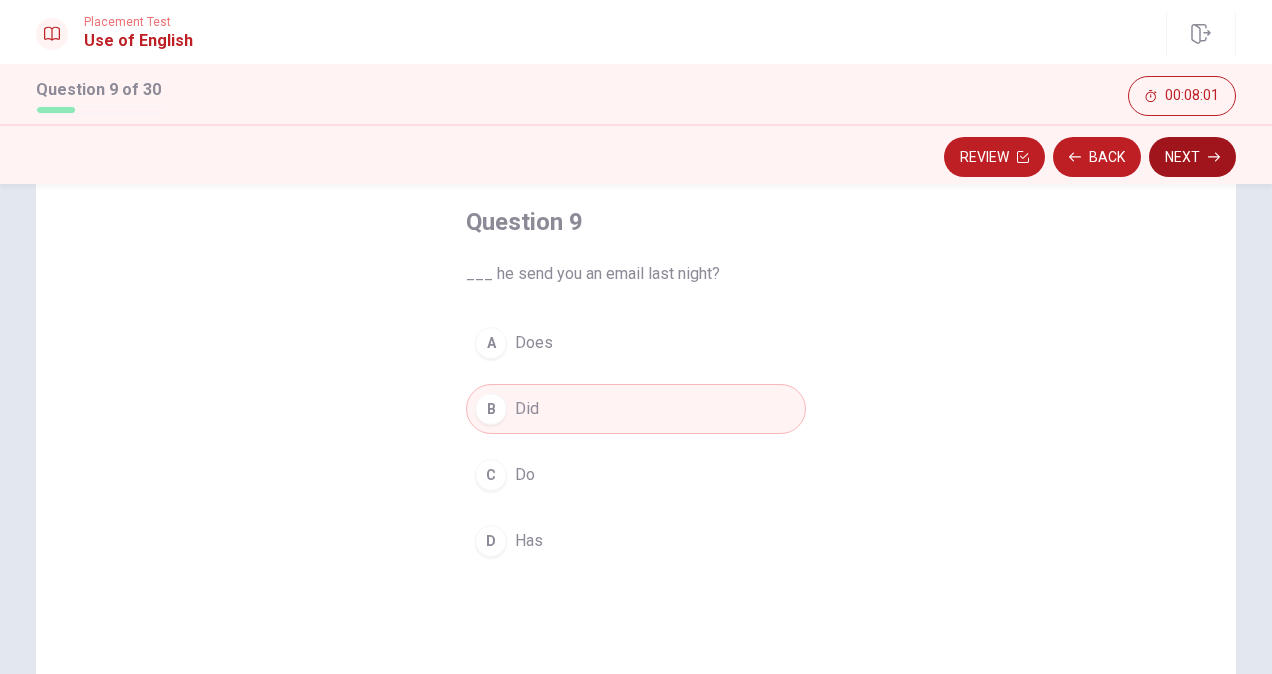 click on "Next" at bounding box center (1192, 157) 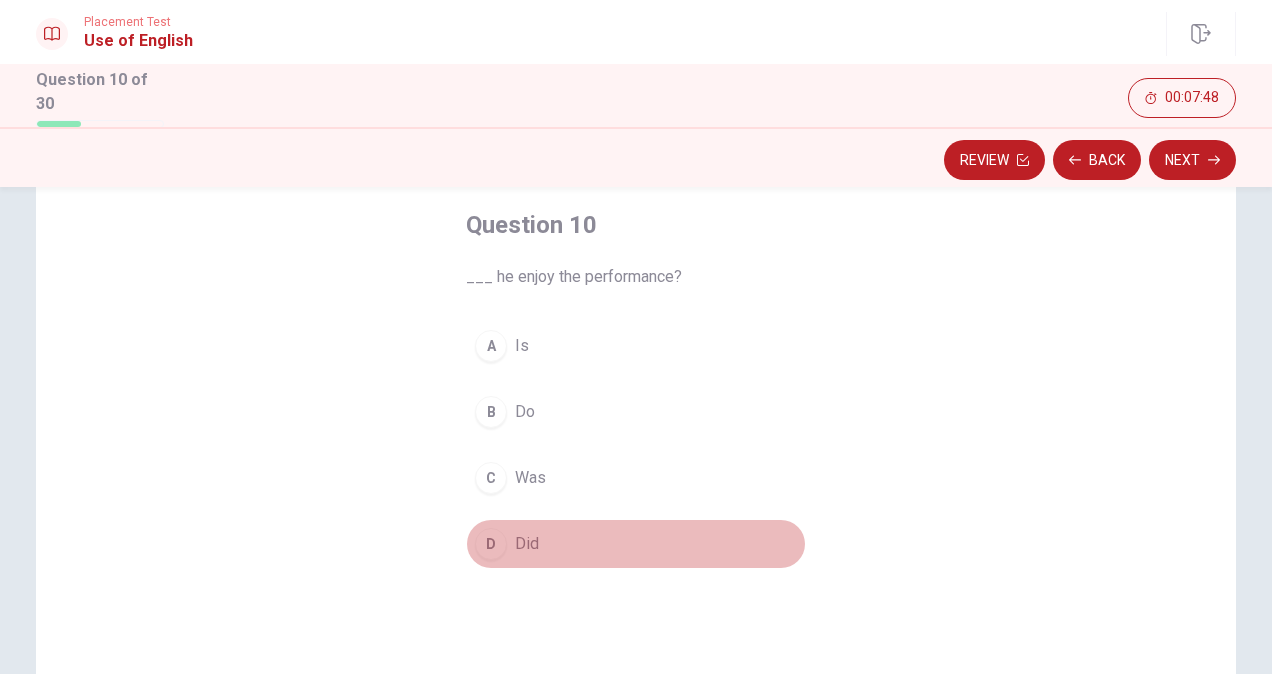 click on "D Did" at bounding box center [636, 544] 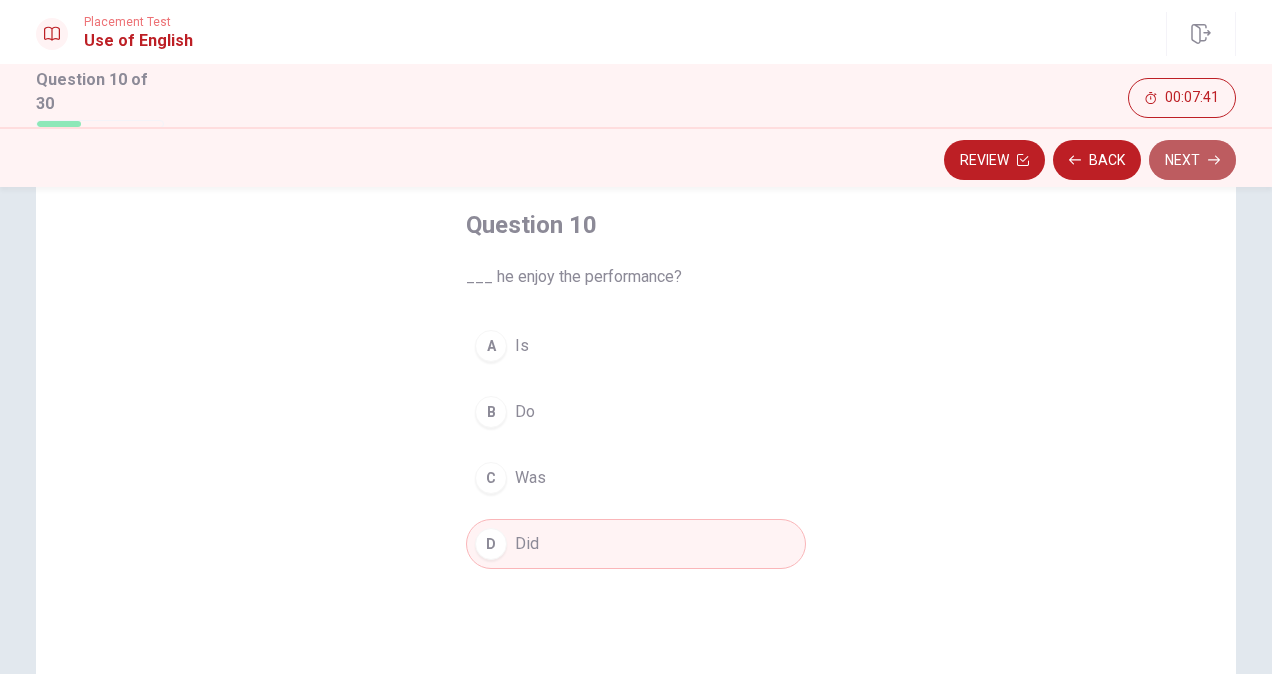 click on "Next" at bounding box center (1192, 160) 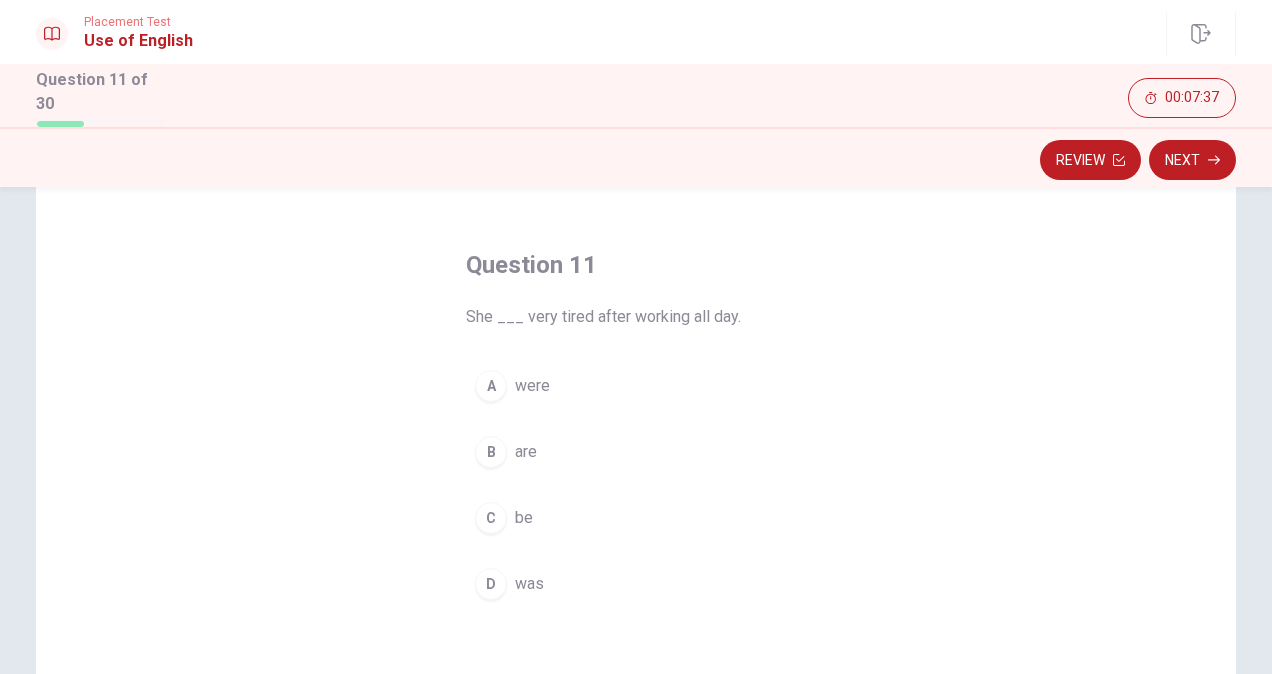 scroll, scrollTop: 100, scrollLeft: 0, axis: vertical 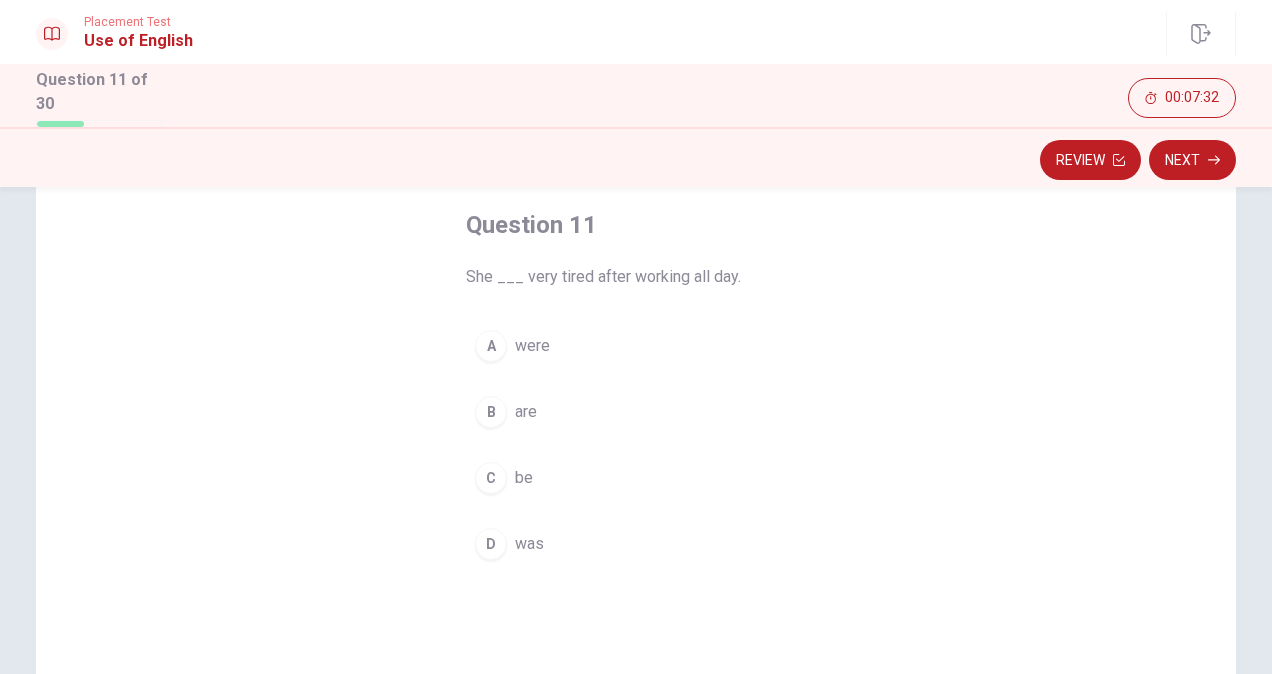 click on "A" at bounding box center [491, 346] 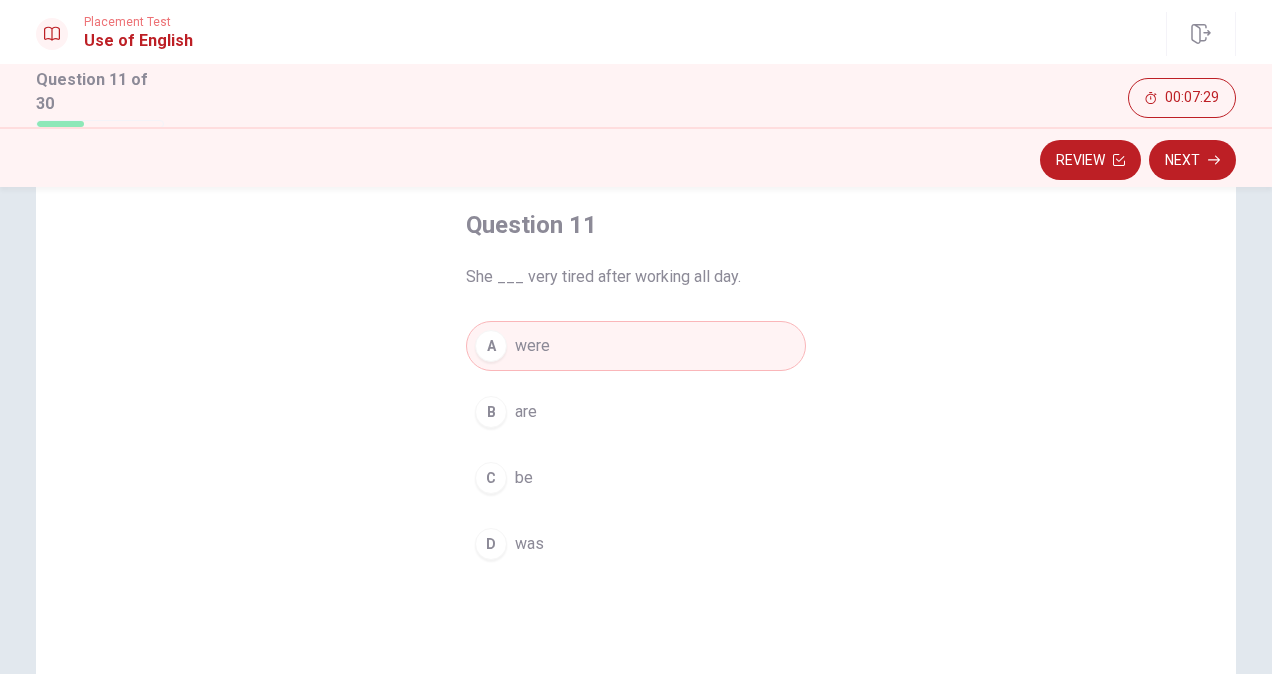 click on "D" at bounding box center [491, 544] 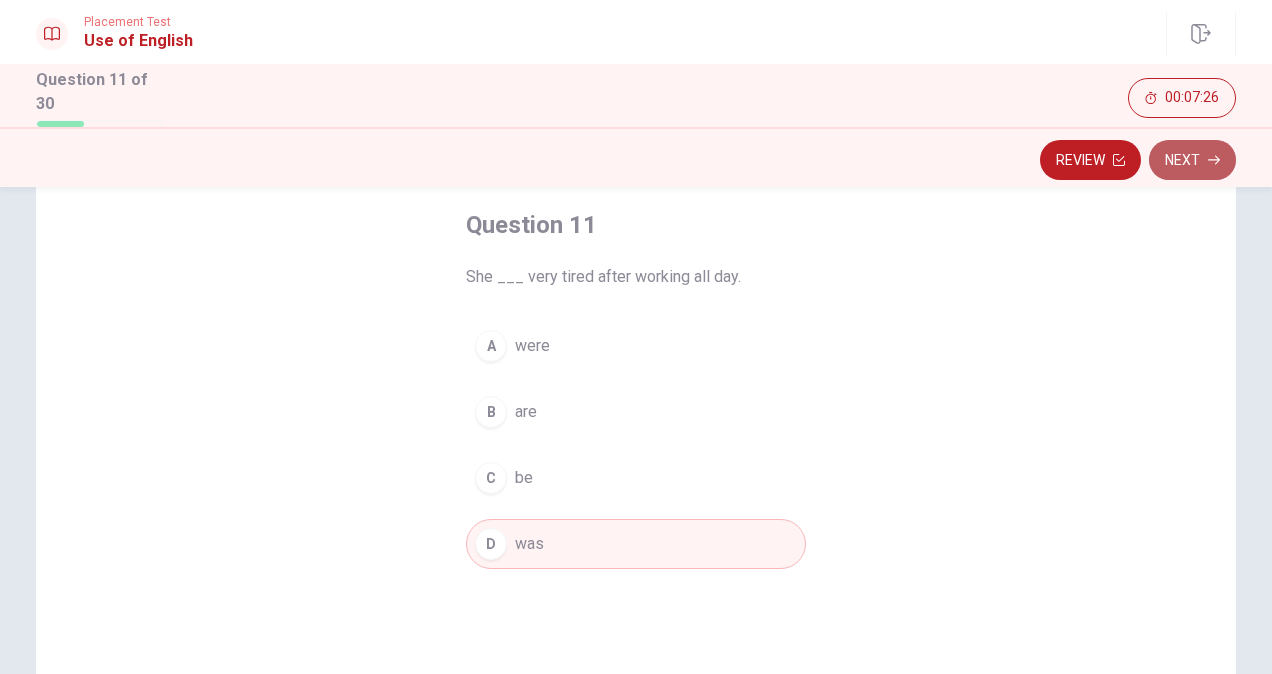 click on "Next" at bounding box center (1192, 160) 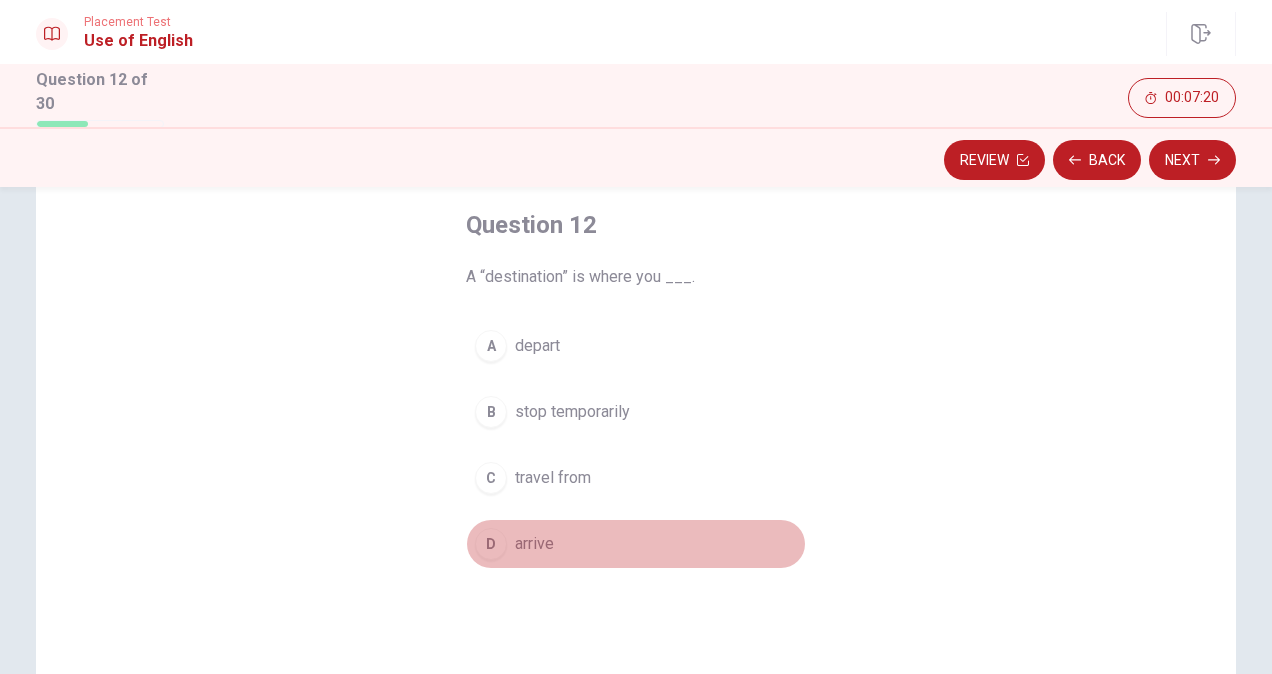 click on "D" at bounding box center (491, 544) 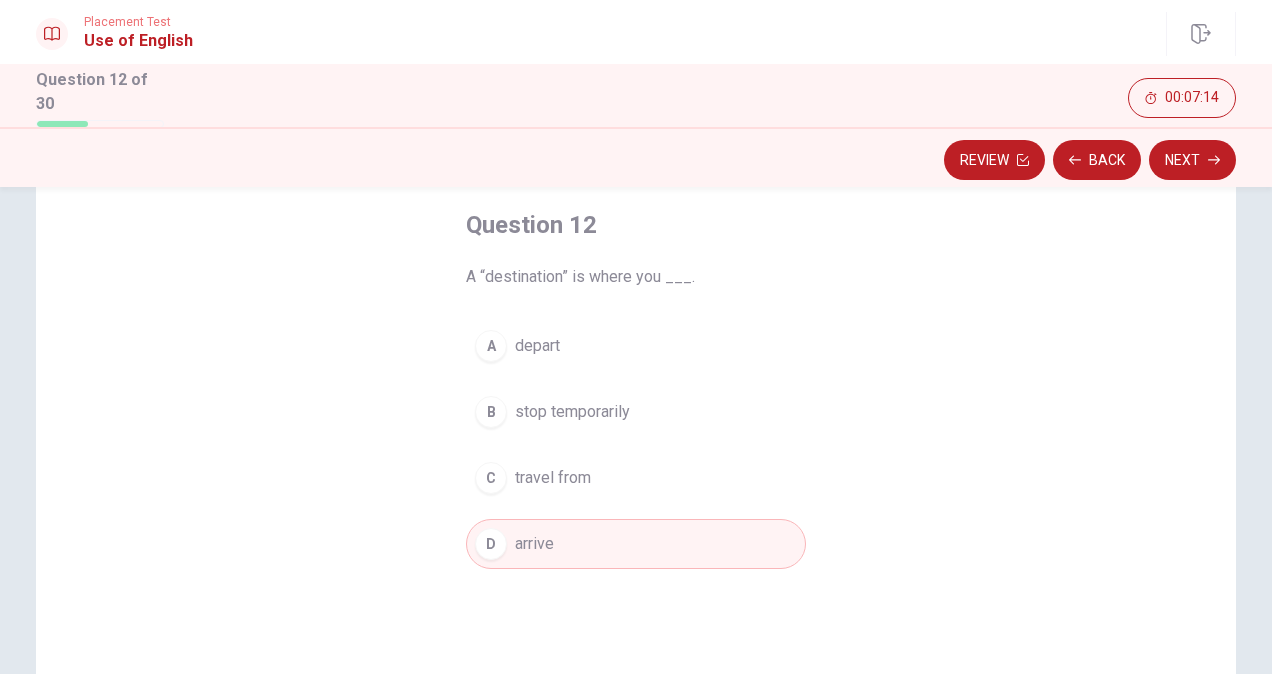 click on "Next" at bounding box center [1192, 160] 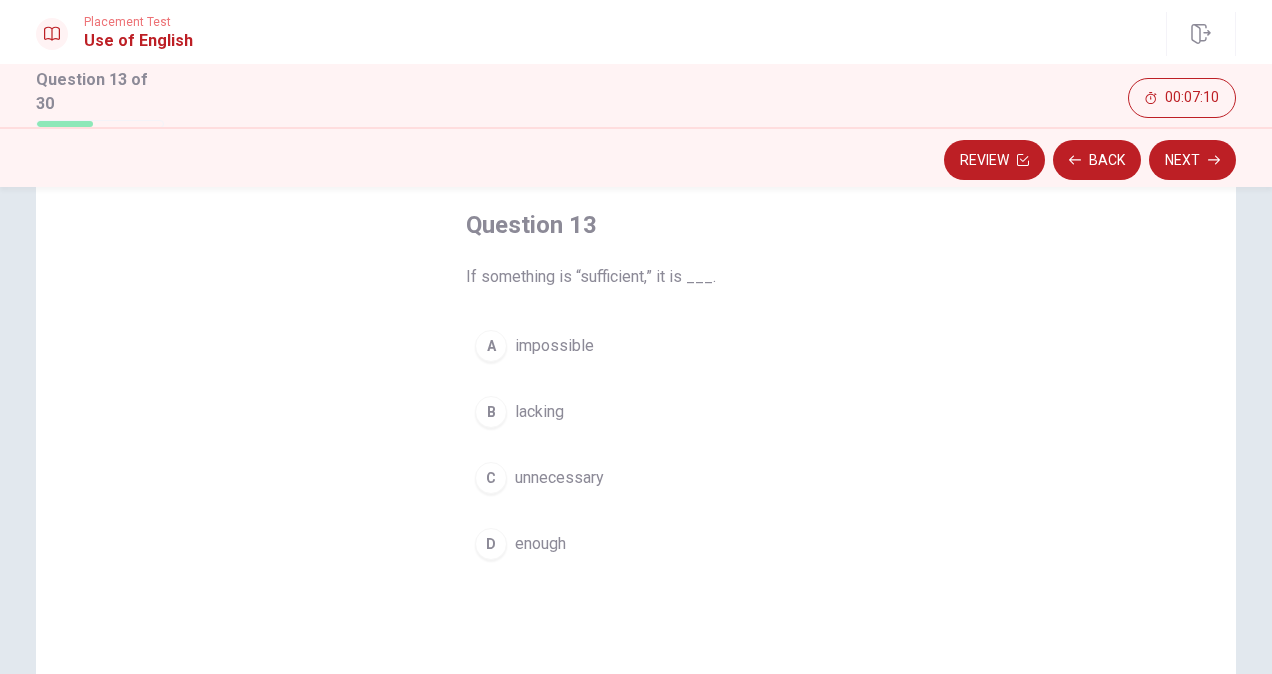 click on "D" at bounding box center (491, 544) 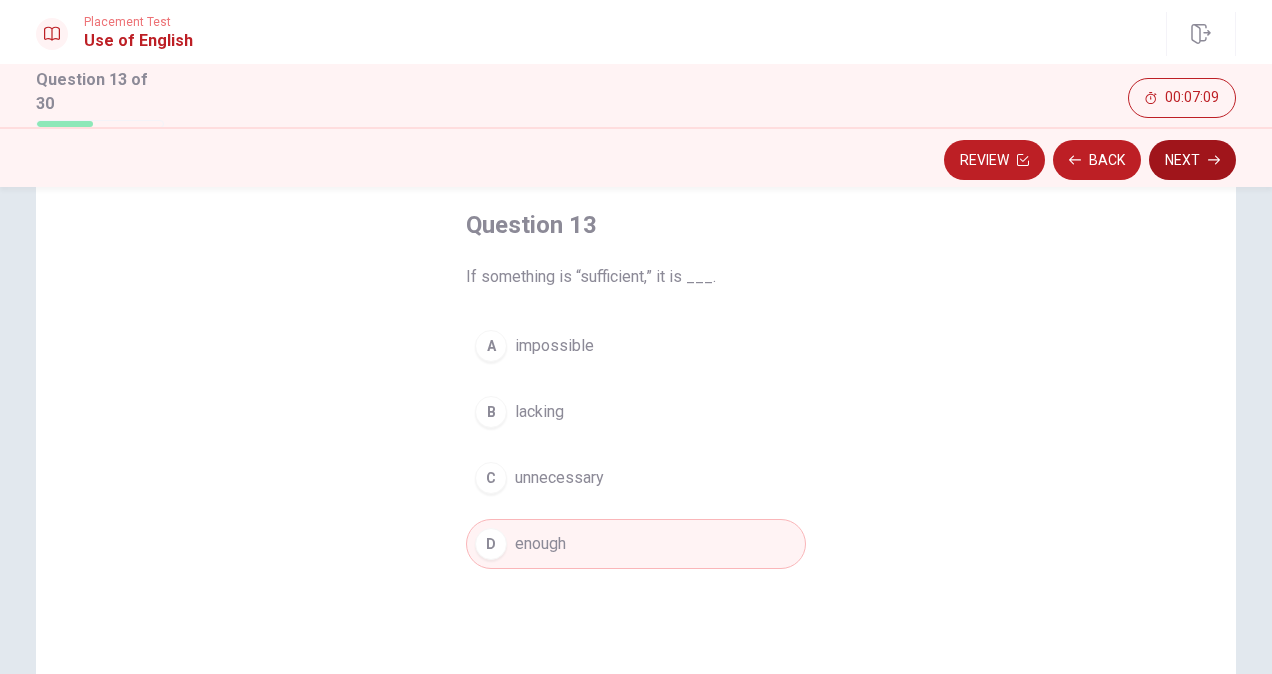 click on "Next" at bounding box center [1192, 160] 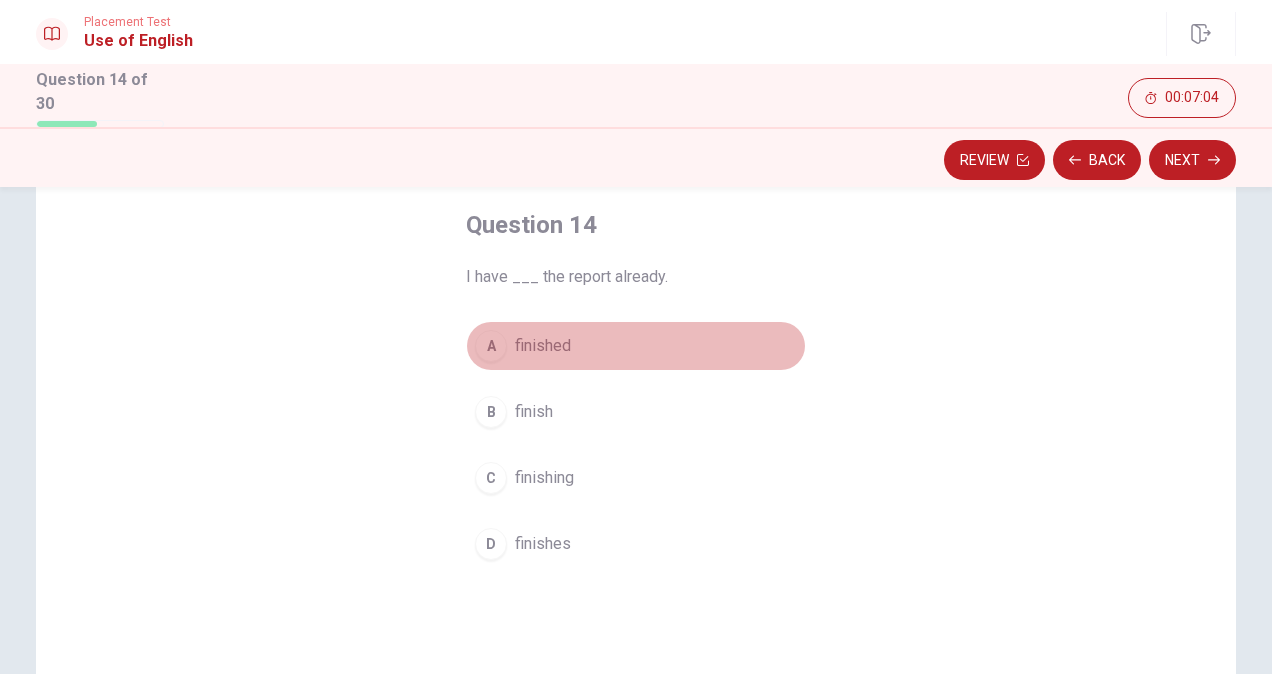 click on "A" at bounding box center (491, 346) 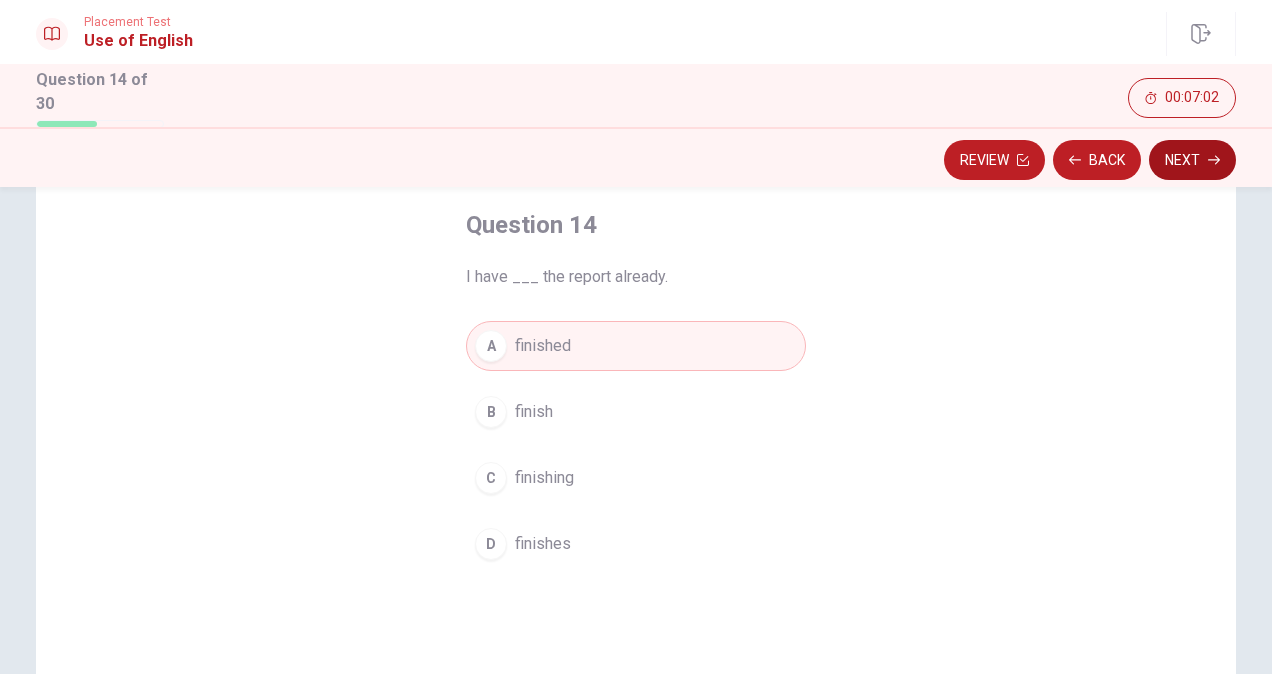 click on "Next" at bounding box center [1192, 160] 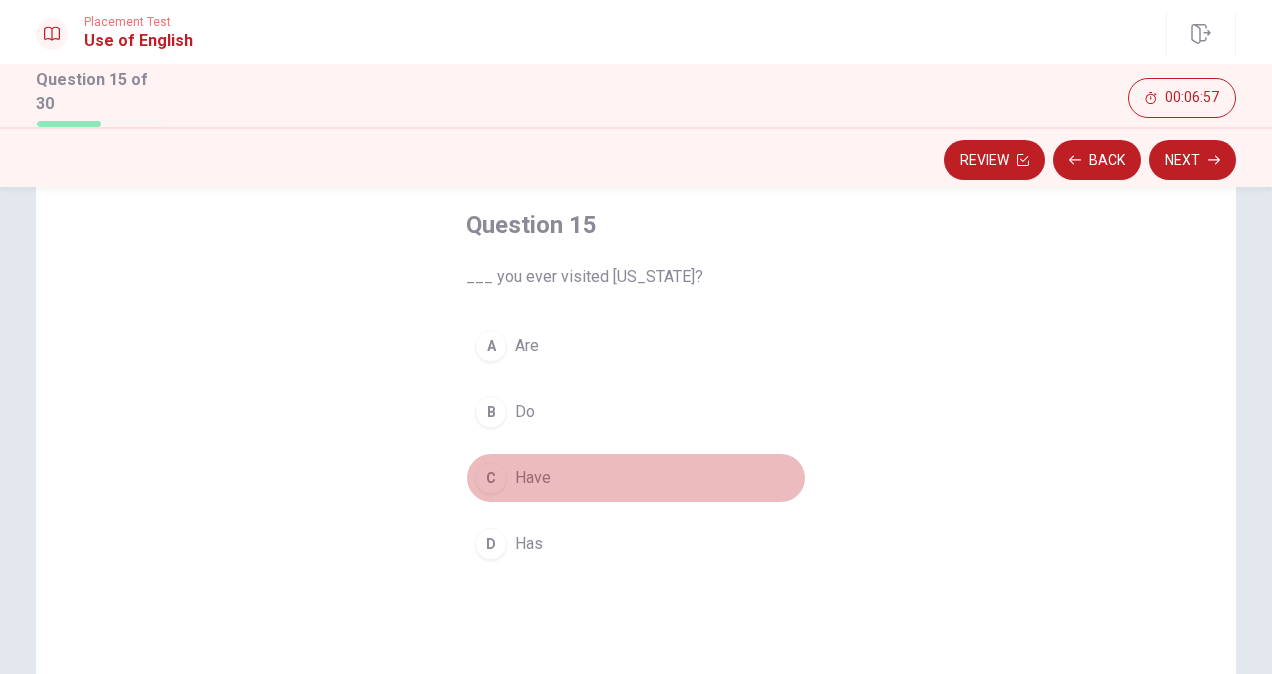 click on "C" at bounding box center [491, 478] 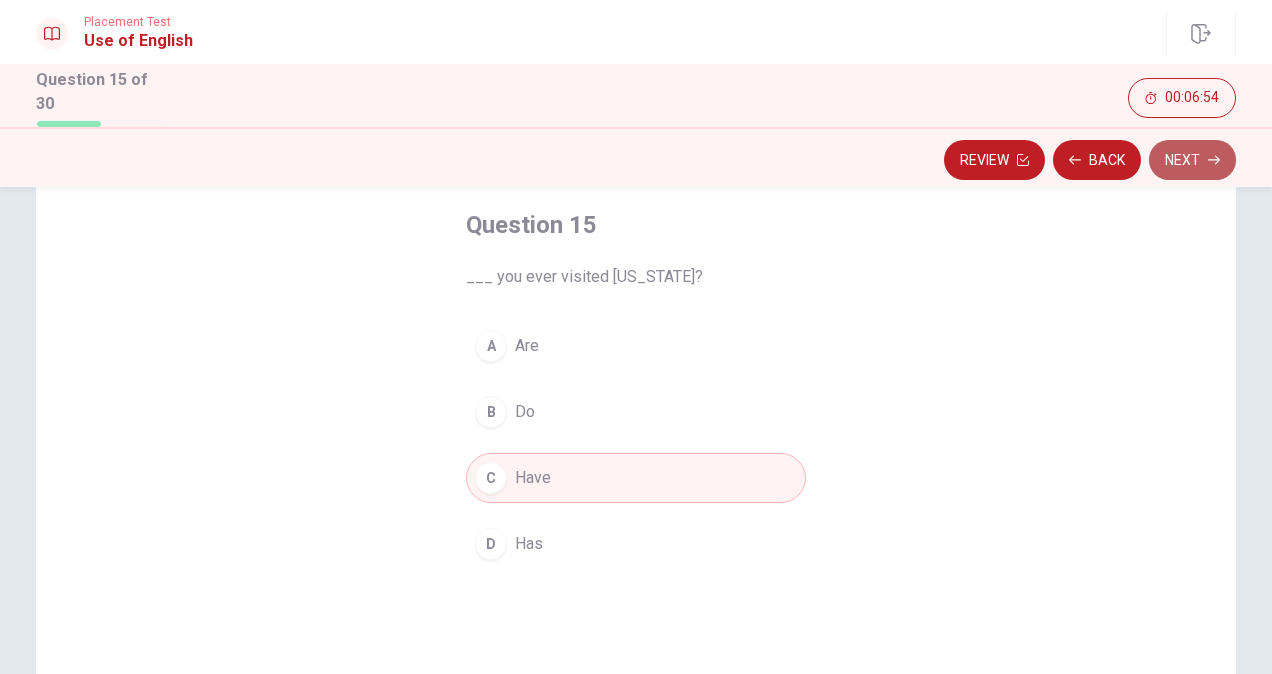 click on "Next" at bounding box center (1192, 160) 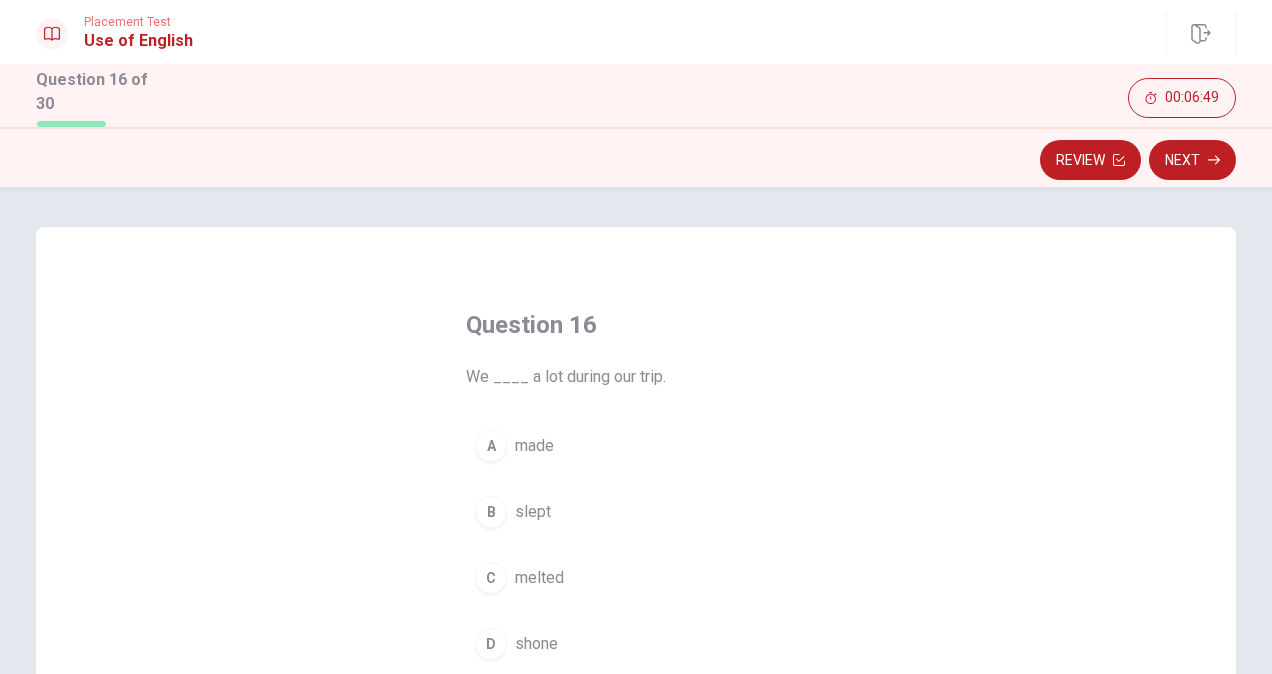 scroll, scrollTop: 100, scrollLeft: 0, axis: vertical 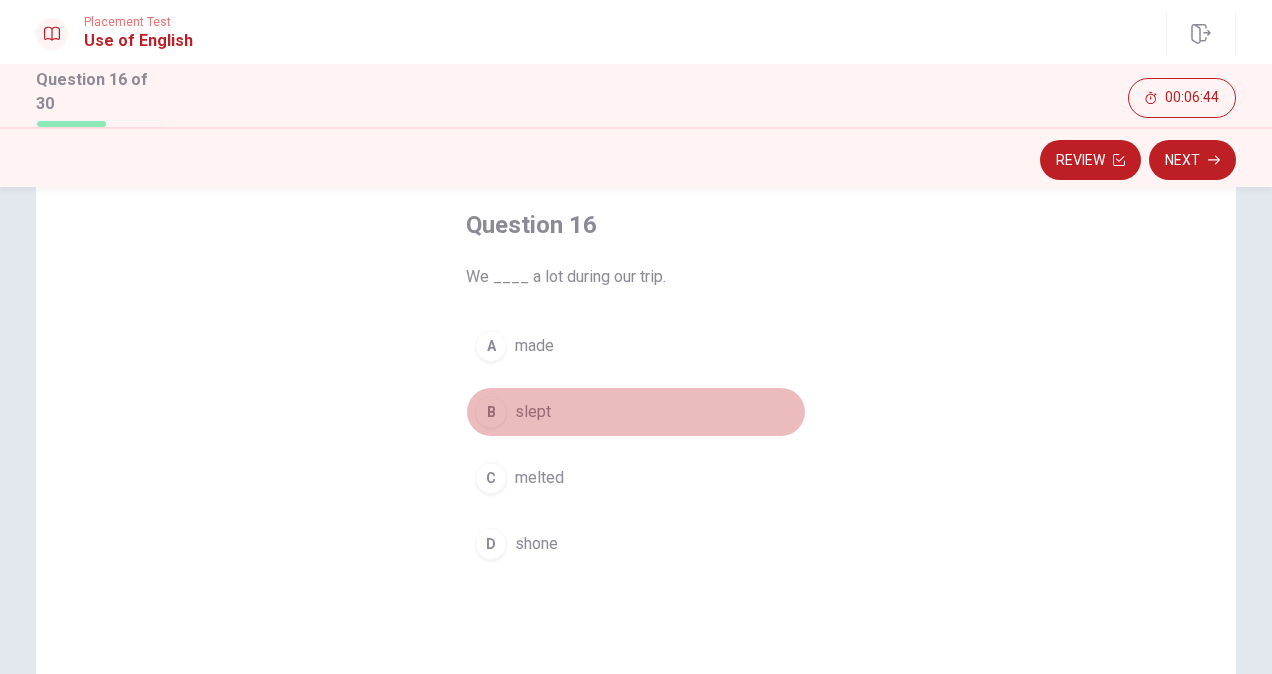 drag, startPoint x: 494, startPoint y: 403, endPoint x: 723, endPoint y: 403, distance: 229 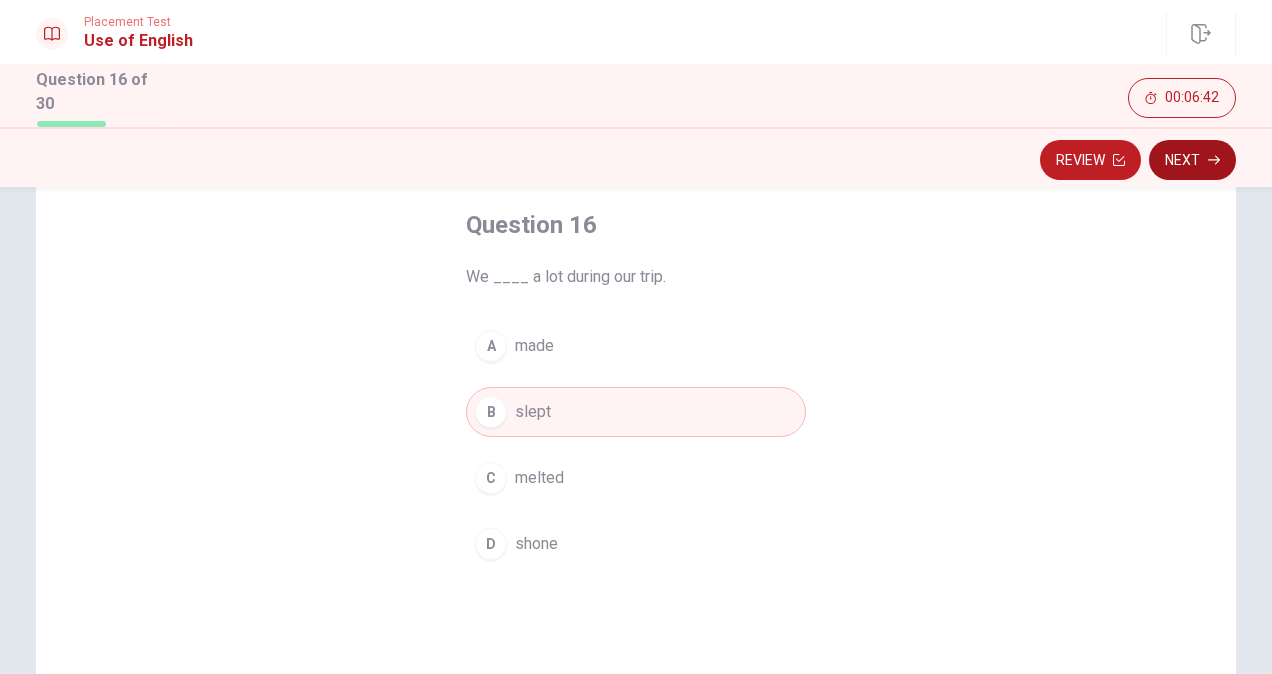 click 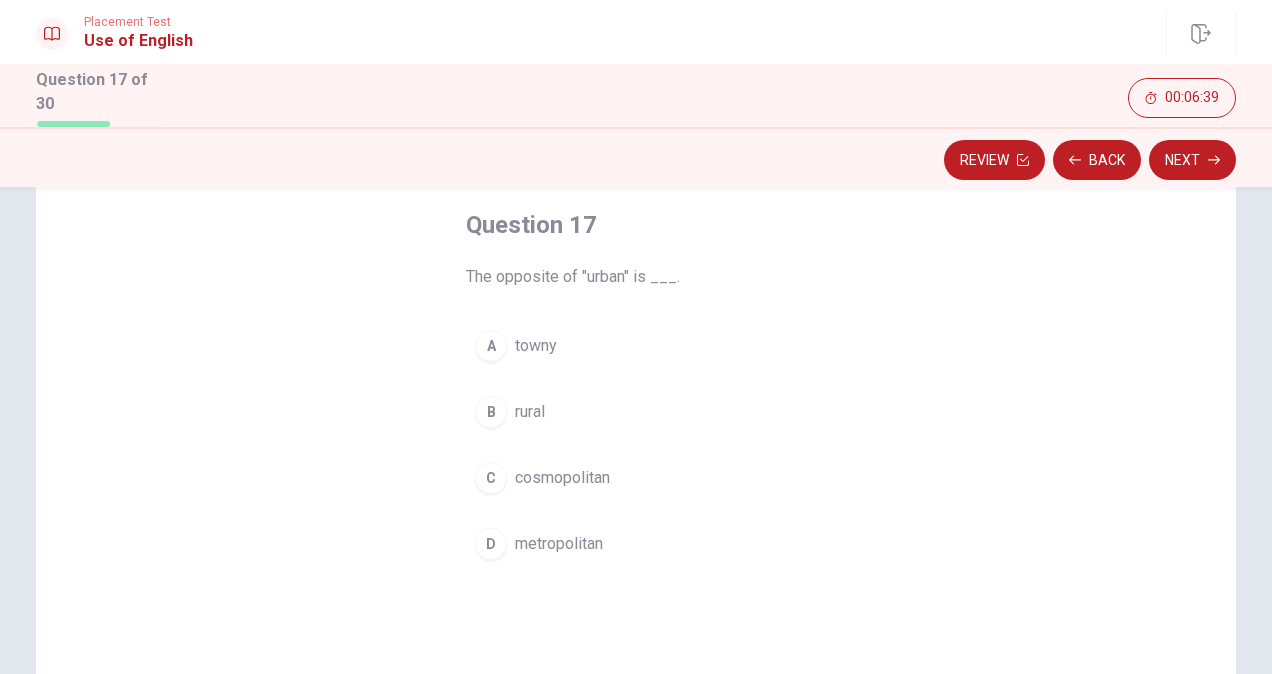 drag, startPoint x: 483, startPoint y: 404, endPoint x: 624, endPoint y: 361, distance: 147.411 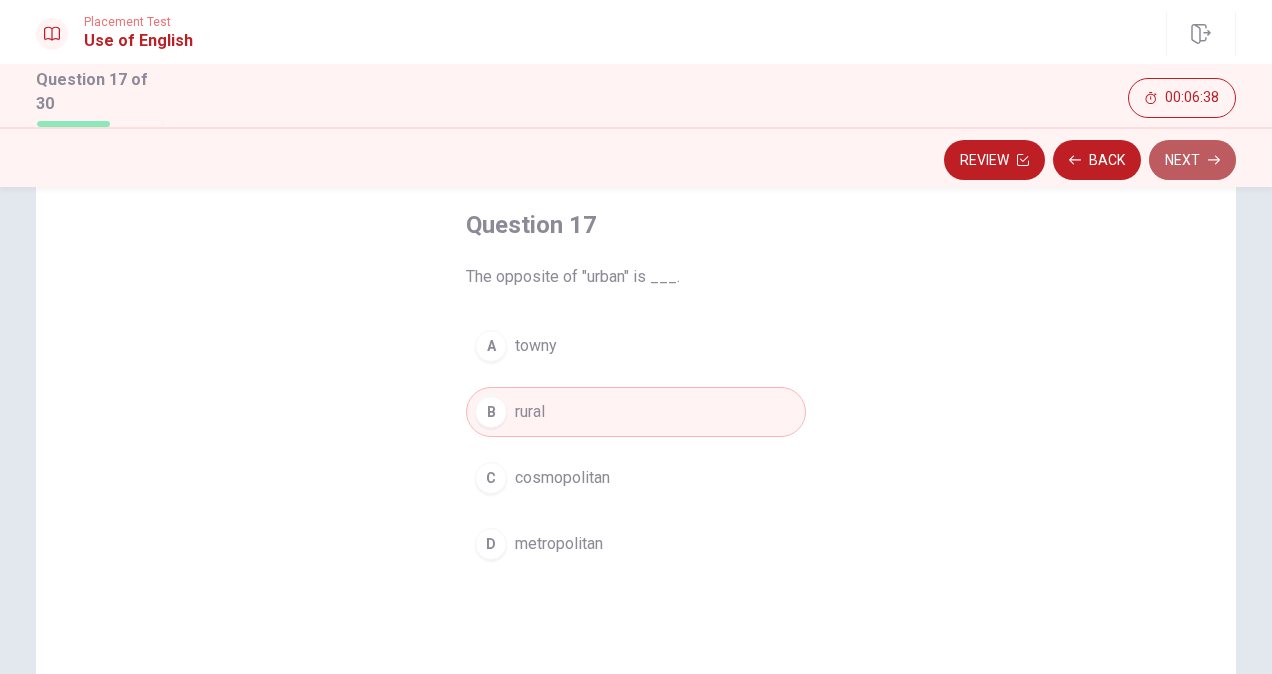 click on "Next" at bounding box center (1192, 160) 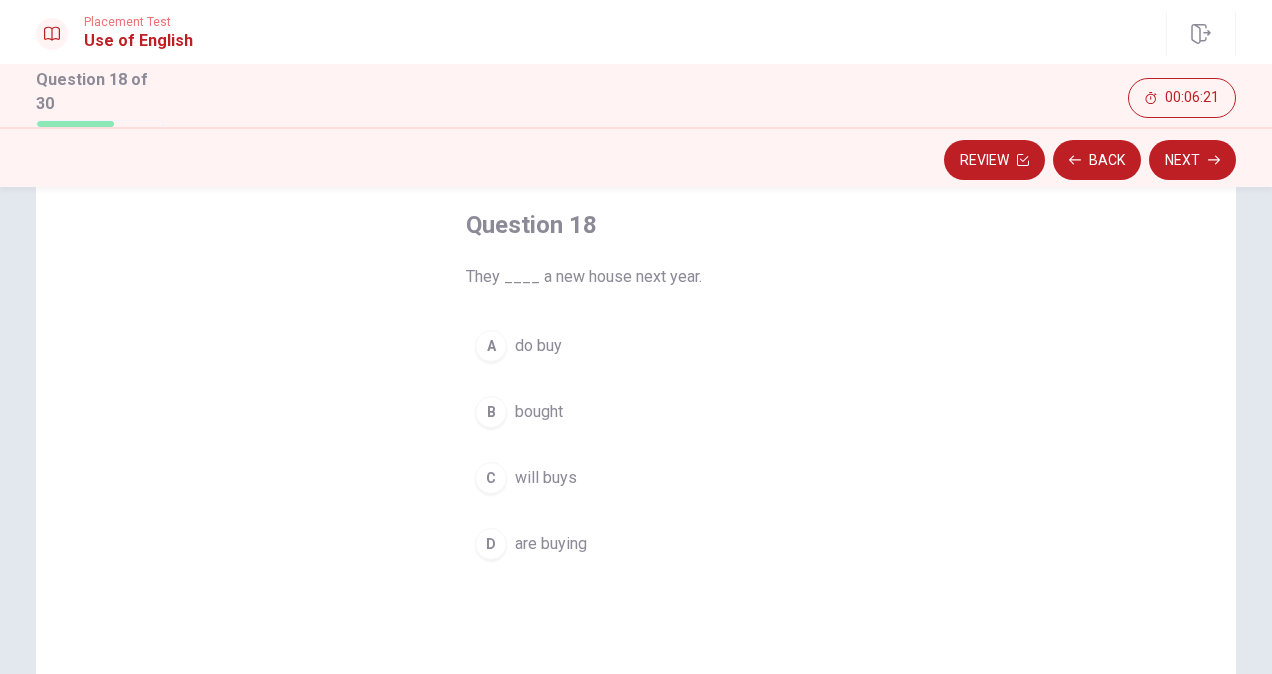 click on "B" at bounding box center (491, 412) 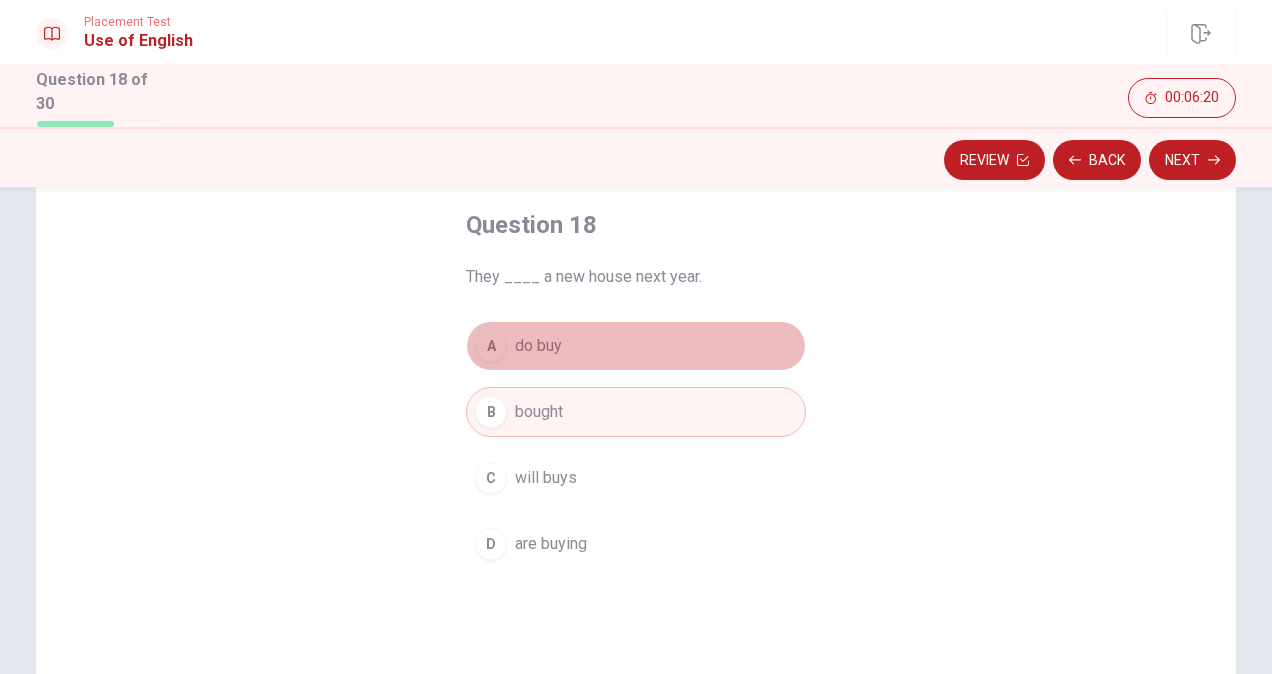 click on "A" at bounding box center (491, 346) 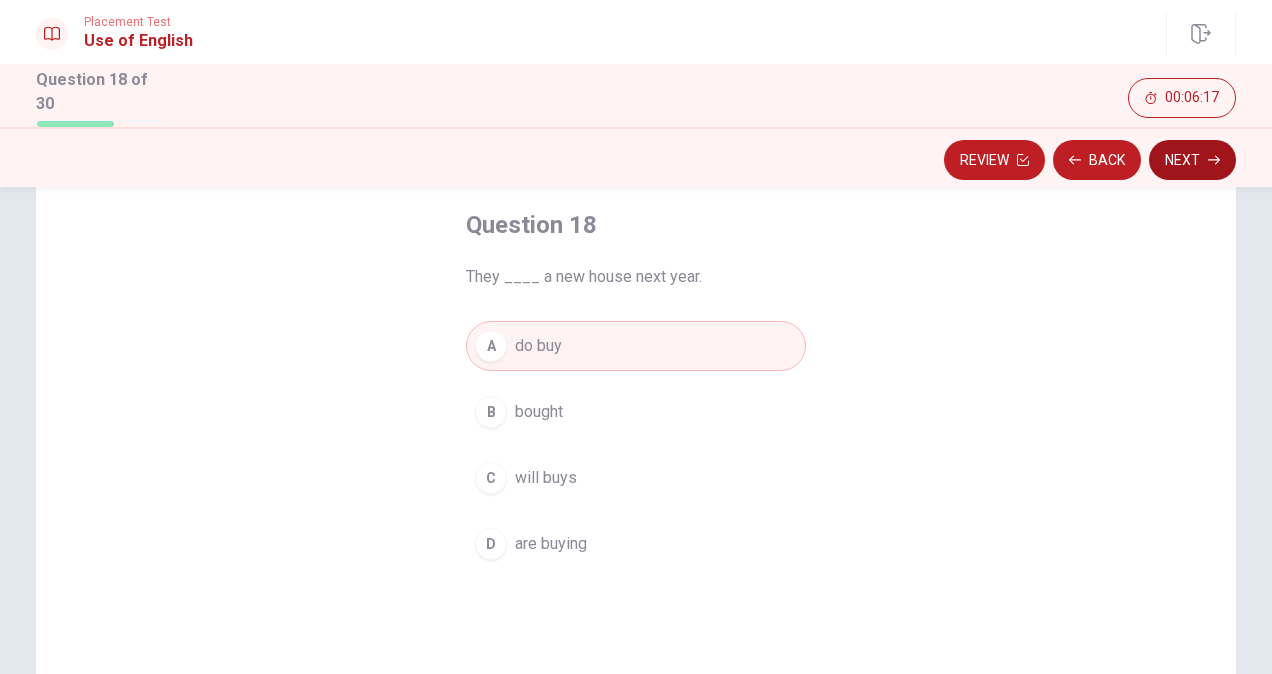 click on "Next" at bounding box center [1192, 160] 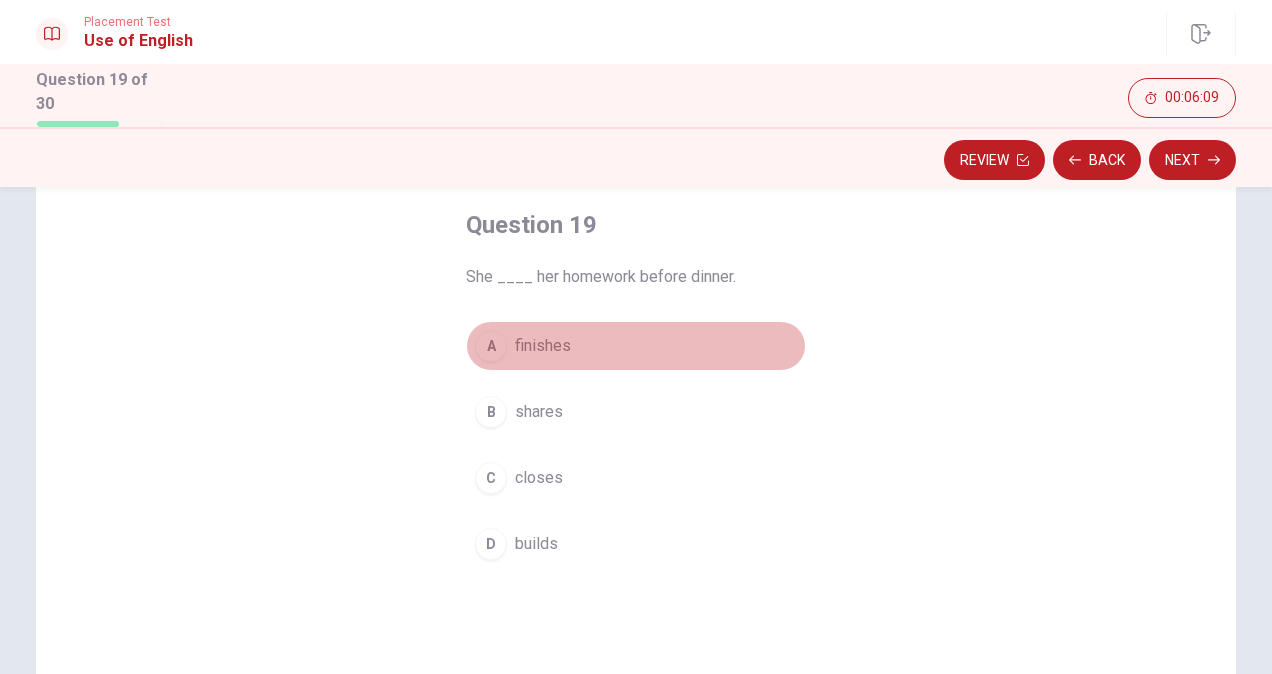 click on "A" at bounding box center [491, 346] 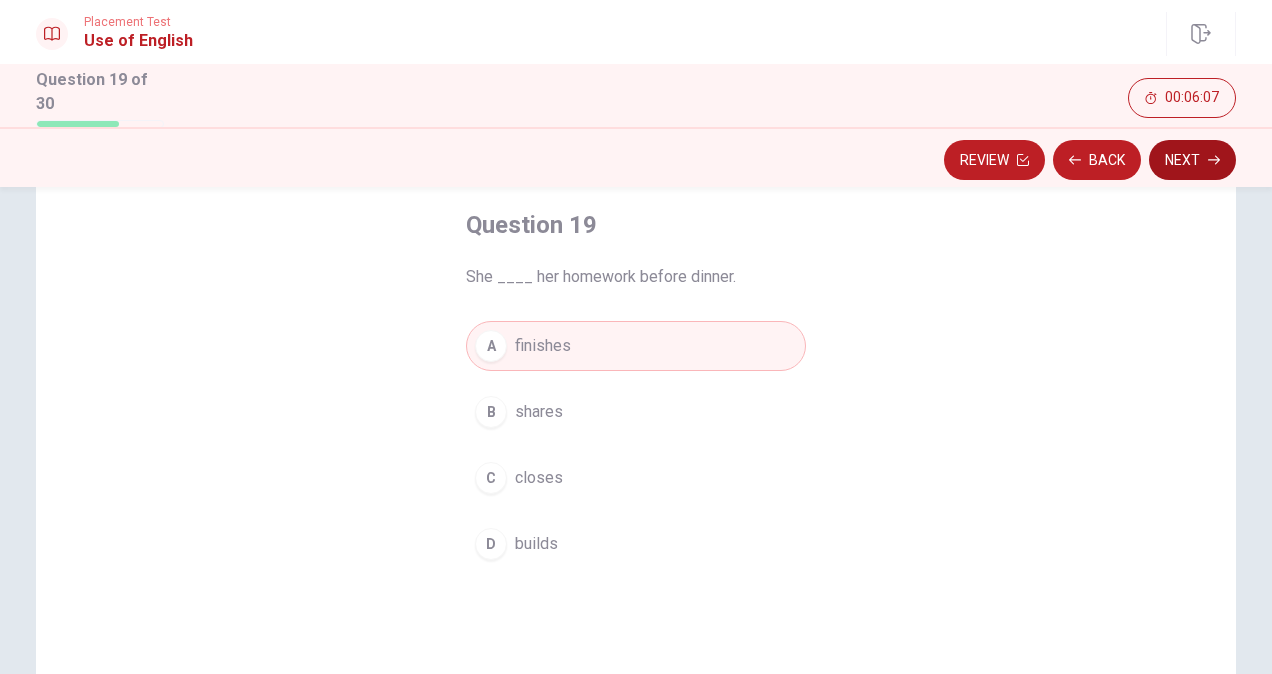 click on "Next" at bounding box center [1192, 160] 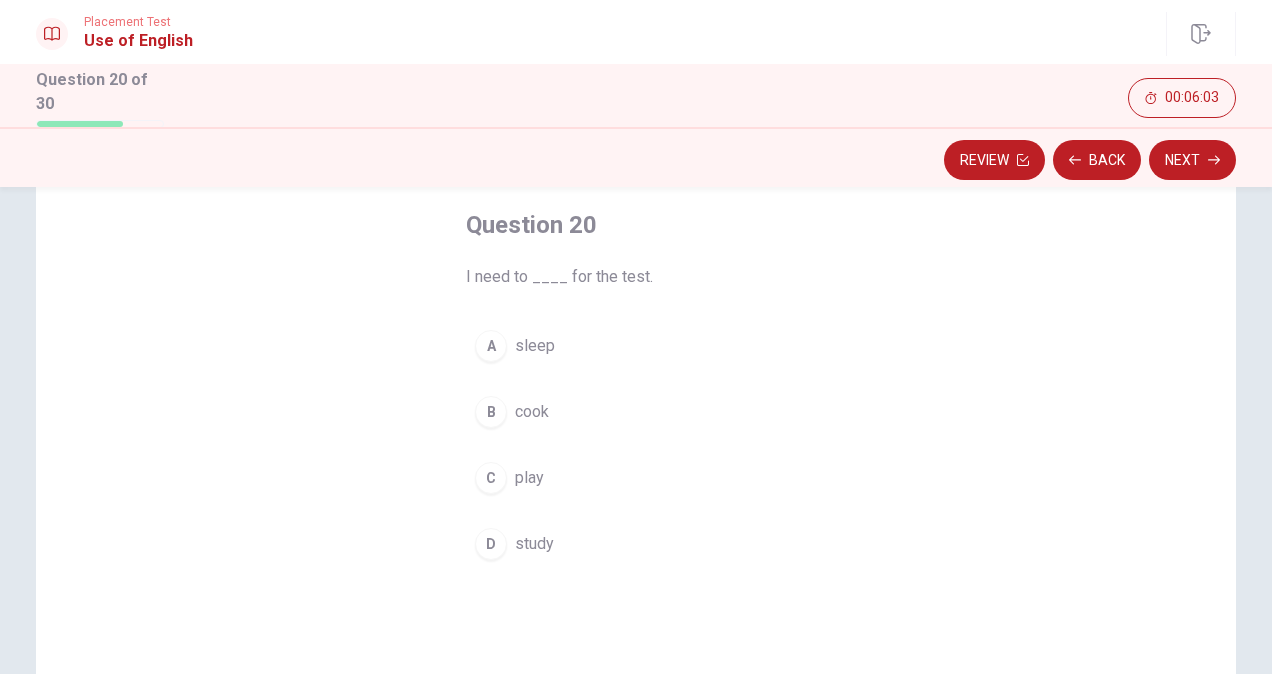click on "D" at bounding box center (491, 544) 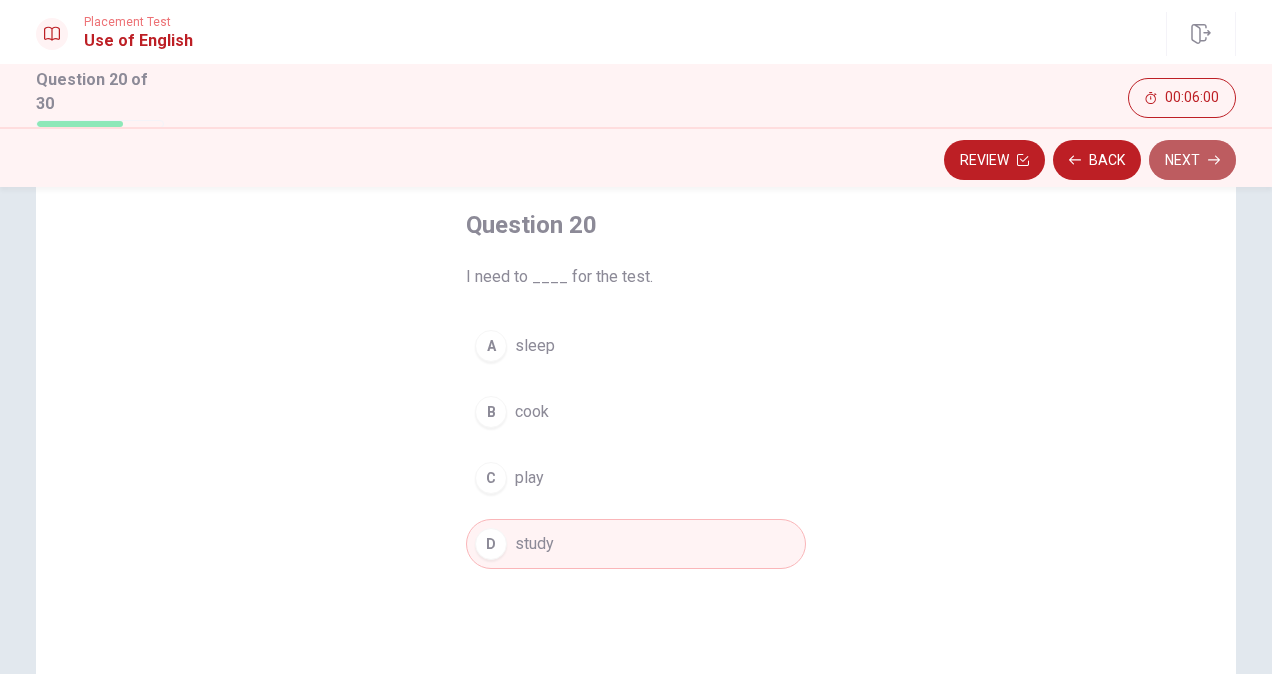 click on "Next" at bounding box center (1192, 160) 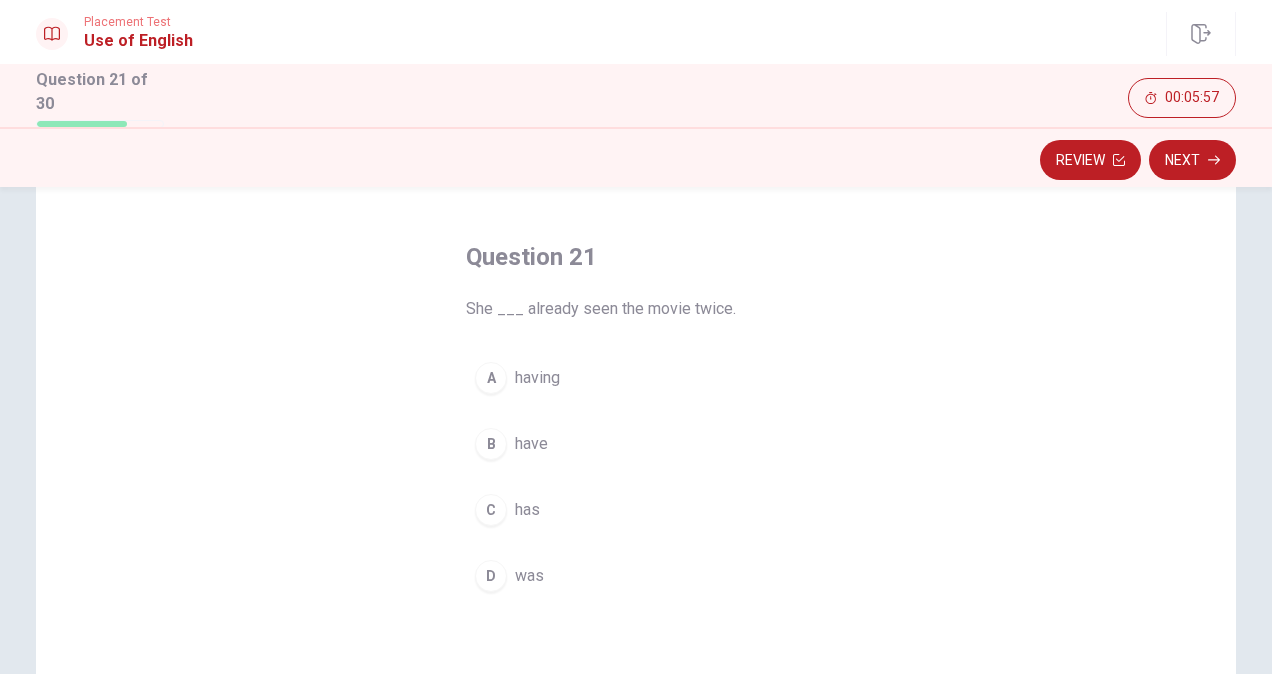 scroll, scrollTop: 100, scrollLeft: 0, axis: vertical 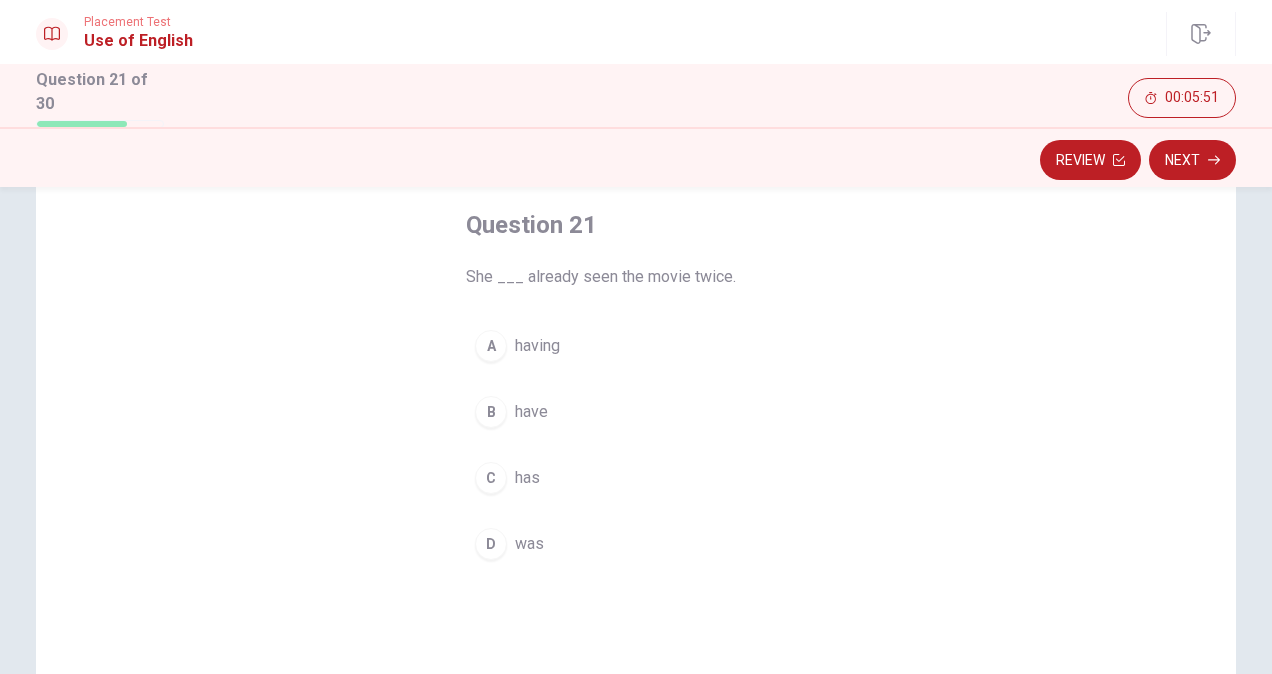 click on "B" at bounding box center (491, 412) 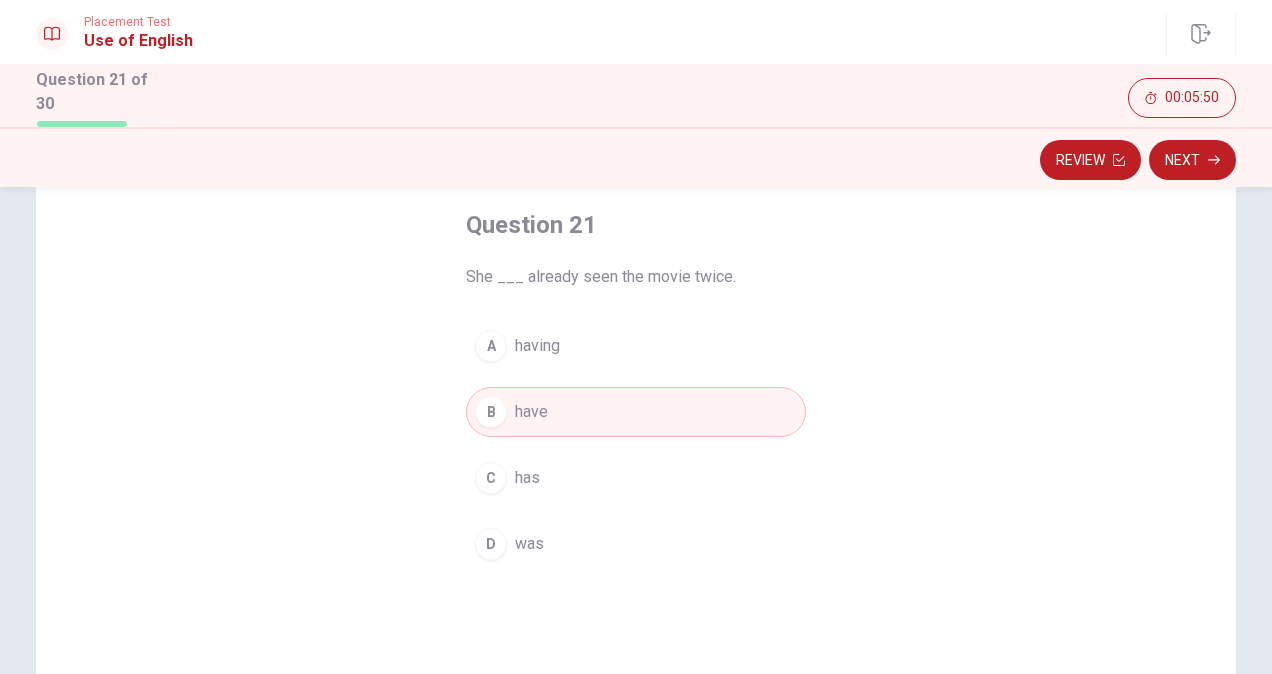 click on "C has" at bounding box center (636, 478) 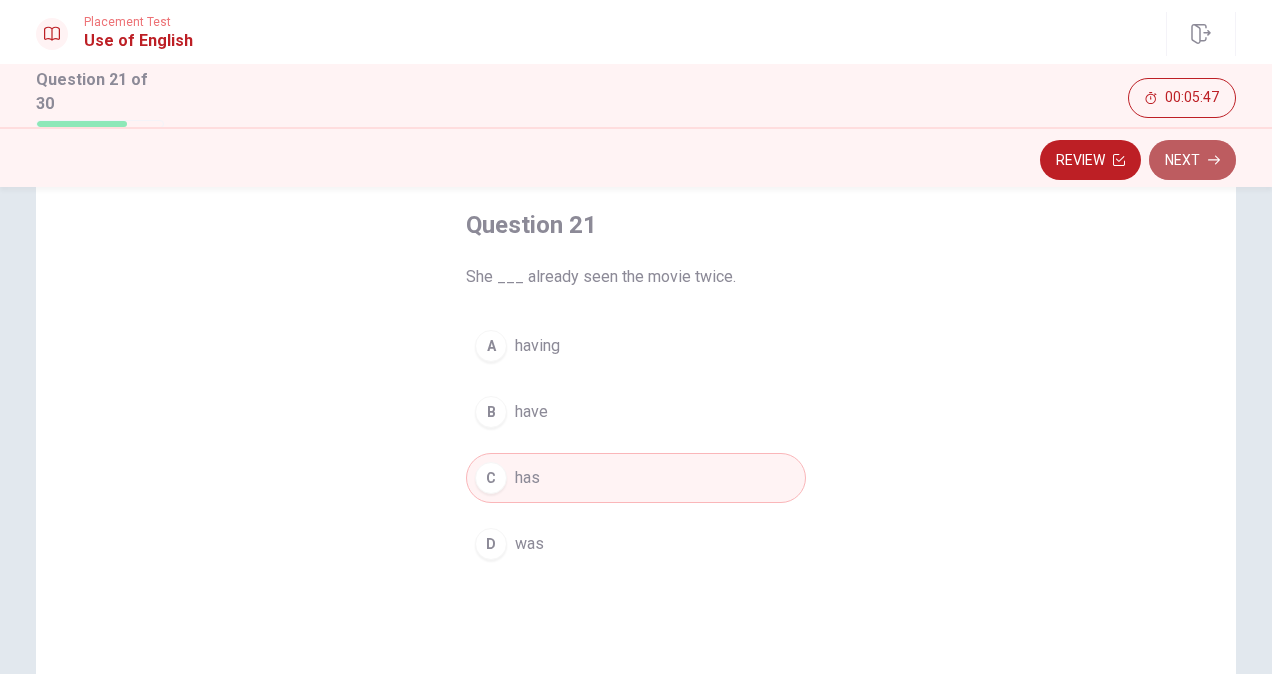 click 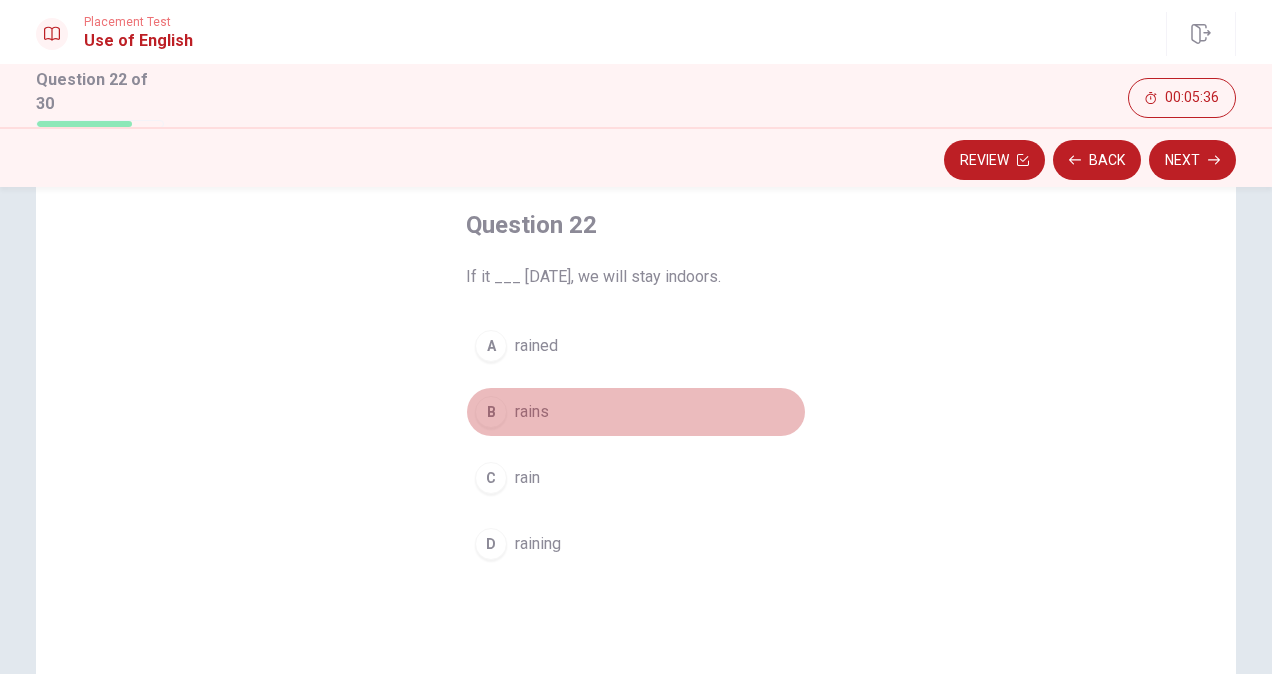click on "B" at bounding box center (491, 412) 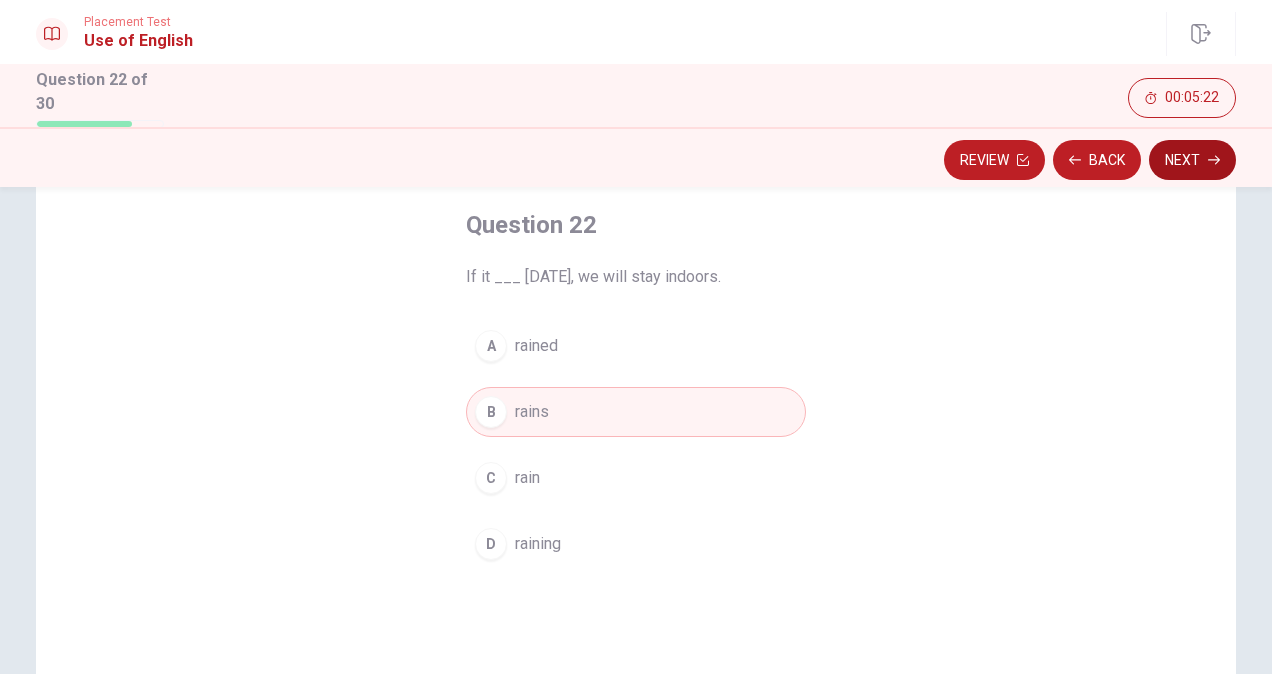 click on "Next" at bounding box center [1192, 160] 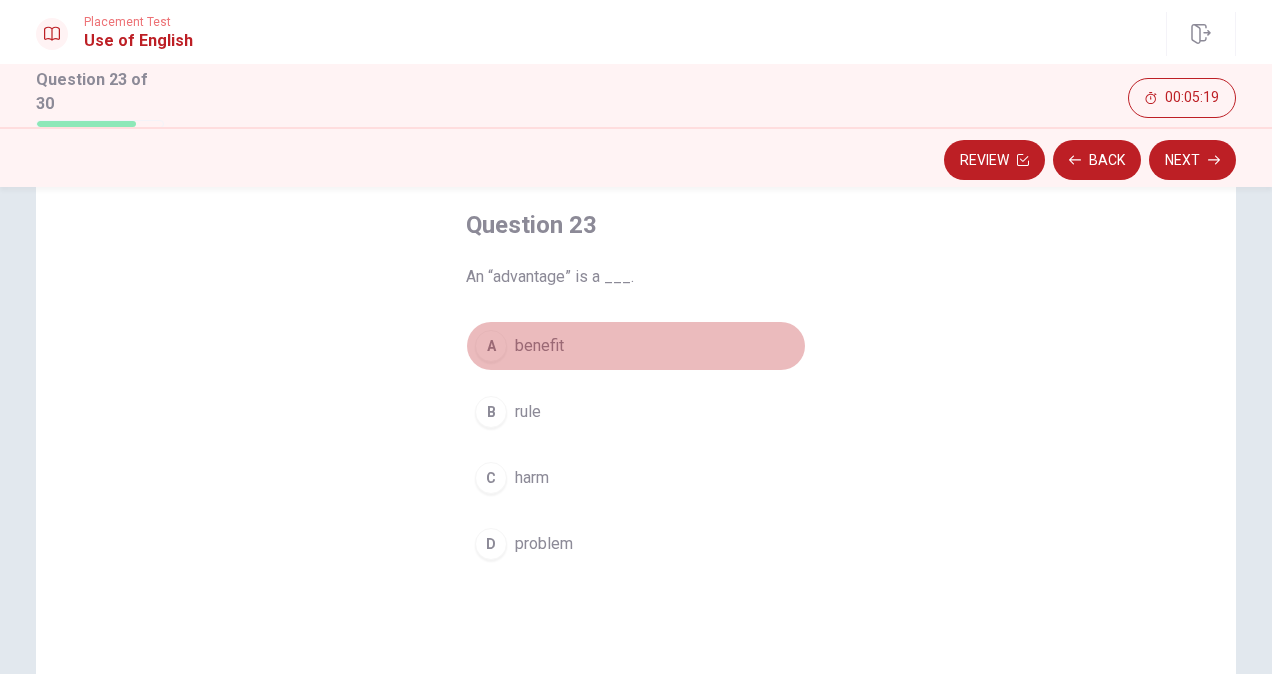 click on "A" at bounding box center (491, 346) 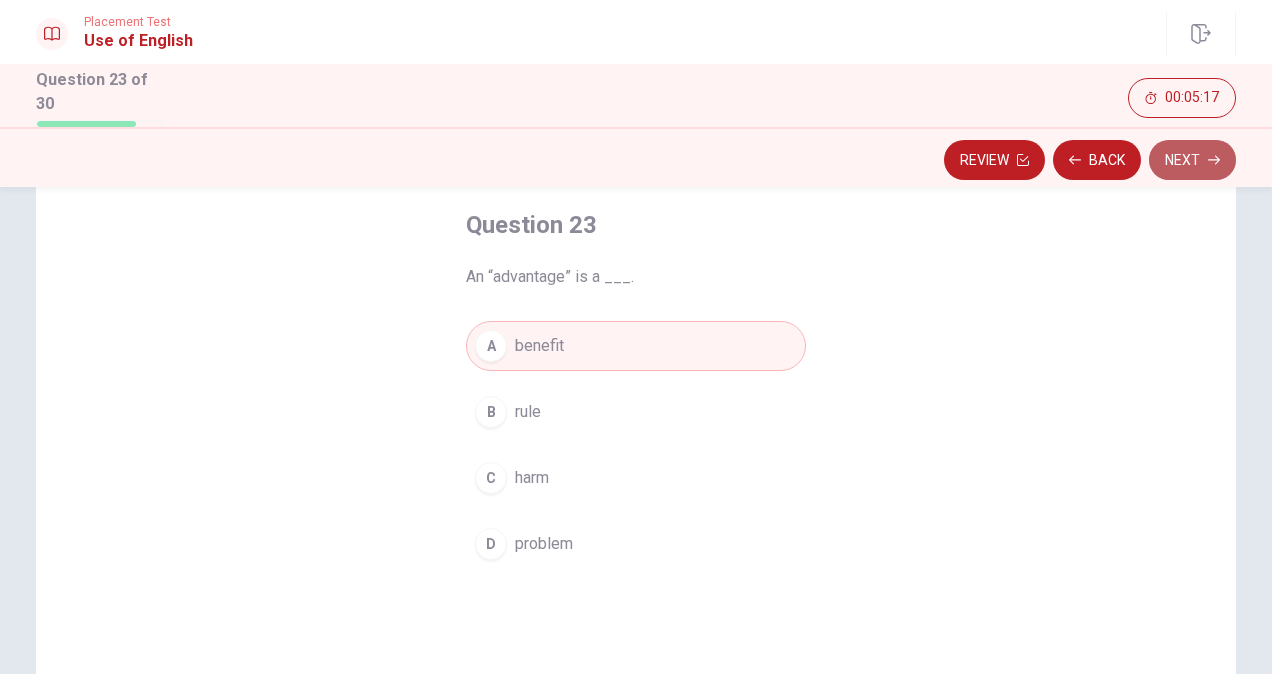 click on "Next" at bounding box center [1192, 160] 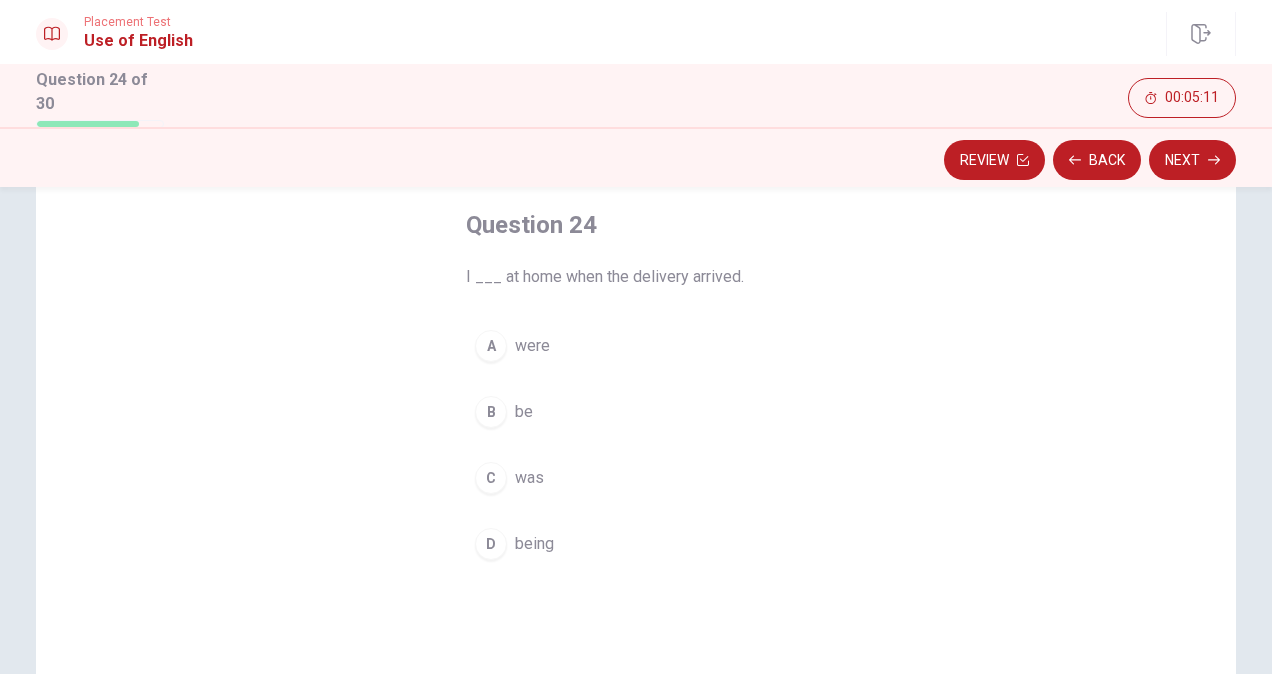 click on "C was" at bounding box center (636, 478) 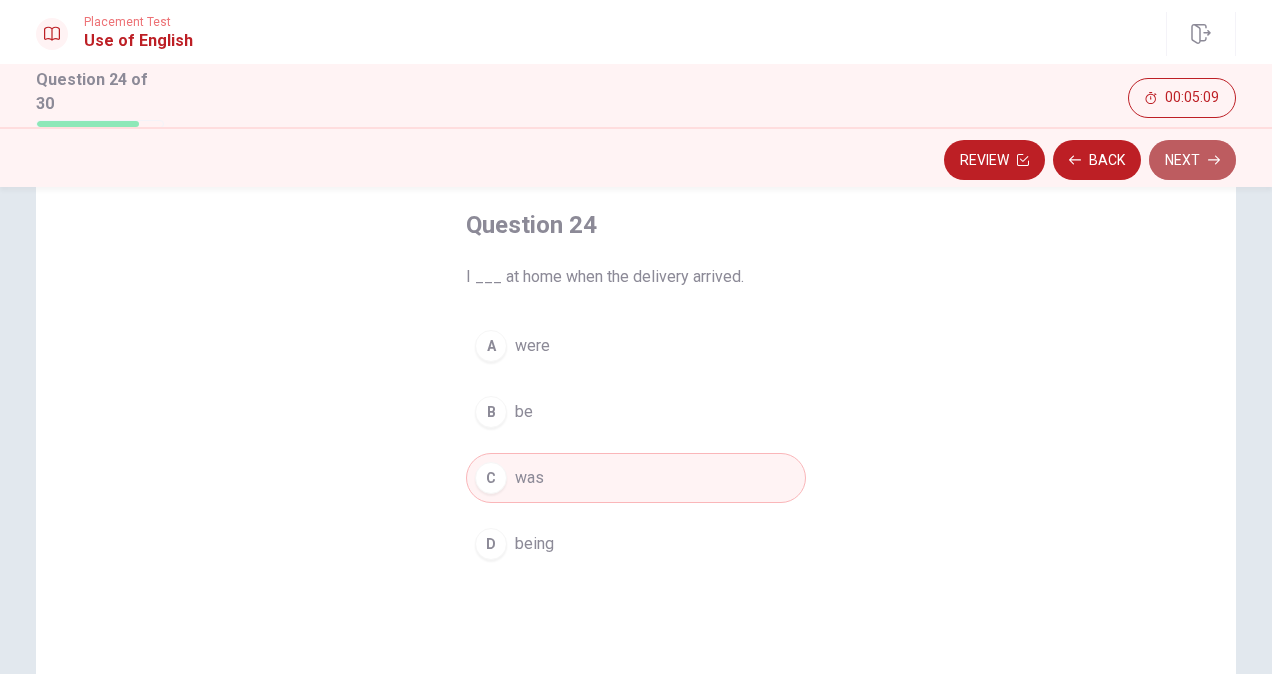 click on "Next" at bounding box center [1192, 160] 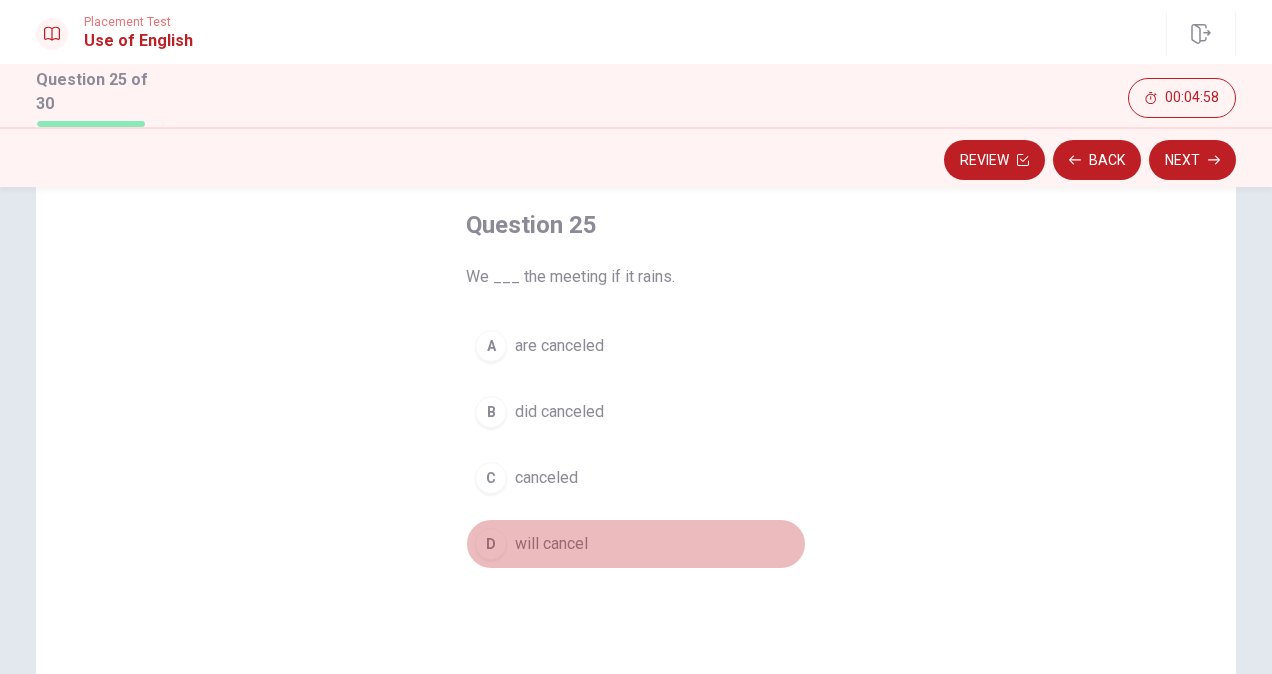 drag, startPoint x: 495, startPoint y: 538, endPoint x: 654, endPoint y: 462, distance: 176.22997 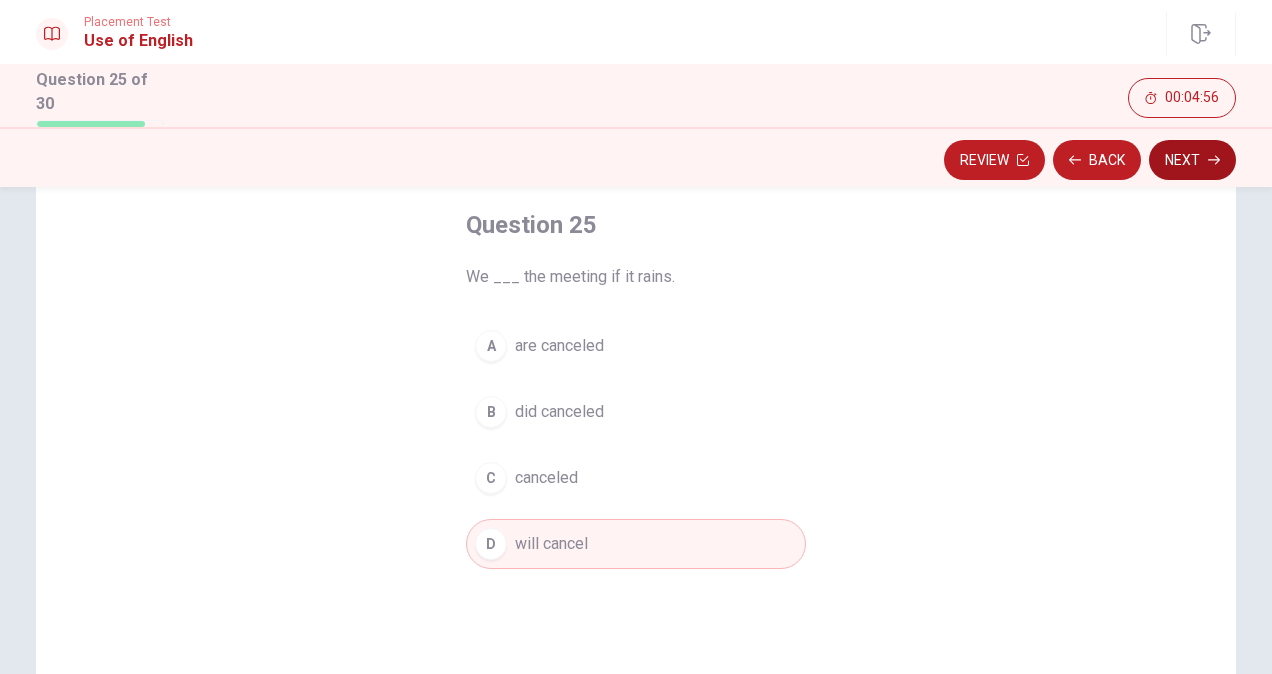 click on "Next" at bounding box center (1192, 160) 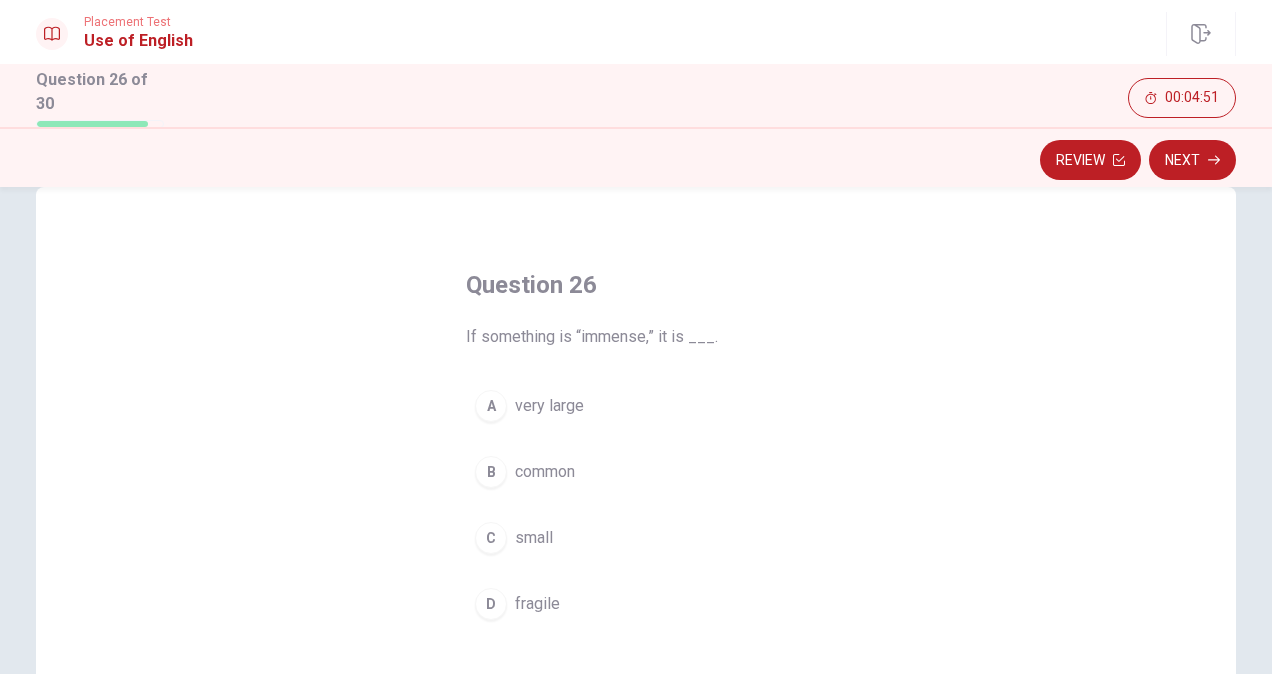 scroll, scrollTop: 100, scrollLeft: 0, axis: vertical 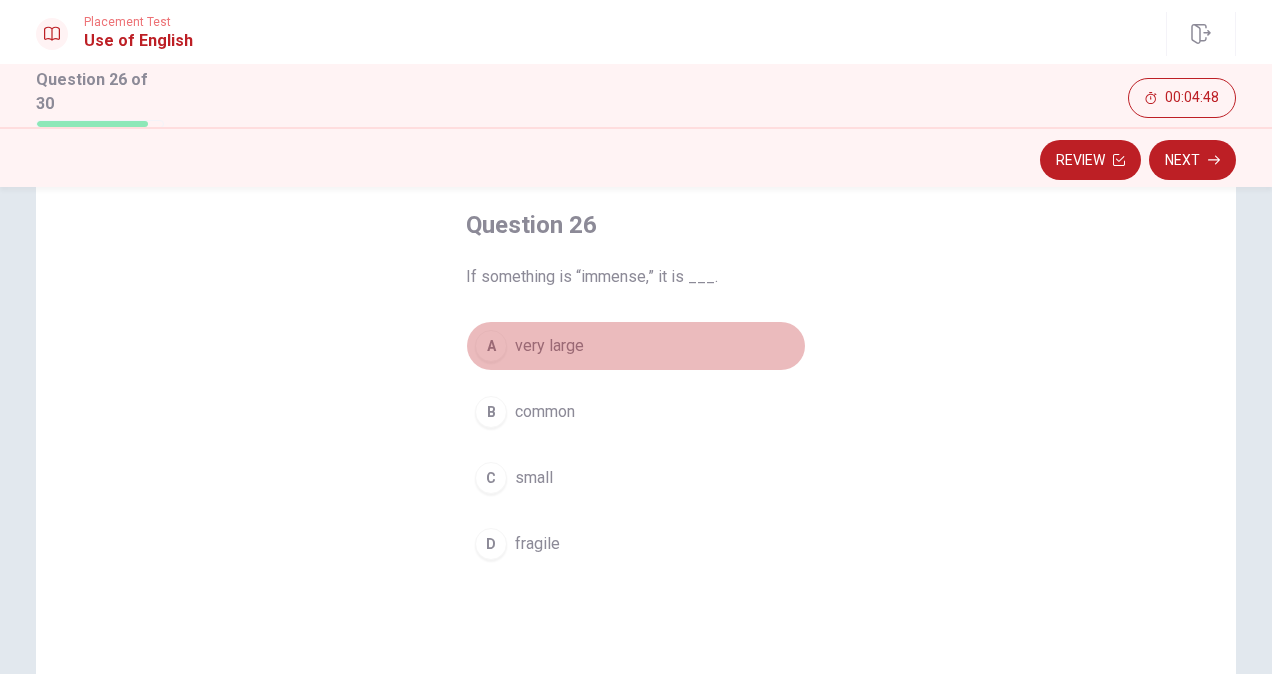 click on "A" at bounding box center [491, 346] 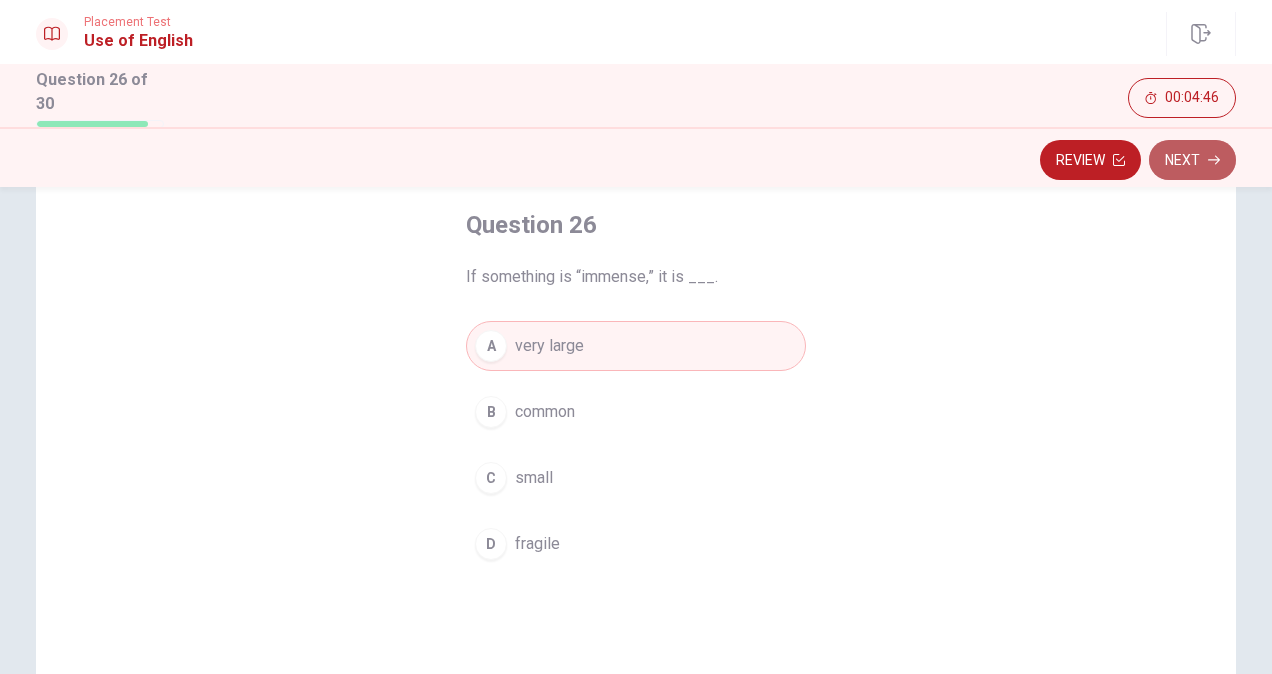 click 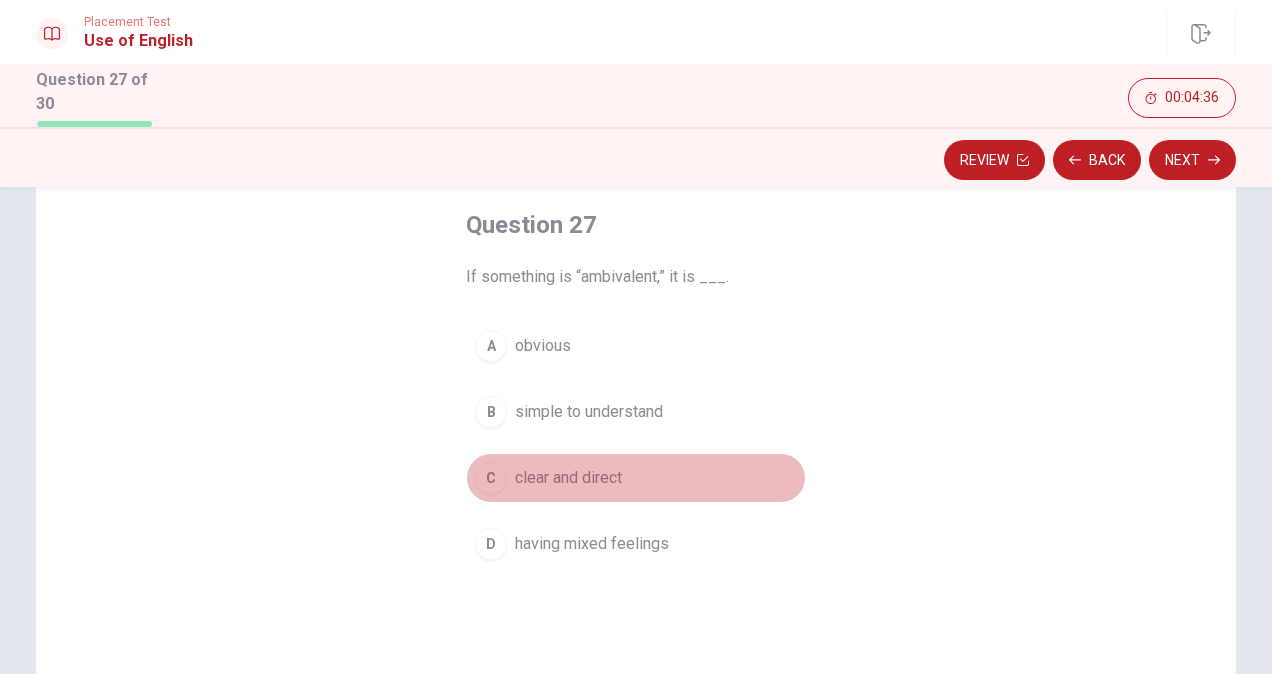 click on "C" at bounding box center (491, 478) 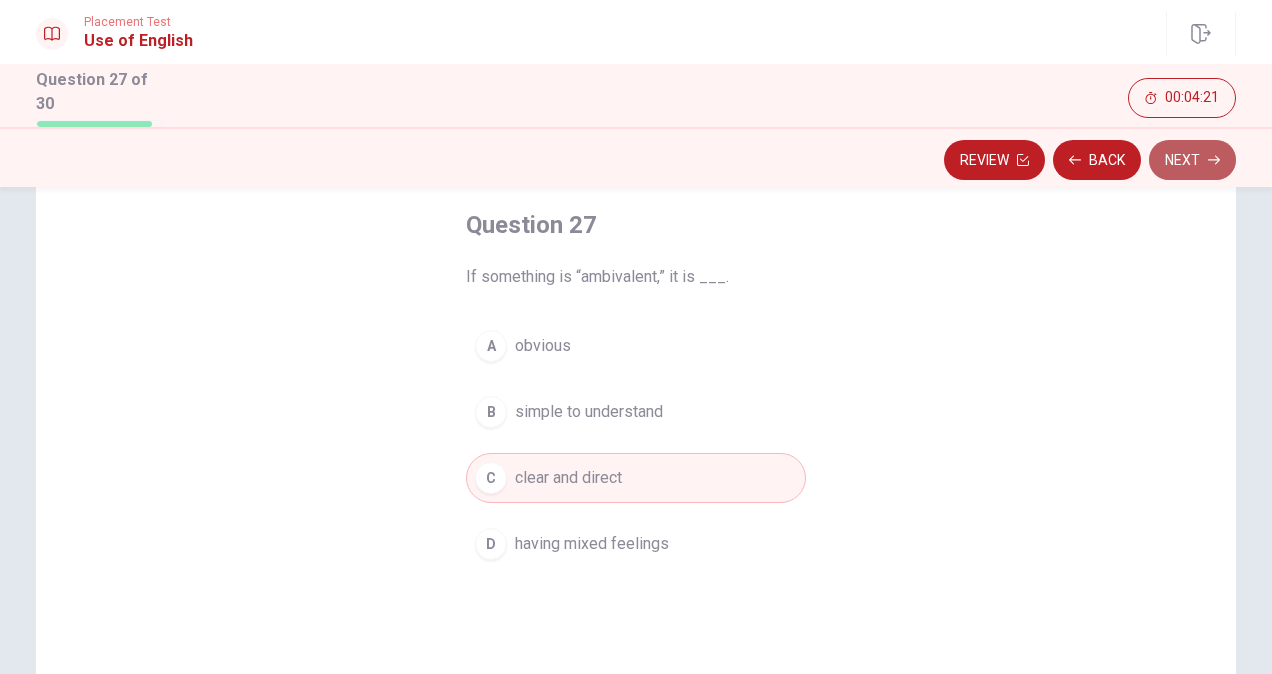 click on "Next" at bounding box center (1192, 160) 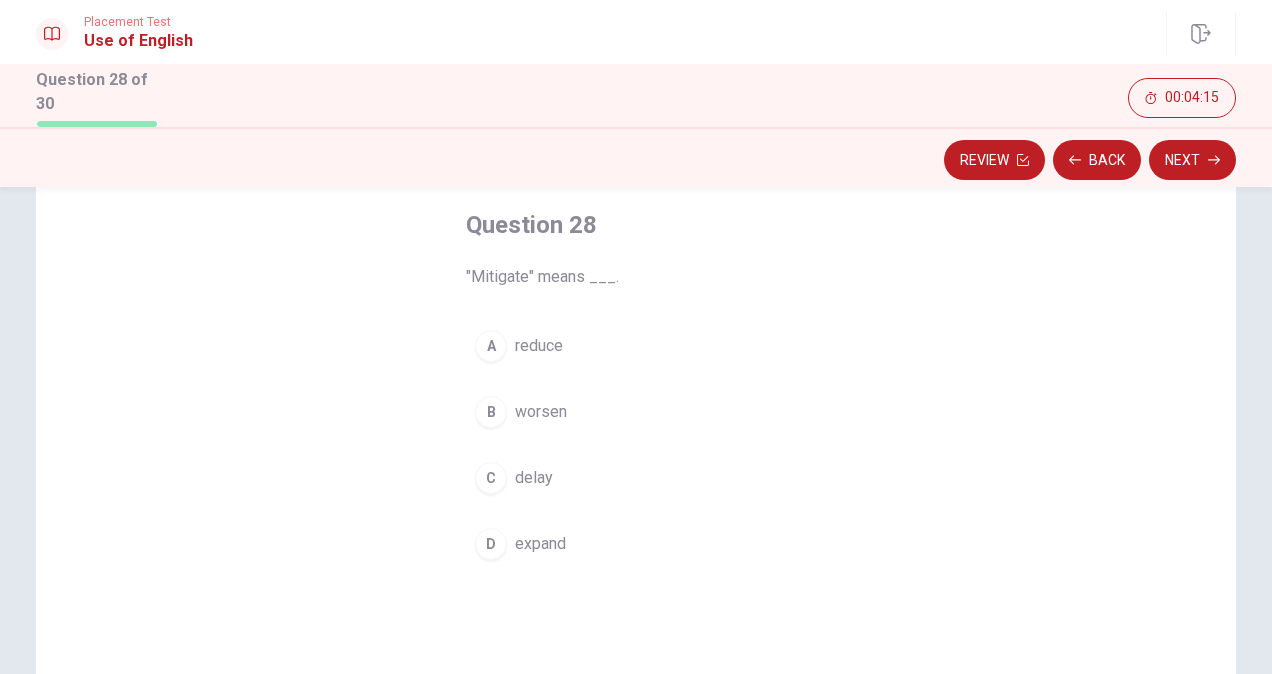 click on "B" at bounding box center [491, 412] 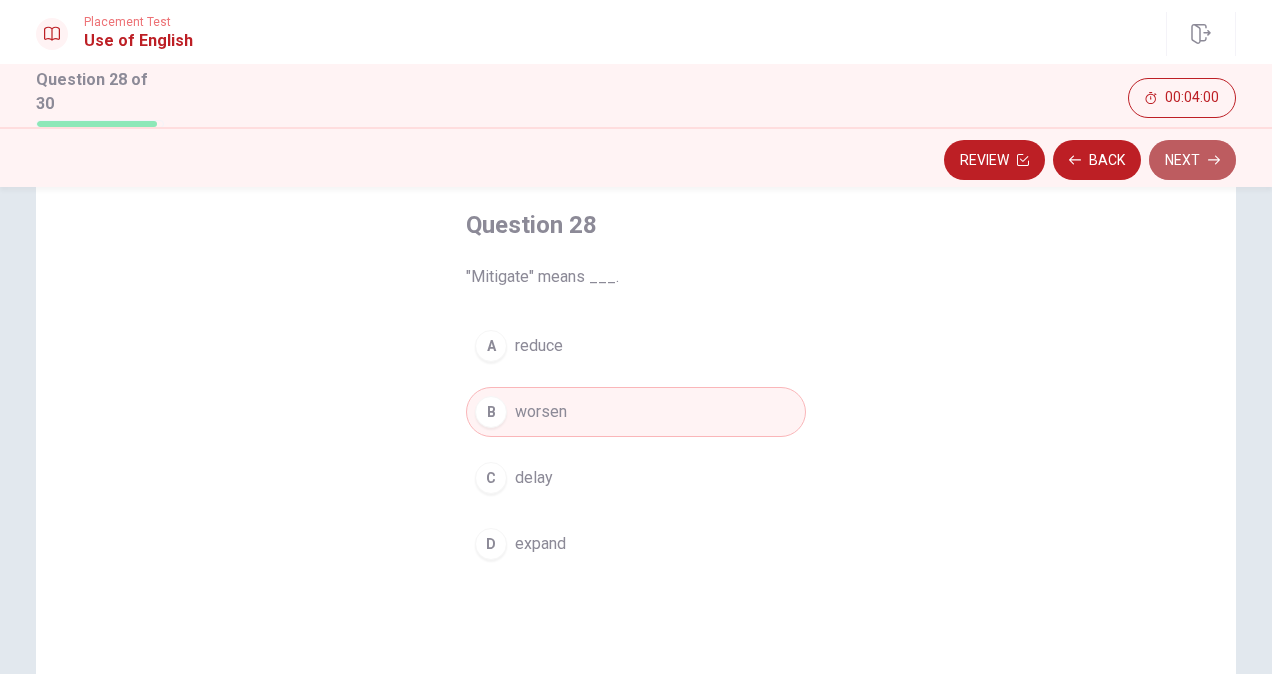 click on "Next" at bounding box center (1192, 160) 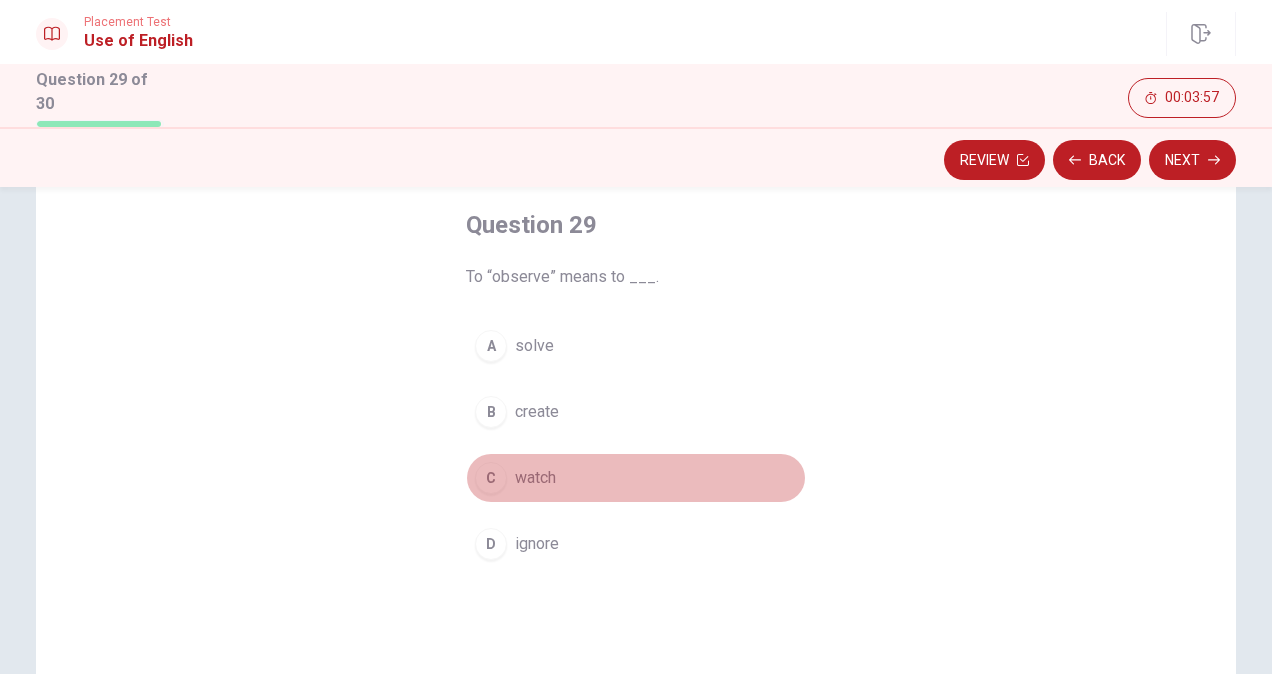 click on "C" at bounding box center (491, 478) 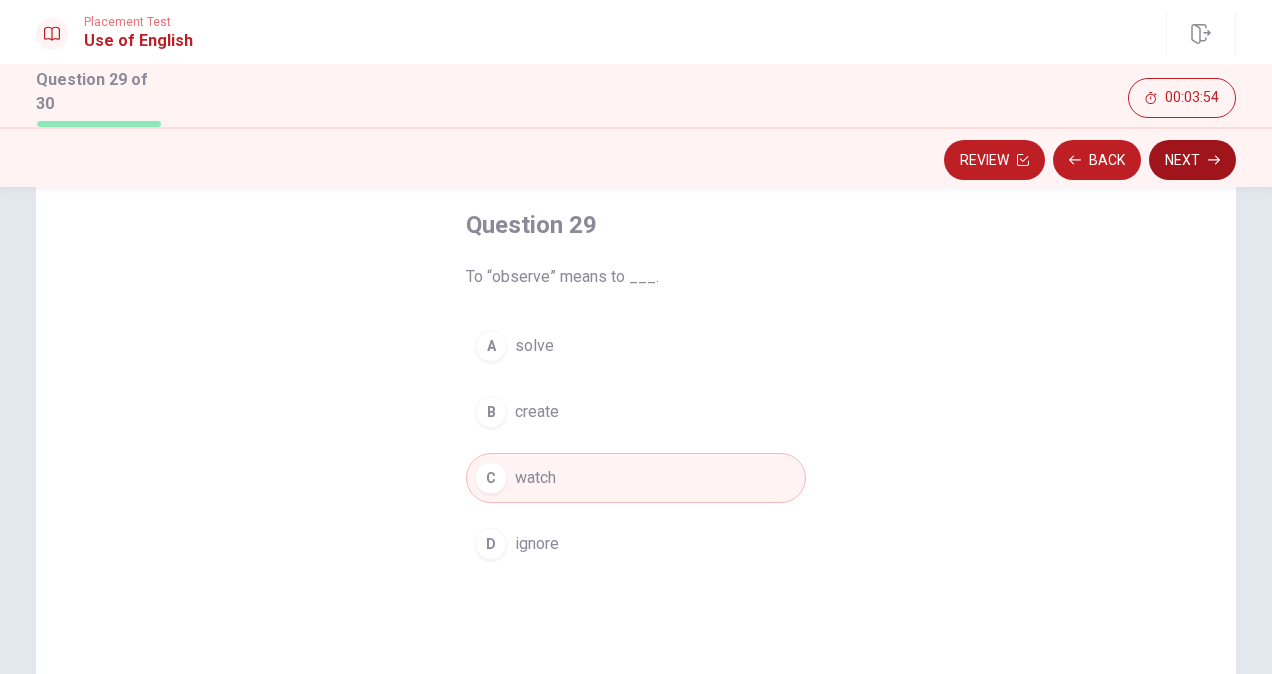 click on "Next" at bounding box center (1192, 160) 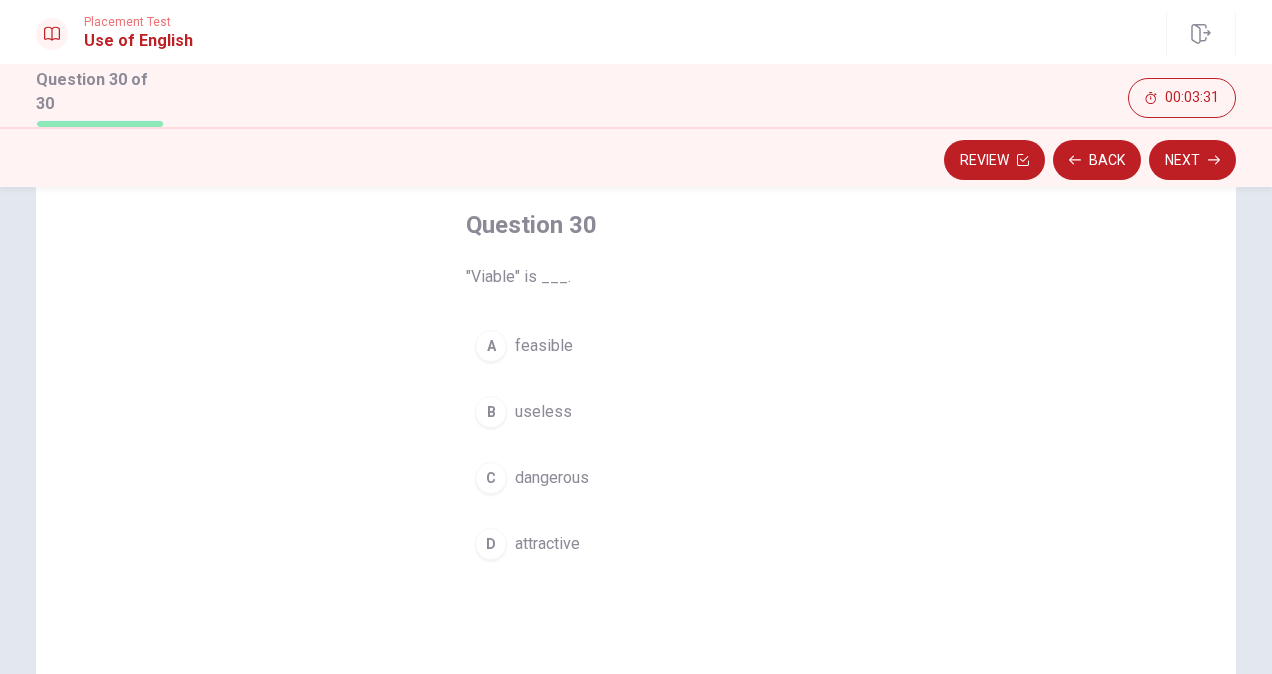 click on "D" at bounding box center (491, 544) 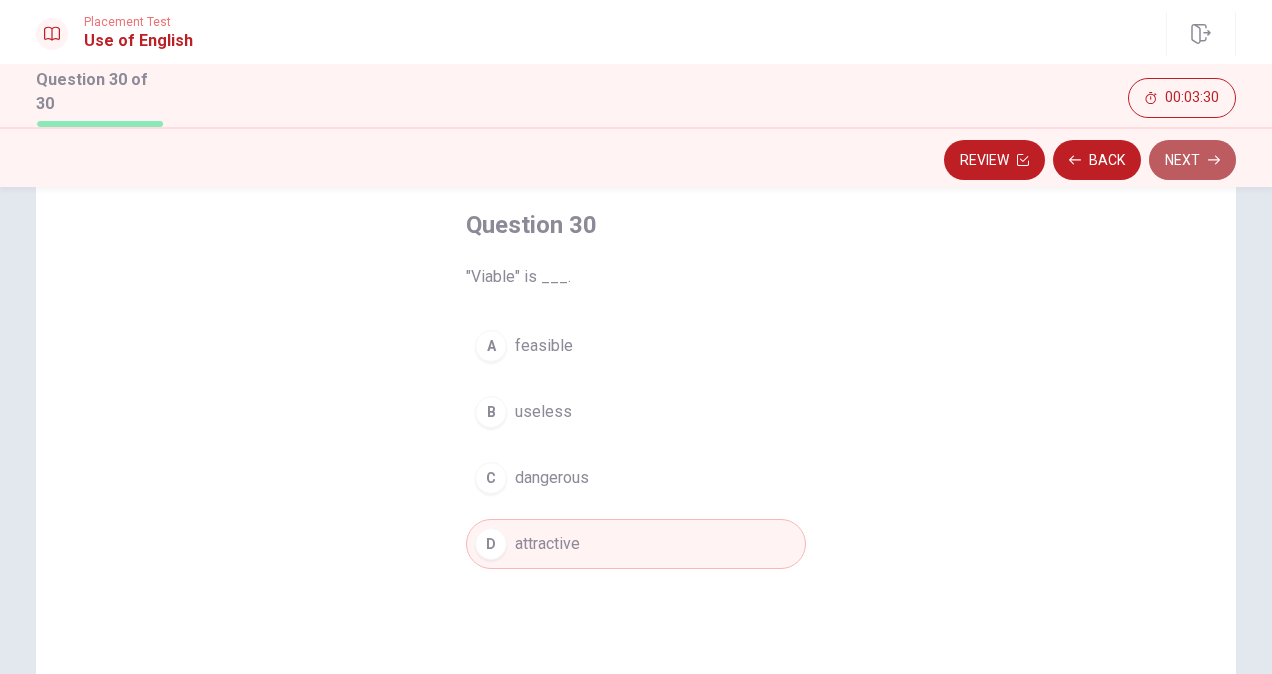 click on "Next" at bounding box center [1192, 160] 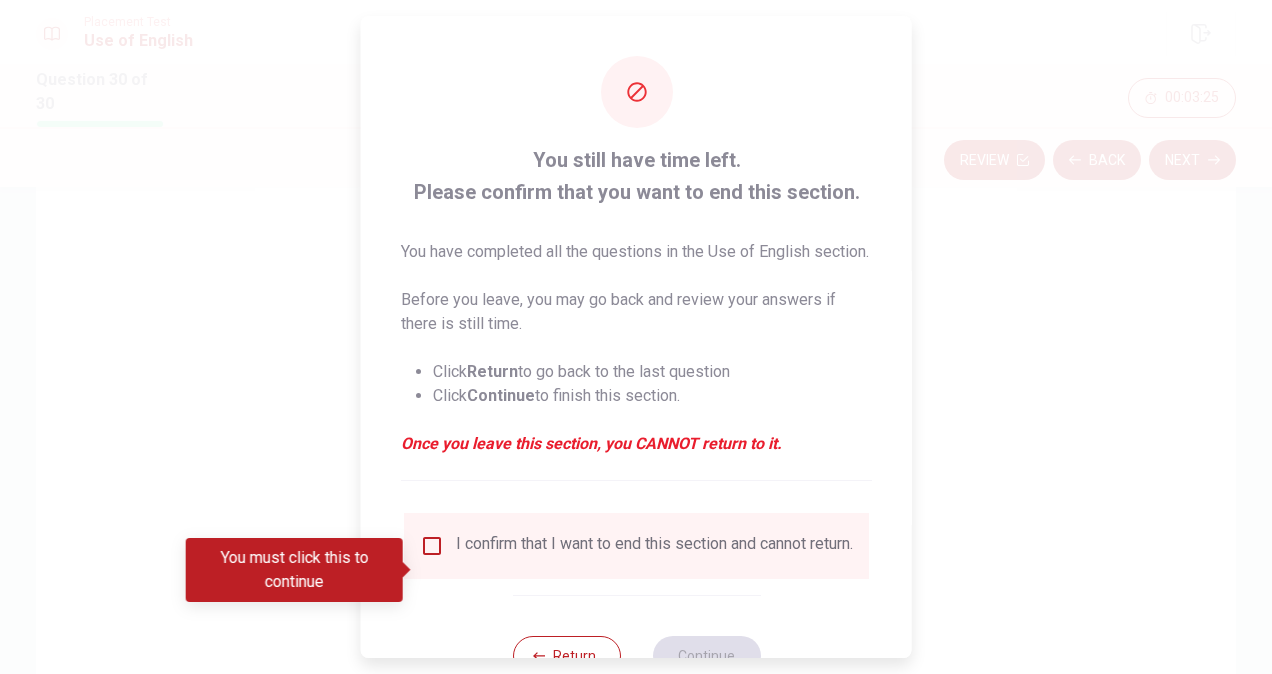 click on "I confirm that I want to end this section and cannot return." at bounding box center (636, 546) 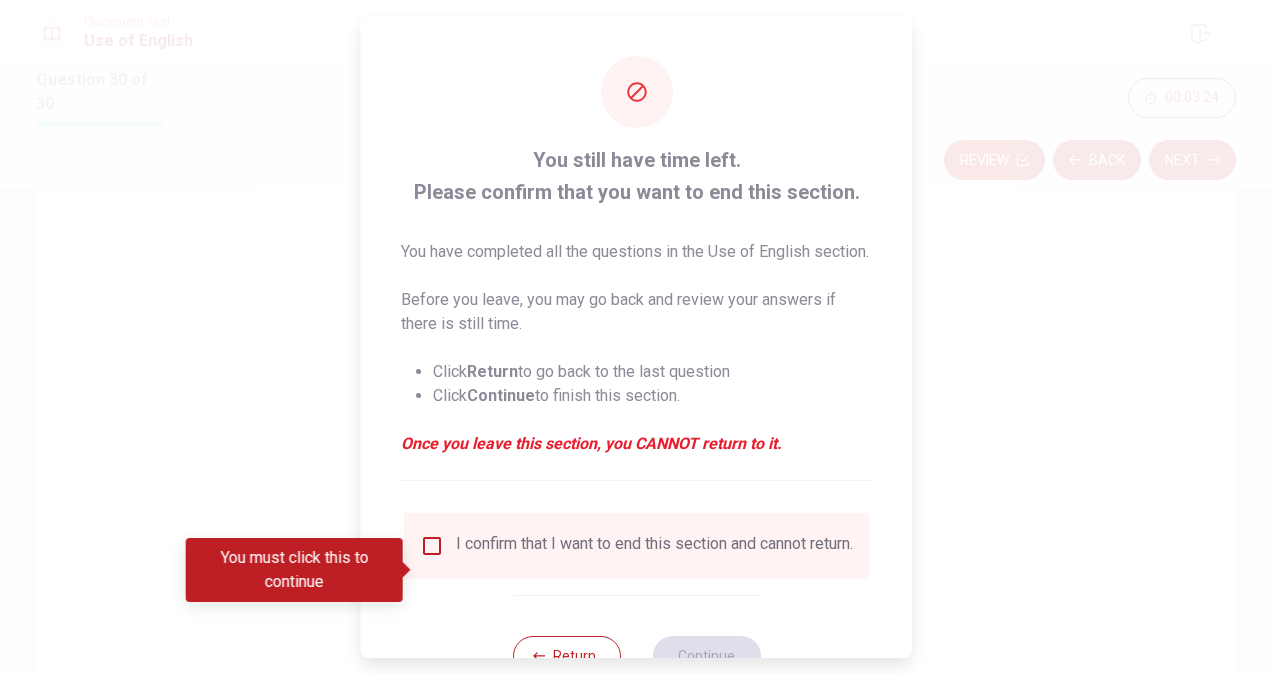 click at bounding box center (432, 546) 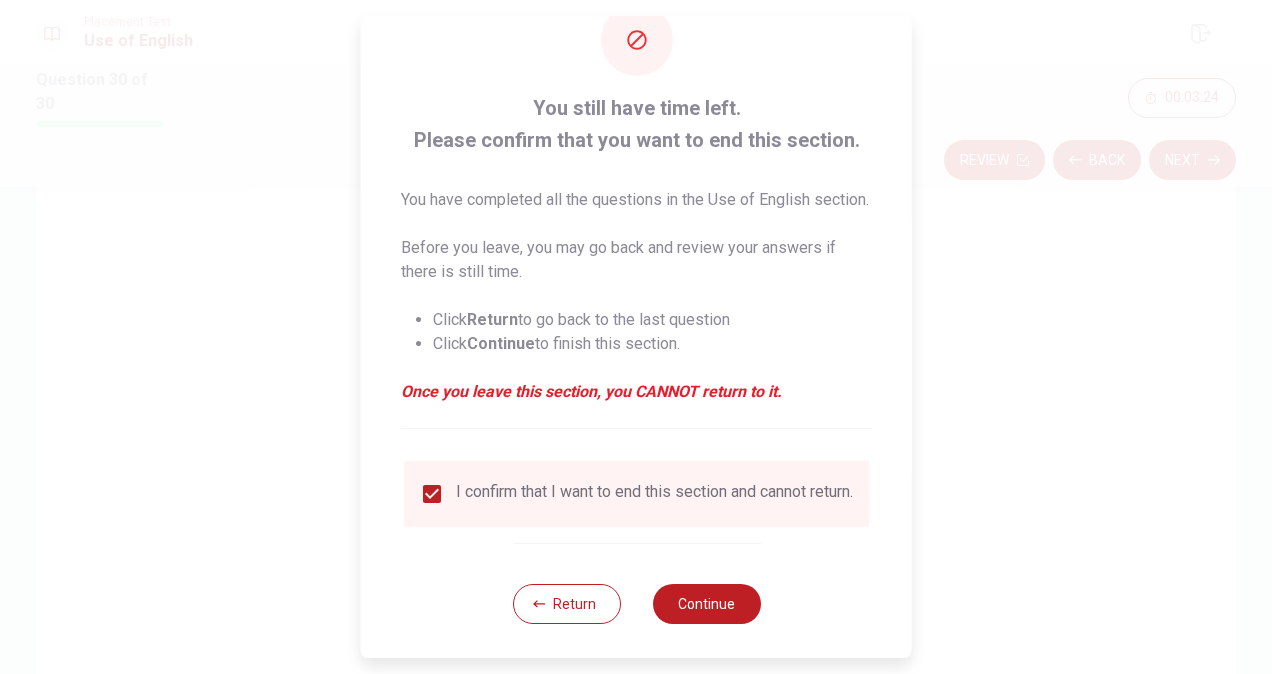 scroll, scrollTop: 96, scrollLeft: 0, axis: vertical 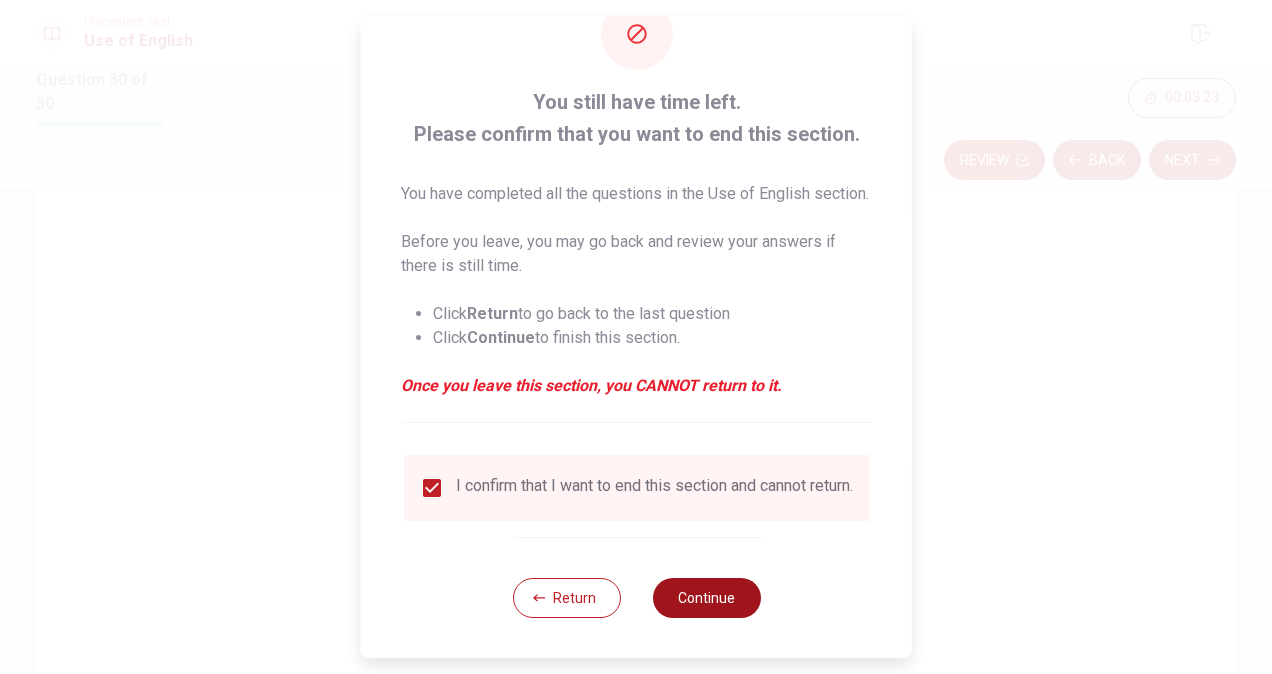 click on "Continue" at bounding box center [706, 598] 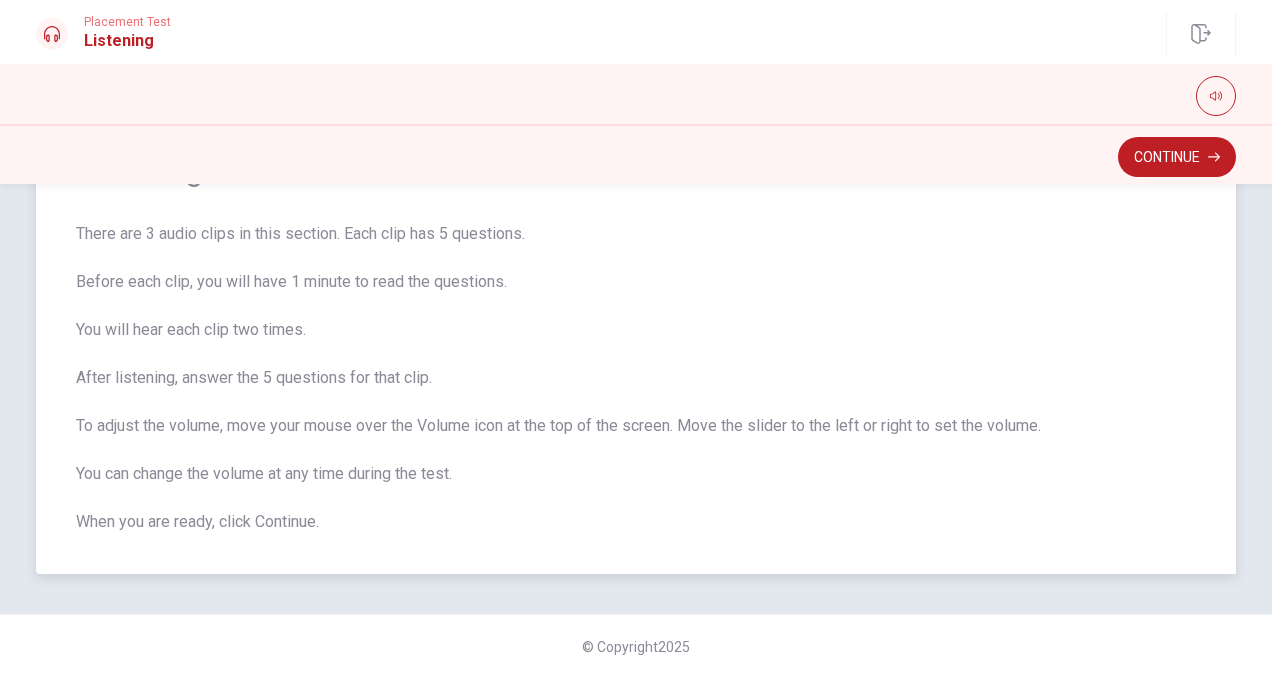 scroll, scrollTop: 118, scrollLeft: 0, axis: vertical 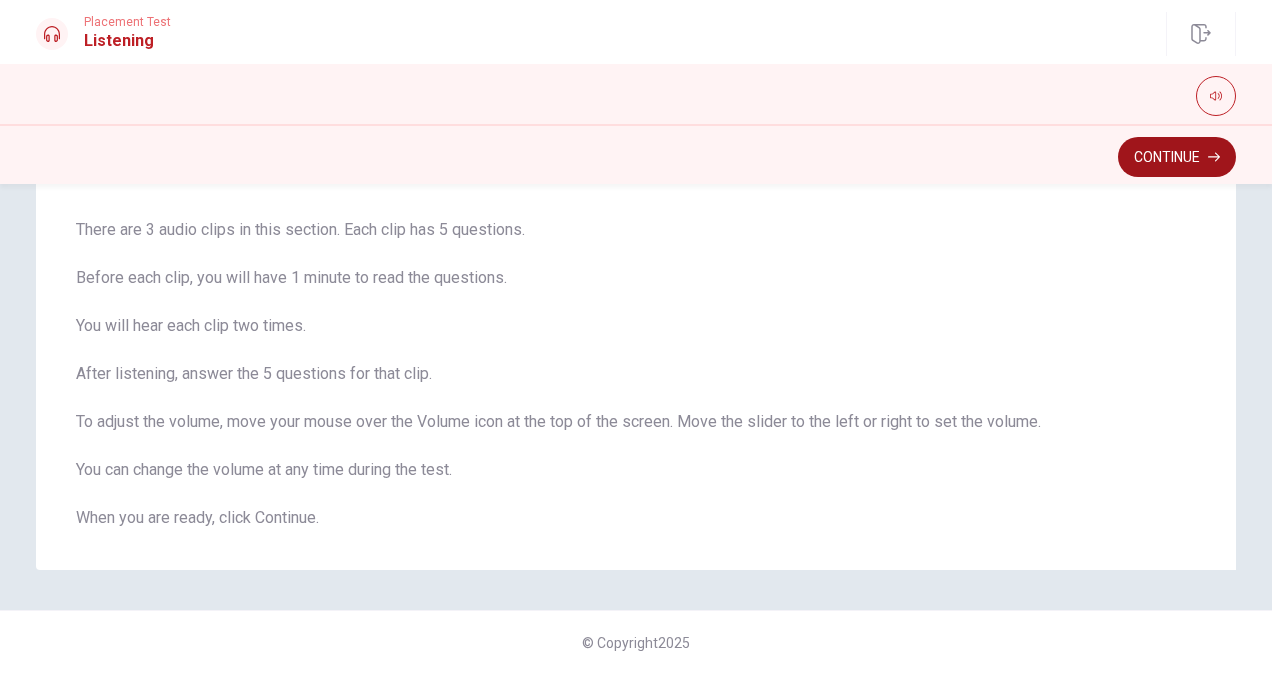 click on "Continue" at bounding box center (1177, 157) 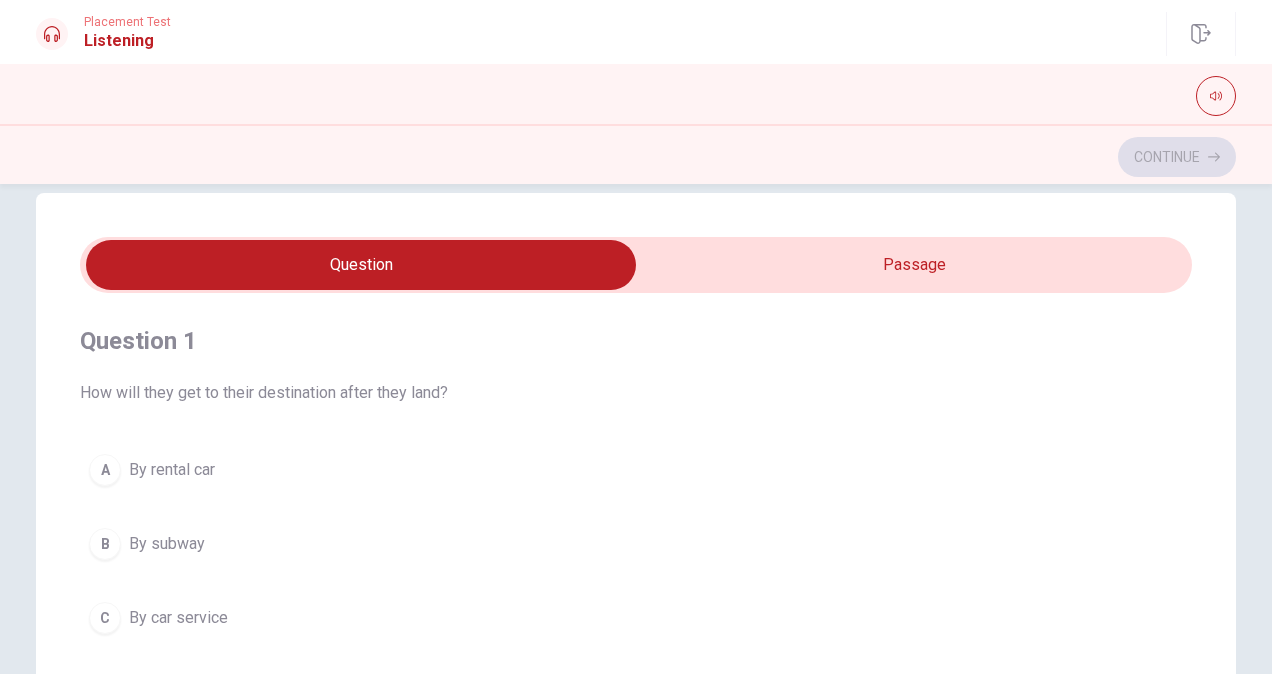 scroll, scrollTop: 0, scrollLeft: 0, axis: both 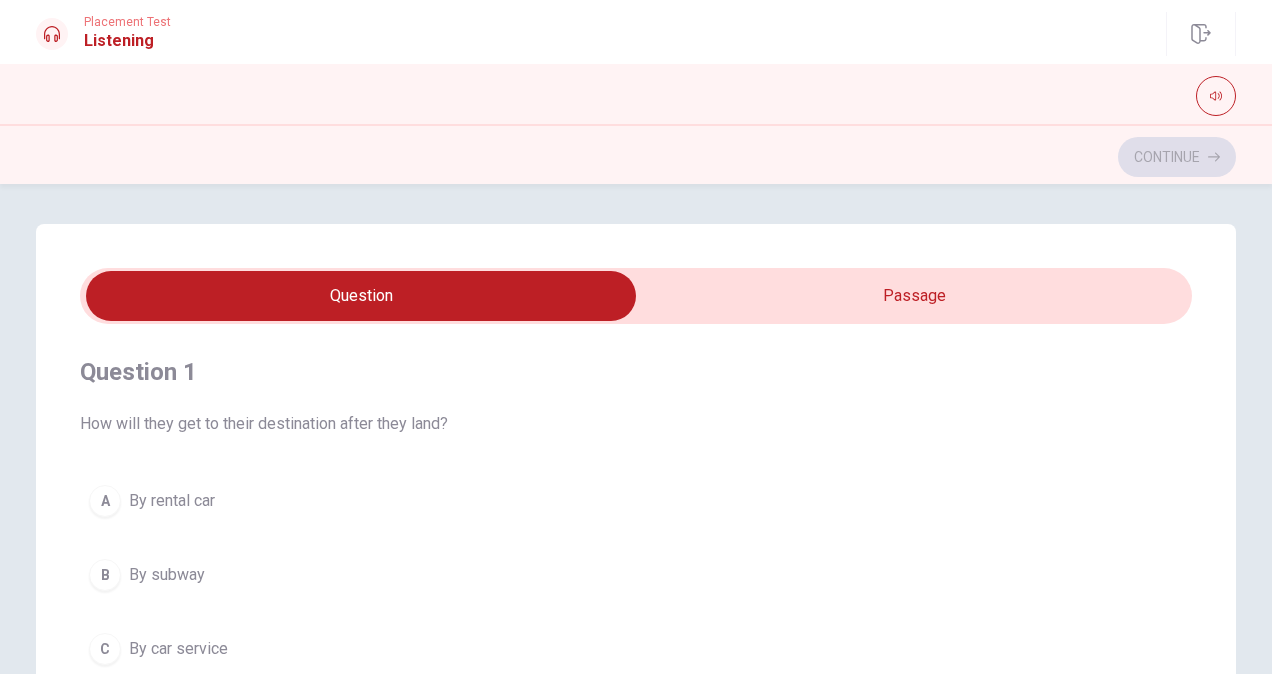 drag, startPoint x: 681, startPoint y: 268, endPoint x: 678, endPoint y: 280, distance: 12.369317 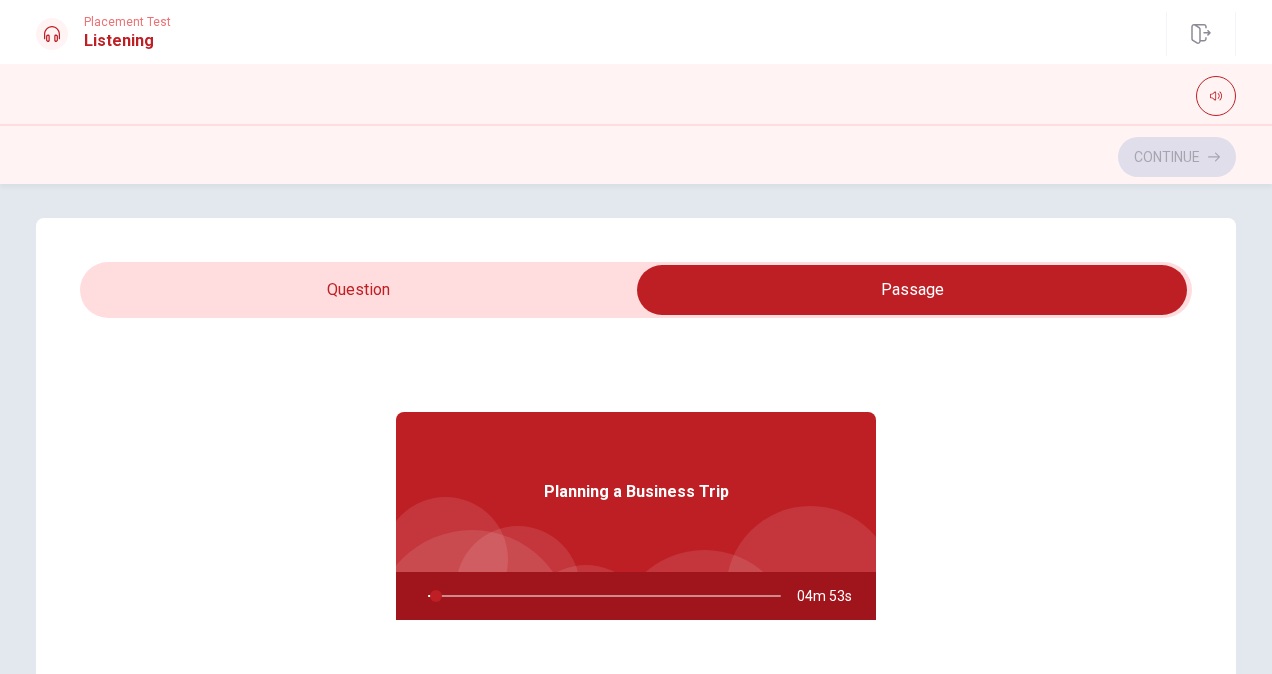 scroll, scrollTop: 0, scrollLeft: 0, axis: both 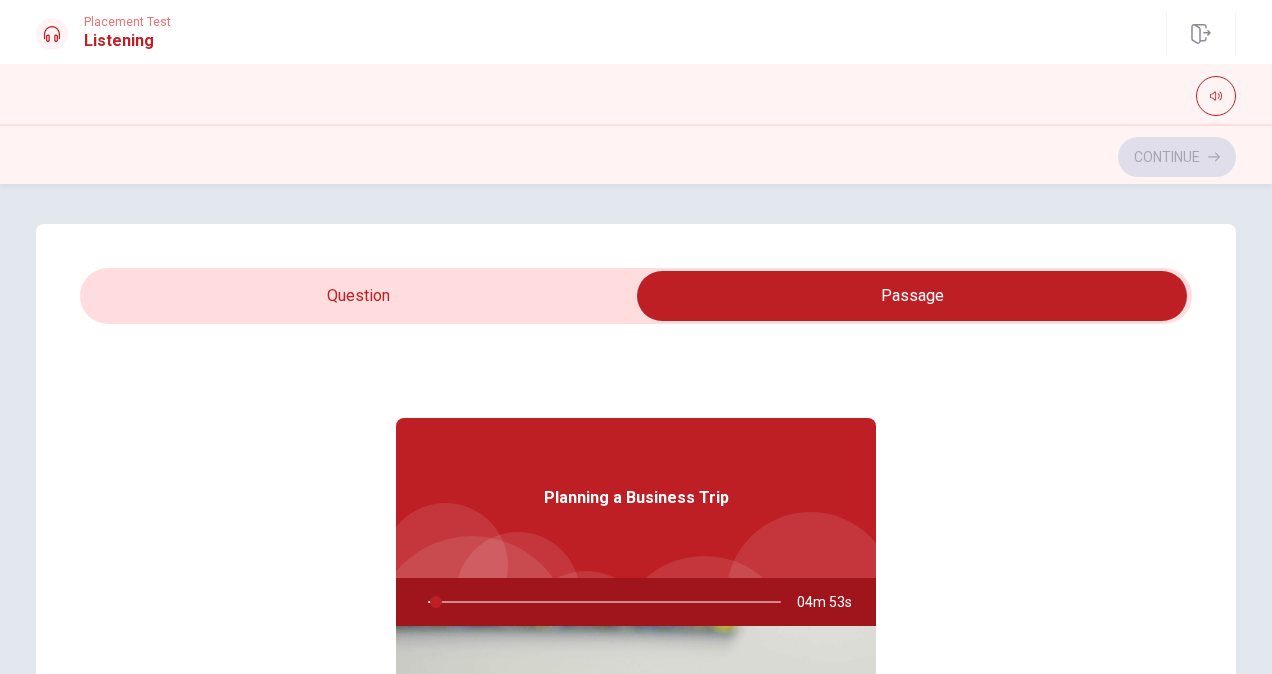 type on "3" 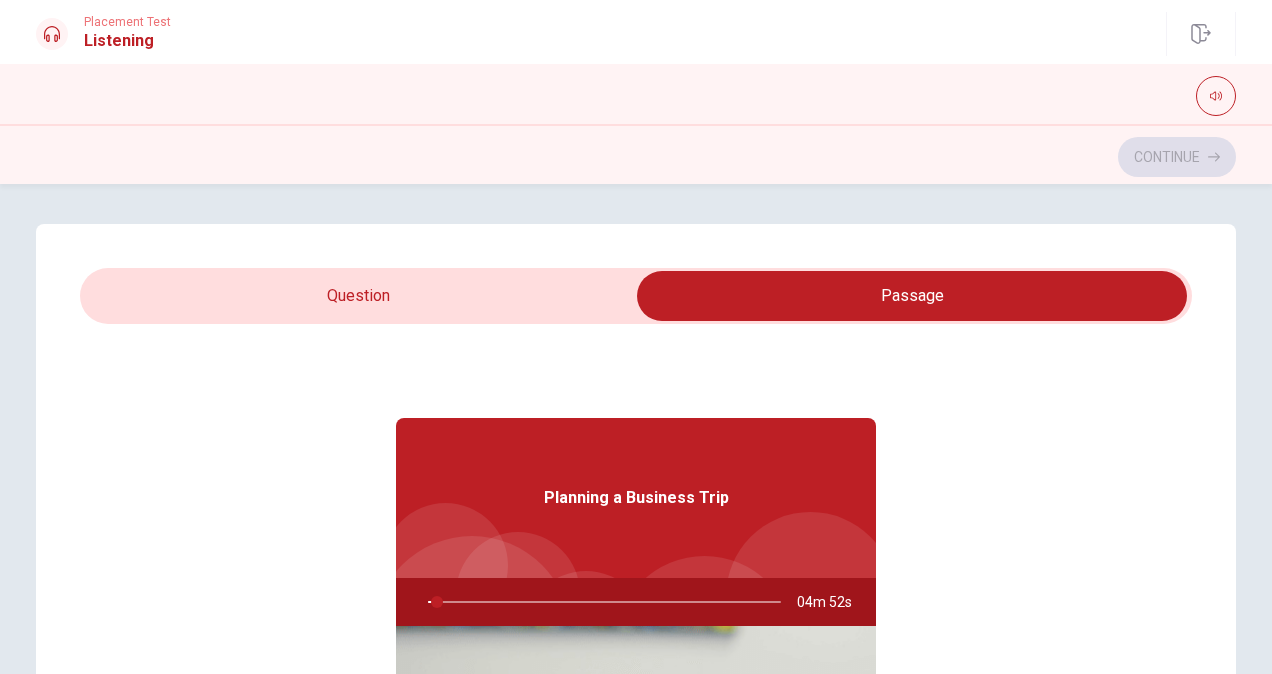 click at bounding box center (912, 296) 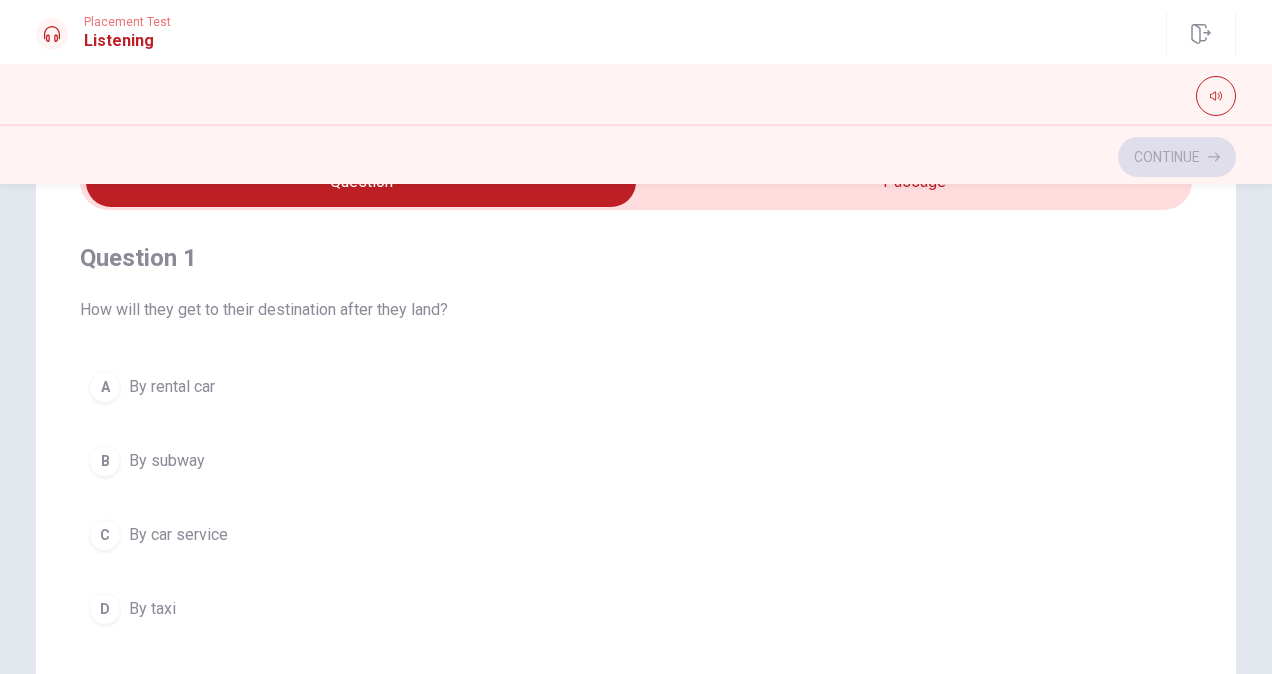 scroll, scrollTop: 100, scrollLeft: 0, axis: vertical 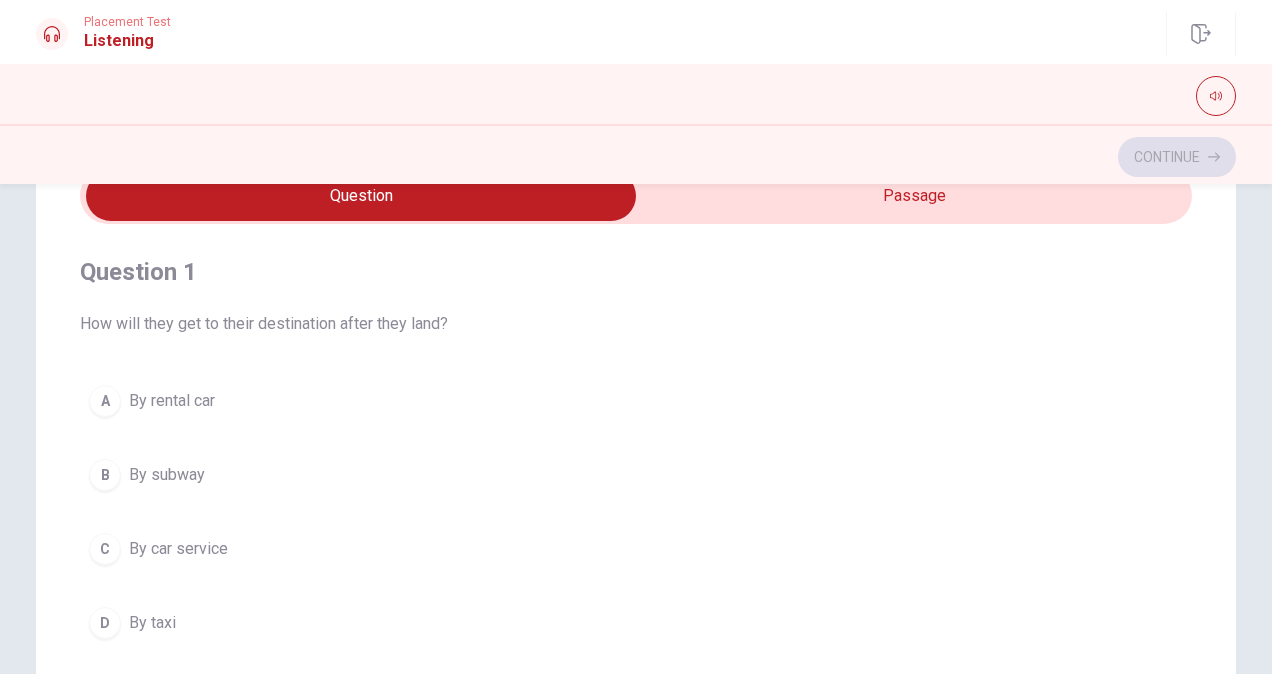 type on "3" 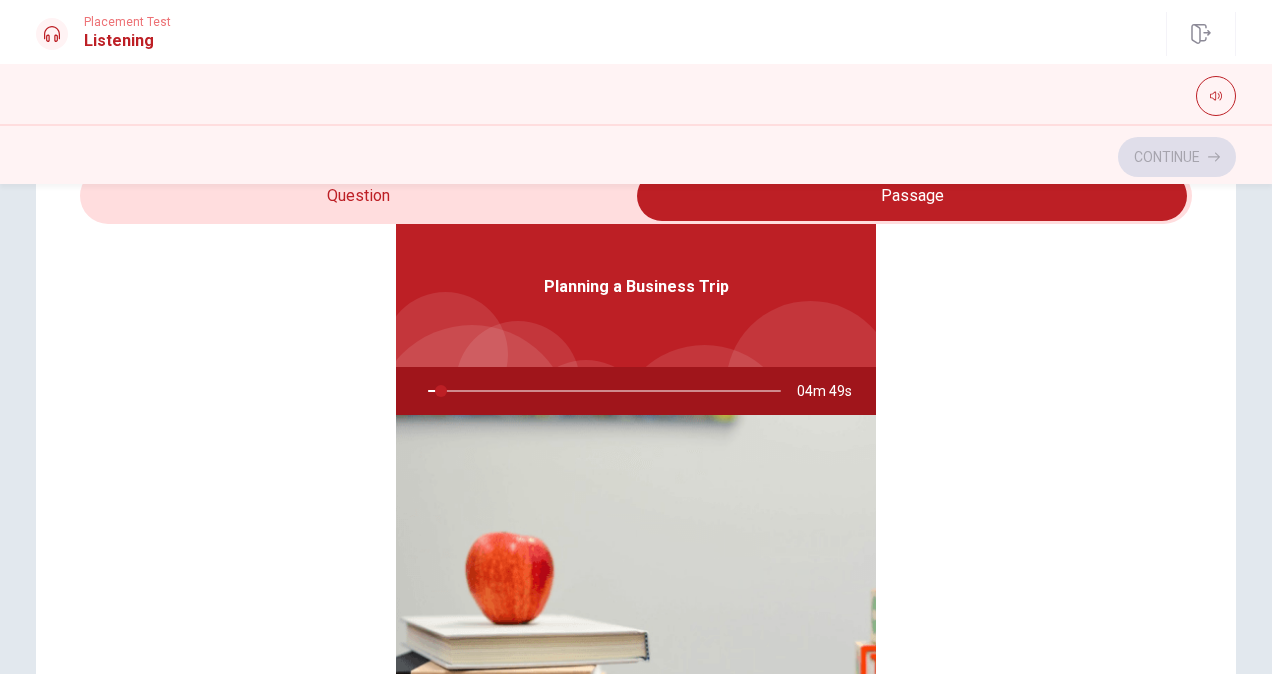 scroll, scrollTop: 112, scrollLeft: 0, axis: vertical 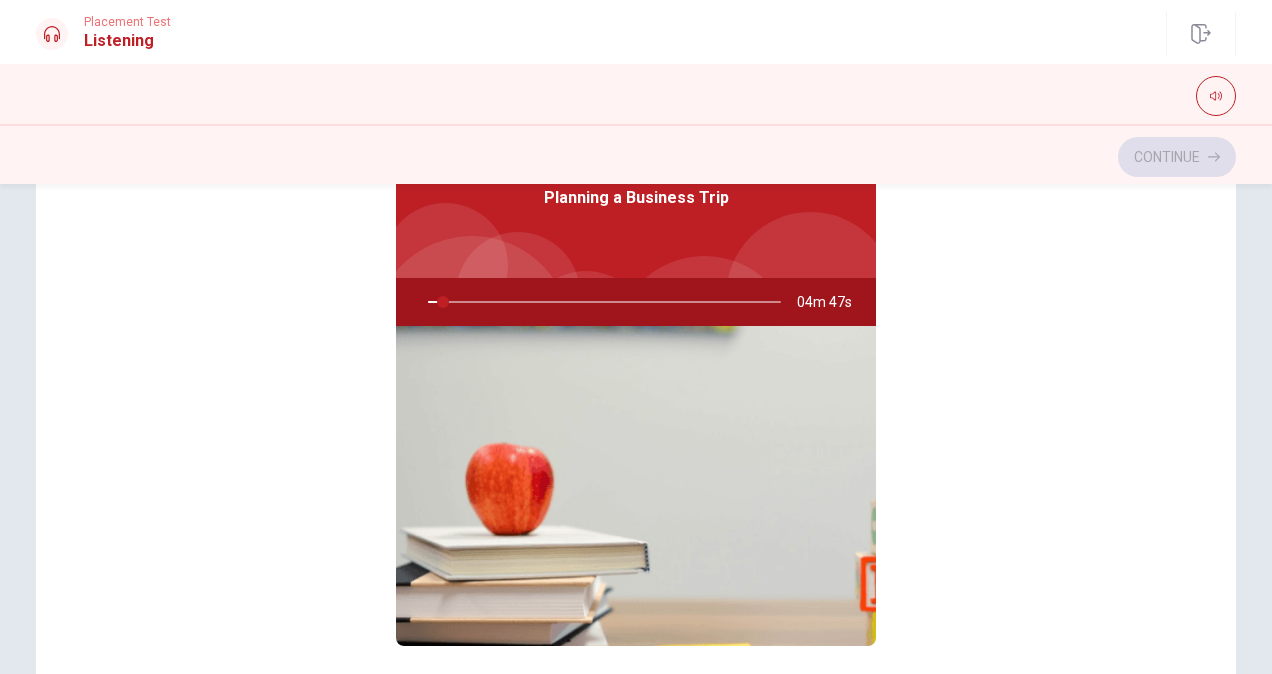 click at bounding box center (600, 302) 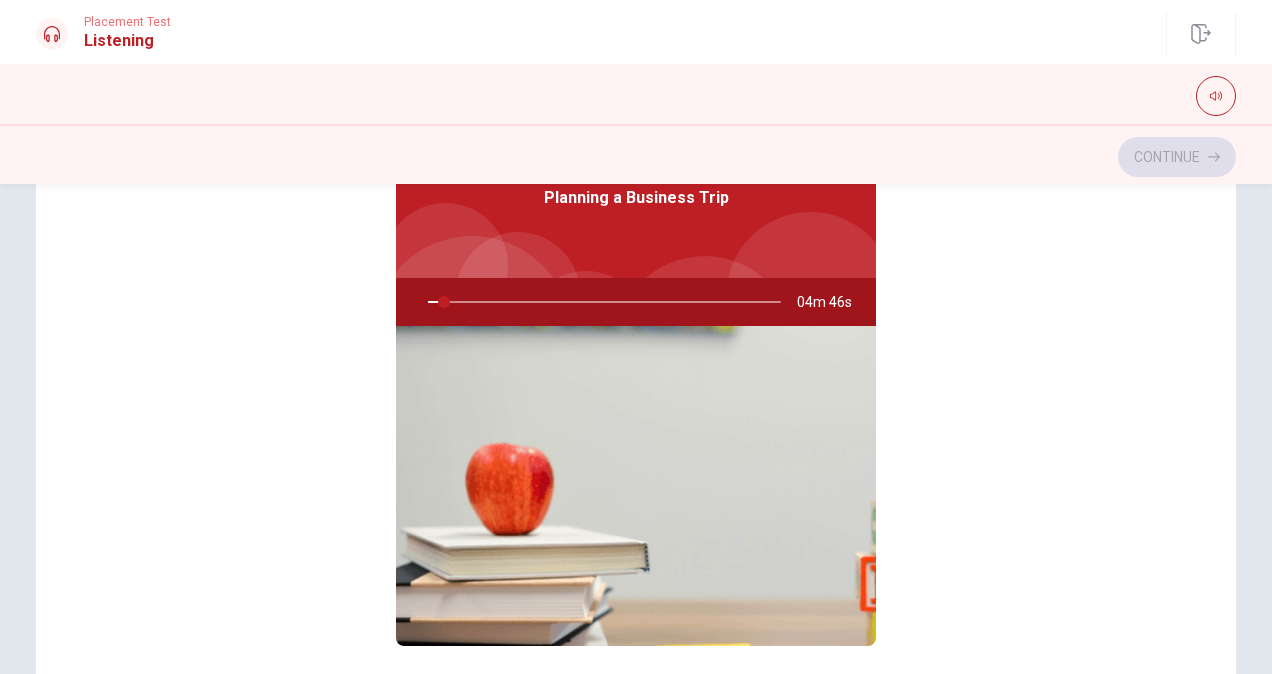 click at bounding box center [600, 302] 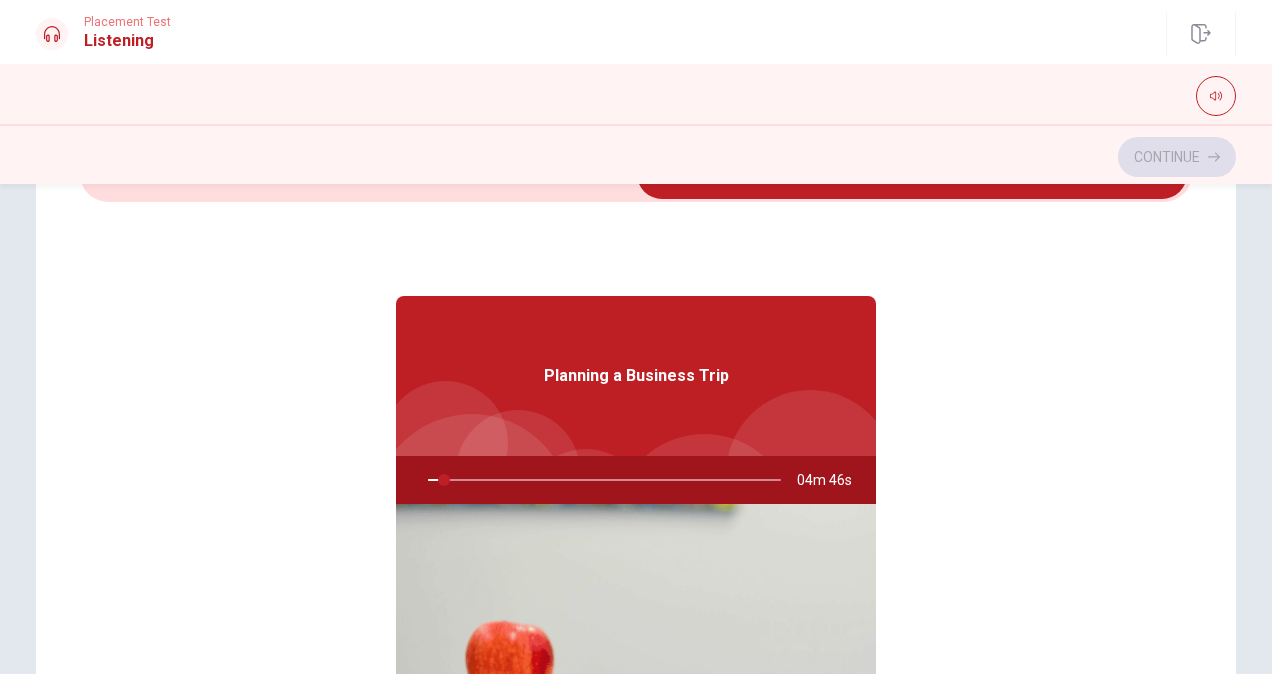 scroll, scrollTop: 0, scrollLeft: 0, axis: both 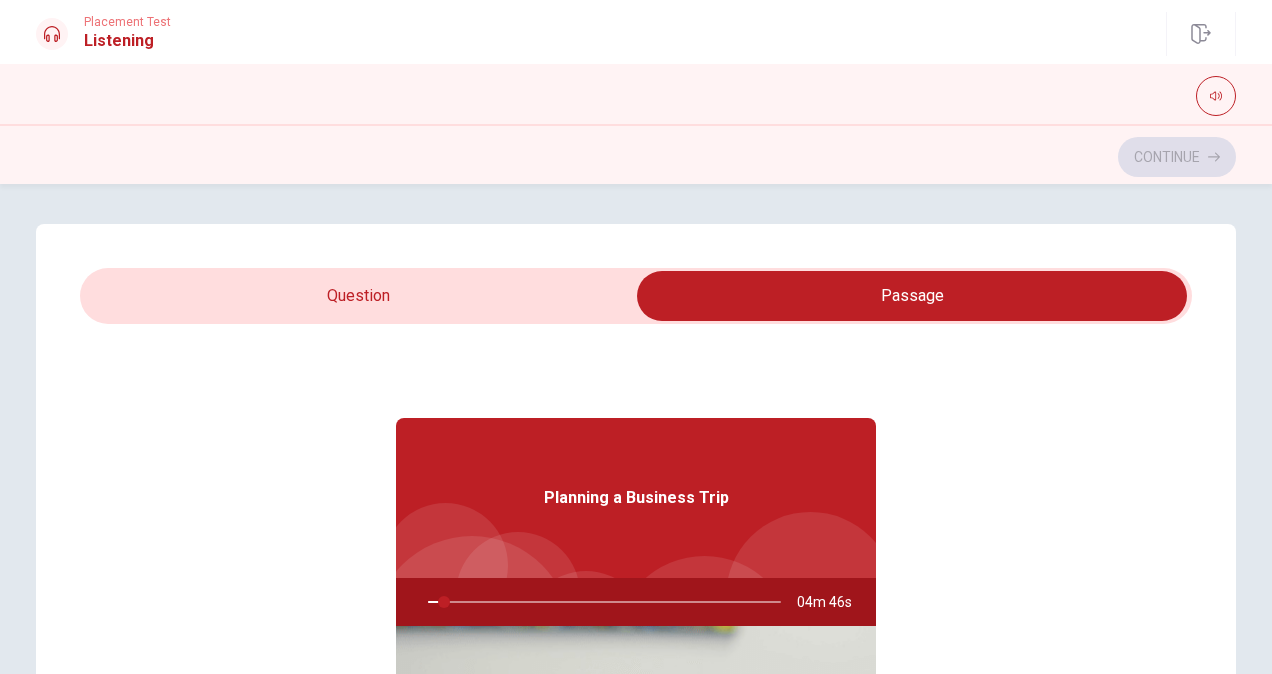 type on "5" 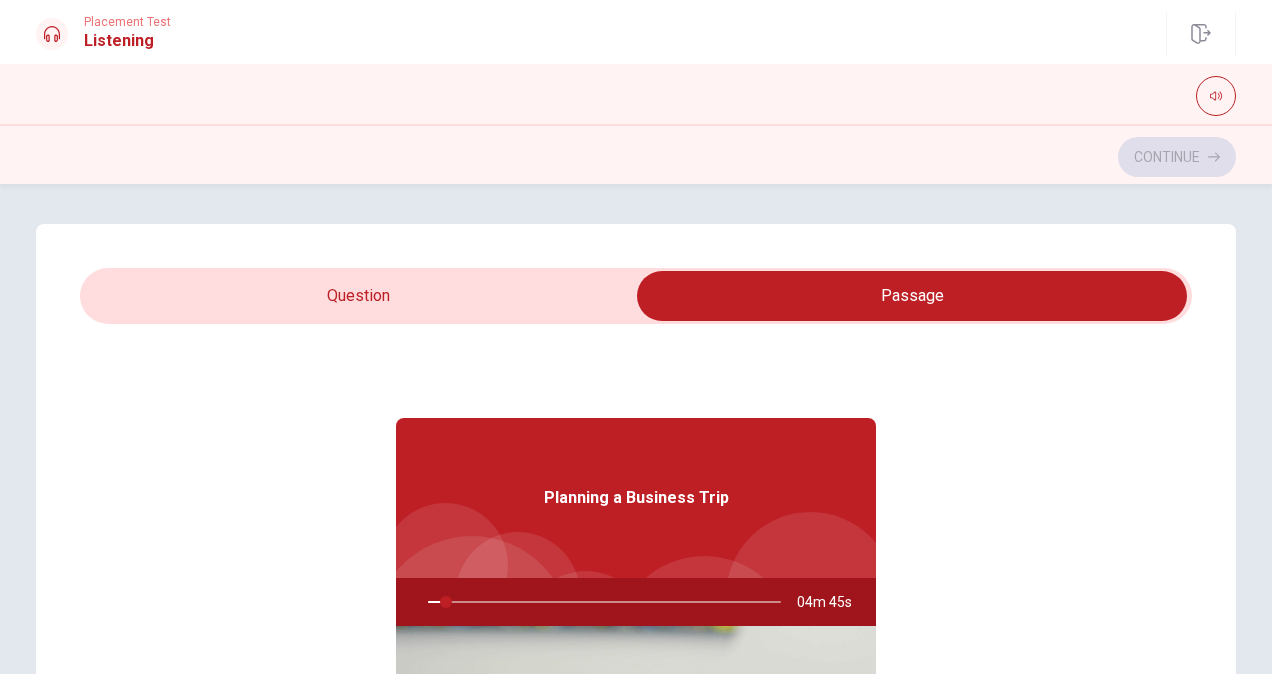 click at bounding box center [912, 296] 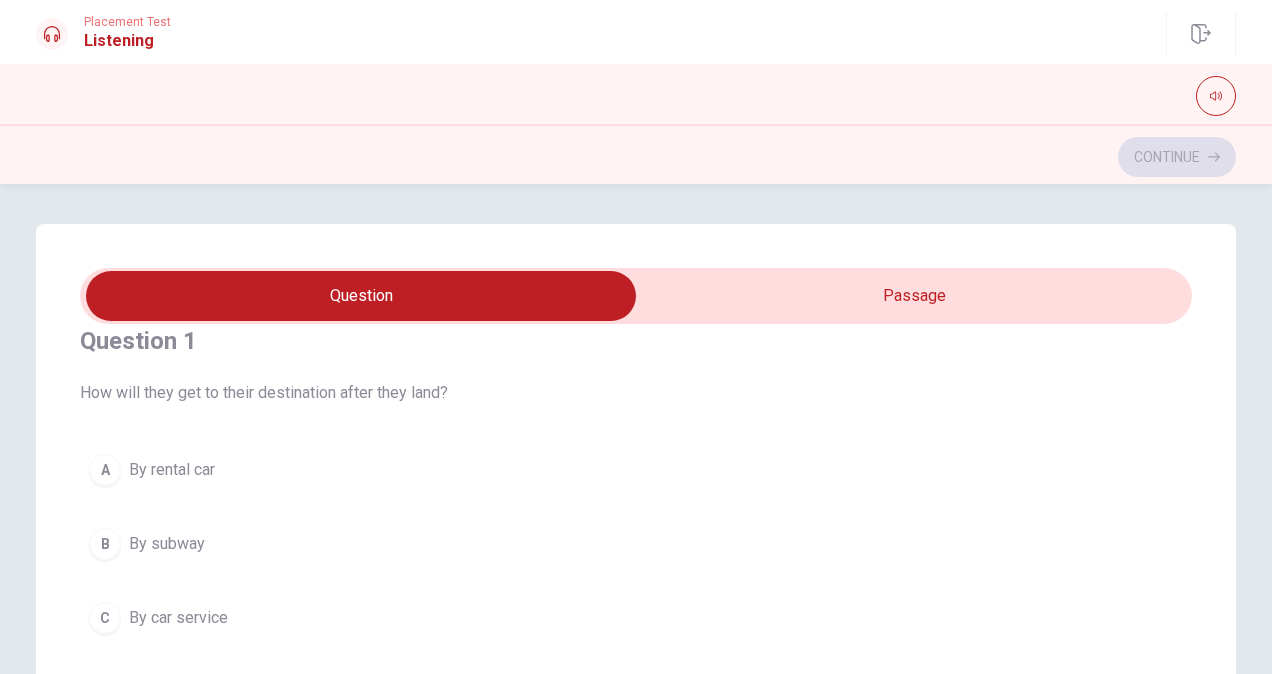 scroll, scrollTop: 0, scrollLeft: 0, axis: both 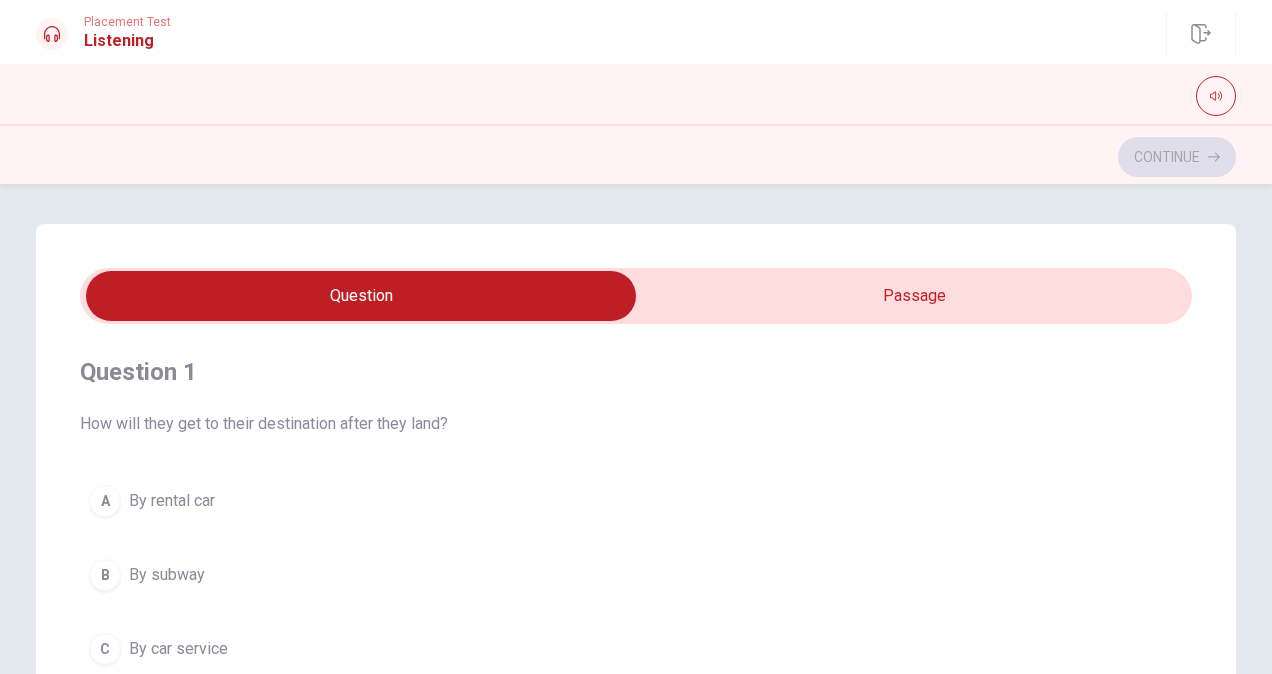 drag, startPoint x: 1259, startPoint y: 394, endPoint x: 1219, endPoint y: 463, distance: 79.755875 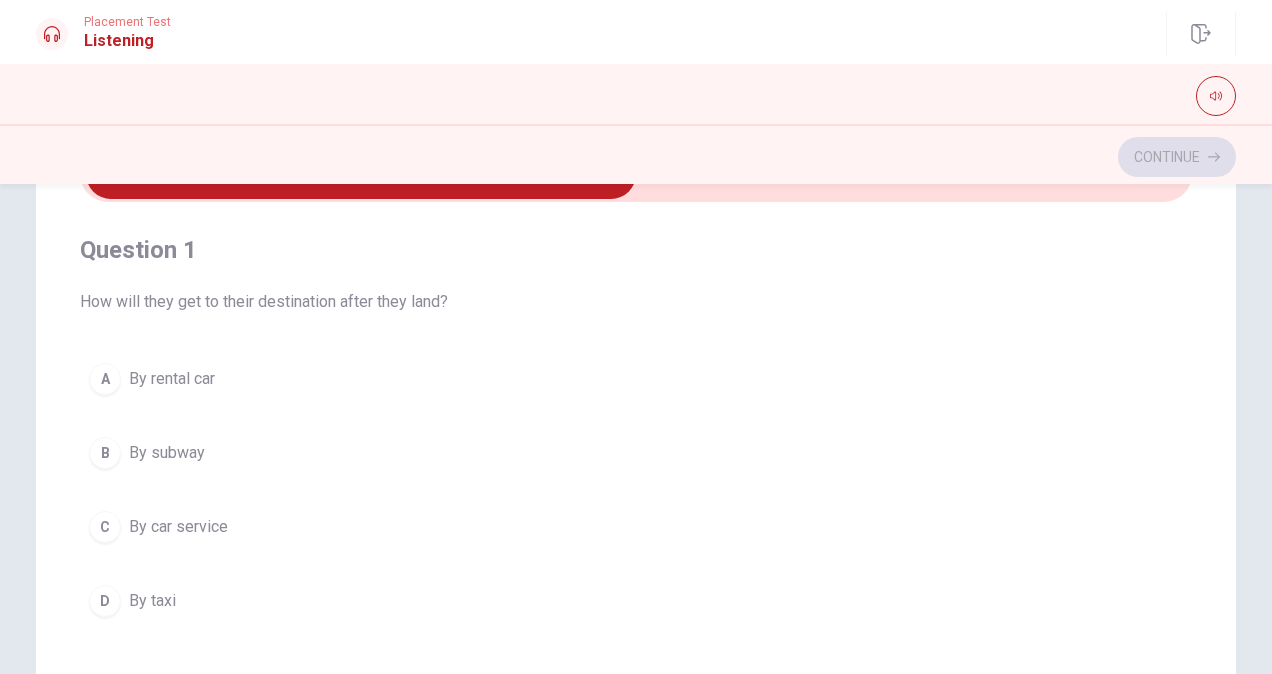 scroll, scrollTop: 129, scrollLeft: 0, axis: vertical 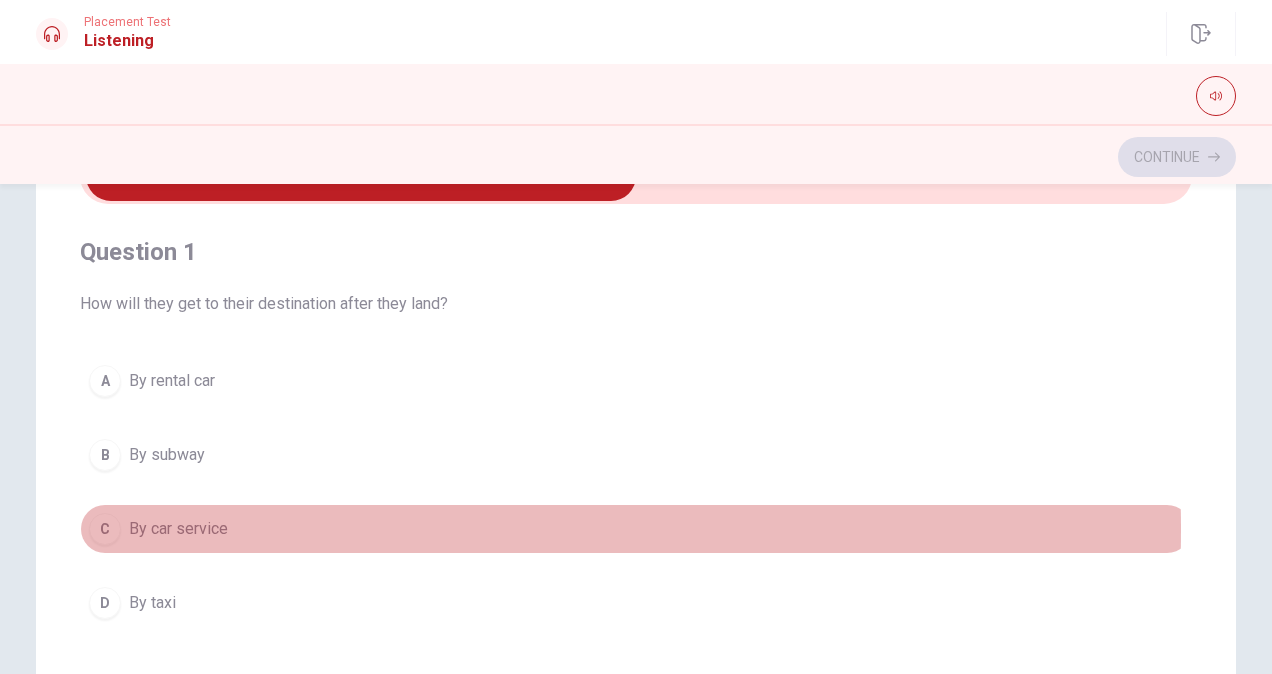 click on "C" at bounding box center (105, 529) 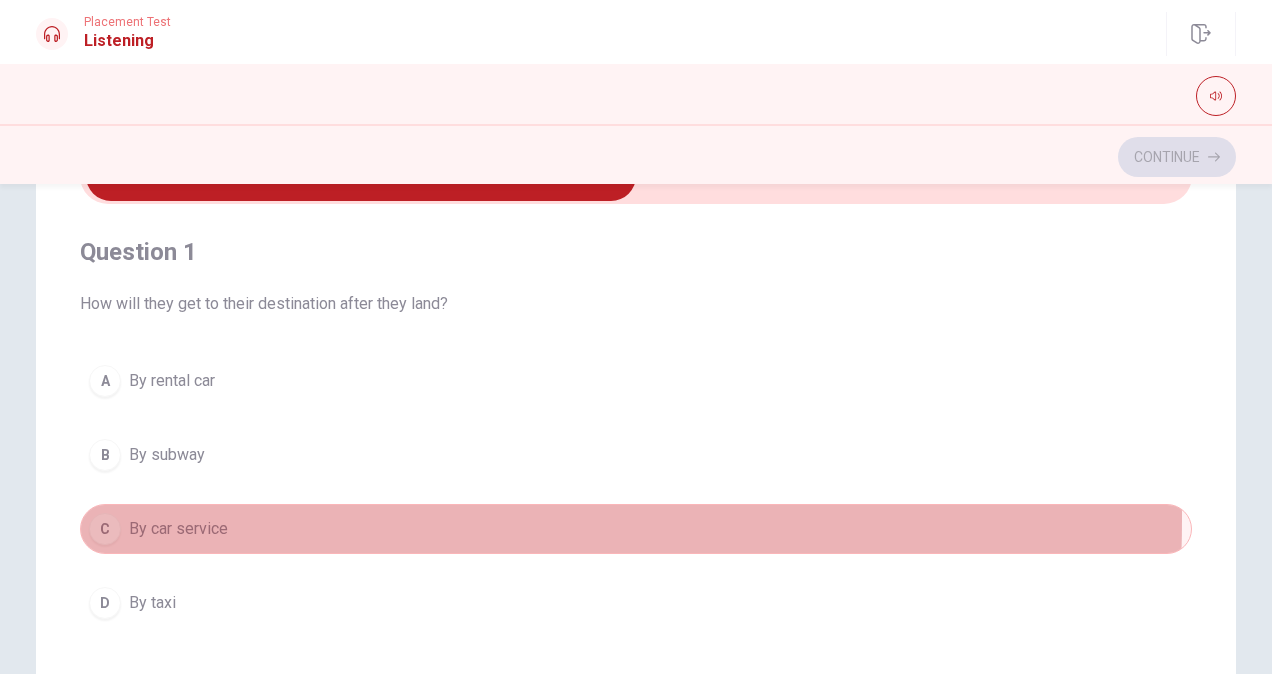 click on "C" at bounding box center (105, 529) 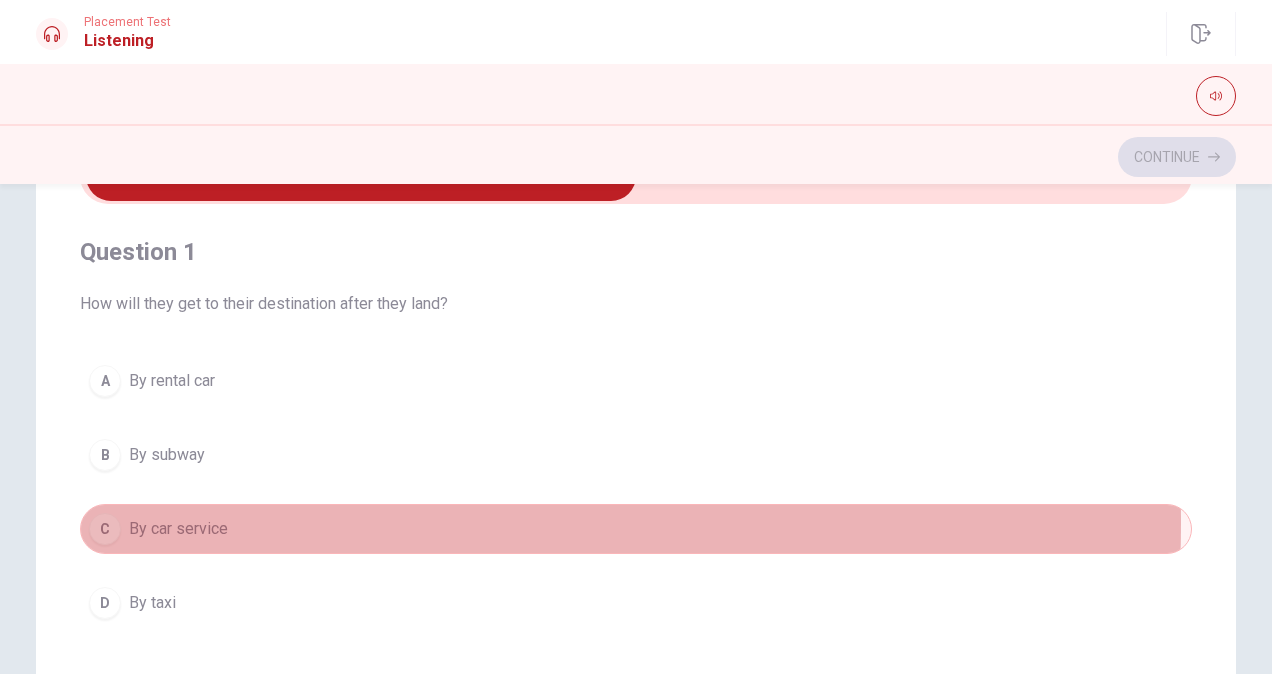 click on "C" at bounding box center (105, 529) 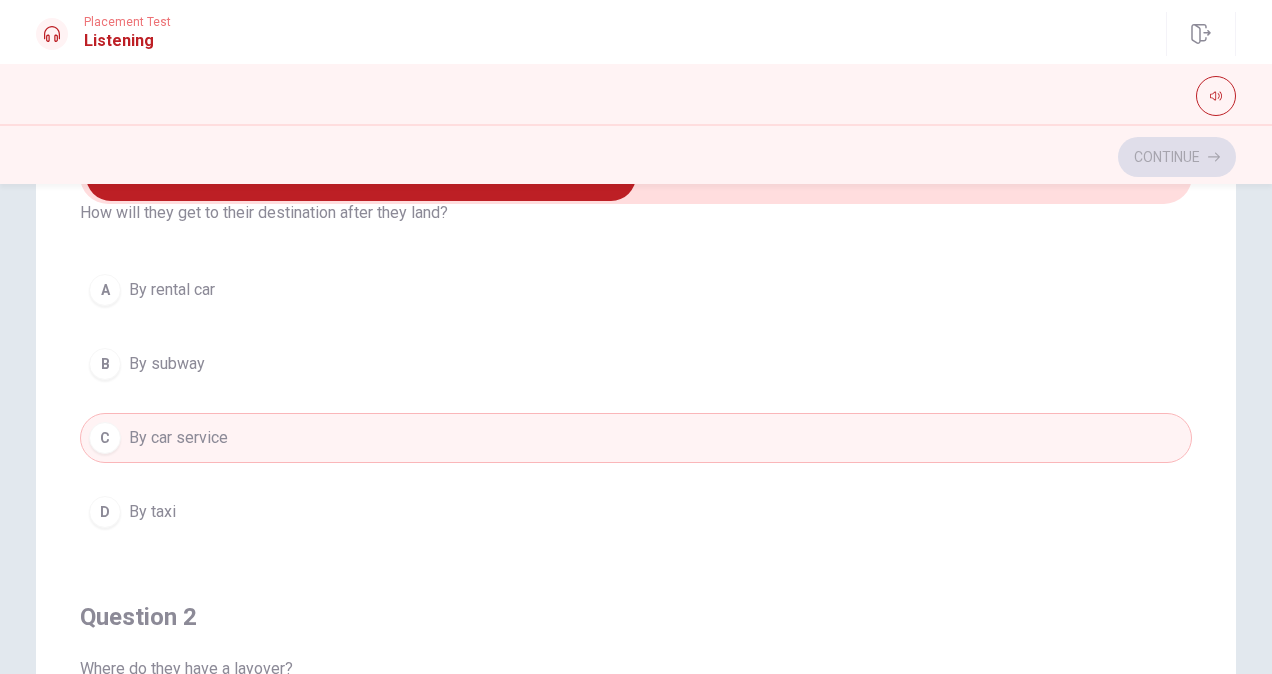 scroll, scrollTop: 0, scrollLeft: 0, axis: both 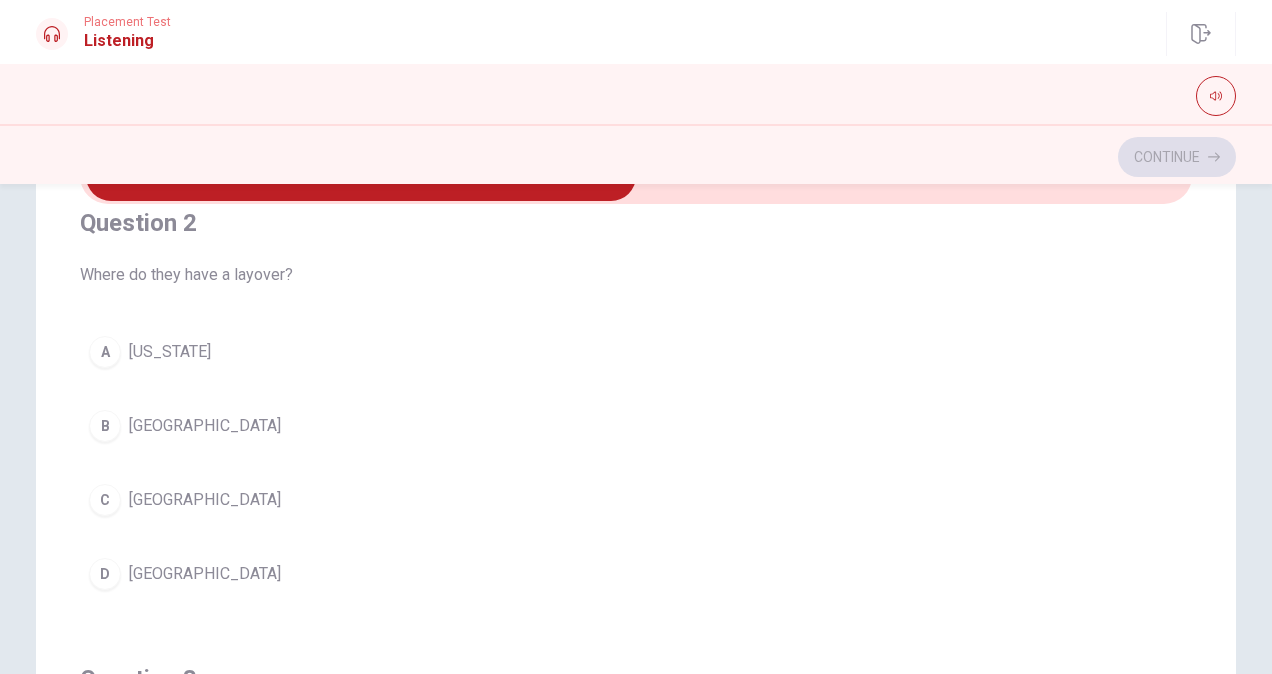 click on "C" at bounding box center (105, 500) 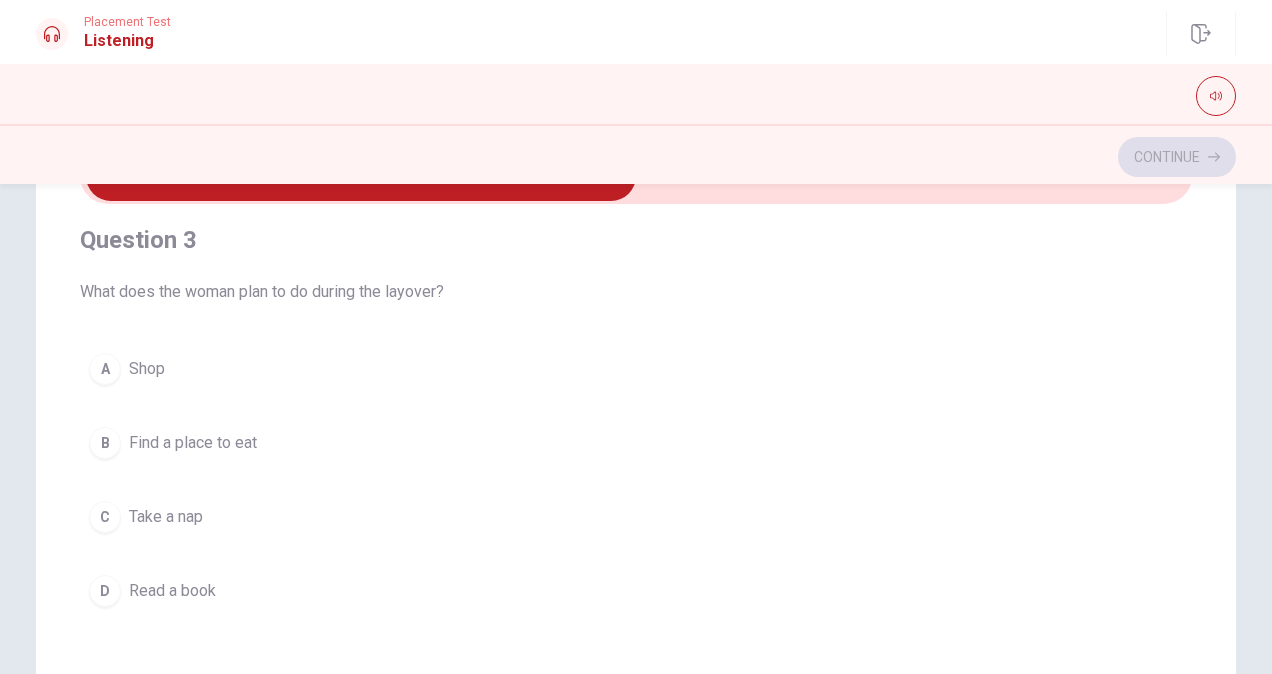scroll, scrollTop: 946, scrollLeft: 0, axis: vertical 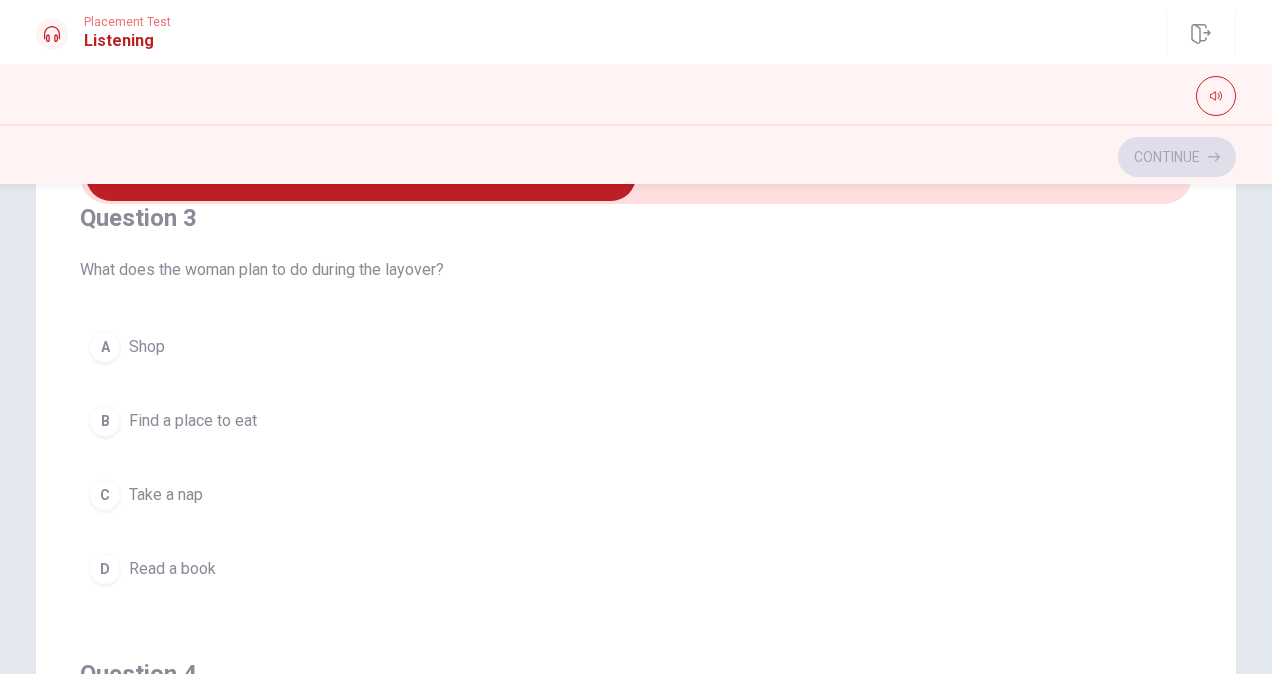 click on "B" at bounding box center (105, 421) 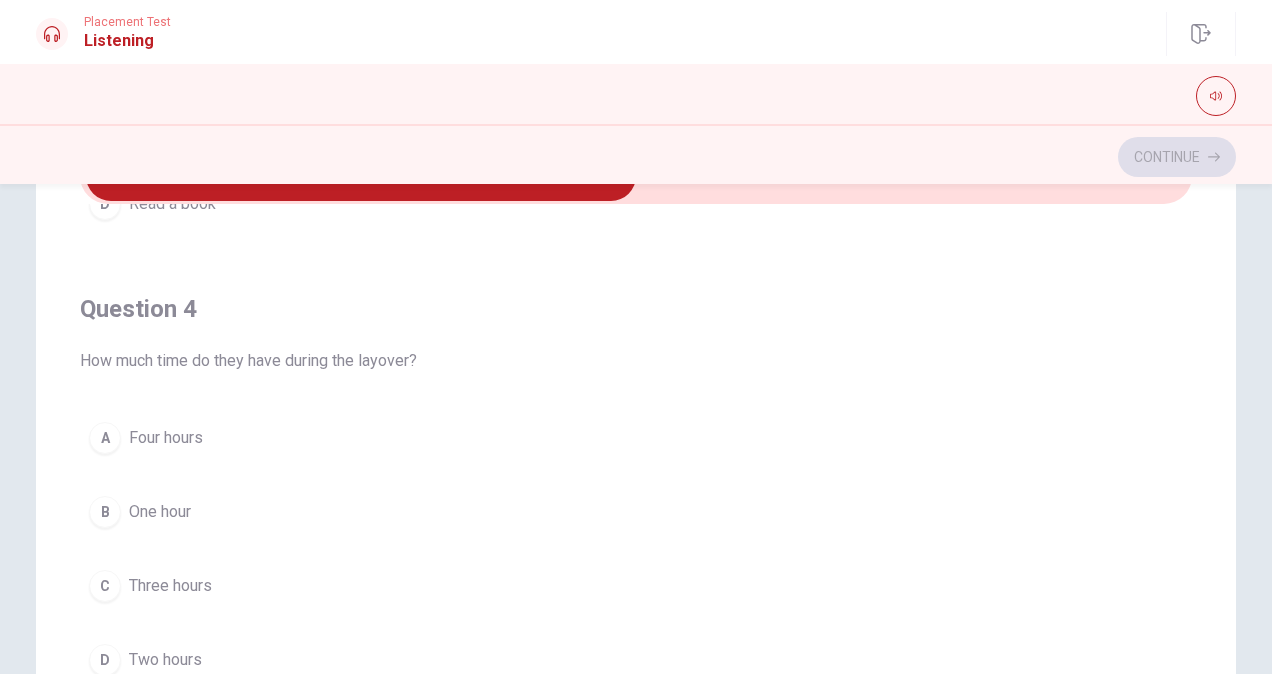 scroll, scrollTop: 1299, scrollLeft: 0, axis: vertical 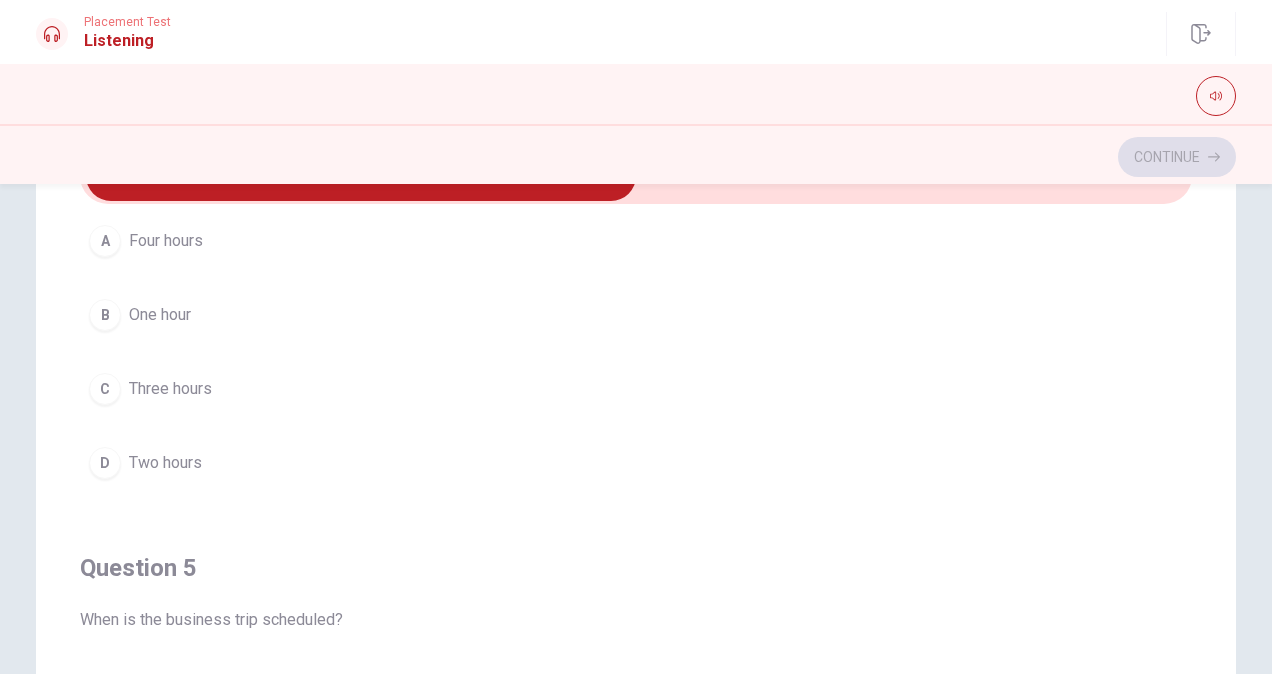 click on "B" at bounding box center [105, 315] 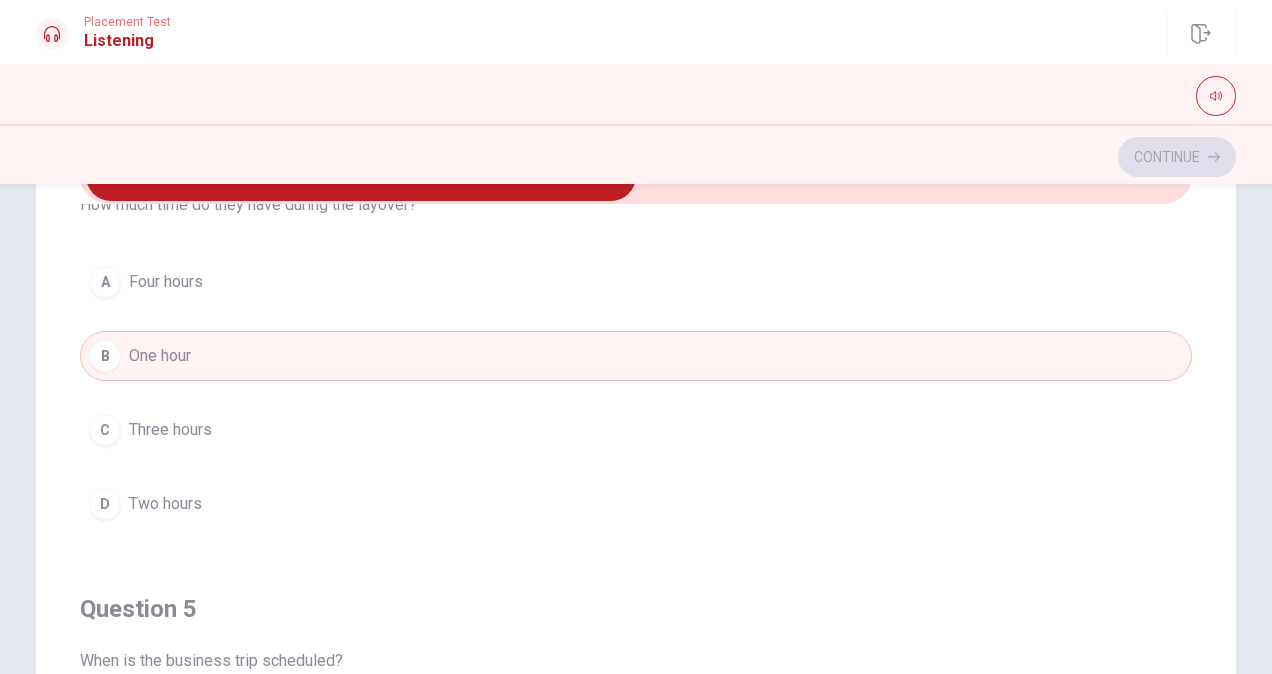 scroll, scrollTop: 1470, scrollLeft: 0, axis: vertical 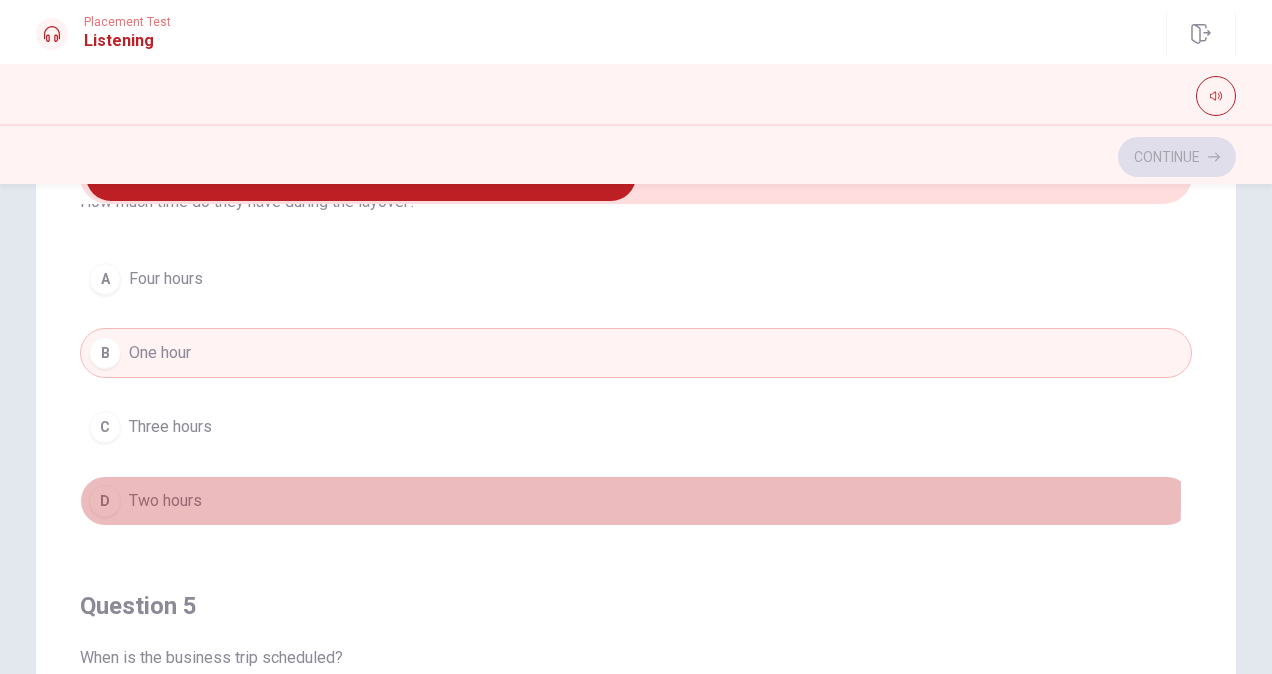 click on "D" at bounding box center [105, 501] 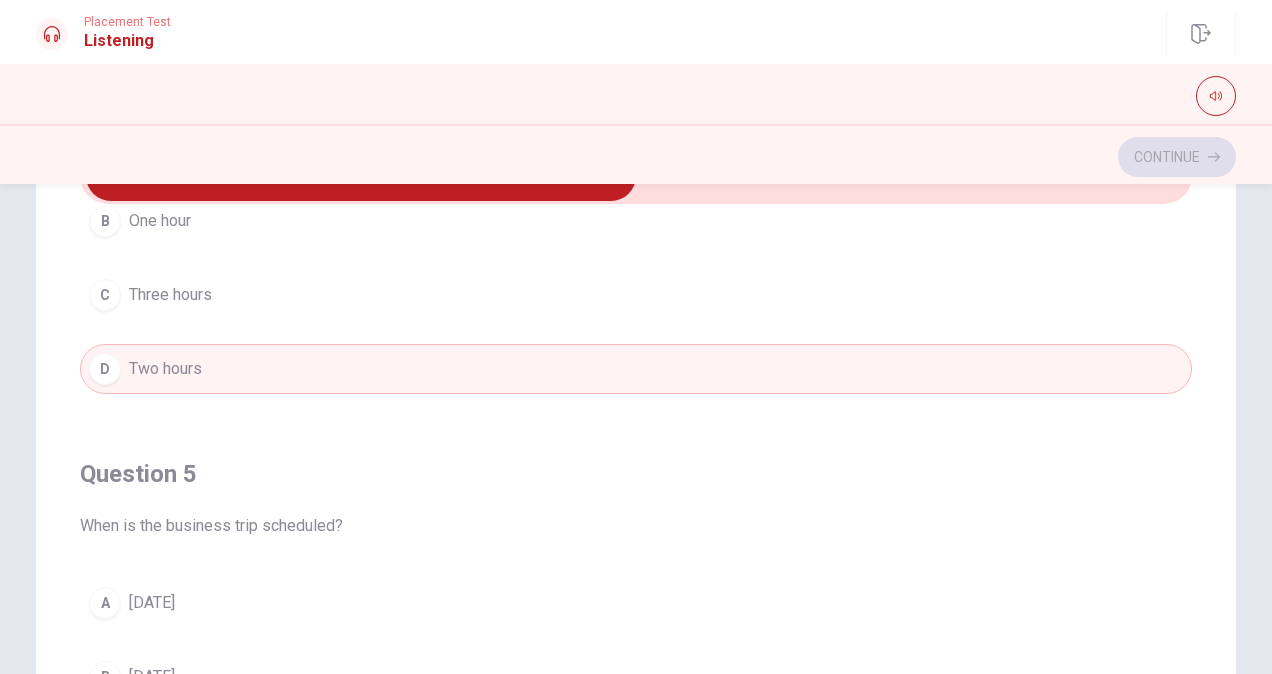 scroll, scrollTop: 1606, scrollLeft: 0, axis: vertical 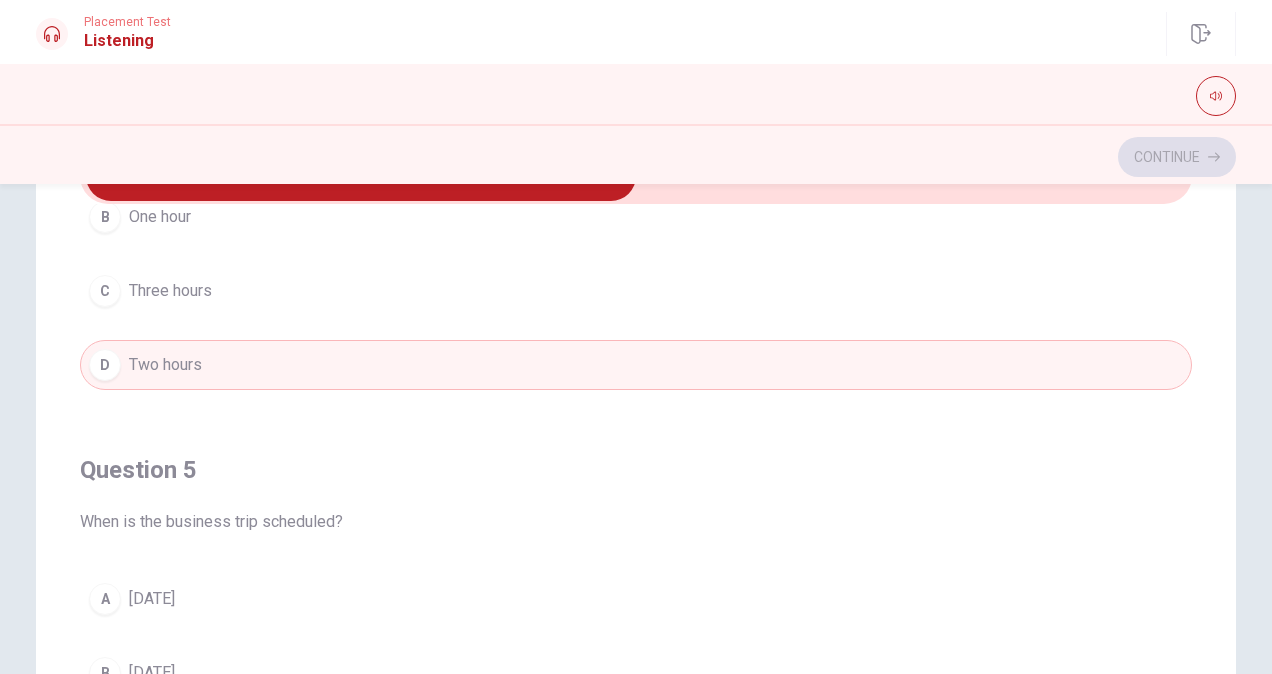 type 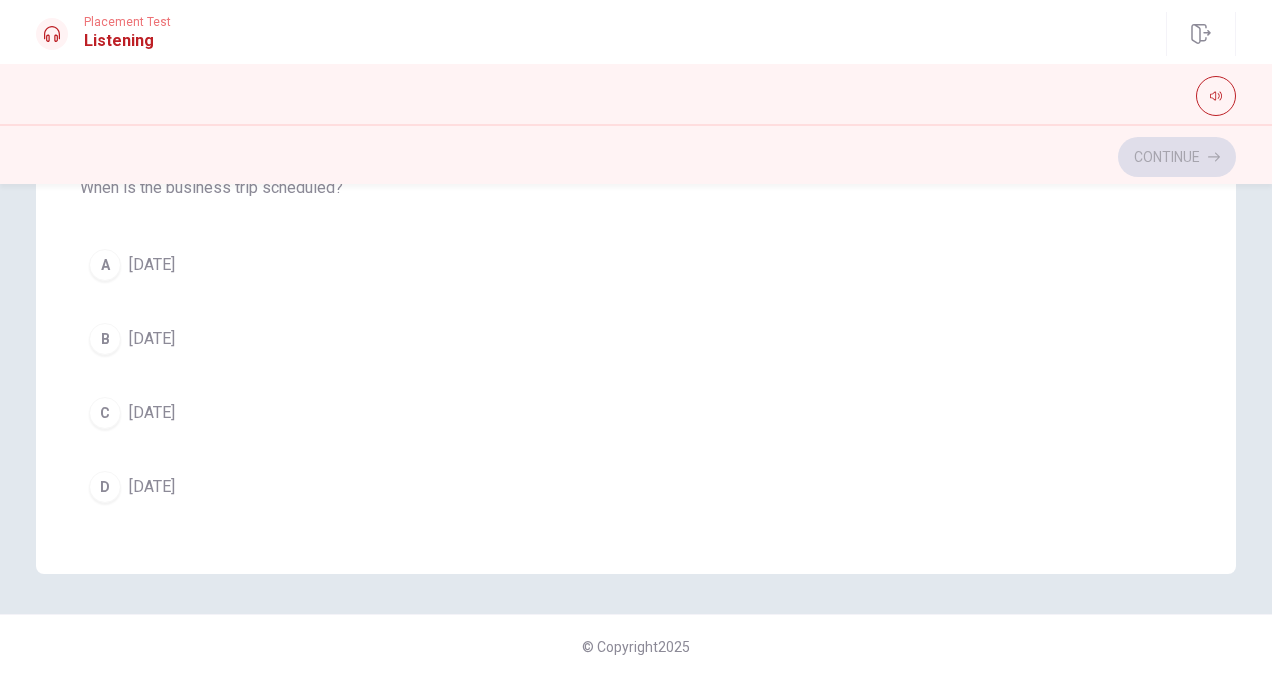 scroll, scrollTop: 458, scrollLeft: 0, axis: vertical 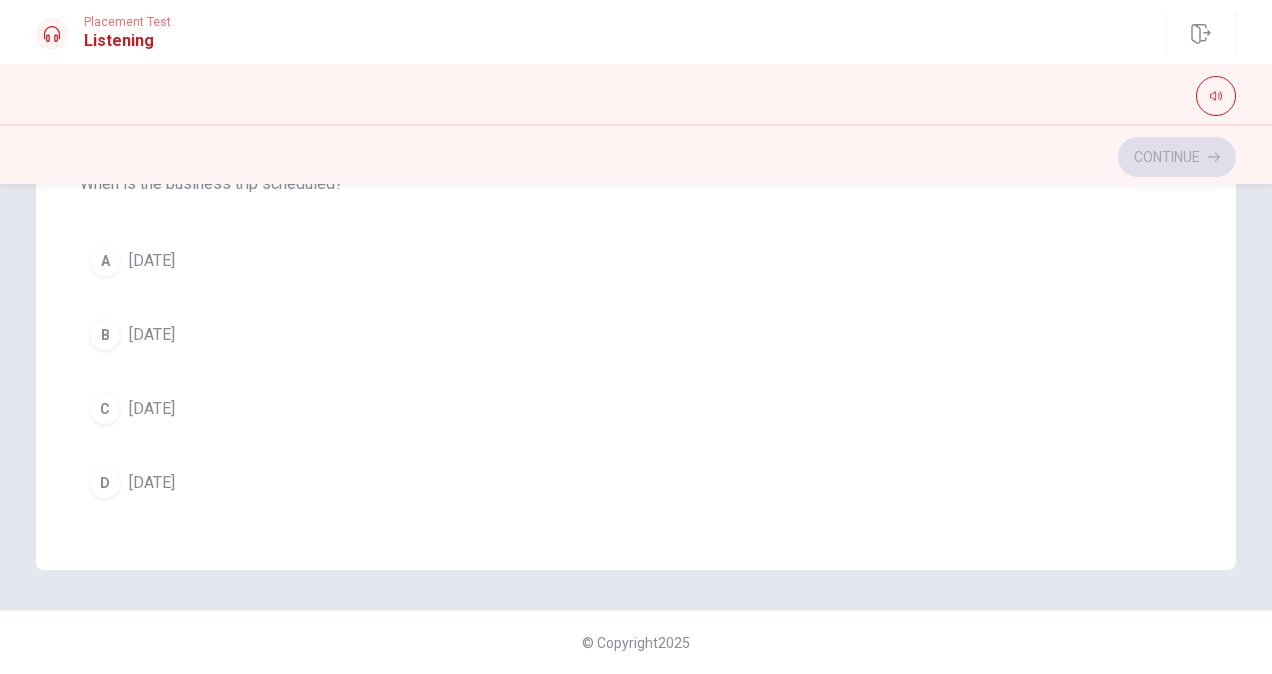 click on "B" at bounding box center (105, 335) 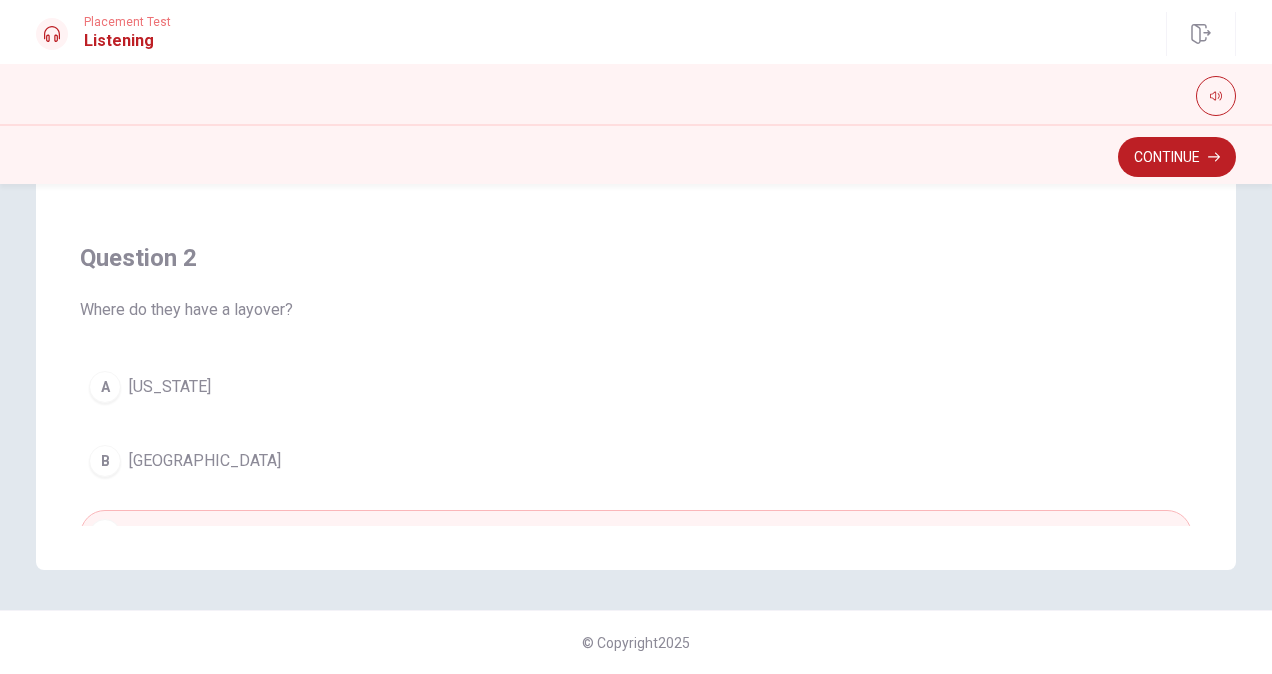 scroll, scrollTop: 108, scrollLeft: 0, axis: vertical 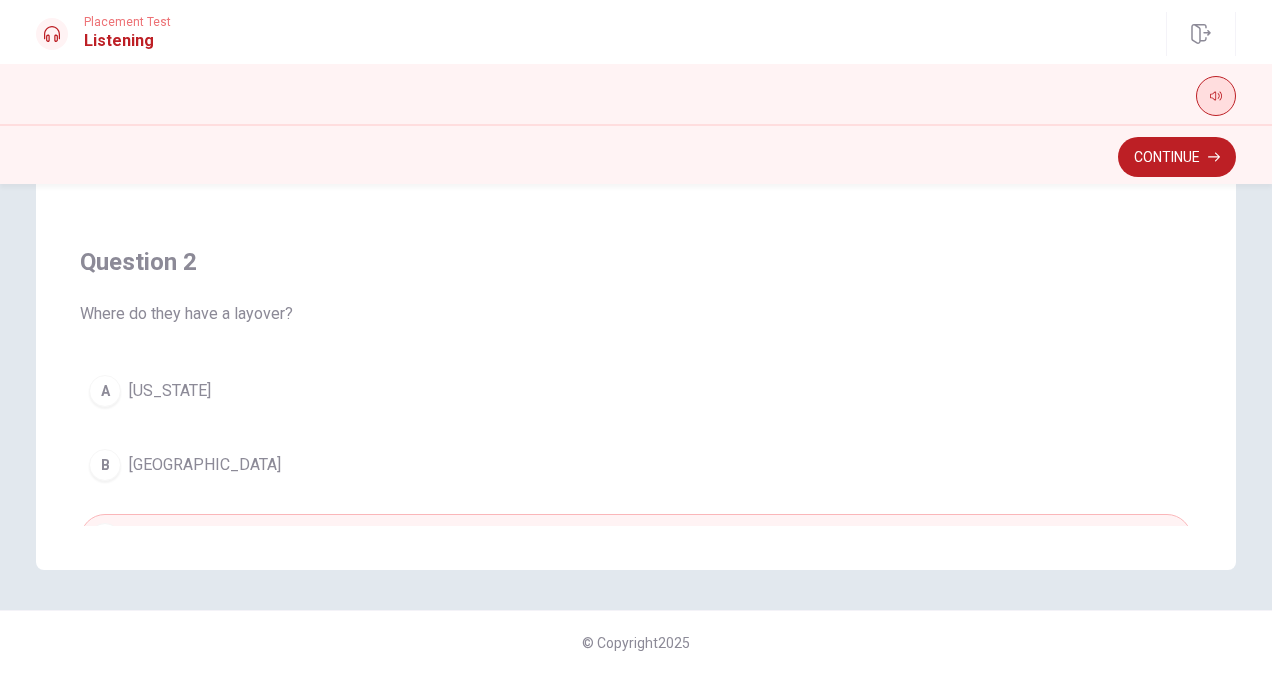 click at bounding box center [1216, 96] 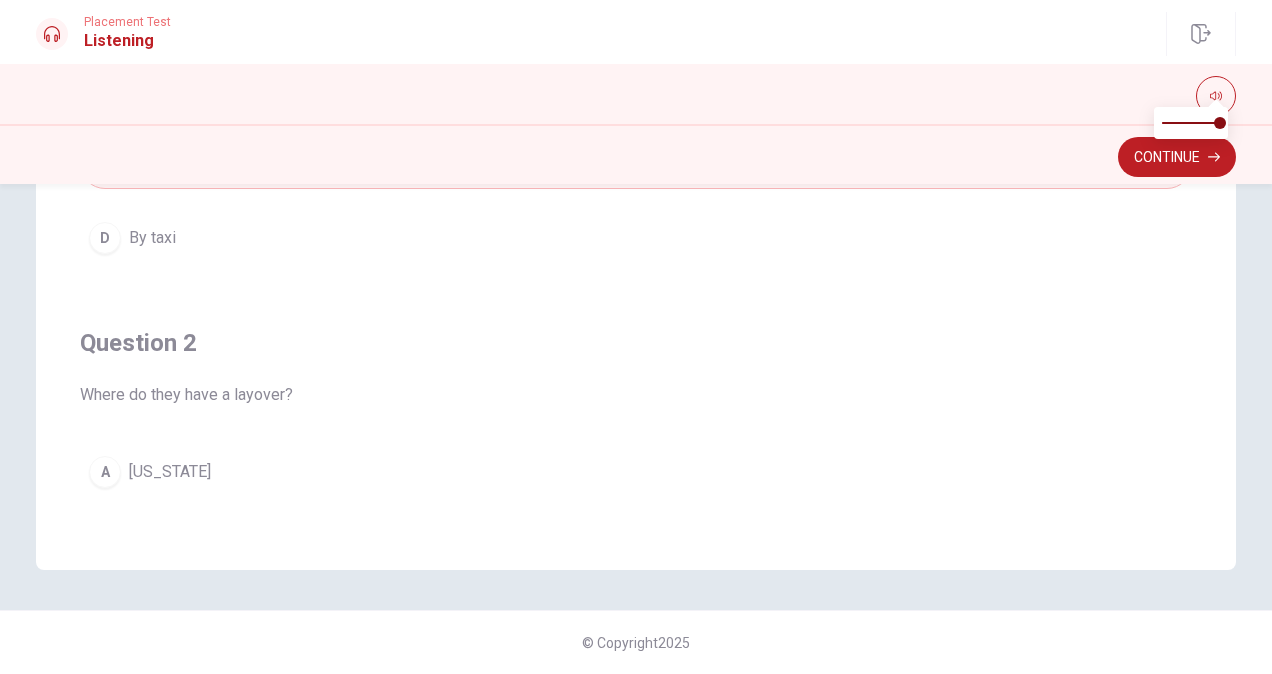 scroll, scrollTop: 0, scrollLeft: 0, axis: both 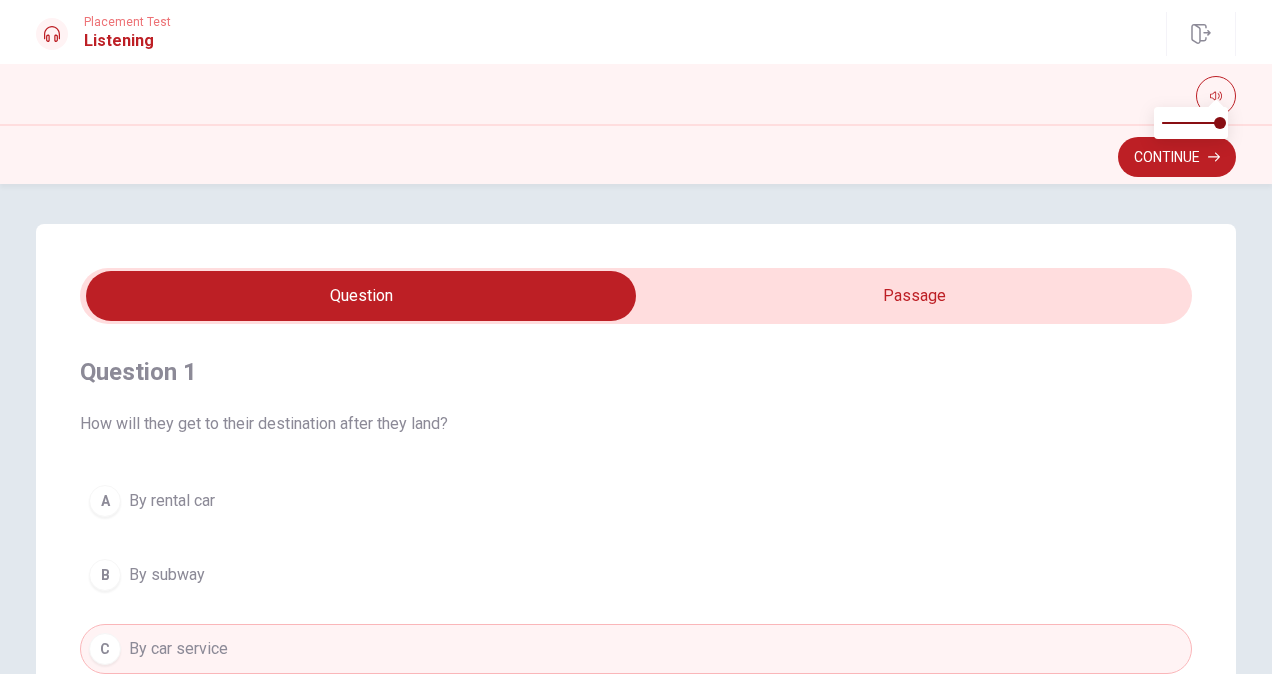 type on "60" 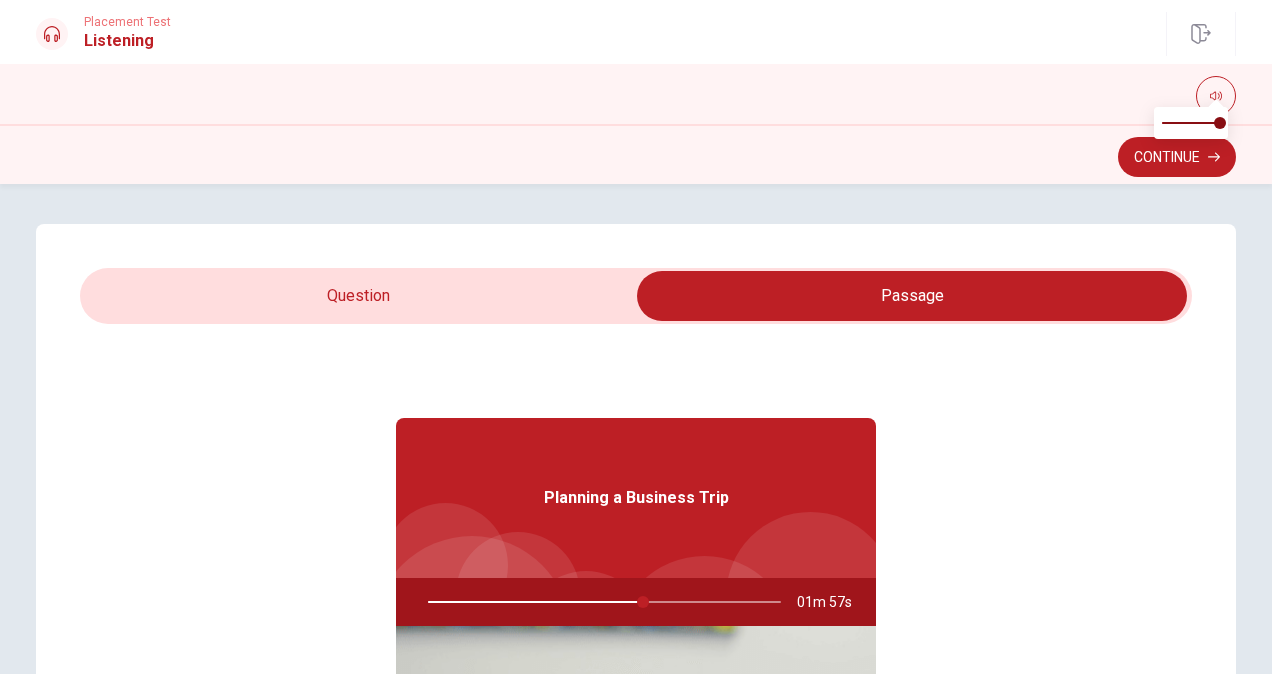 drag, startPoint x: 604, startPoint y: 601, endPoint x: 580, endPoint y: 604, distance: 24.186773 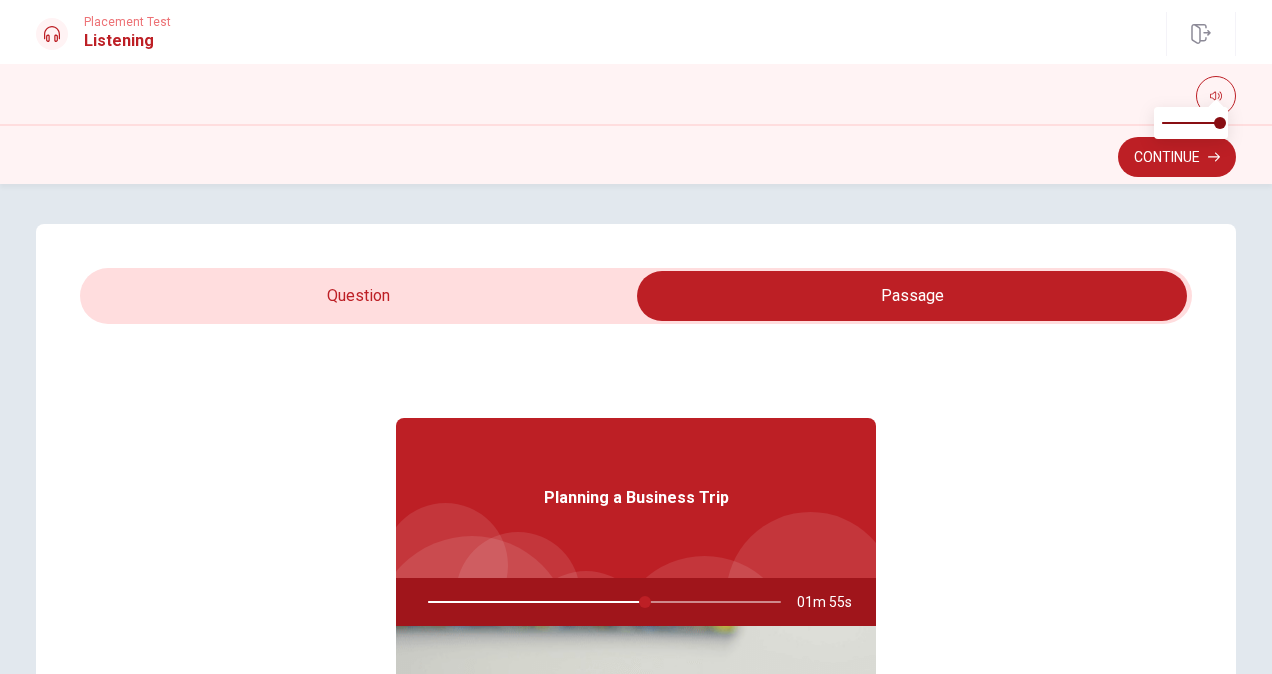 type on "62" 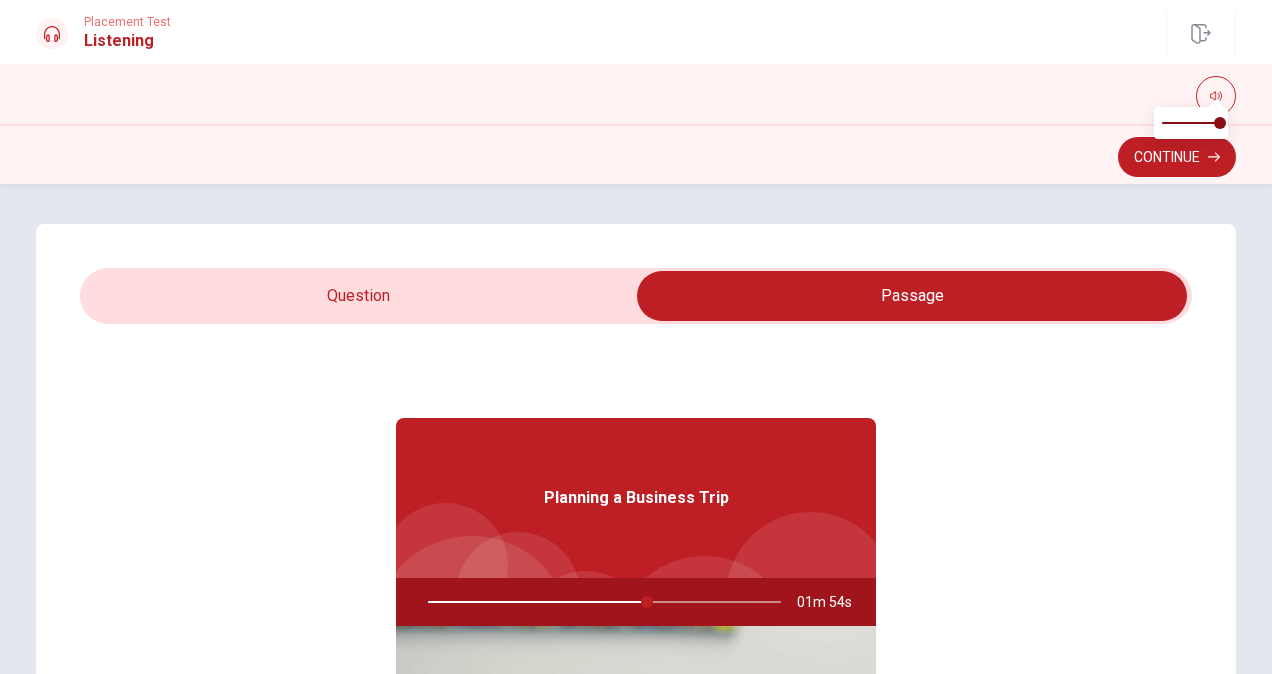 click at bounding box center (912, 296) 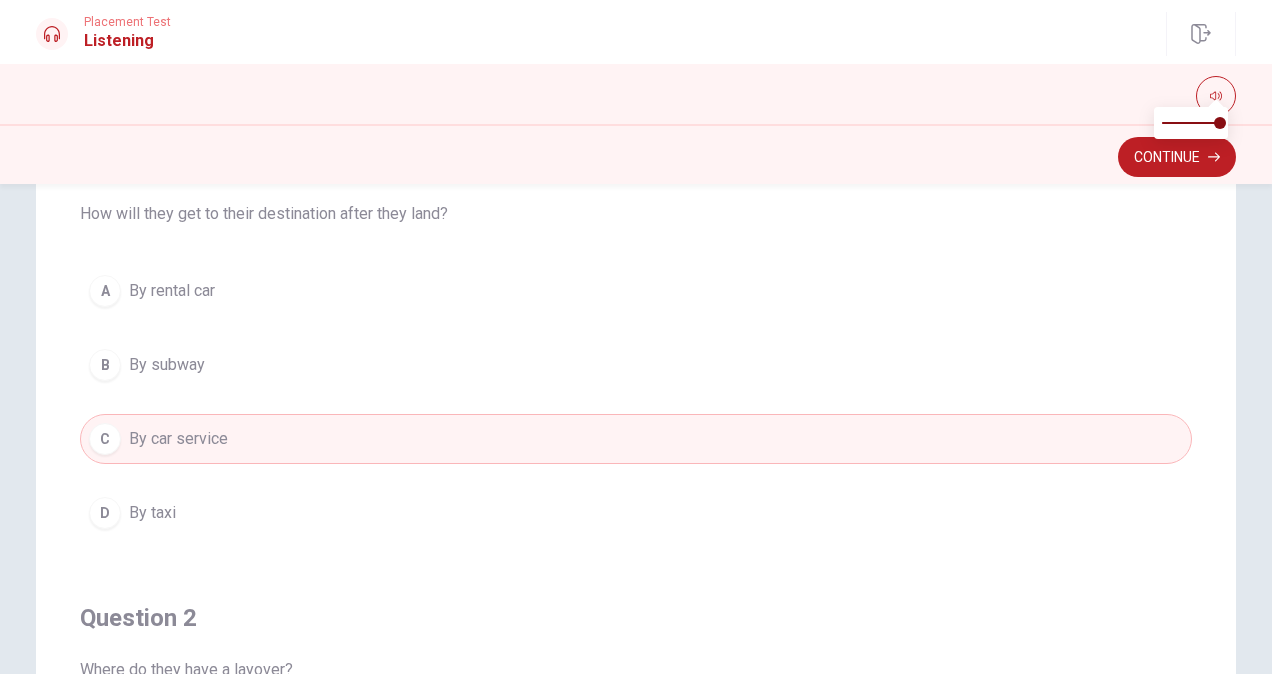 scroll, scrollTop: 358, scrollLeft: 0, axis: vertical 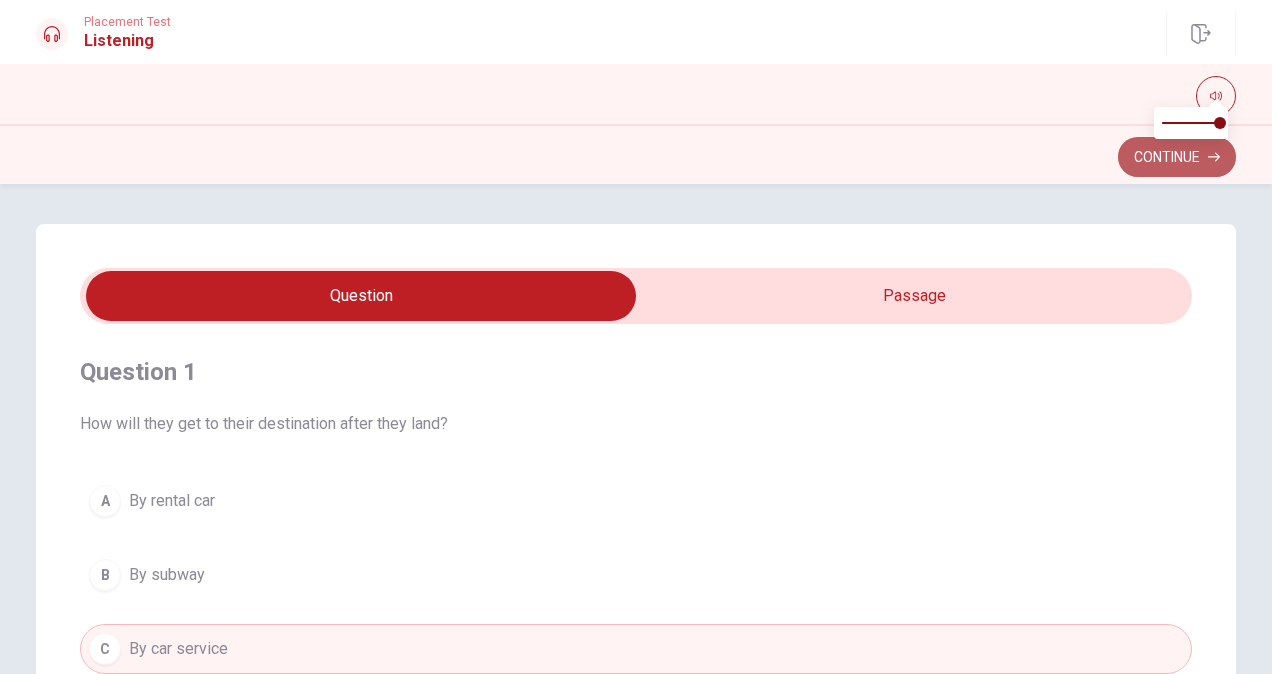 click on "Continue" at bounding box center [1177, 157] 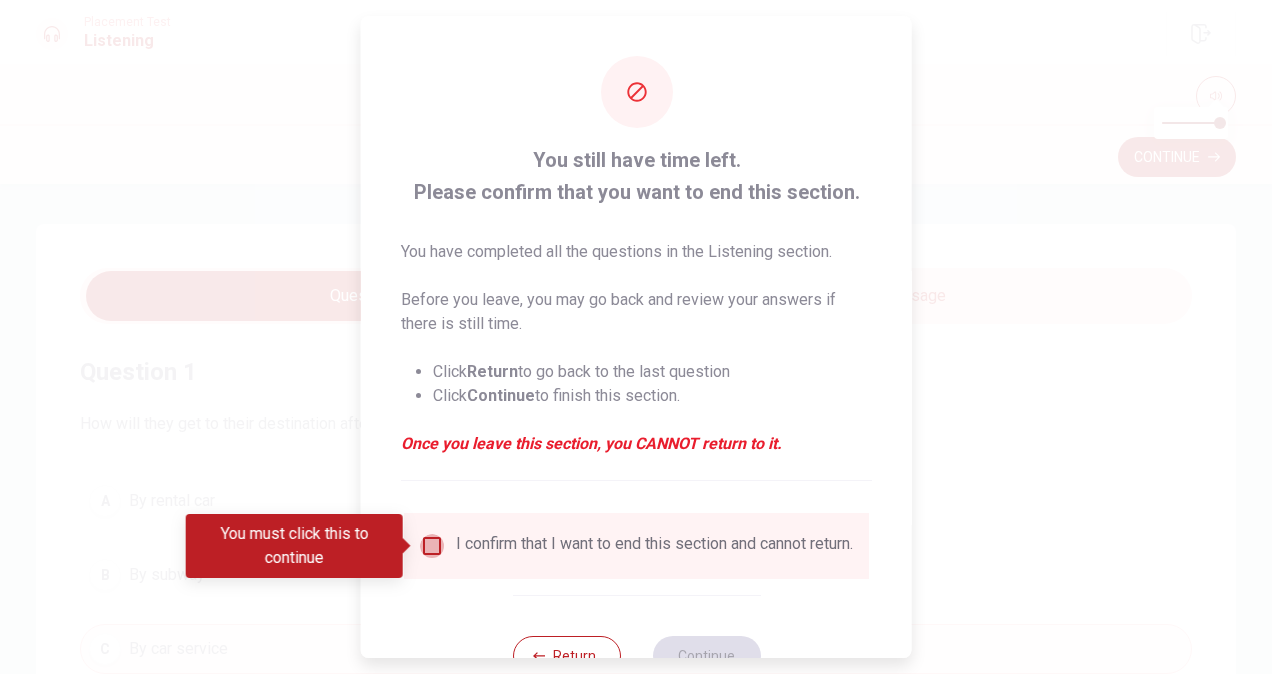click at bounding box center [432, 546] 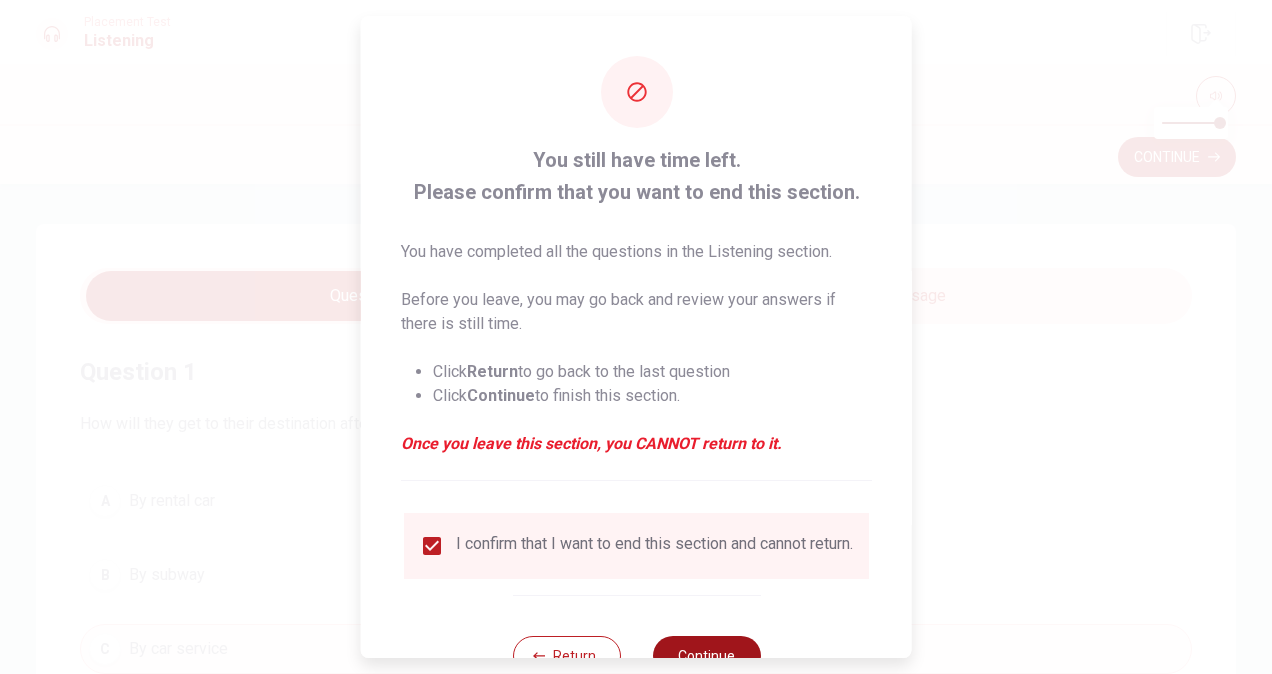 click on "Continue" at bounding box center (706, 656) 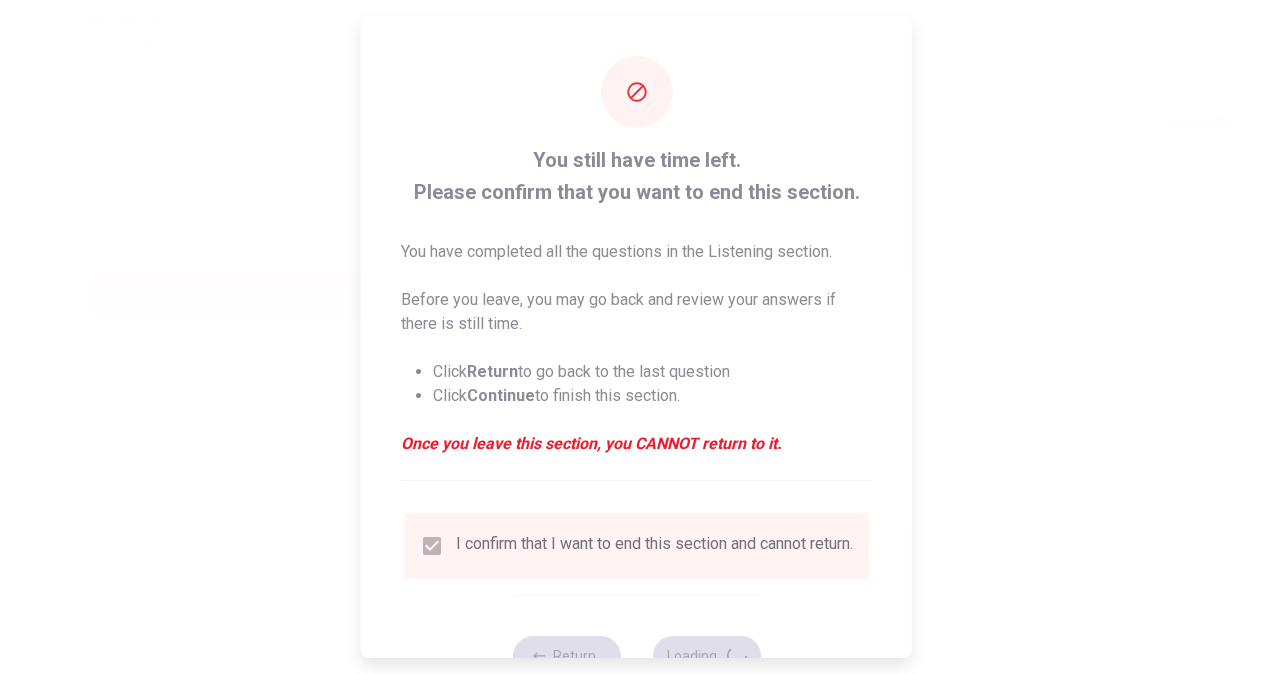 scroll, scrollTop: 0, scrollLeft: 0, axis: both 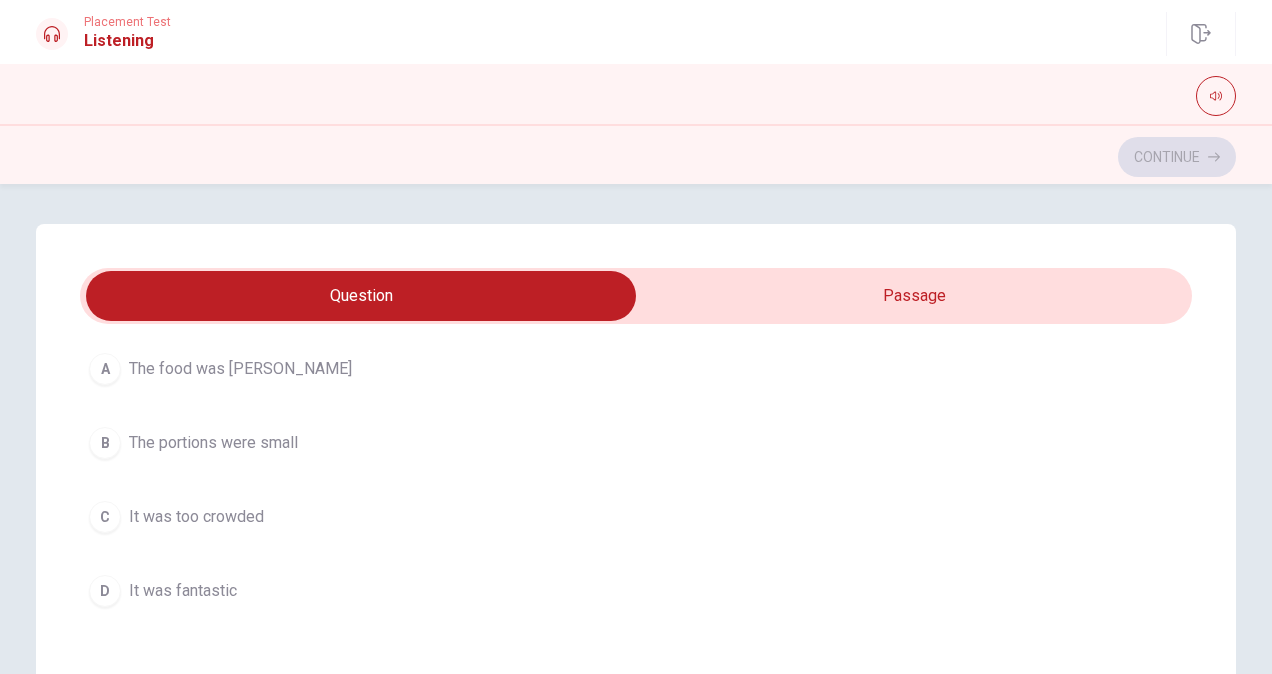 click on "D" at bounding box center (105, 591) 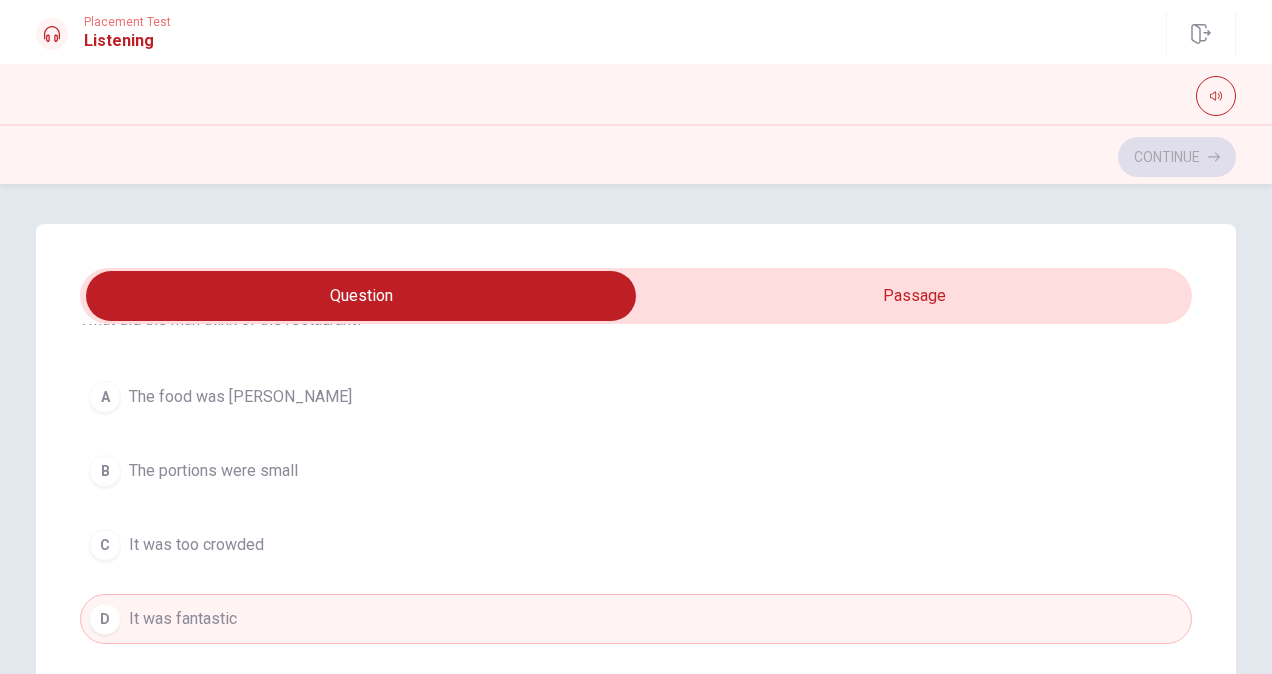 scroll, scrollTop: 1606, scrollLeft: 0, axis: vertical 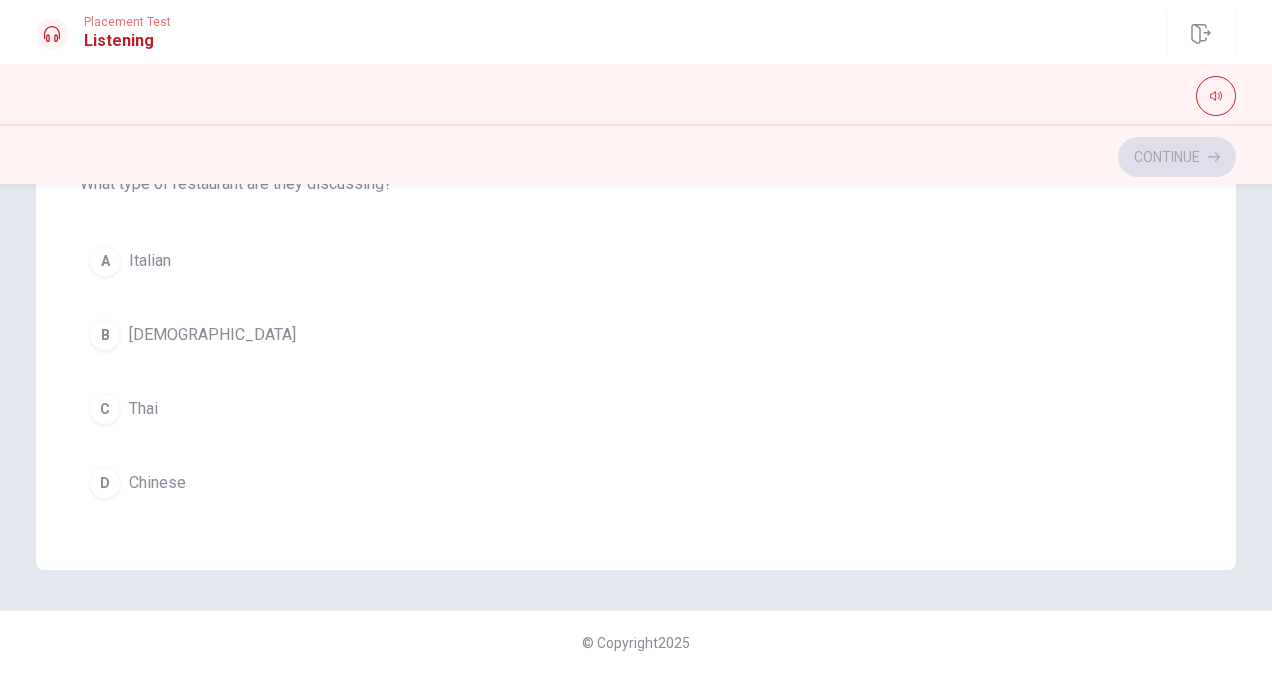 drag, startPoint x: 117, startPoint y: 397, endPoint x: 134, endPoint y: 401, distance: 17.464249 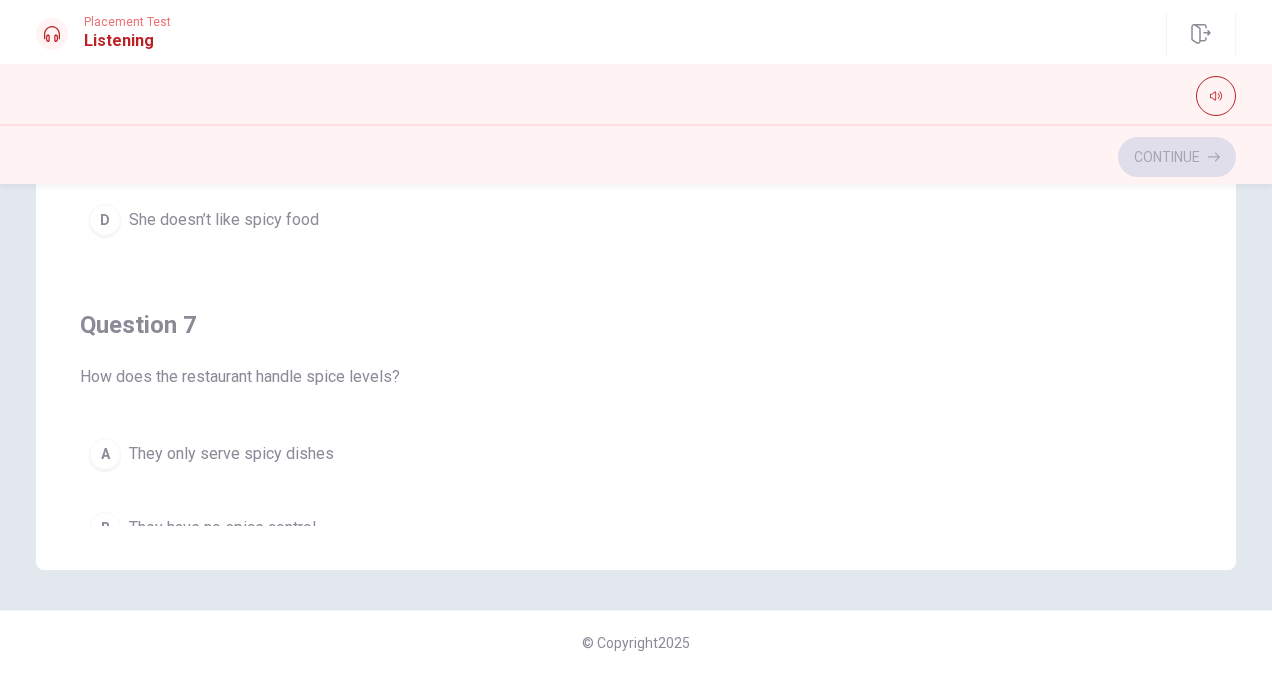 scroll, scrollTop: 0, scrollLeft: 0, axis: both 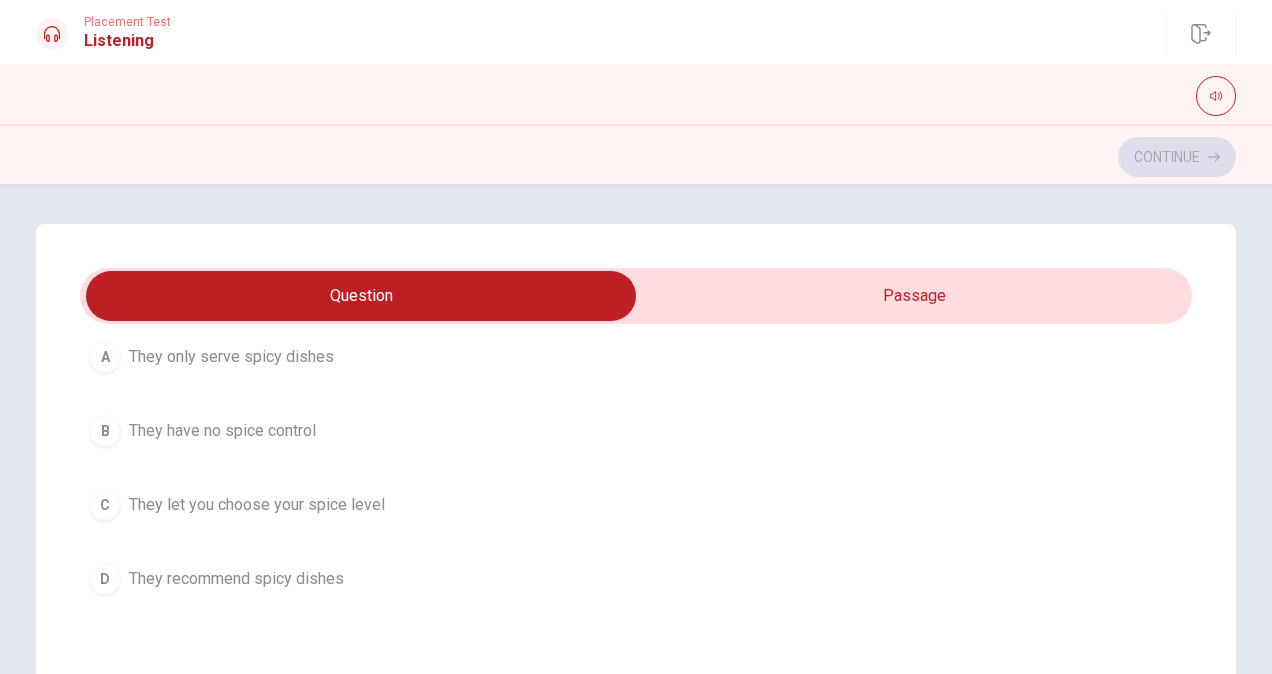 click on "C" at bounding box center [105, 505] 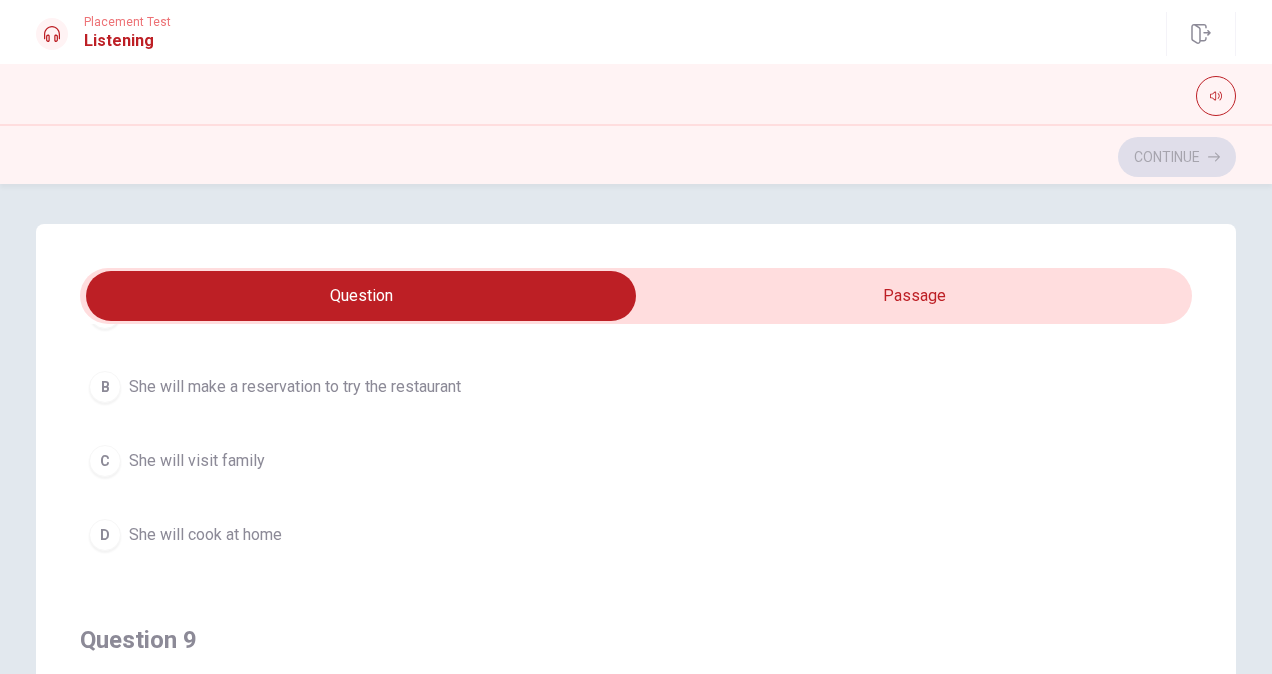 scroll, scrollTop: 1000, scrollLeft: 0, axis: vertical 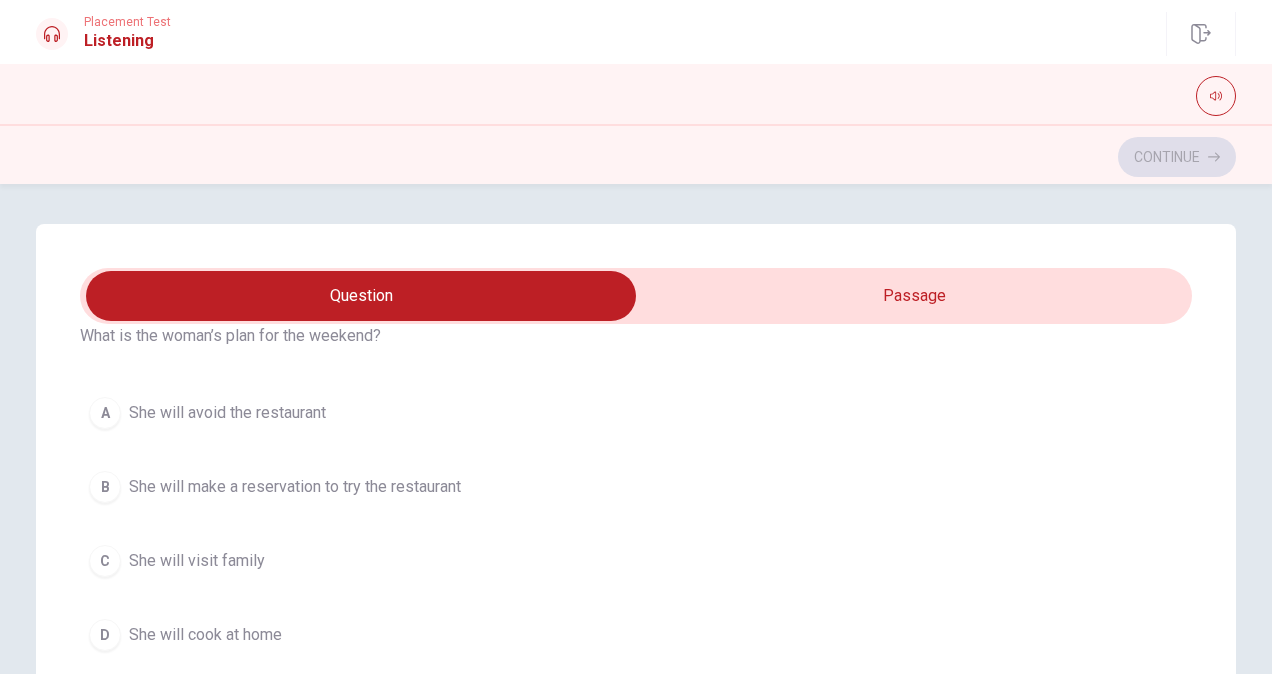 click on "B" at bounding box center (105, 487) 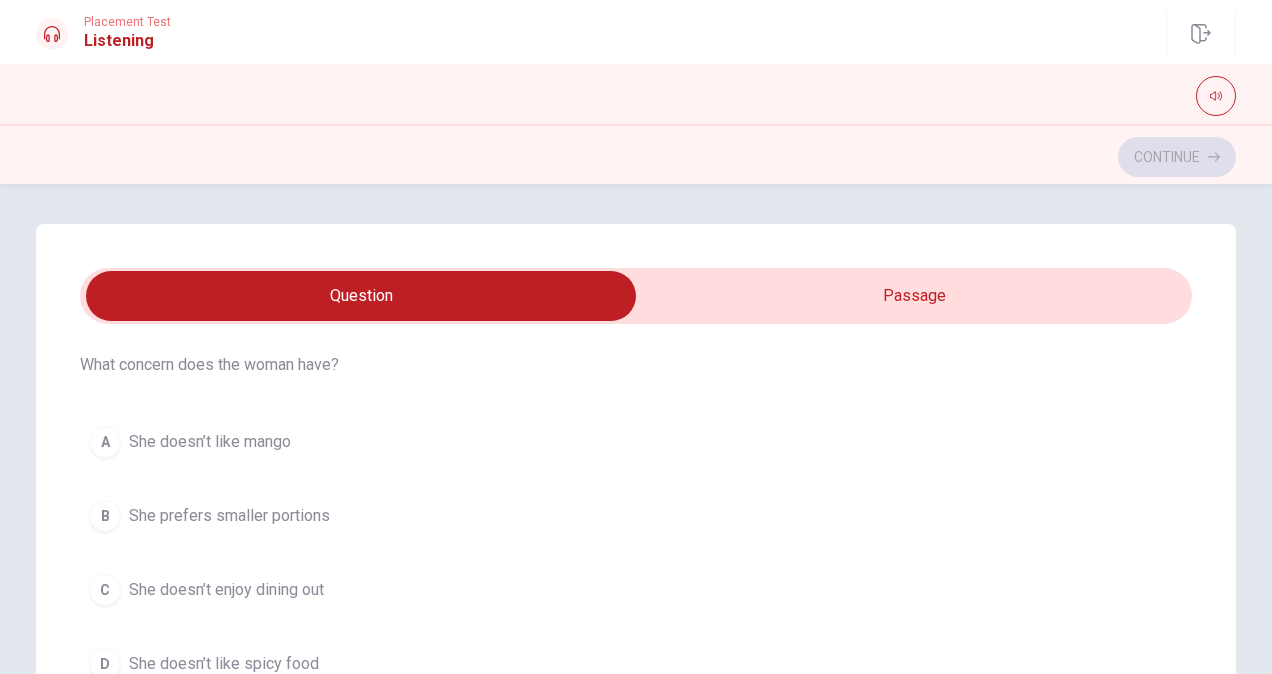 scroll, scrollTop: 100, scrollLeft: 0, axis: vertical 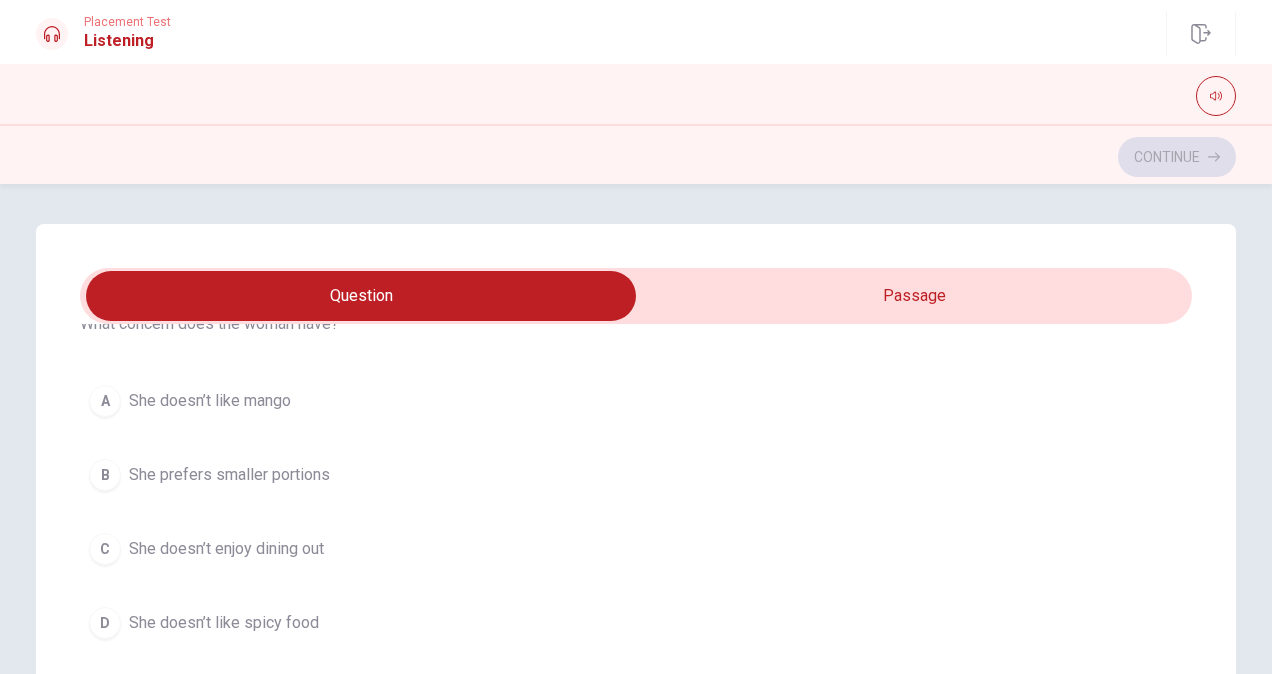click on "C She doesn’t enjoy dining out" at bounding box center [636, 549] 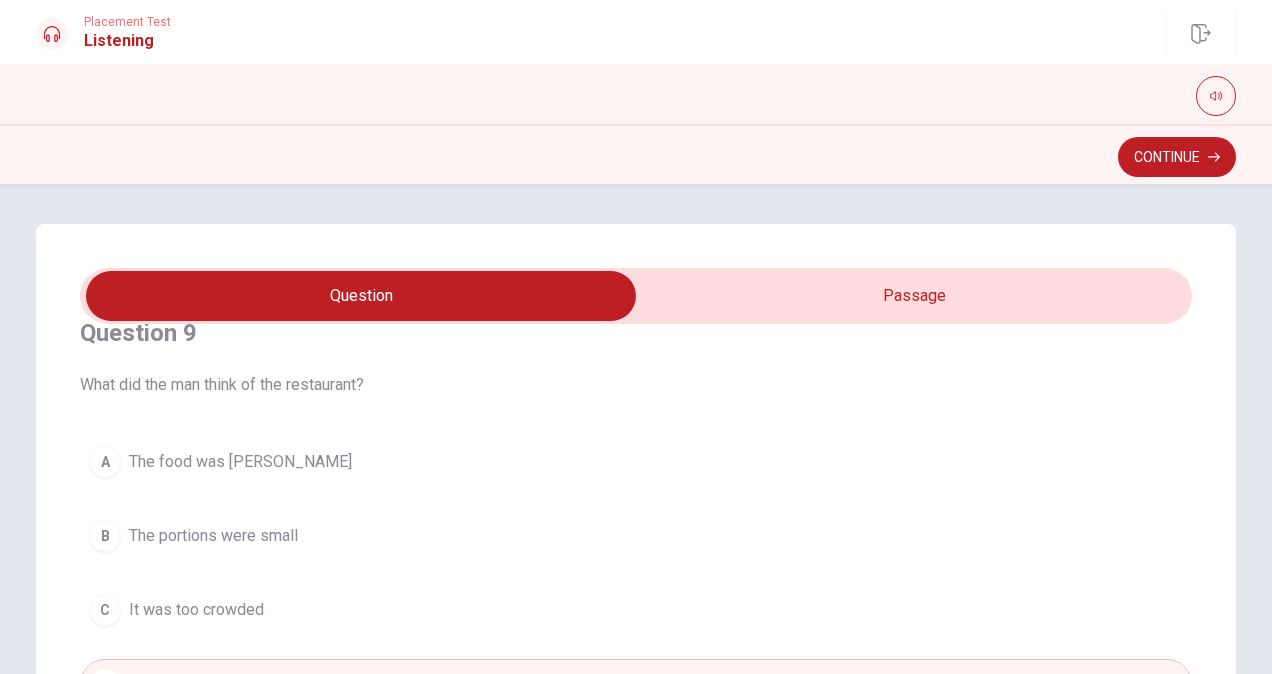 scroll, scrollTop: 1606, scrollLeft: 0, axis: vertical 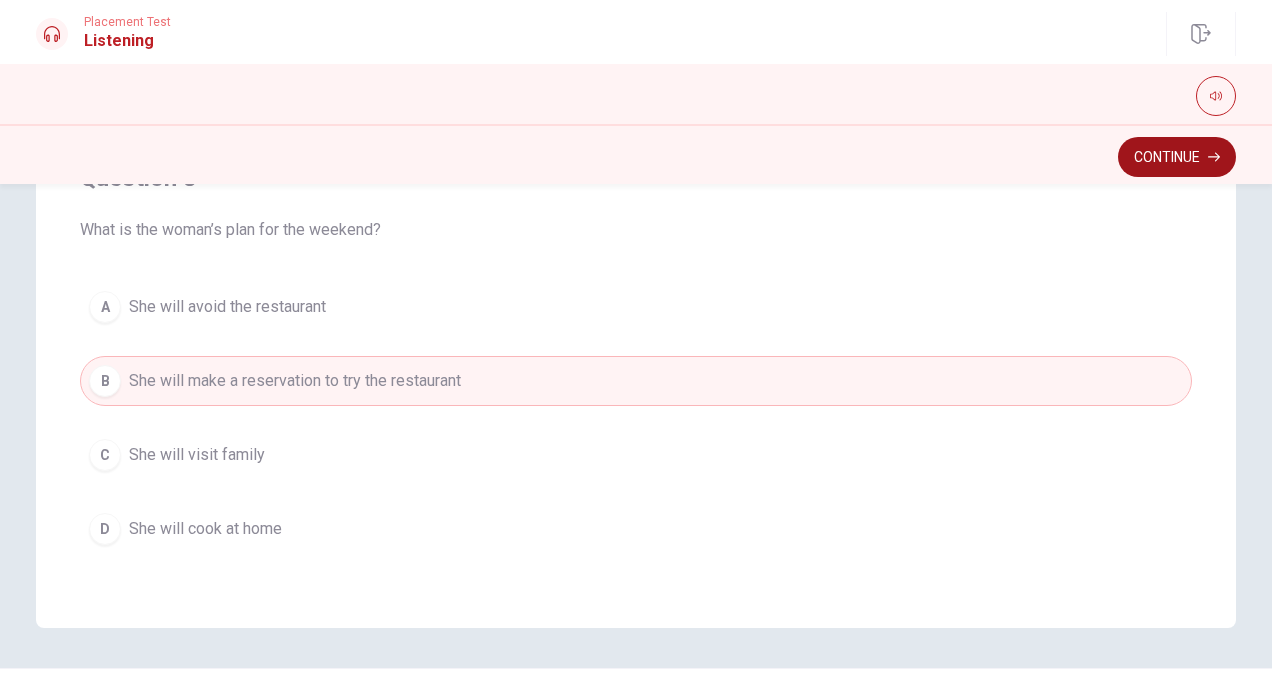click on "Continue" at bounding box center [1177, 157] 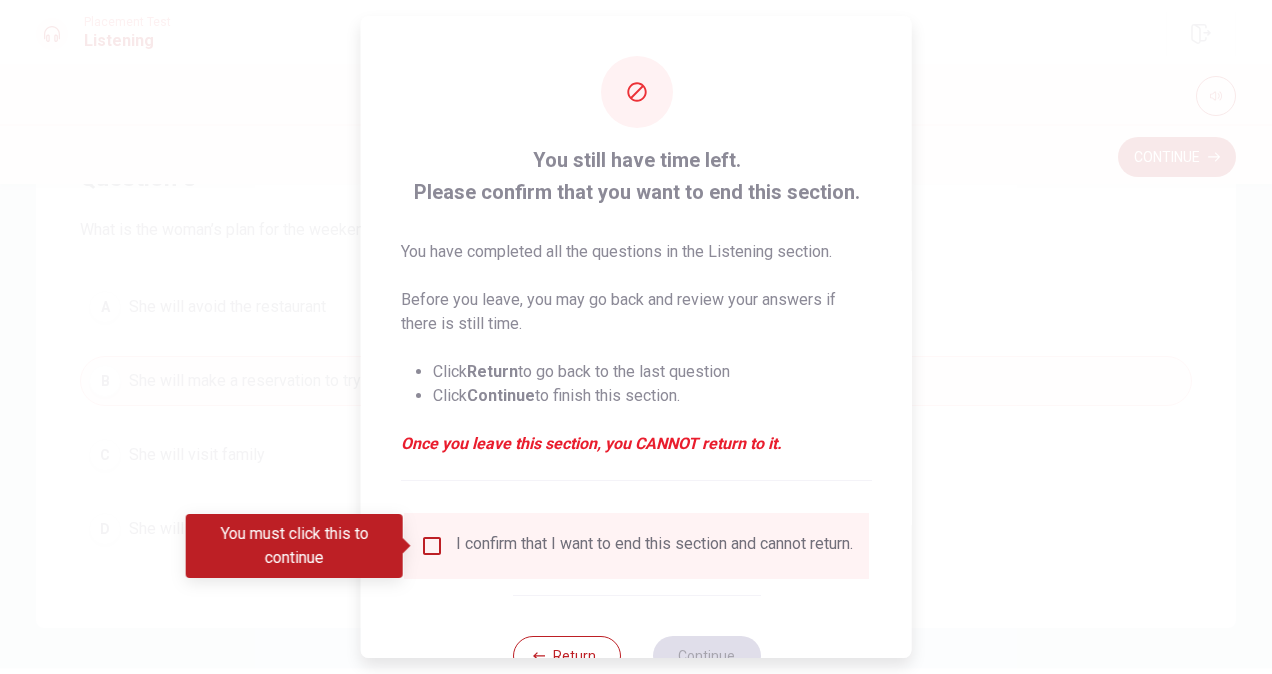 click at bounding box center [432, 546] 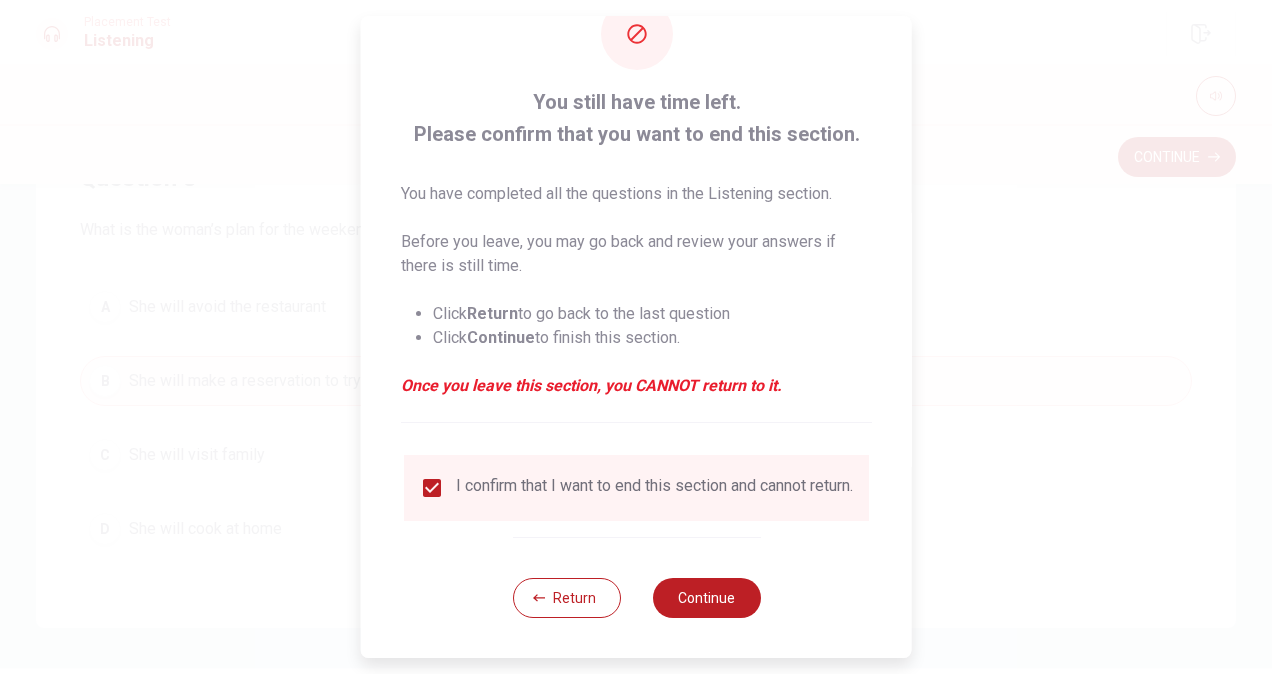 scroll, scrollTop: 72, scrollLeft: 0, axis: vertical 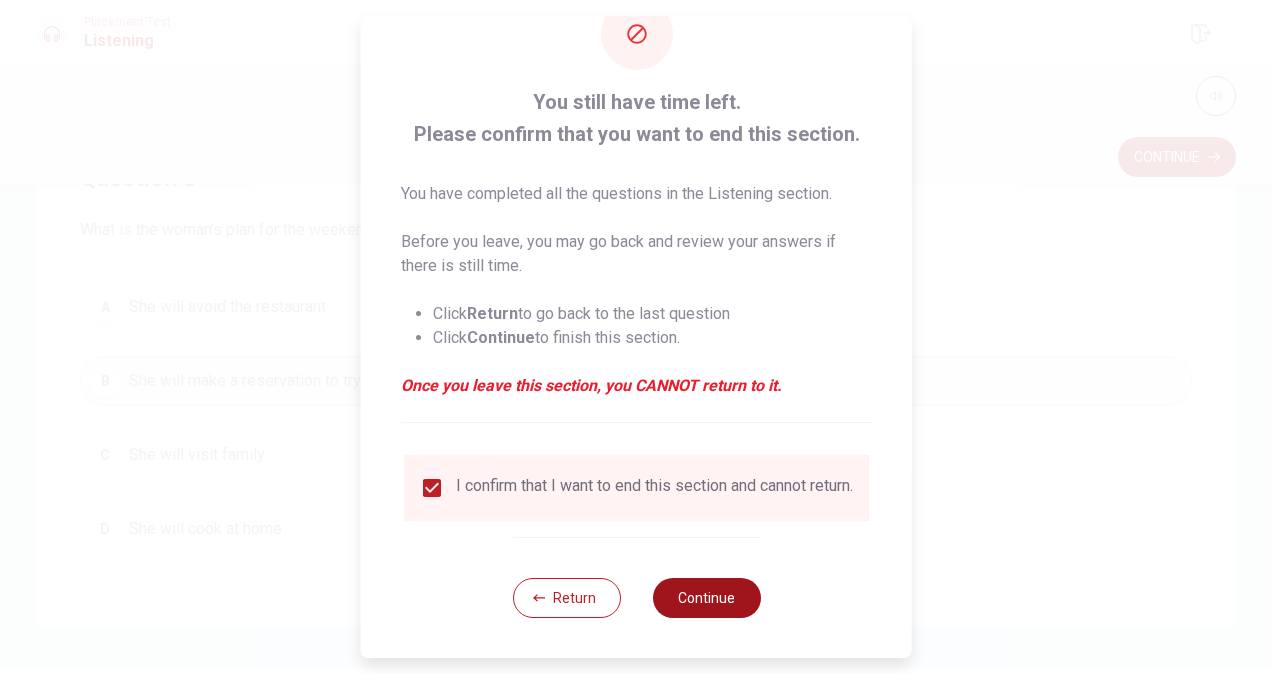 click on "Continue" at bounding box center [706, 598] 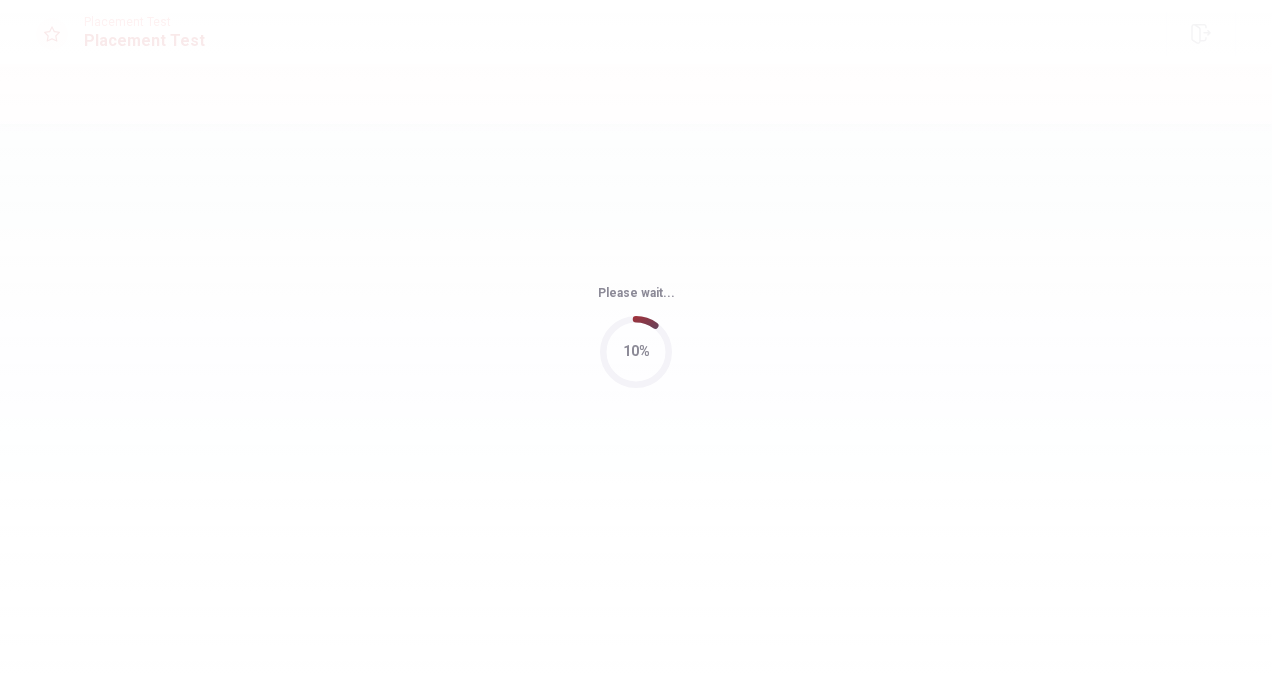 scroll, scrollTop: 0, scrollLeft: 0, axis: both 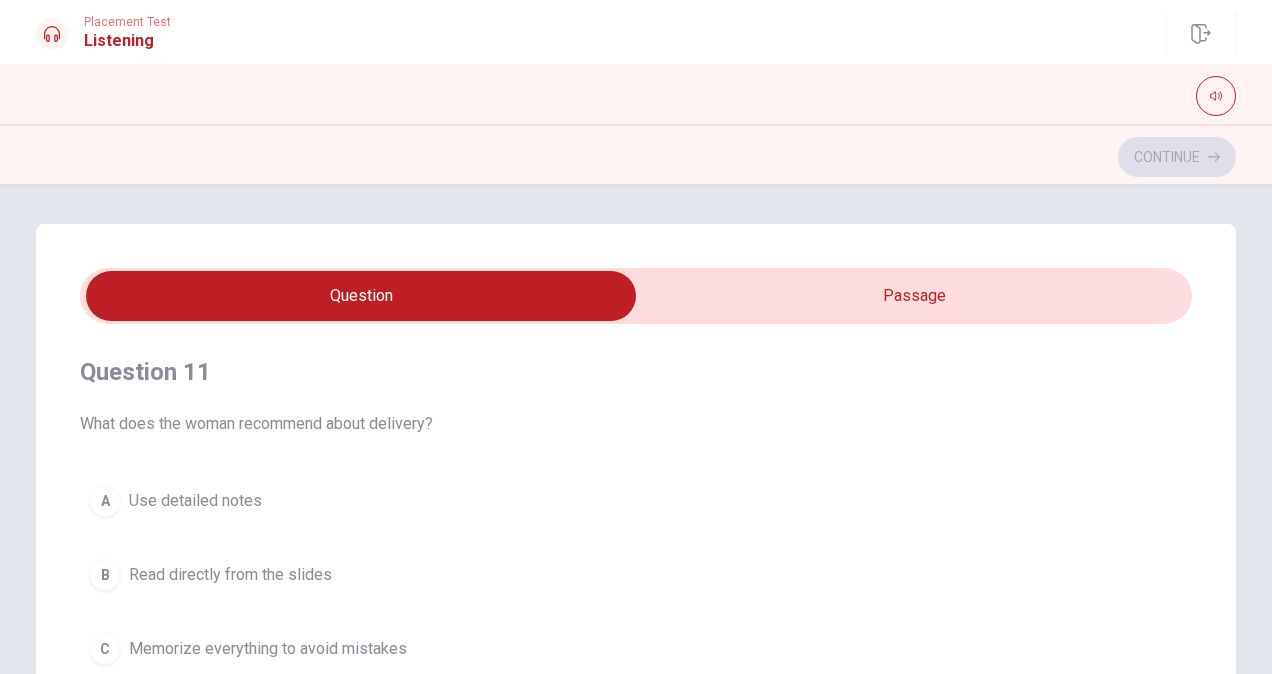 click on "A Use detailed notes B Read directly from the slides C Memorize everything to avoid mistakes D Focus on key points and speak naturally" at bounding box center (636, 612) 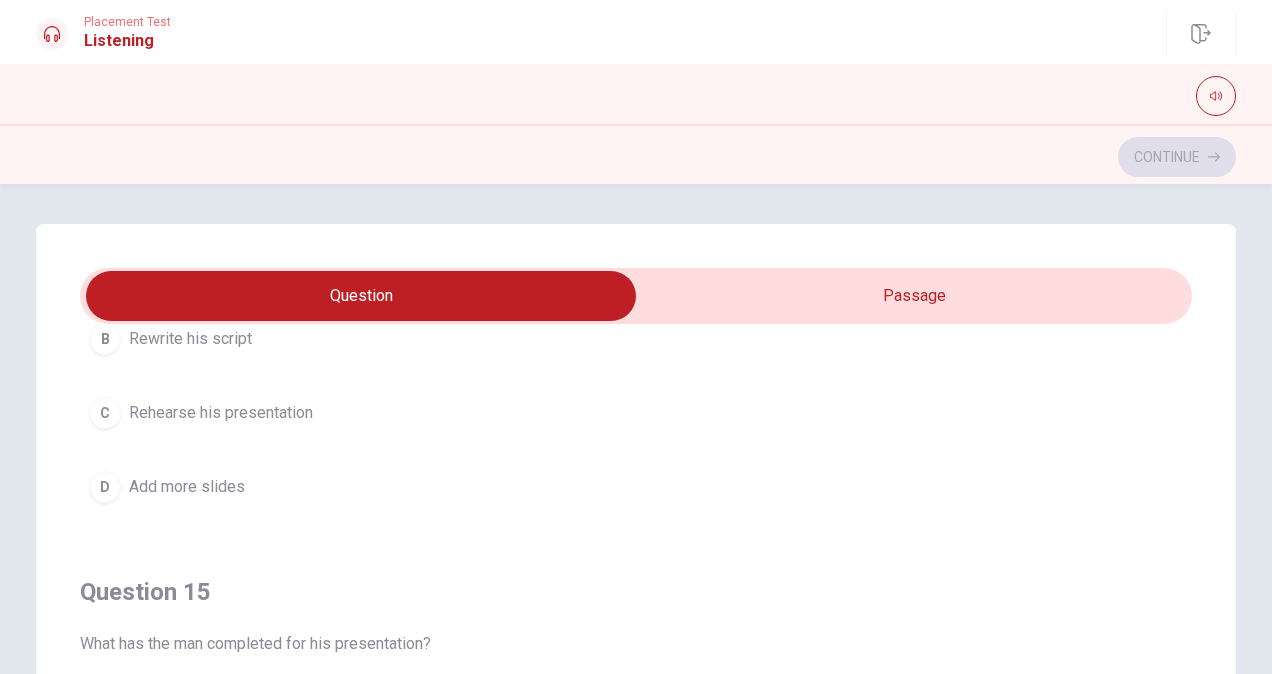 scroll, scrollTop: 1606, scrollLeft: 0, axis: vertical 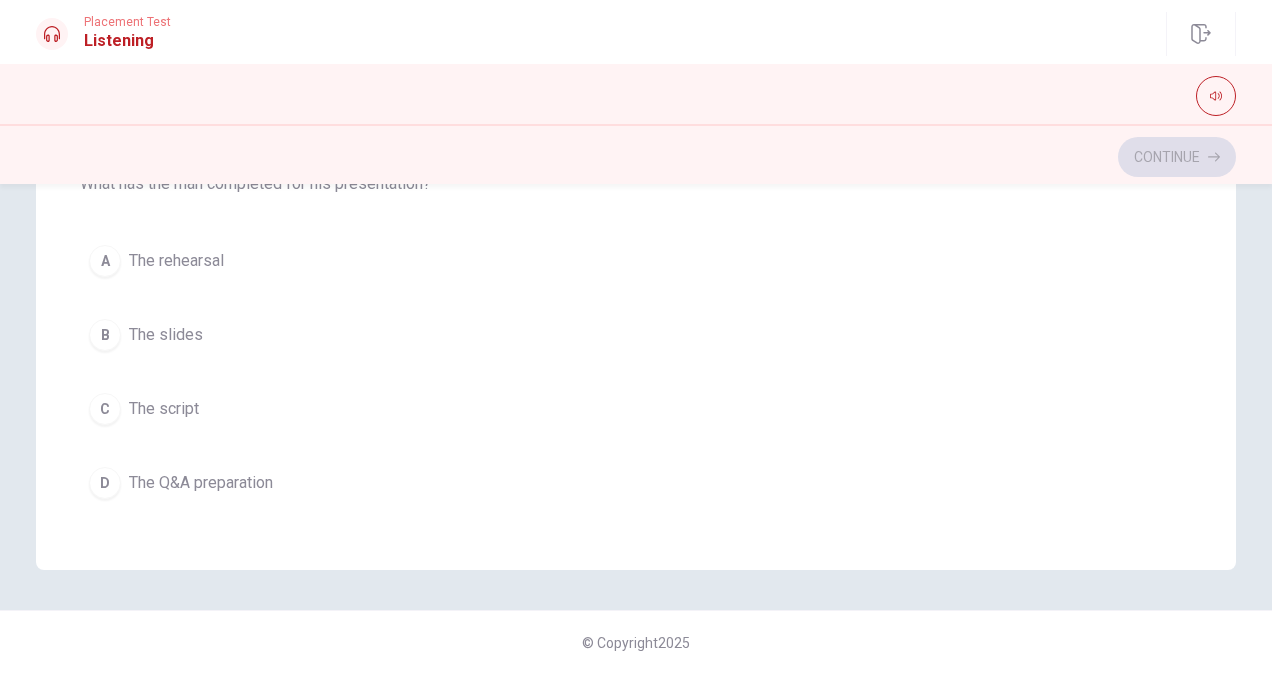 click on "B" at bounding box center (105, 335) 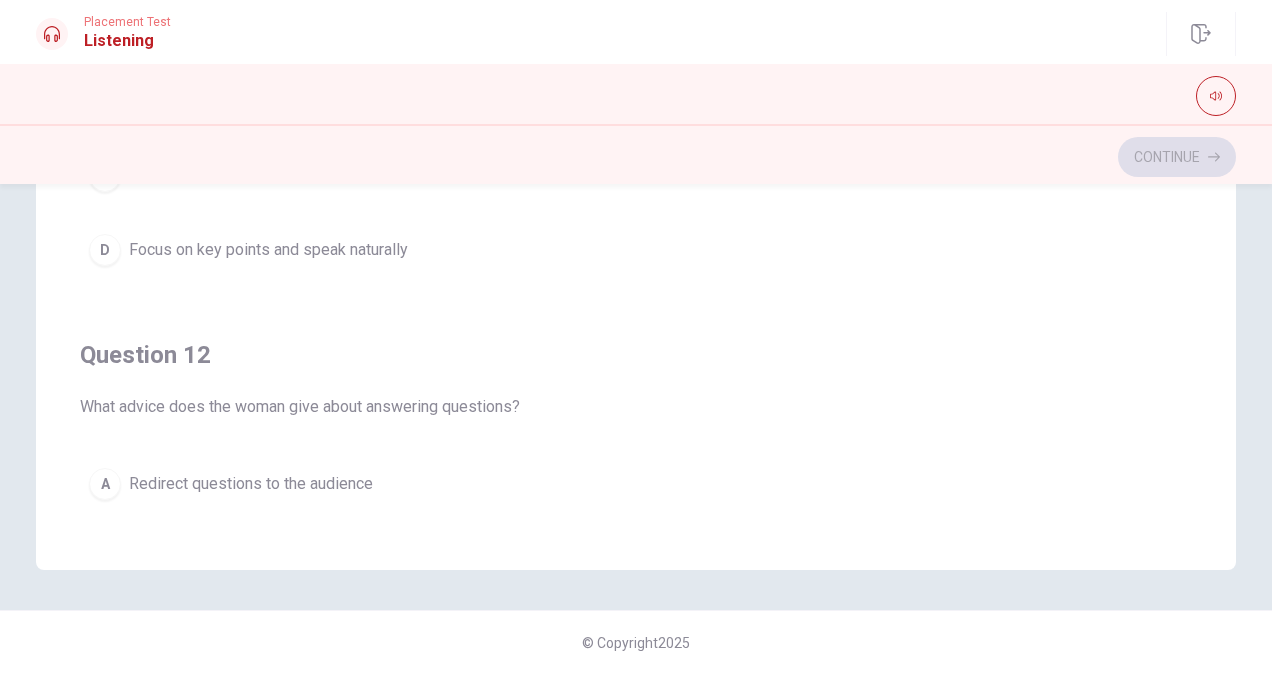 scroll, scrollTop: 0, scrollLeft: 0, axis: both 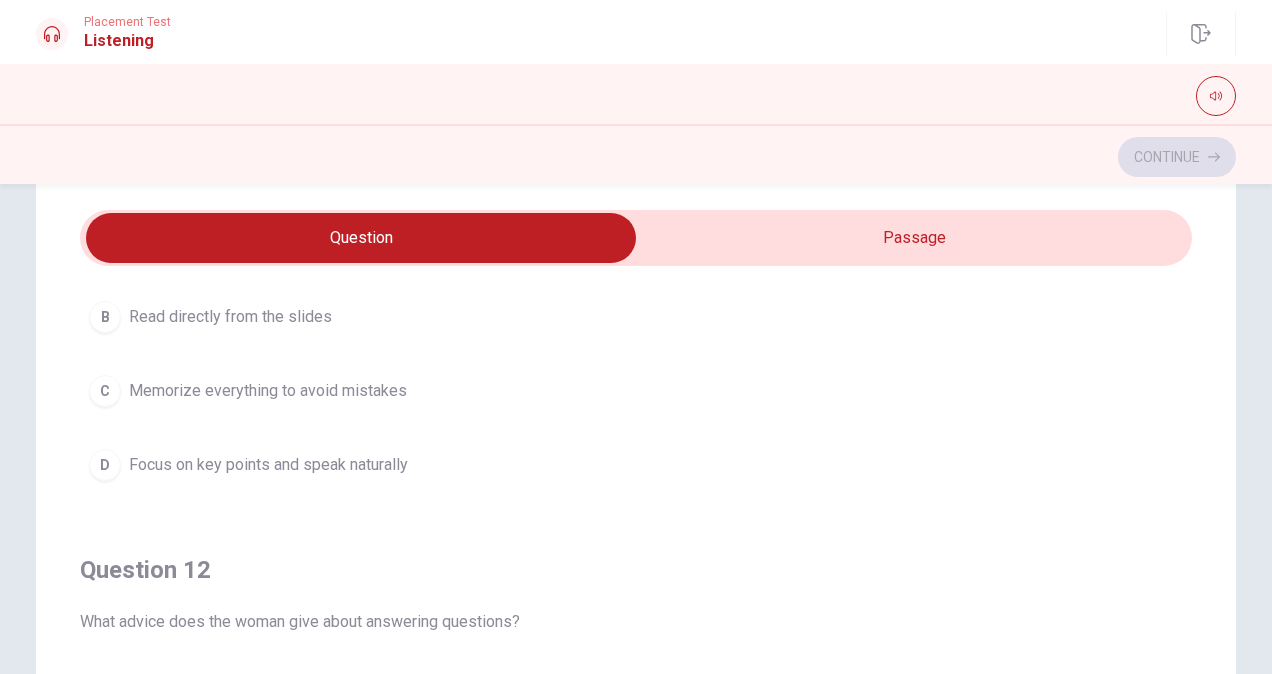 click on "D" at bounding box center (105, 465) 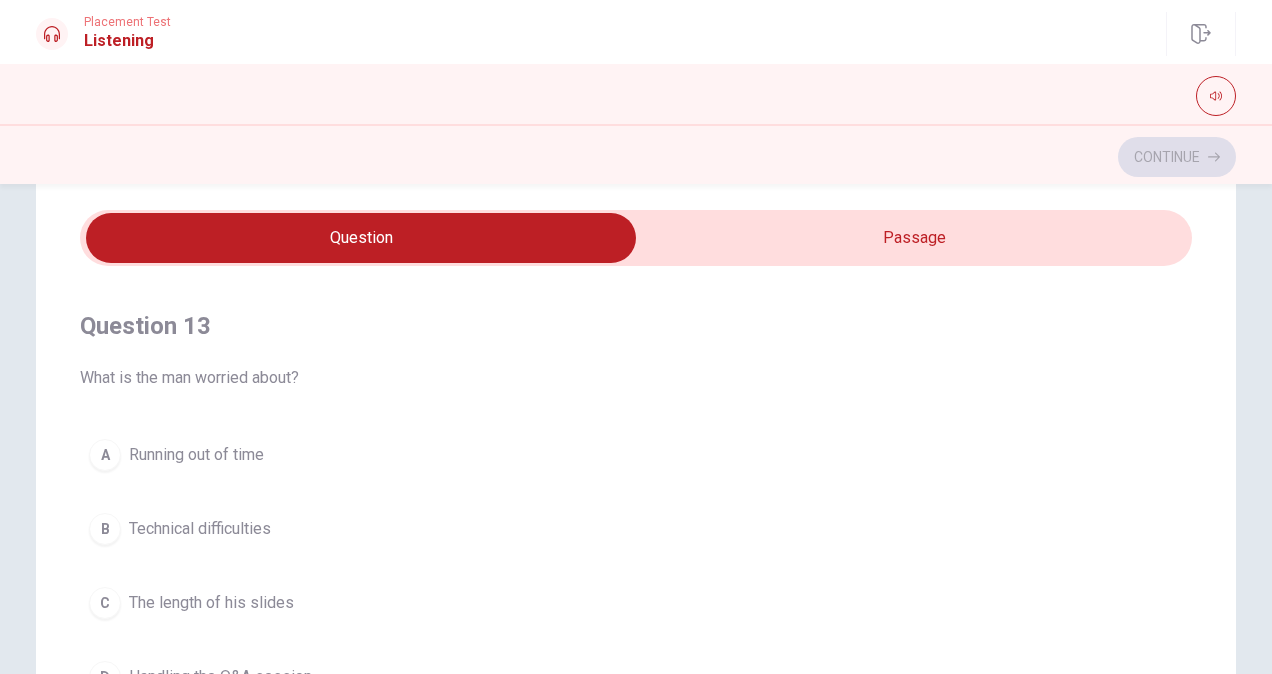 scroll, scrollTop: 1000, scrollLeft: 0, axis: vertical 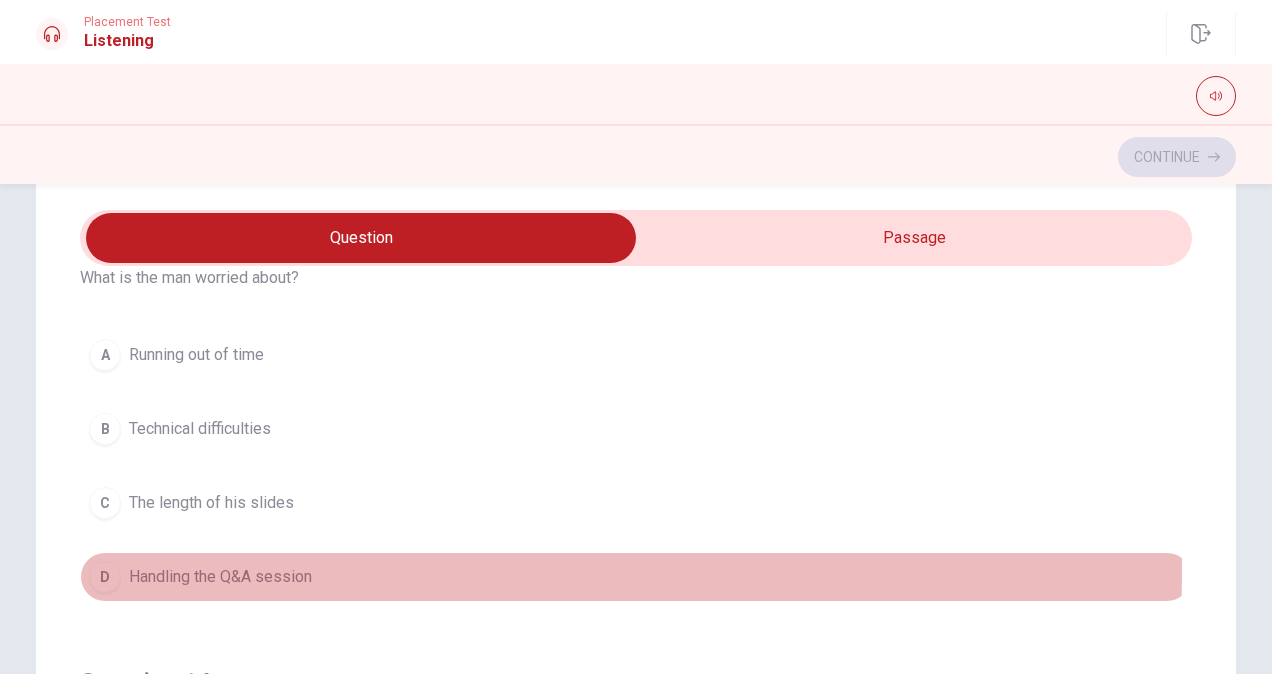 click on "D" at bounding box center (105, 577) 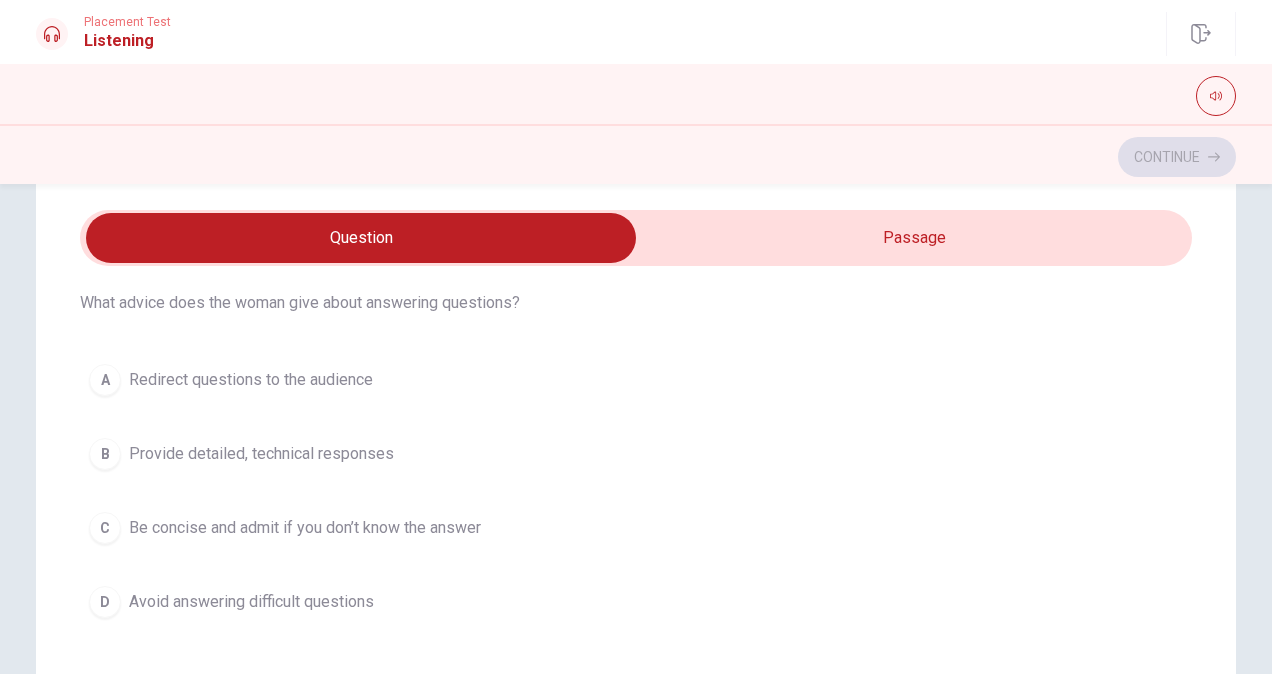 scroll, scrollTop: 500, scrollLeft: 0, axis: vertical 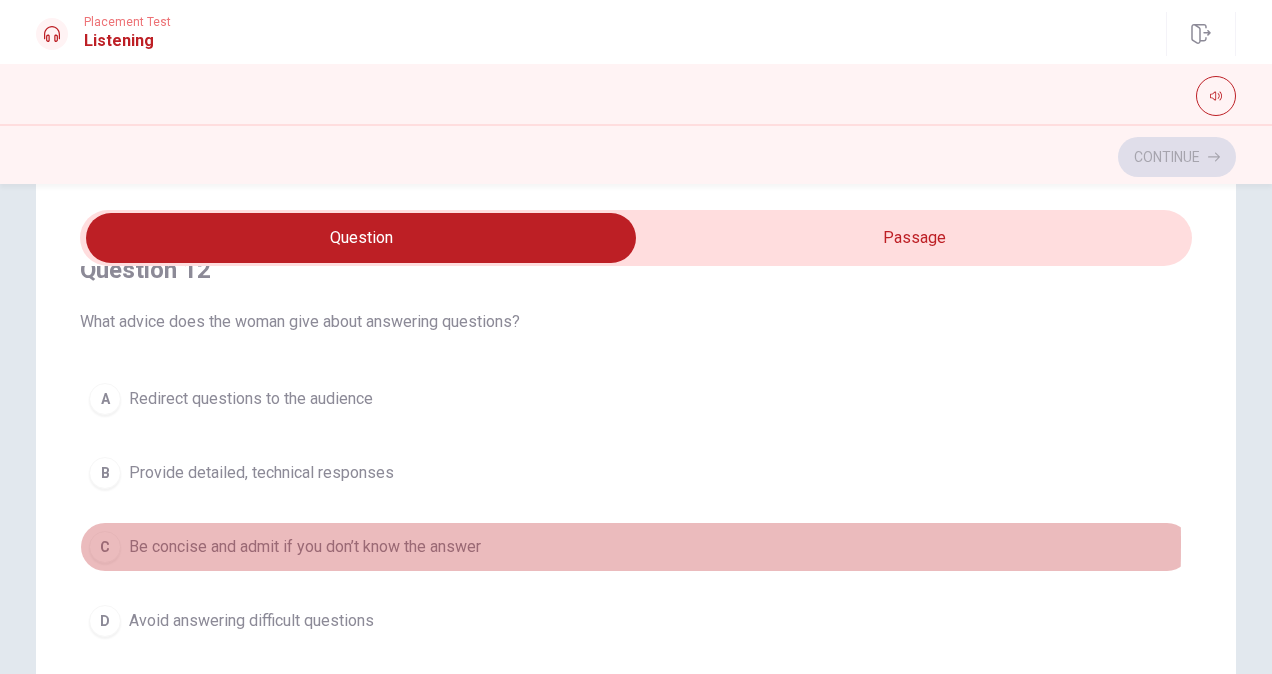 click on "C" at bounding box center (105, 547) 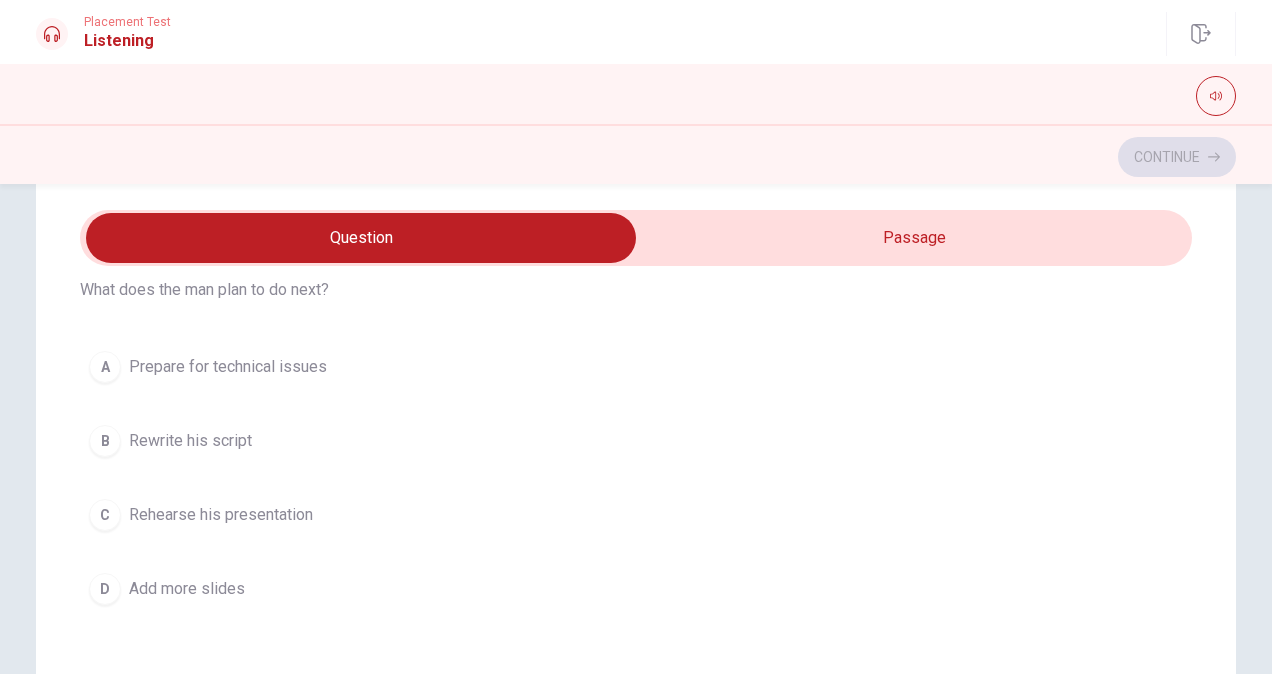scroll, scrollTop: 1400, scrollLeft: 0, axis: vertical 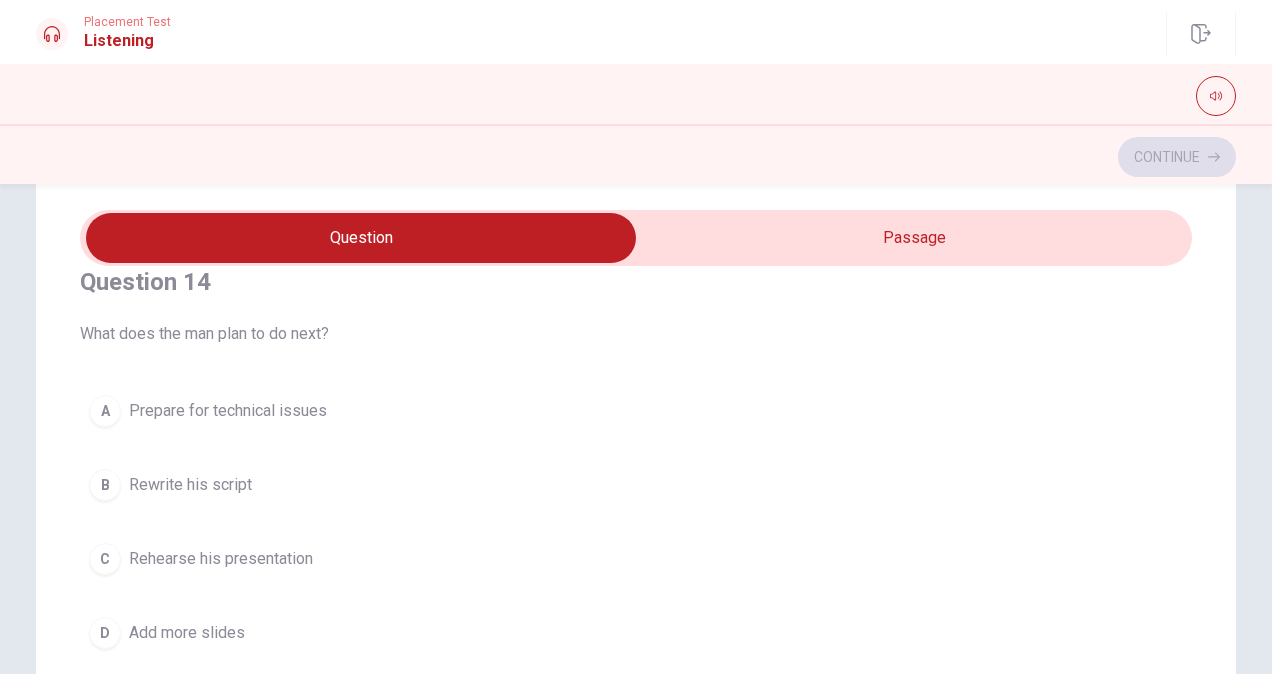 click on "B" at bounding box center [105, 485] 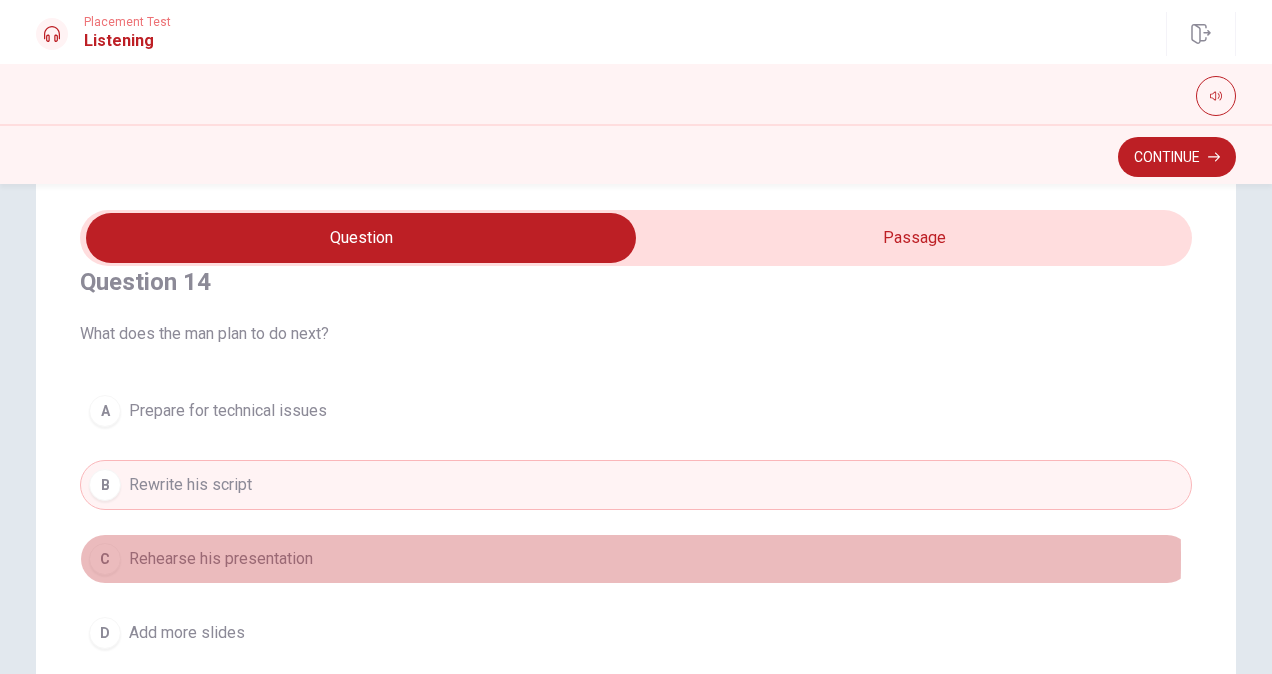 click on "C" at bounding box center [105, 559] 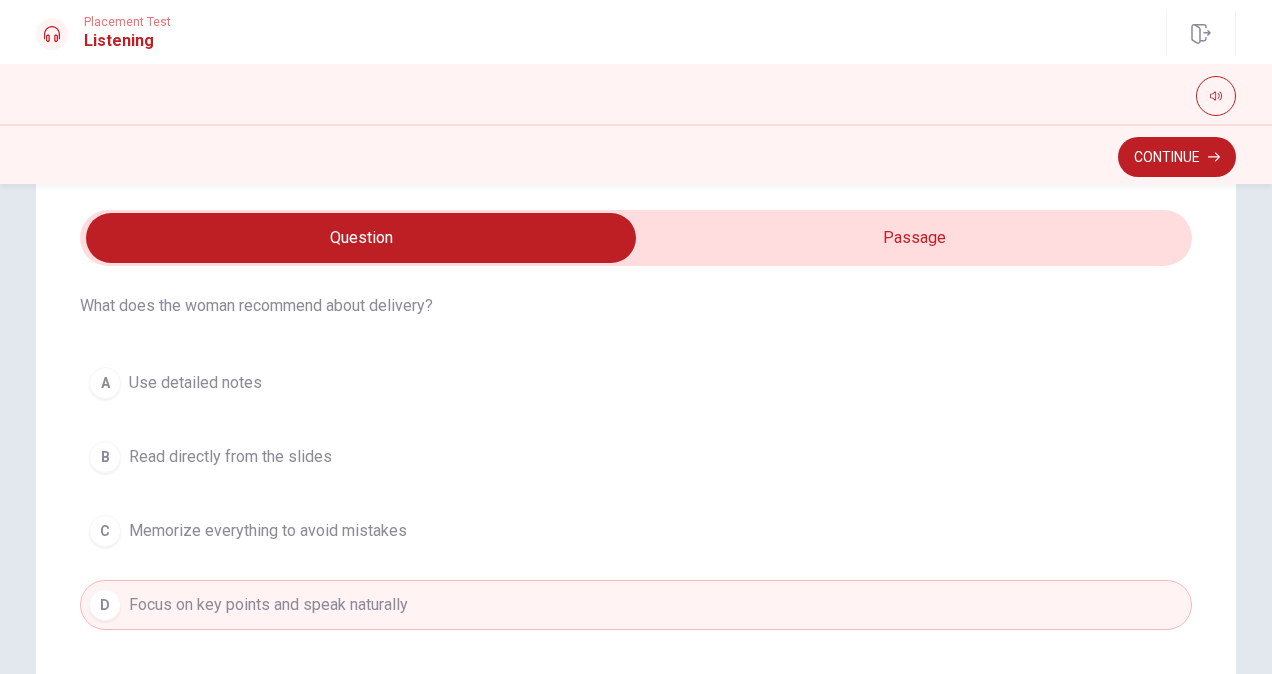 scroll, scrollTop: 0, scrollLeft: 0, axis: both 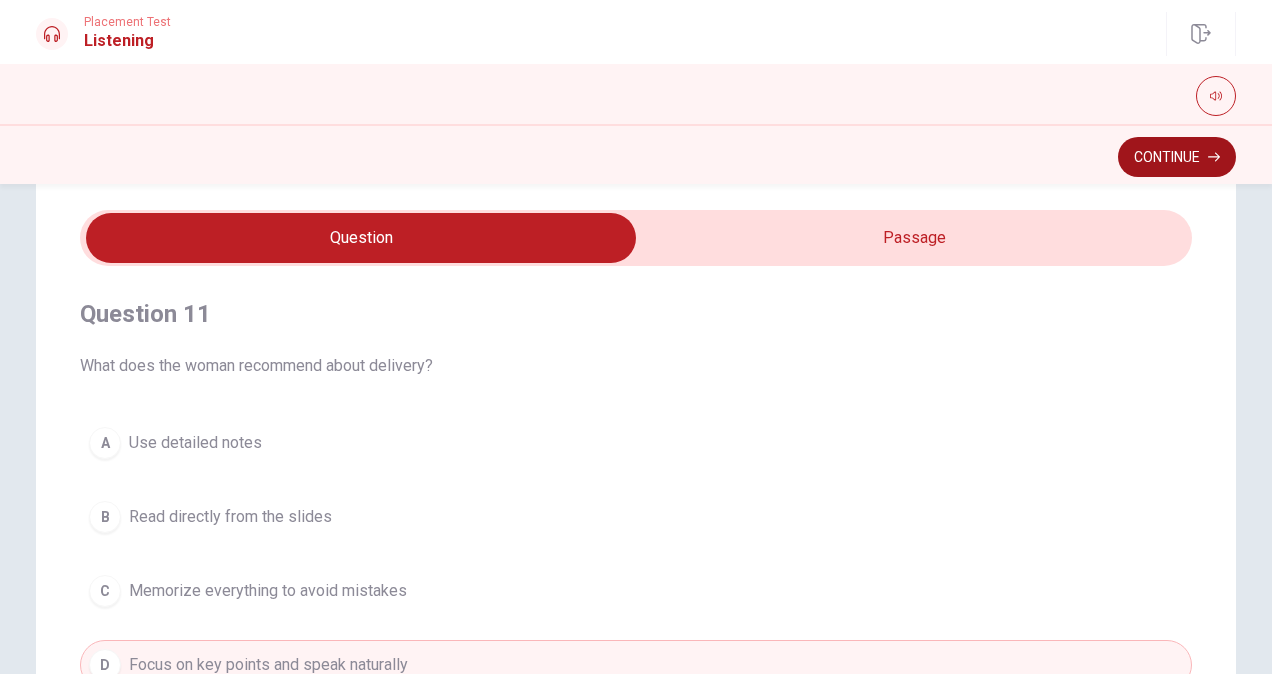 click on "Continue" at bounding box center [1177, 157] 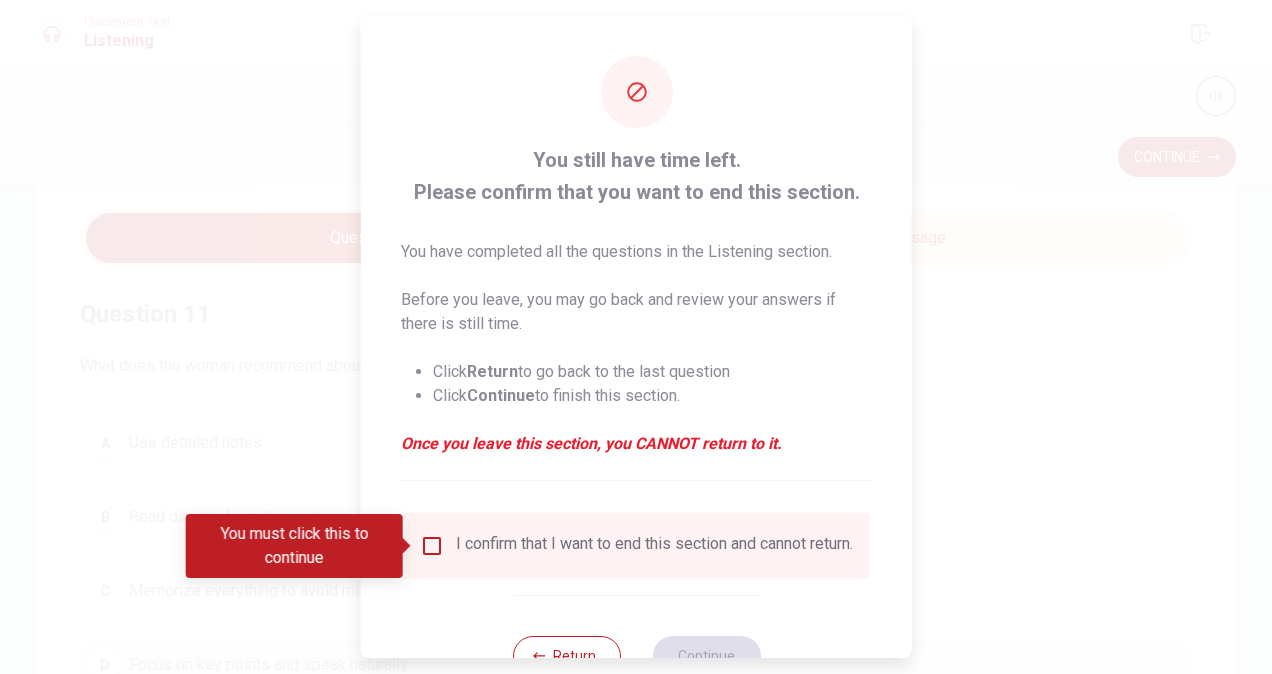 click at bounding box center (432, 546) 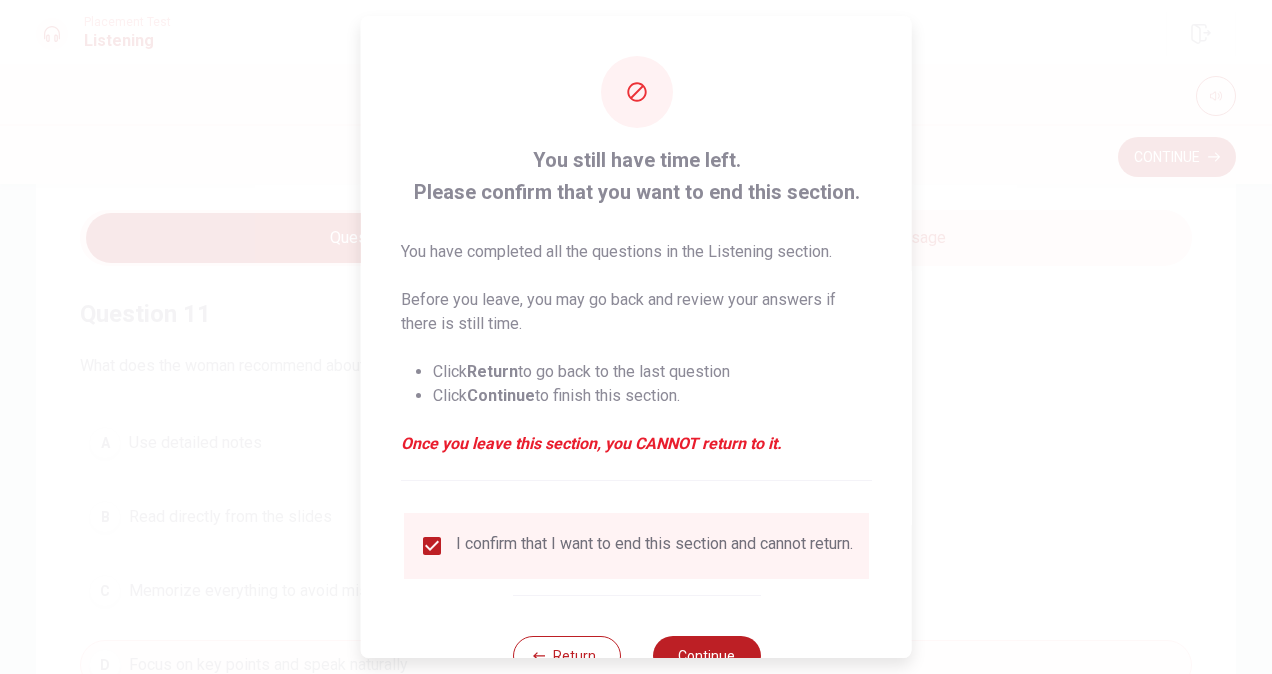click at bounding box center [636, 337] 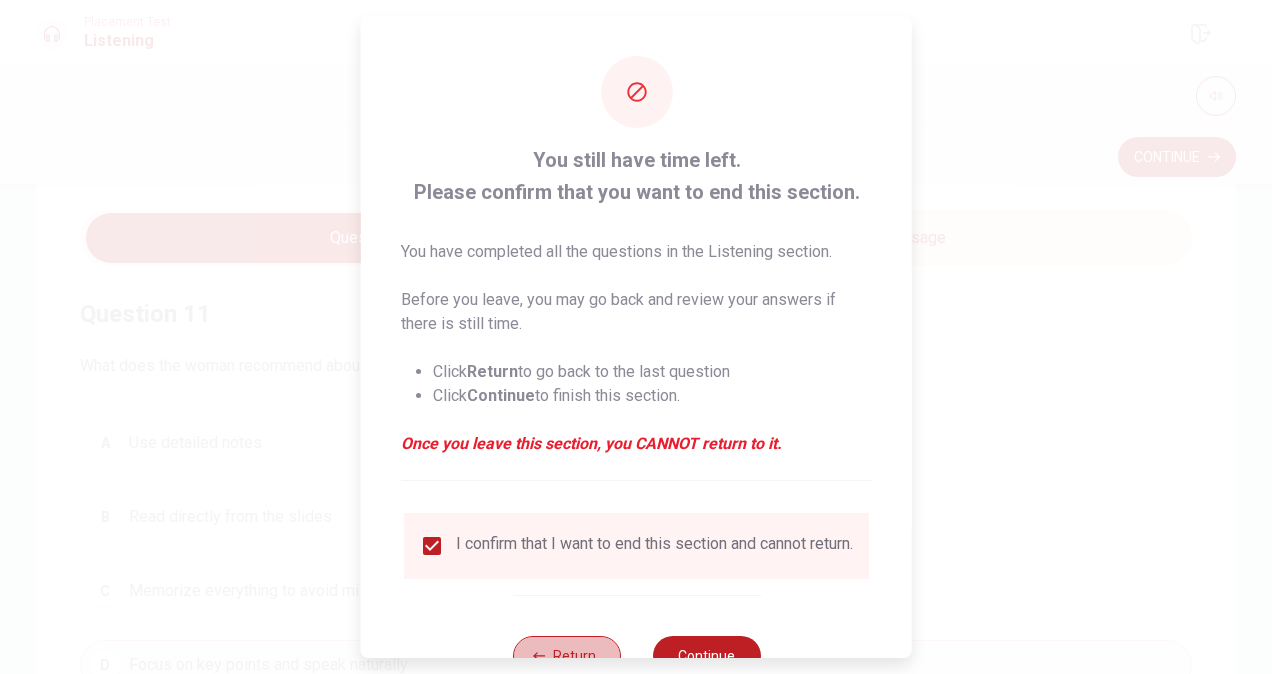drag, startPoint x: 578, startPoint y: 652, endPoint x: 639, endPoint y: 614, distance: 71.867935 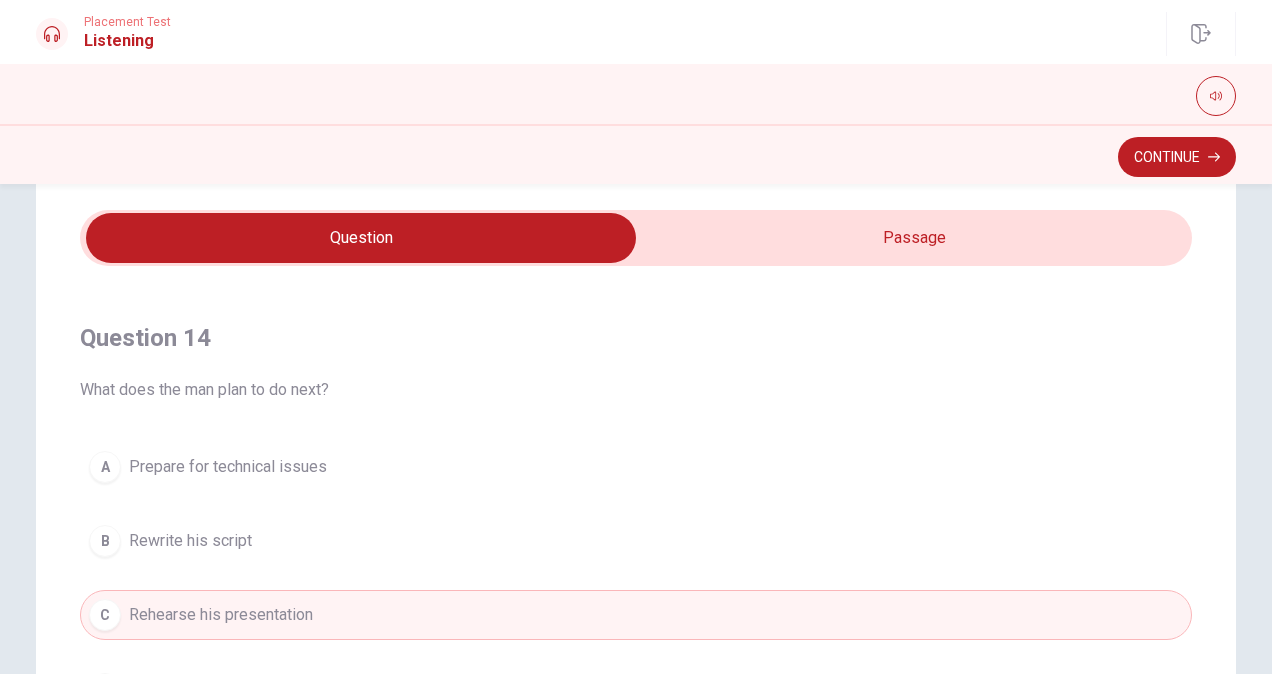 scroll, scrollTop: 1606, scrollLeft: 0, axis: vertical 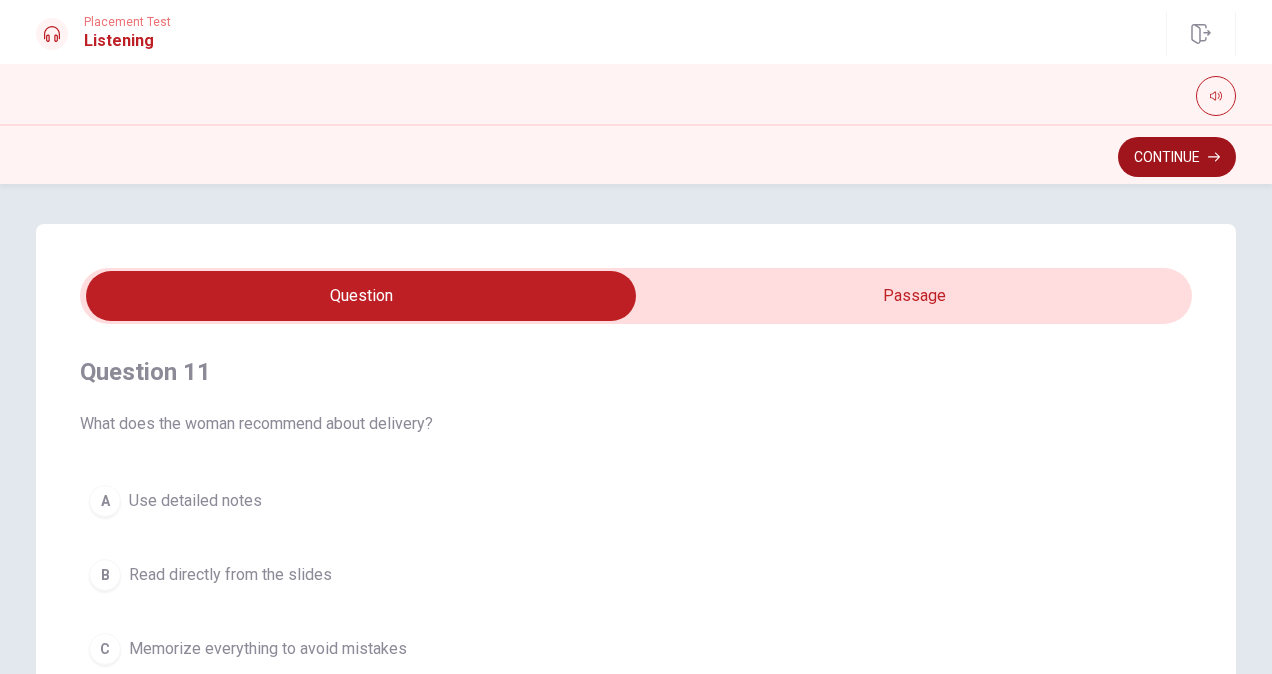 click on "Continue" at bounding box center [1177, 157] 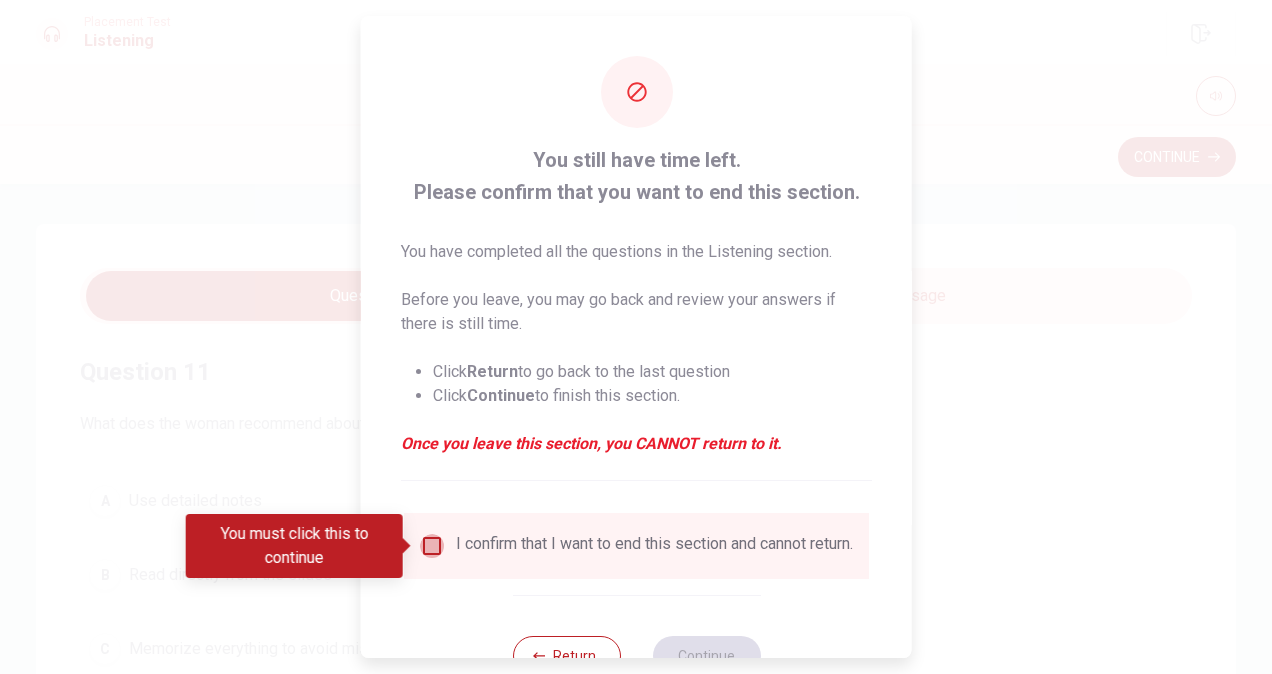click at bounding box center [432, 546] 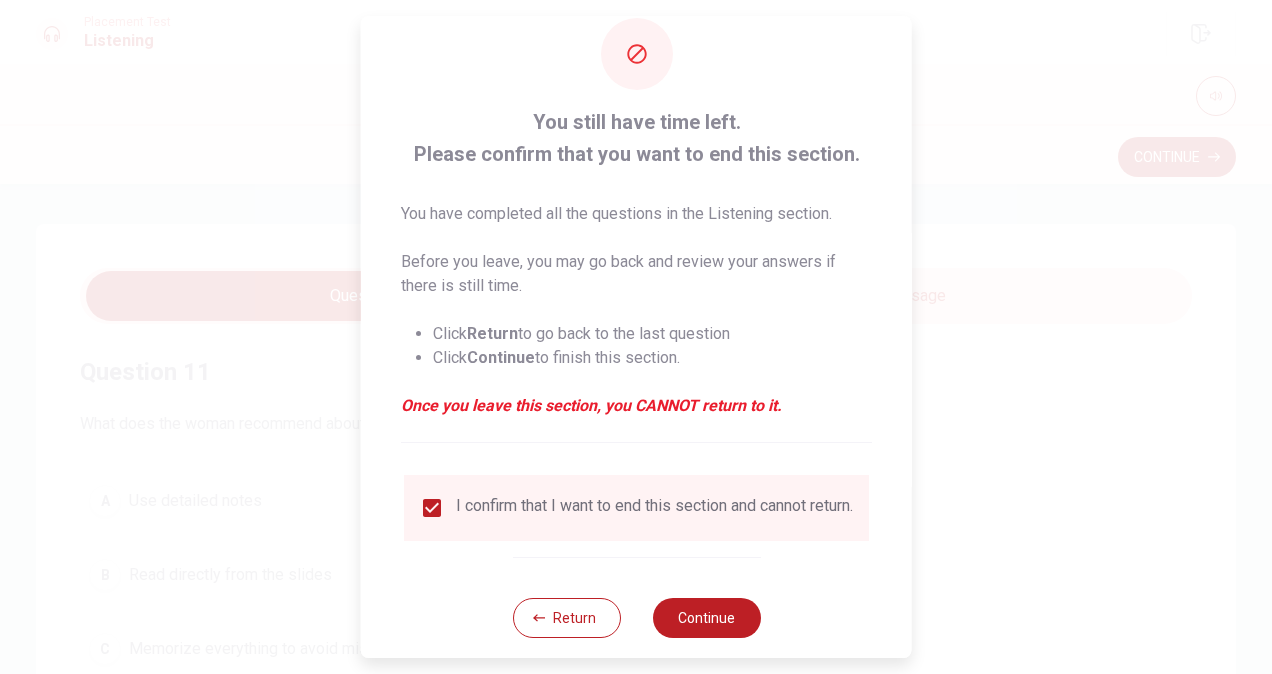 scroll, scrollTop: 72, scrollLeft: 0, axis: vertical 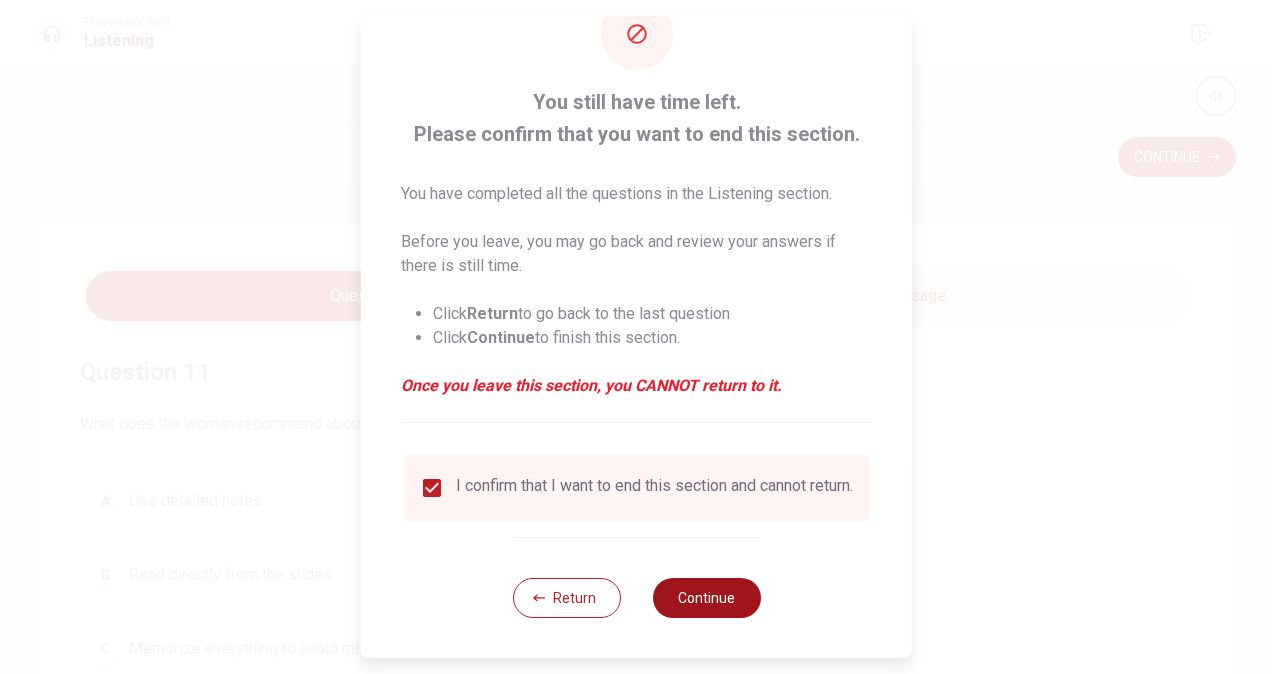 click on "Continue" at bounding box center (706, 598) 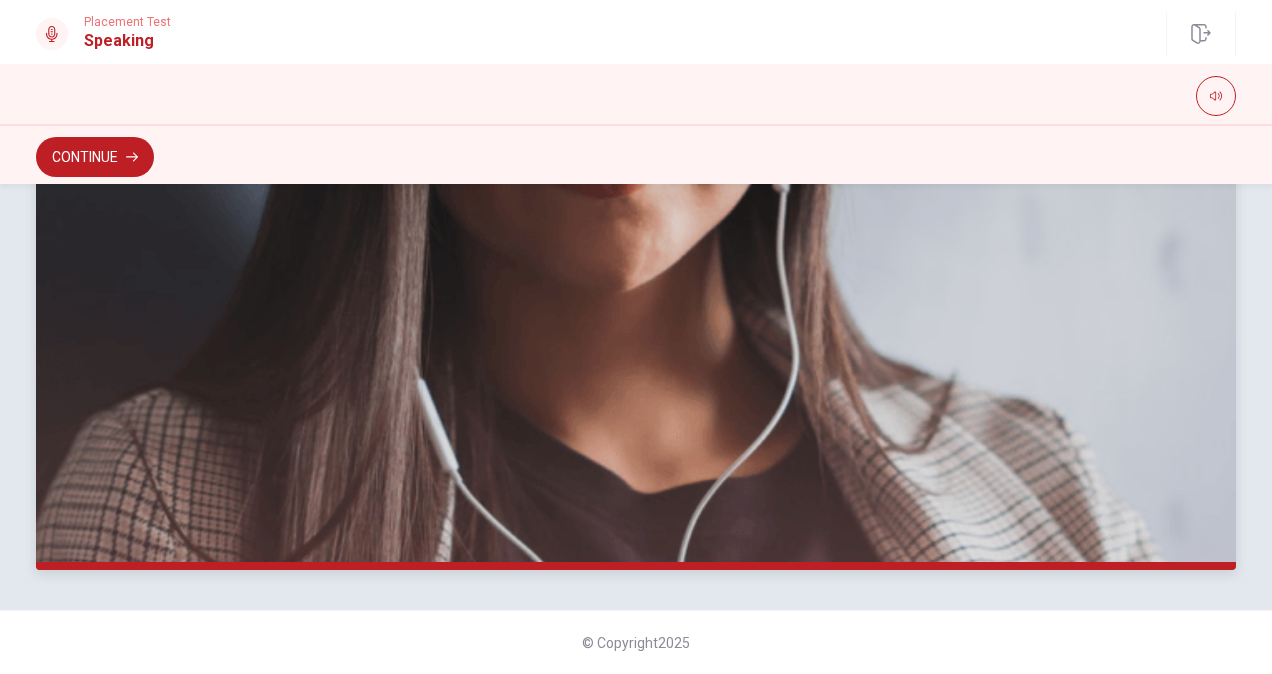 scroll, scrollTop: 226, scrollLeft: 0, axis: vertical 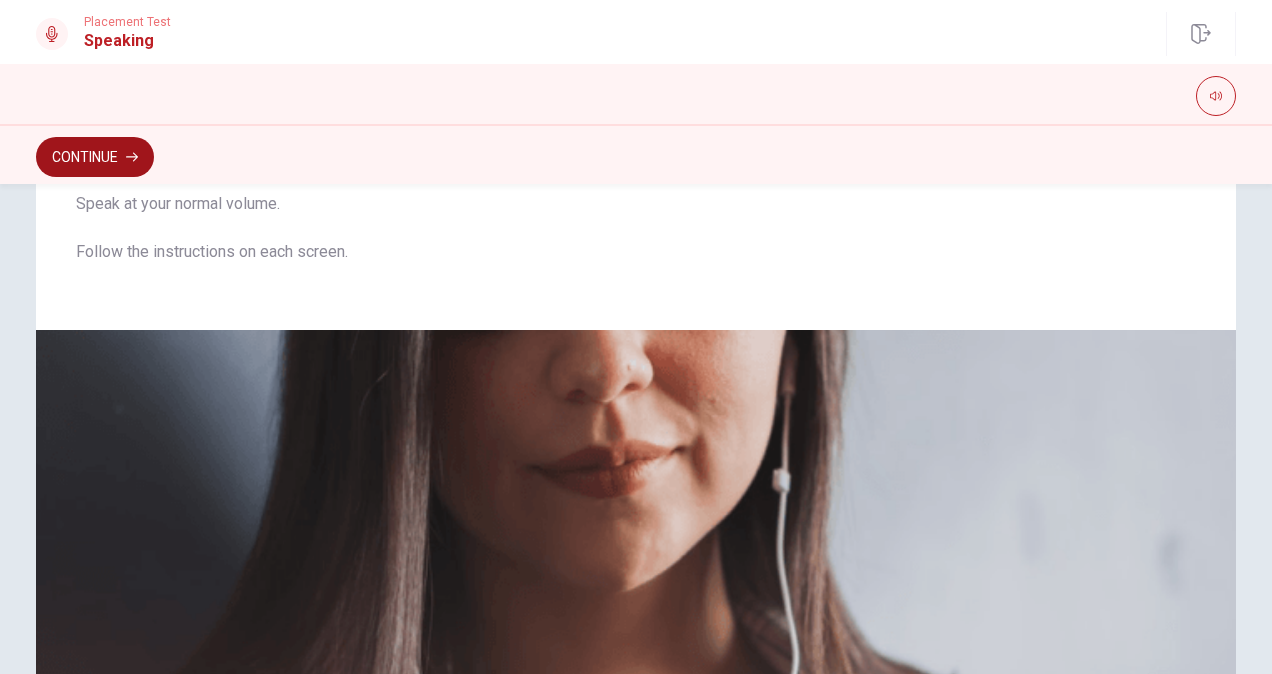 click on "Continue" at bounding box center [95, 157] 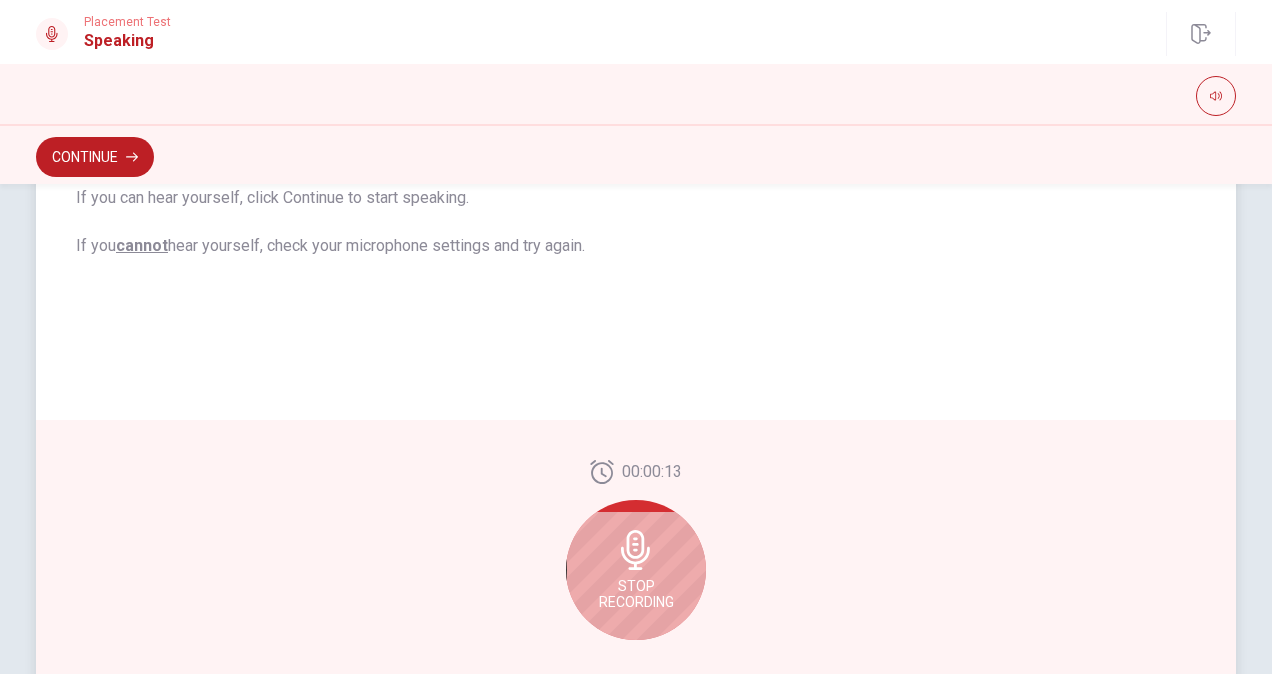 scroll, scrollTop: 500, scrollLeft: 0, axis: vertical 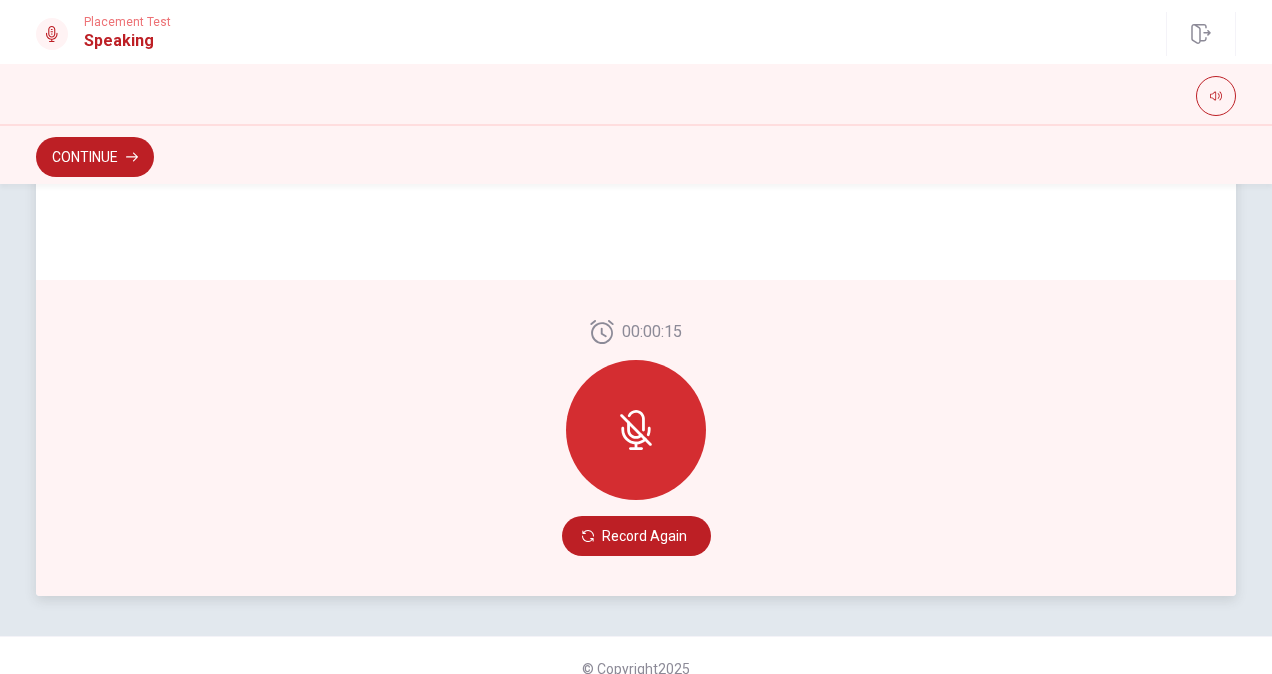 click on "Checking the Microphone Check if your microphone works here.
Record your voice.
Try to play it back.
If you can hear yourself, click Continue to start speaking.
If you  cannot  hear yourself, check your microphone settings and try again." at bounding box center [636, 2] 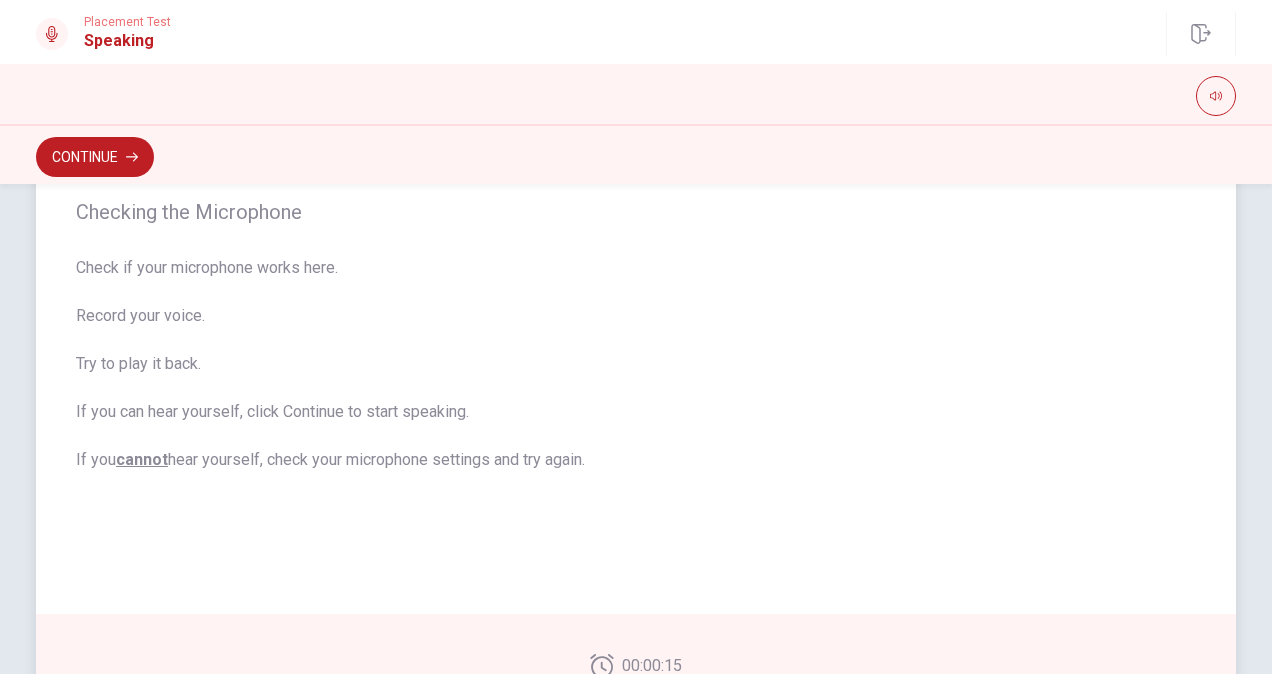 scroll, scrollTop: 400, scrollLeft: 0, axis: vertical 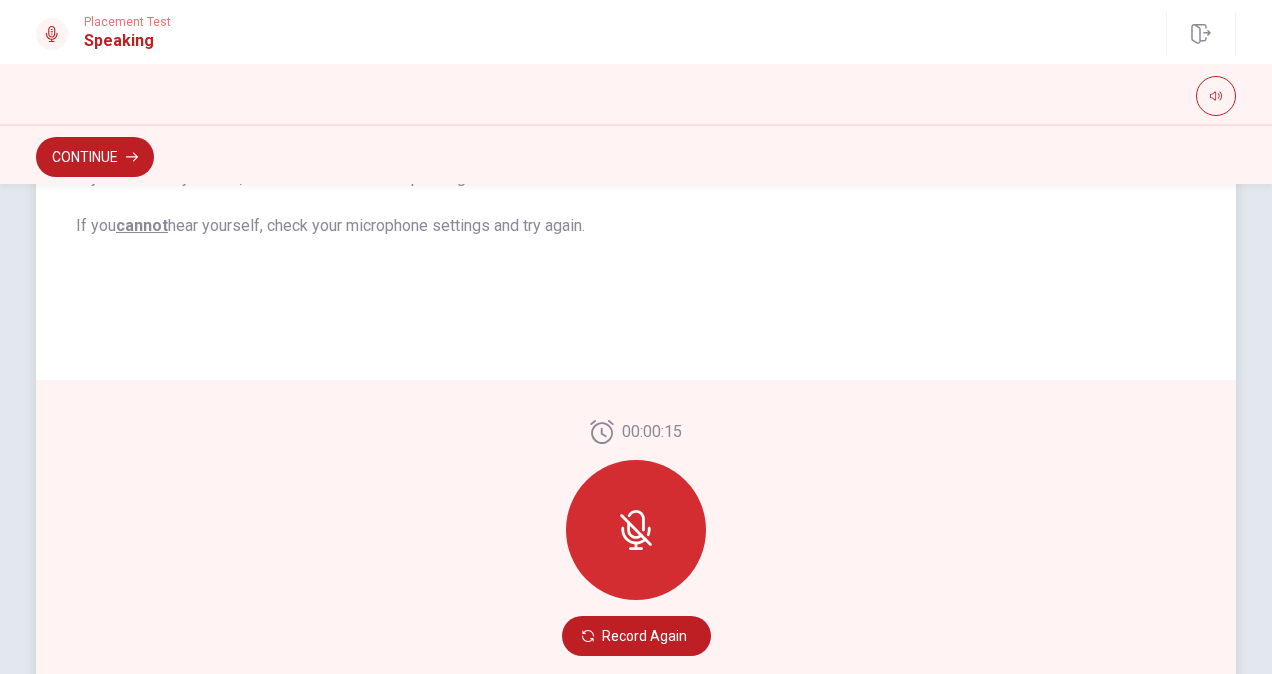 click at bounding box center (636, 530) 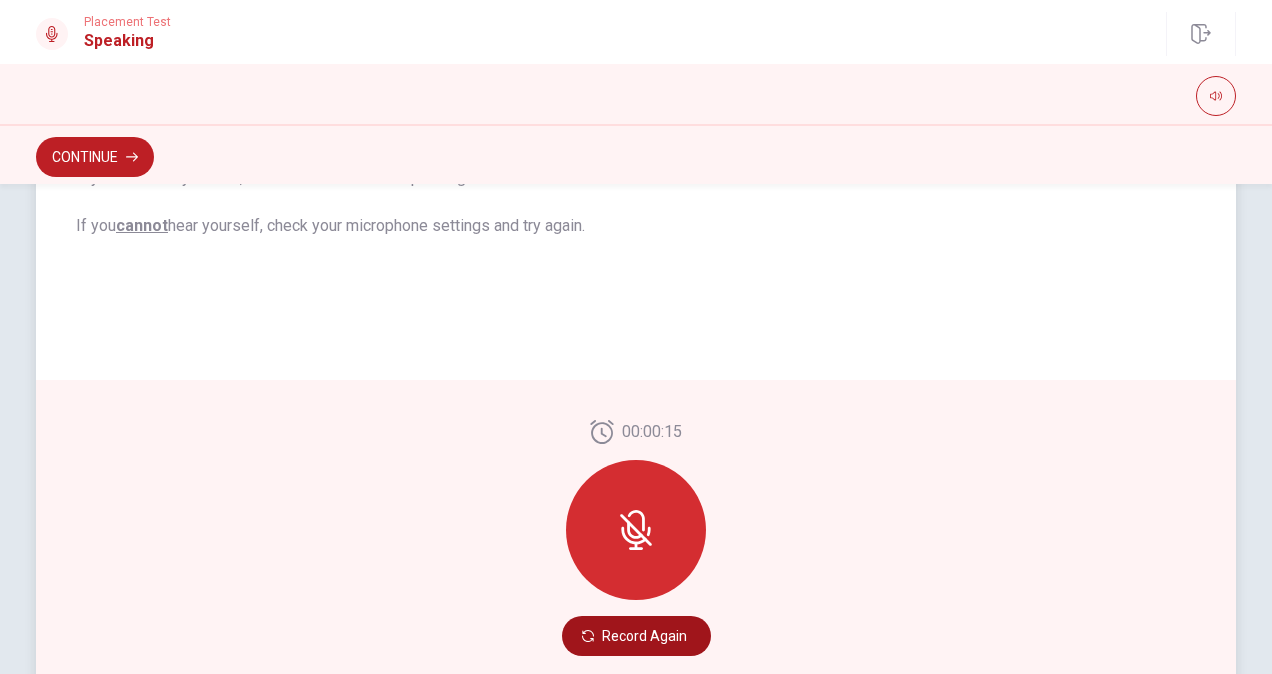 click on "Record Again" at bounding box center (636, 636) 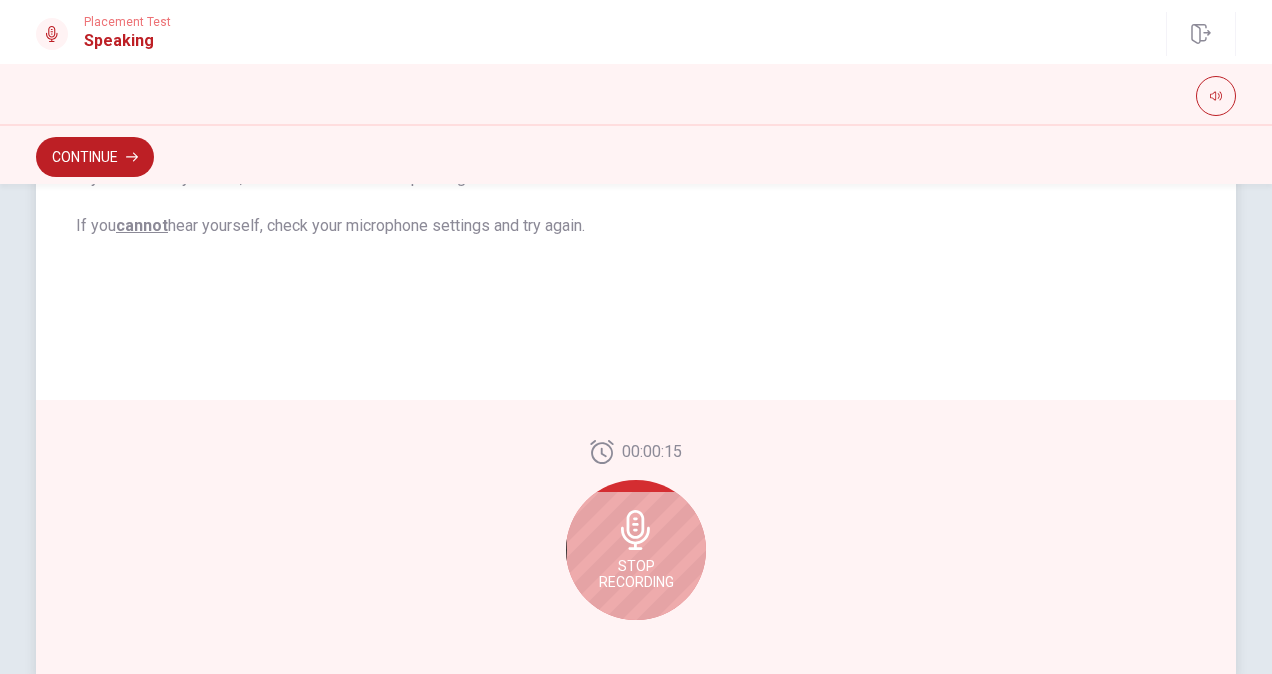 click on "Stop   Recording" at bounding box center [636, 574] 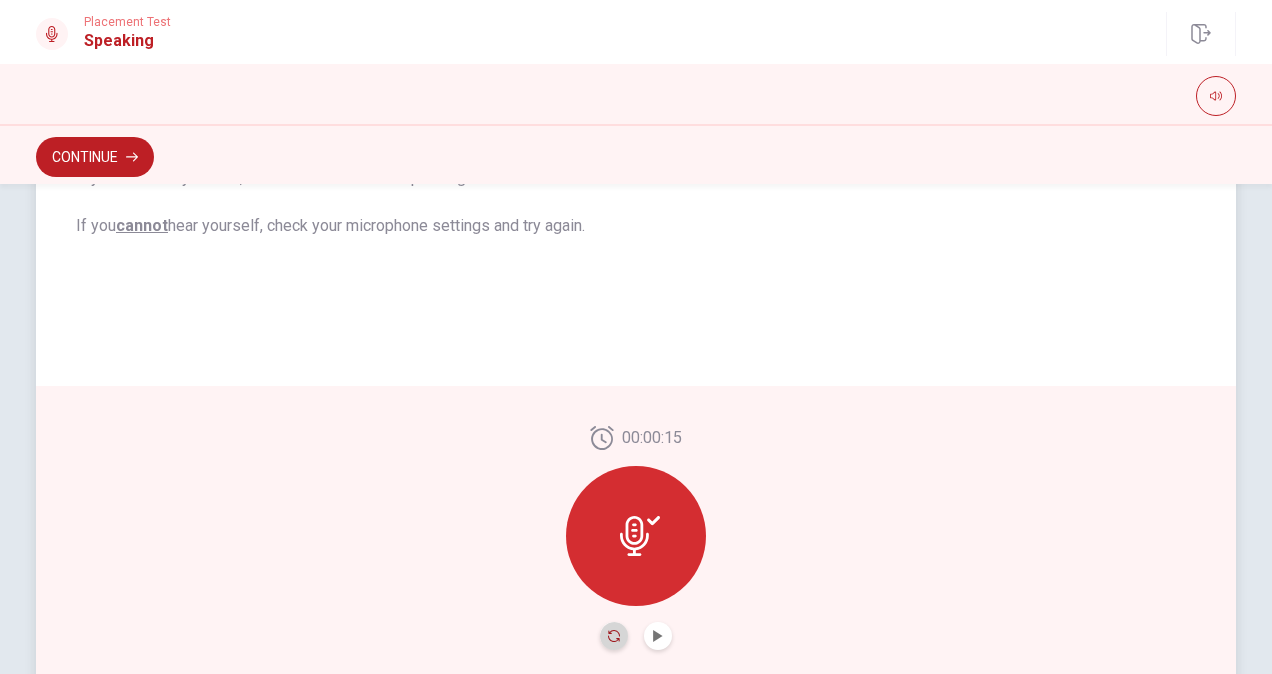 click 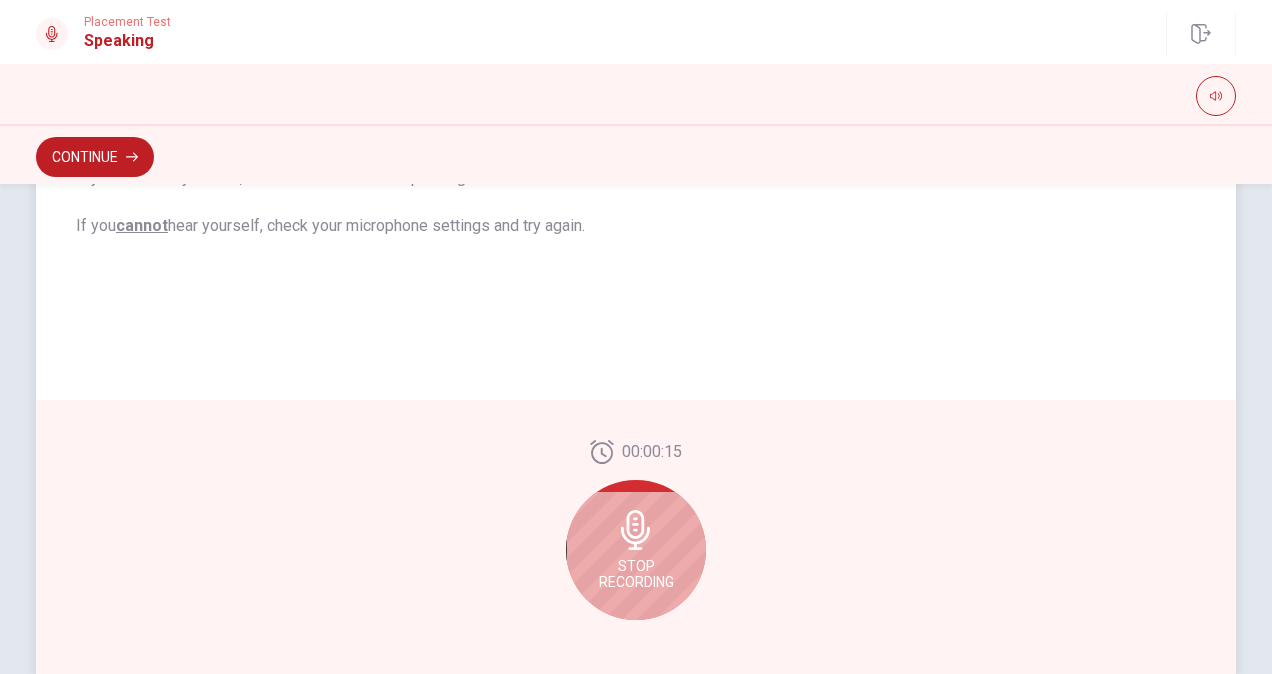 click on "Stop   Recording" at bounding box center (636, 550) 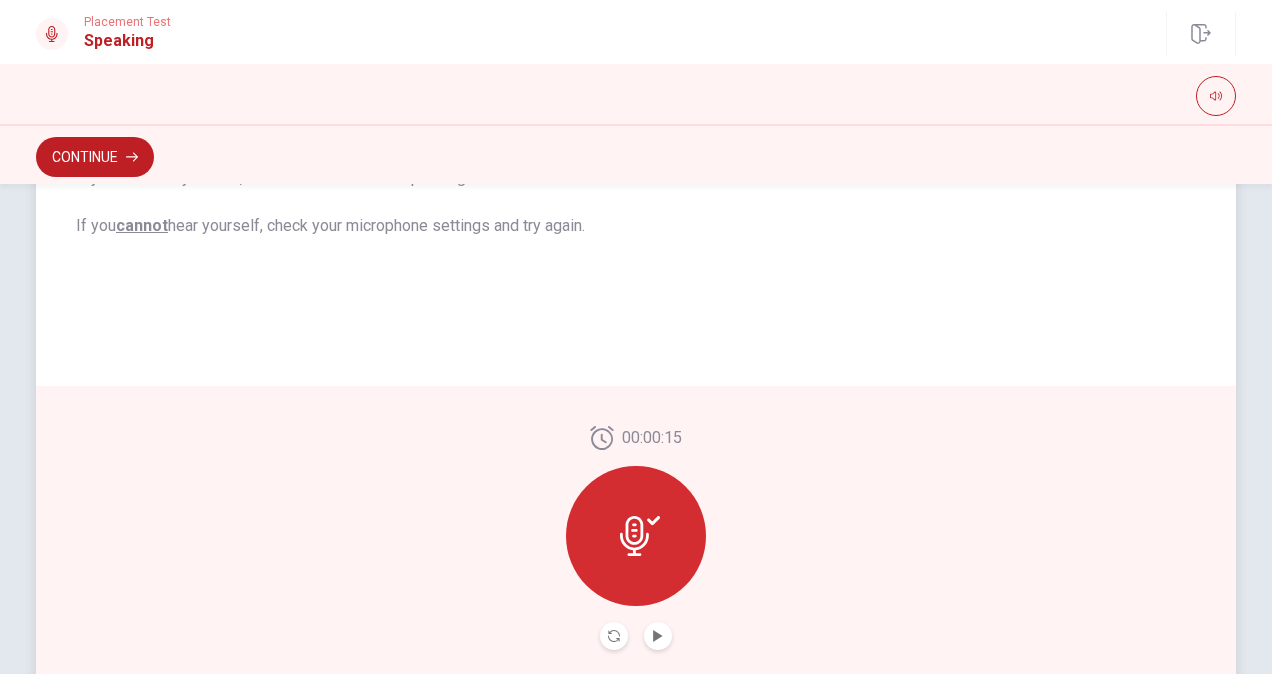 scroll, scrollTop: 400, scrollLeft: 0, axis: vertical 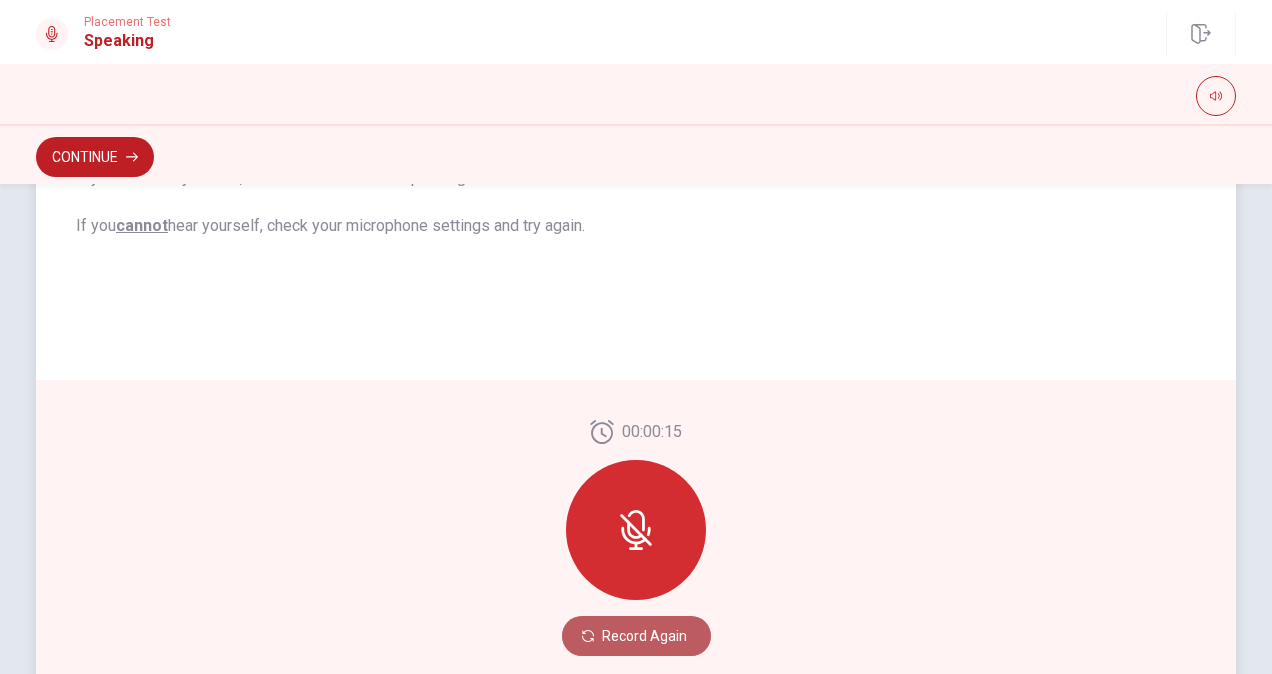 drag, startPoint x: 628, startPoint y: 632, endPoint x: 664, endPoint y: 616, distance: 39.39543 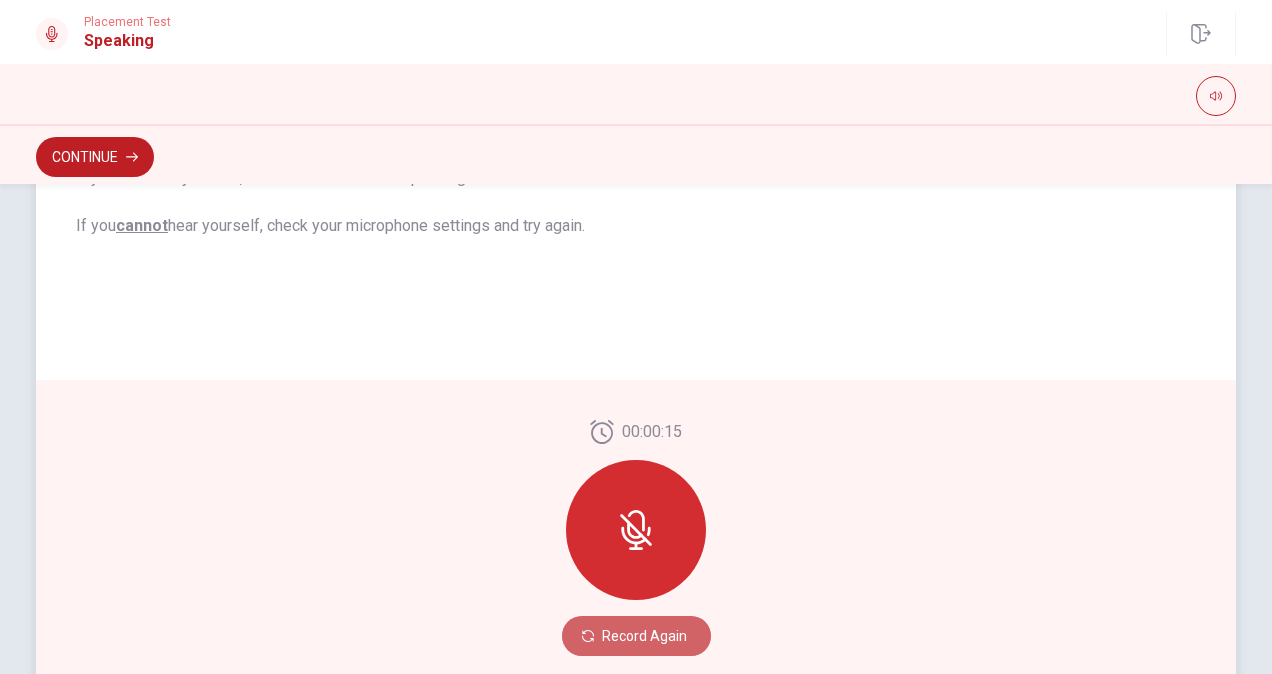 click on "Record Again" at bounding box center (636, 636) 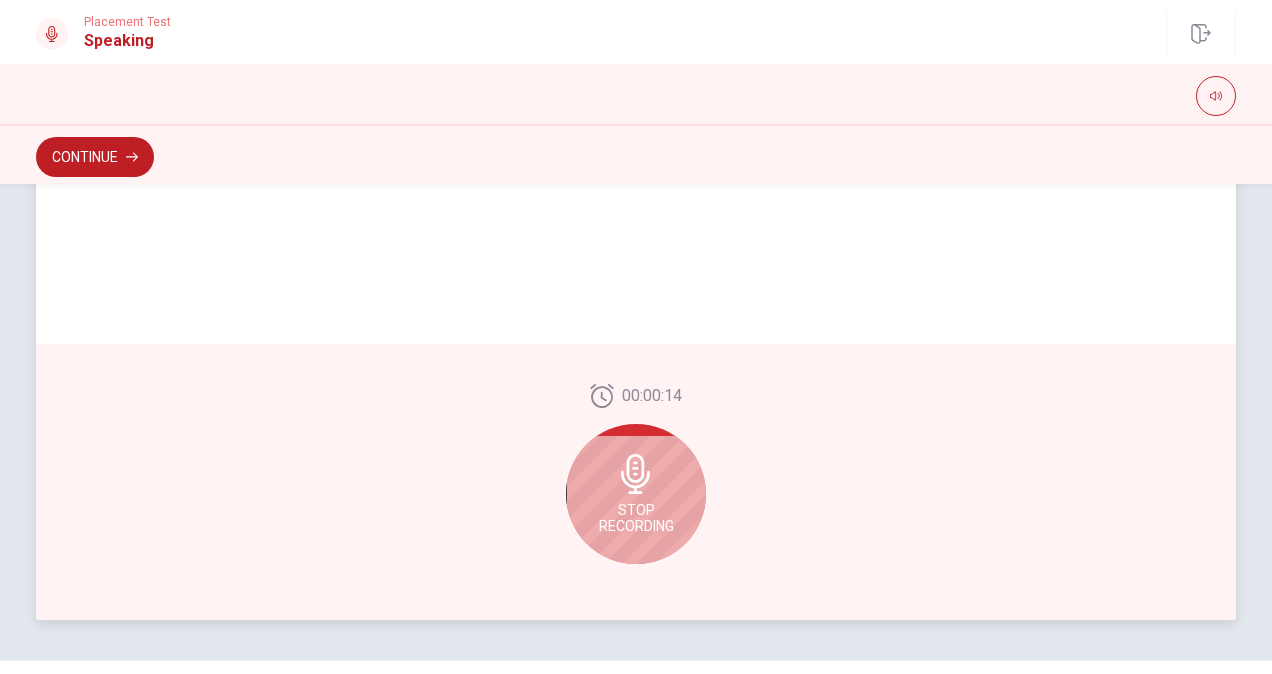 scroll, scrollTop: 526, scrollLeft: 0, axis: vertical 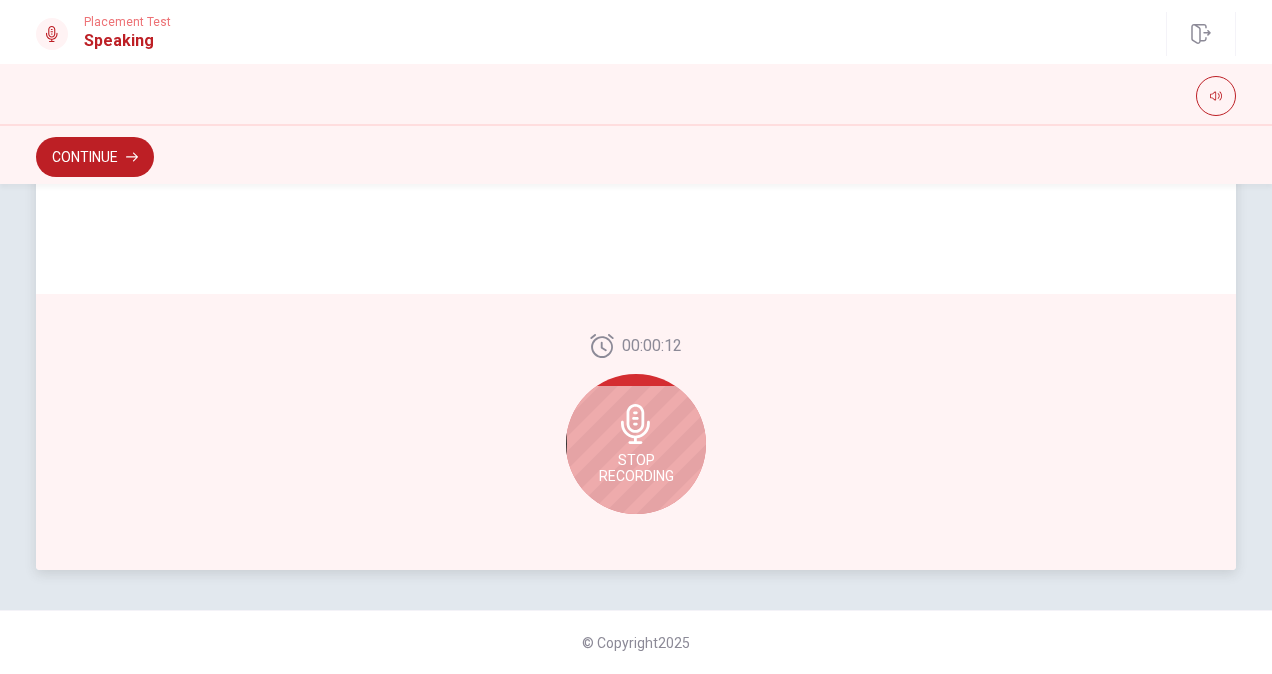 click on "Stop   Recording" at bounding box center (636, 444) 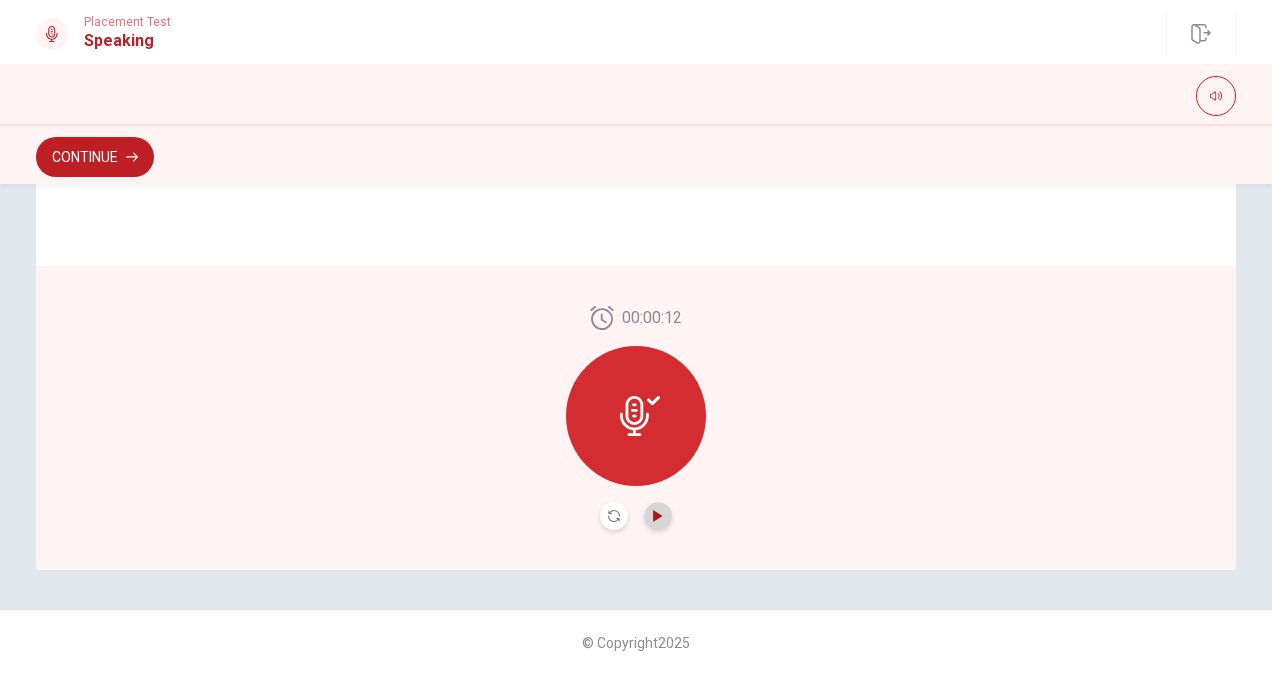 click 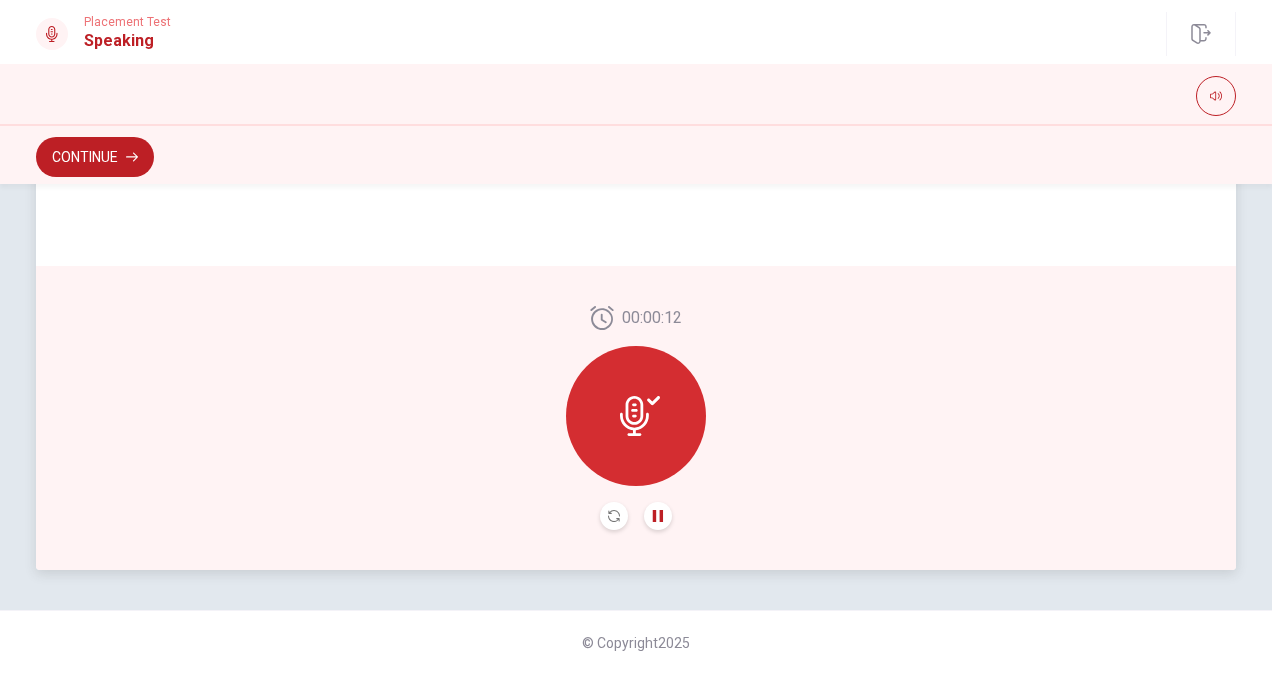 type 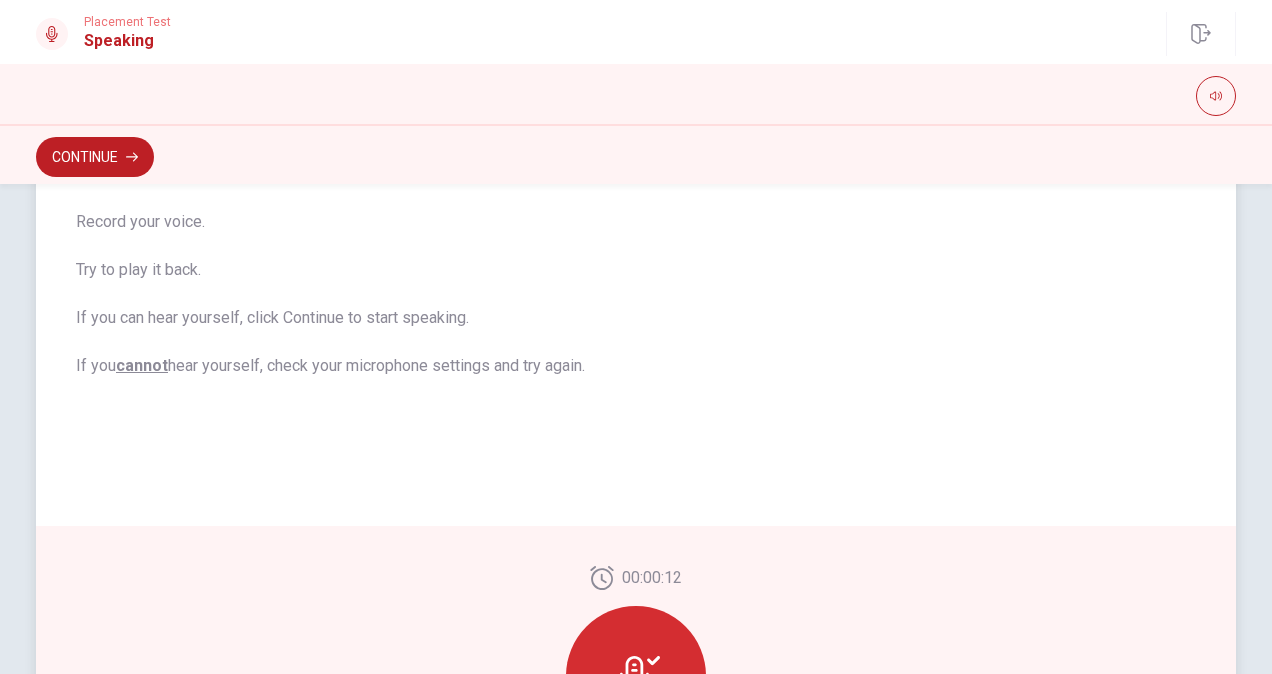 scroll, scrollTop: 26, scrollLeft: 0, axis: vertical 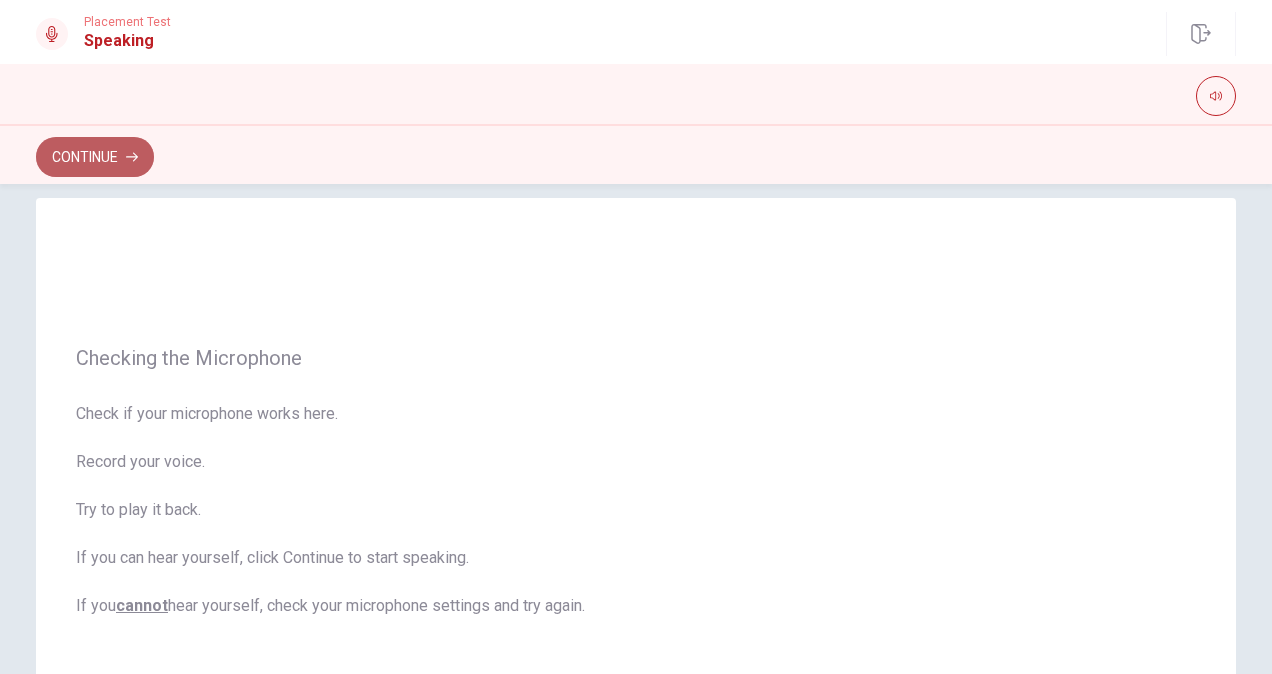 click on "Continue" at bounding box center [95, 157] 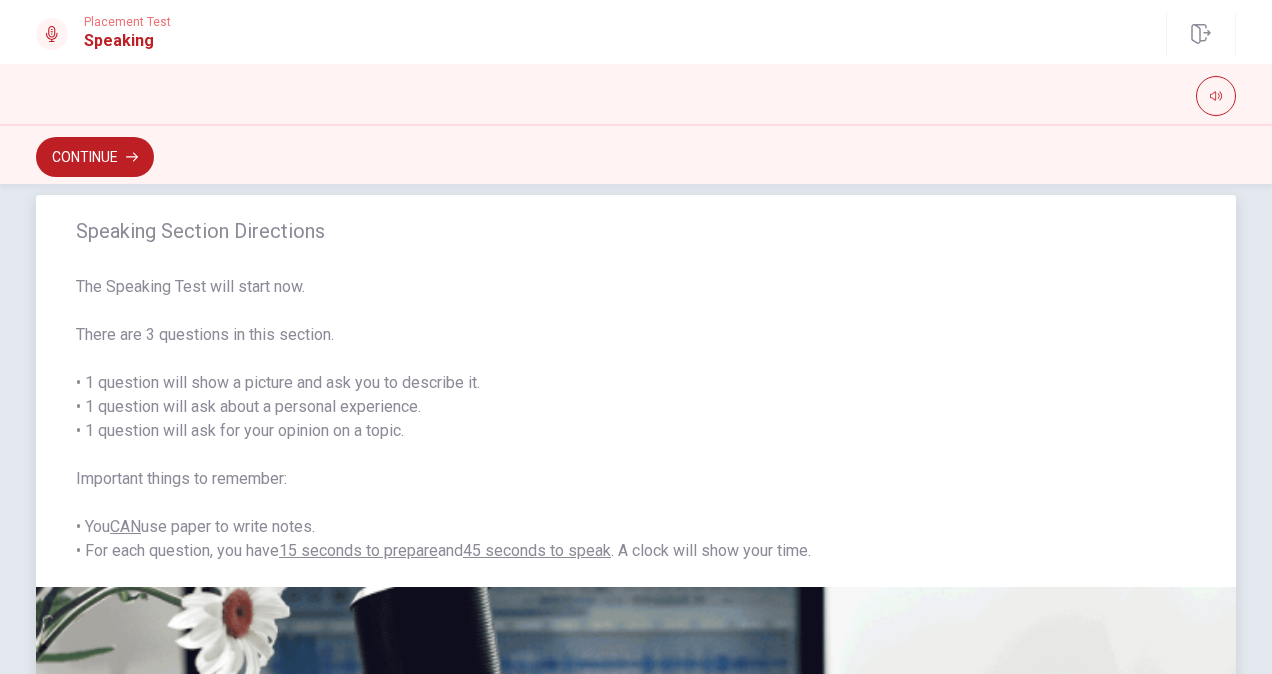 scroll, scrollTop: 0, scrollLeft: 0, axis: both 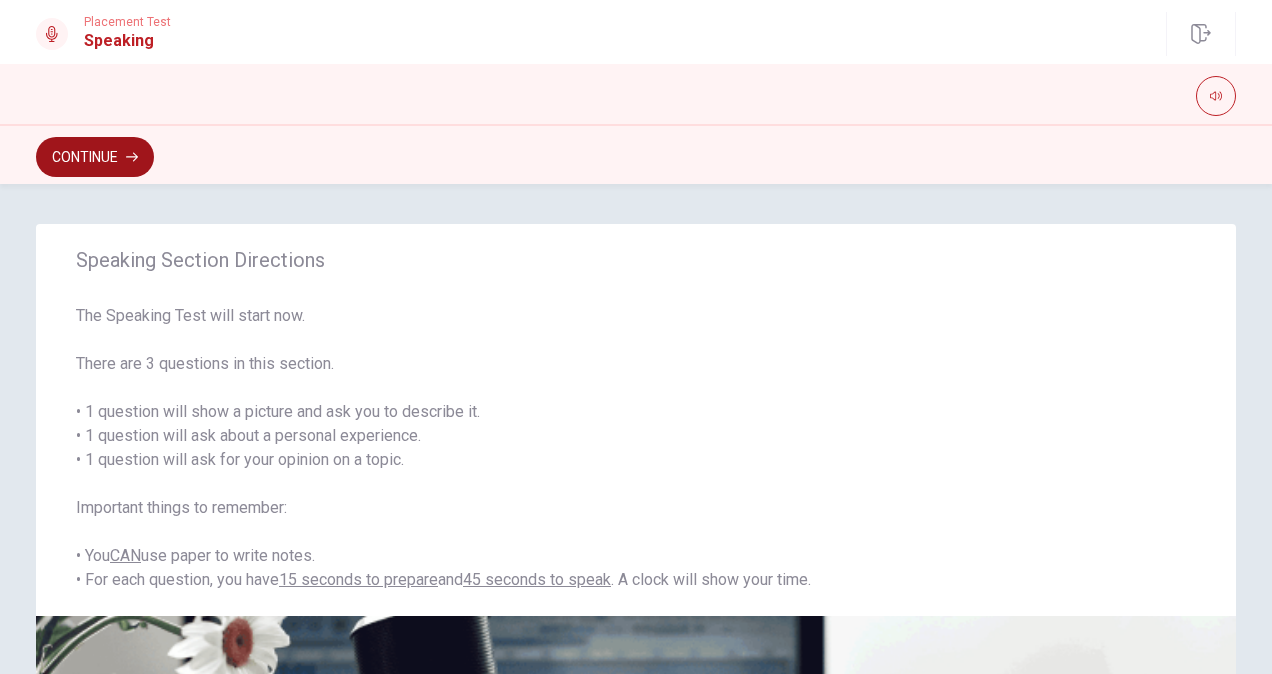 click on "Continue" at bounding box center (95, 157) 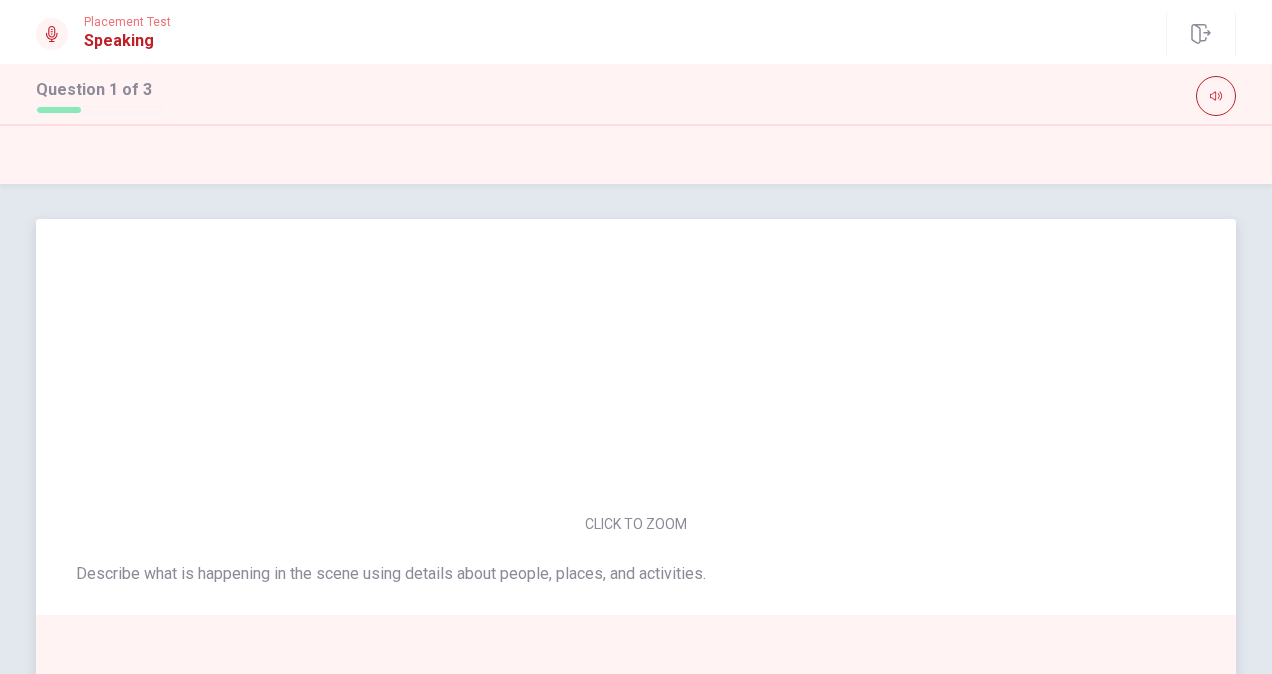 scroll, scrollTop: 0, scrollLeft: 0, axis: both 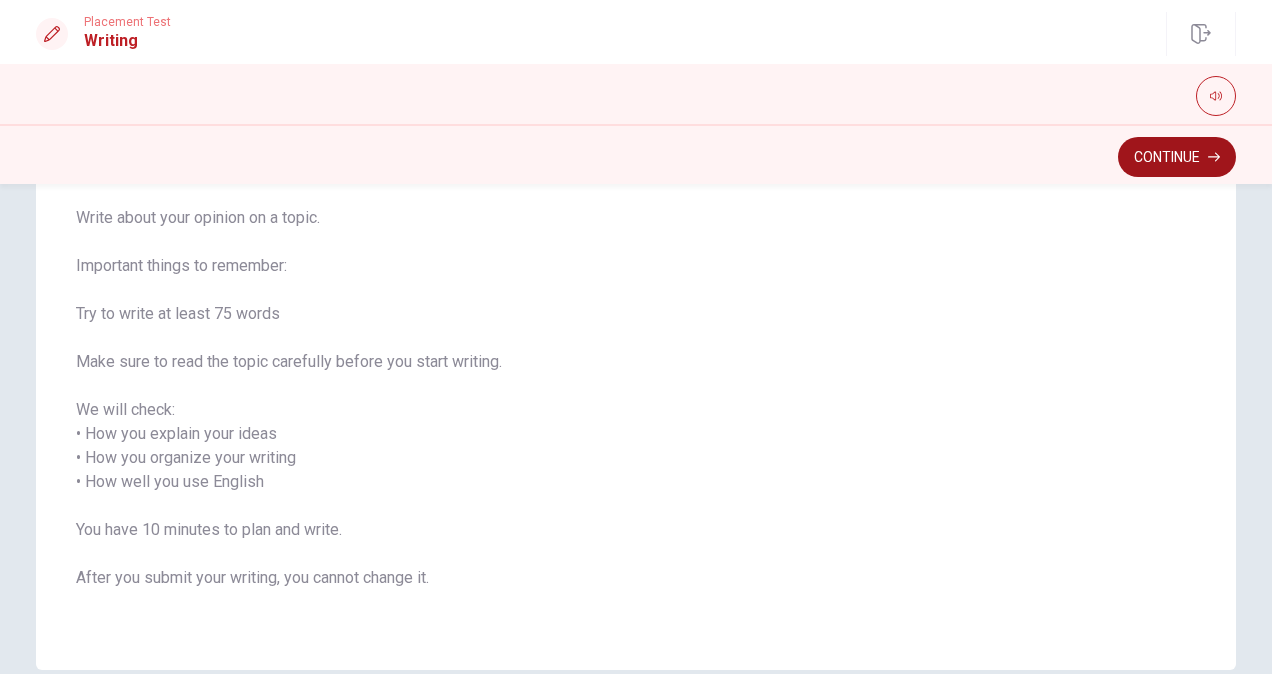 click on "Continue" at bounding box center [1177, 157] 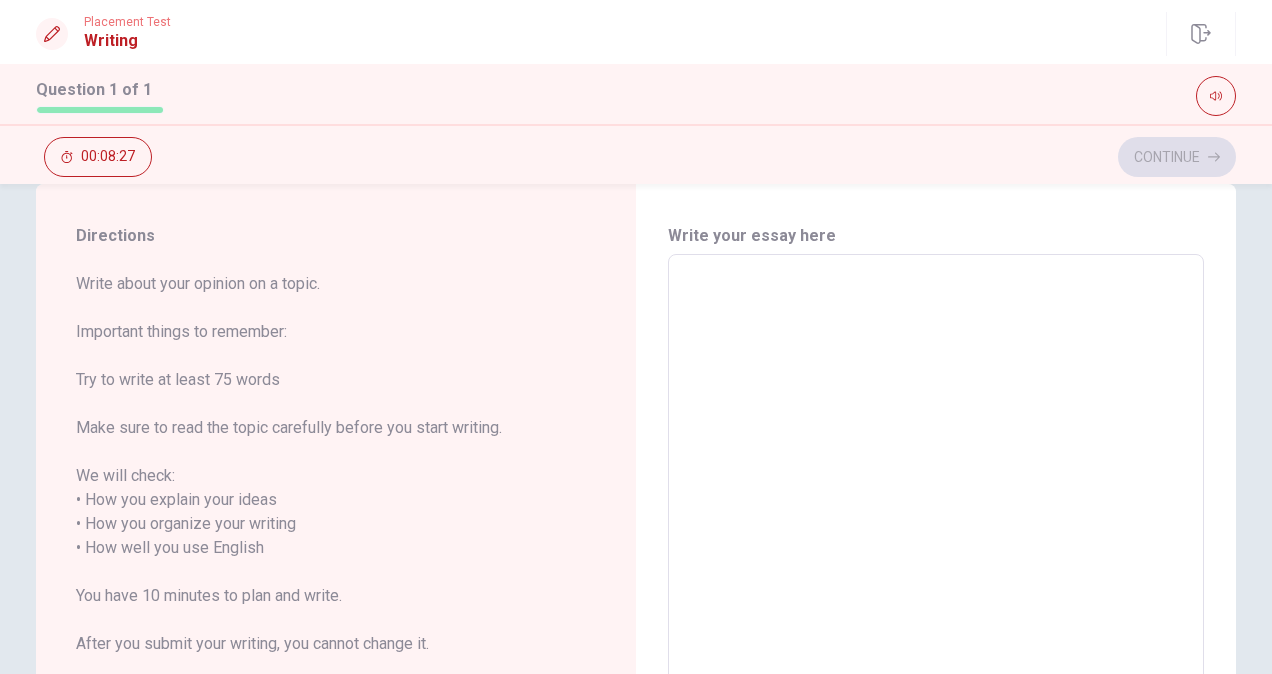 scroll, scrollTop: 0, scrollLeft: 0, axis: both 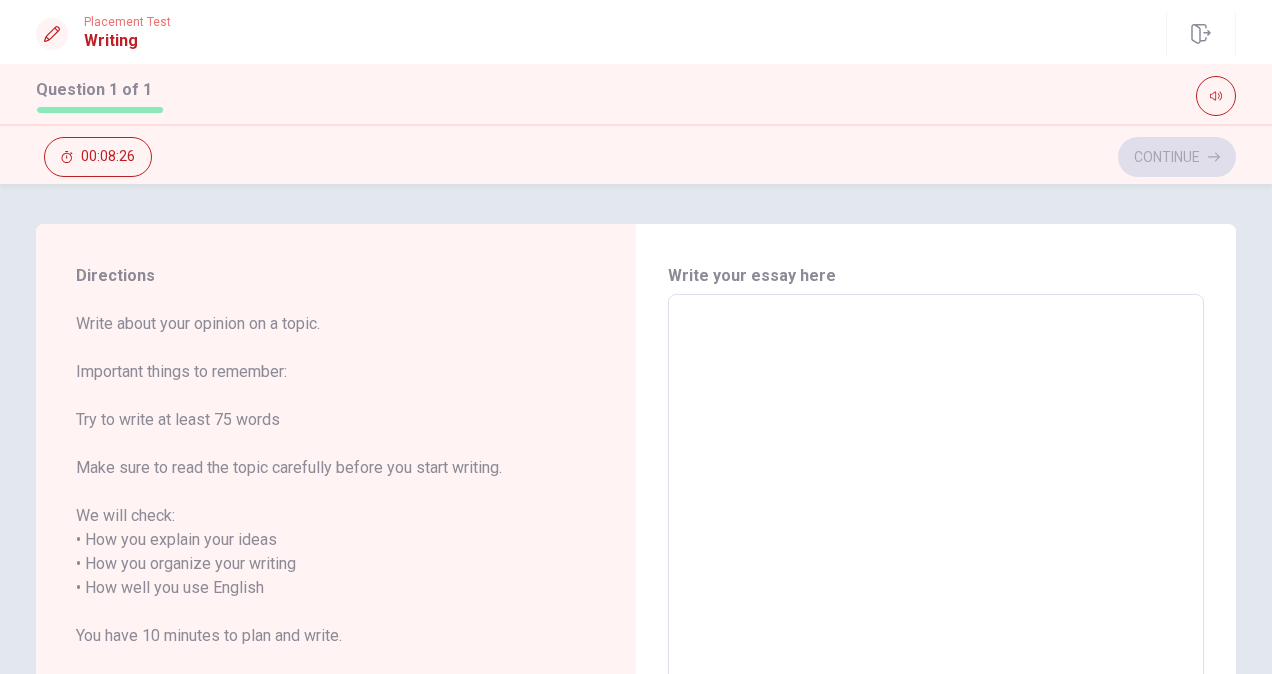 click at bounding box center [936, 588] 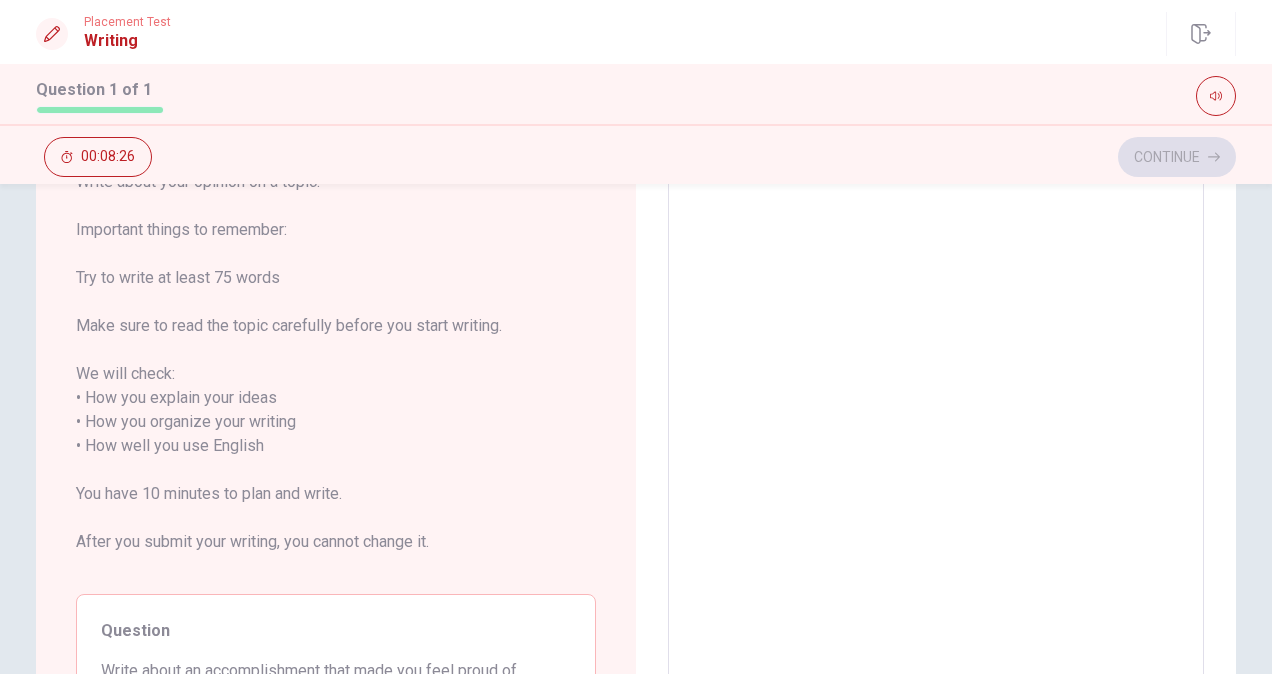 scroll, scrollTop: 200, scrollLeft: 0, axis: vertical 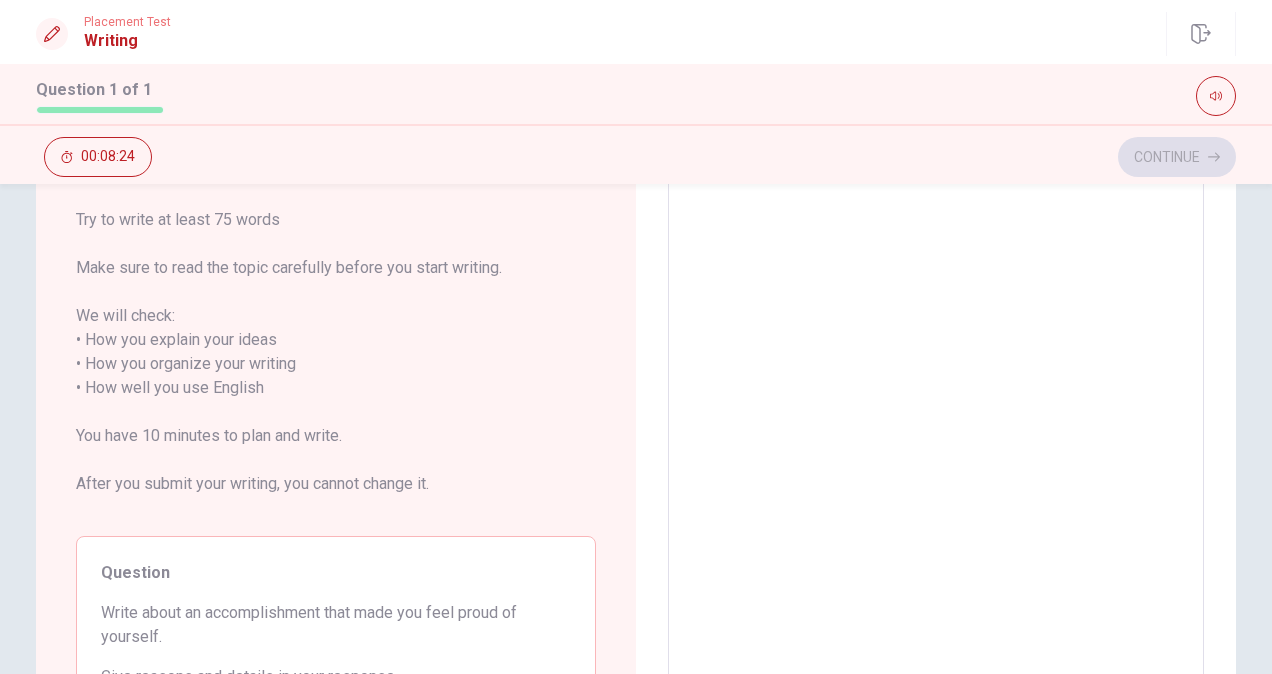type on "T" 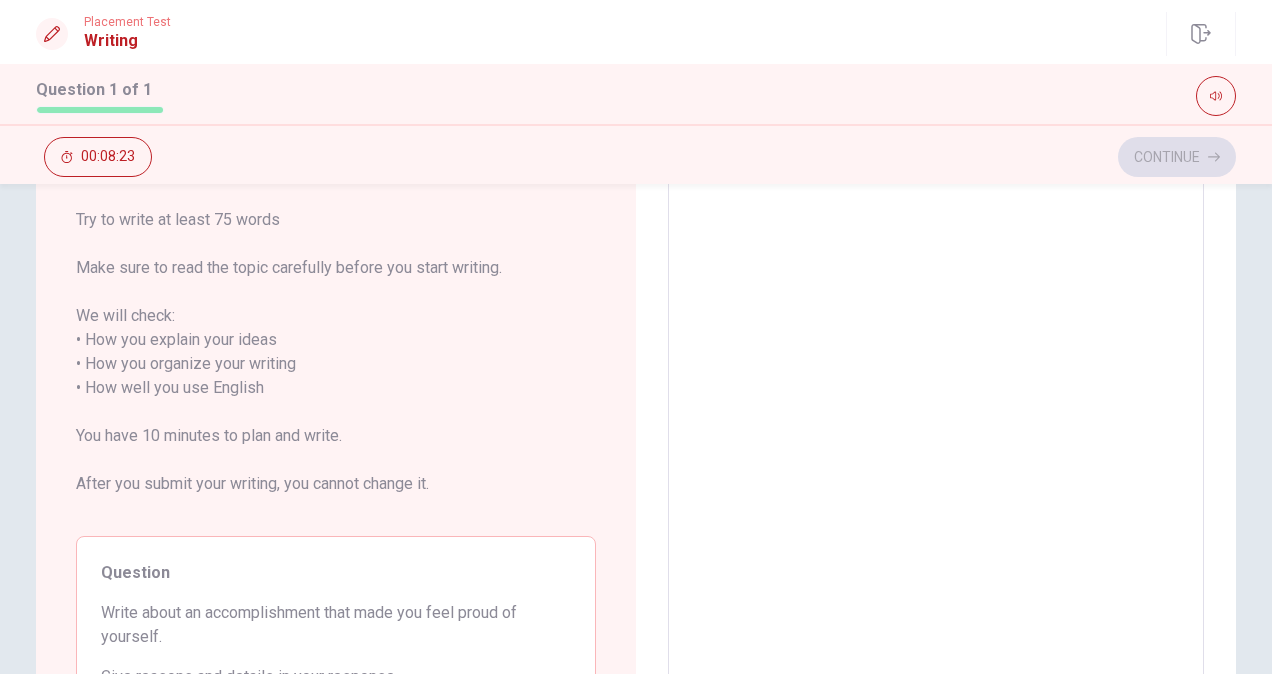 scroll, scrollTop: 128, scrollLeft: 0, axis: vertical 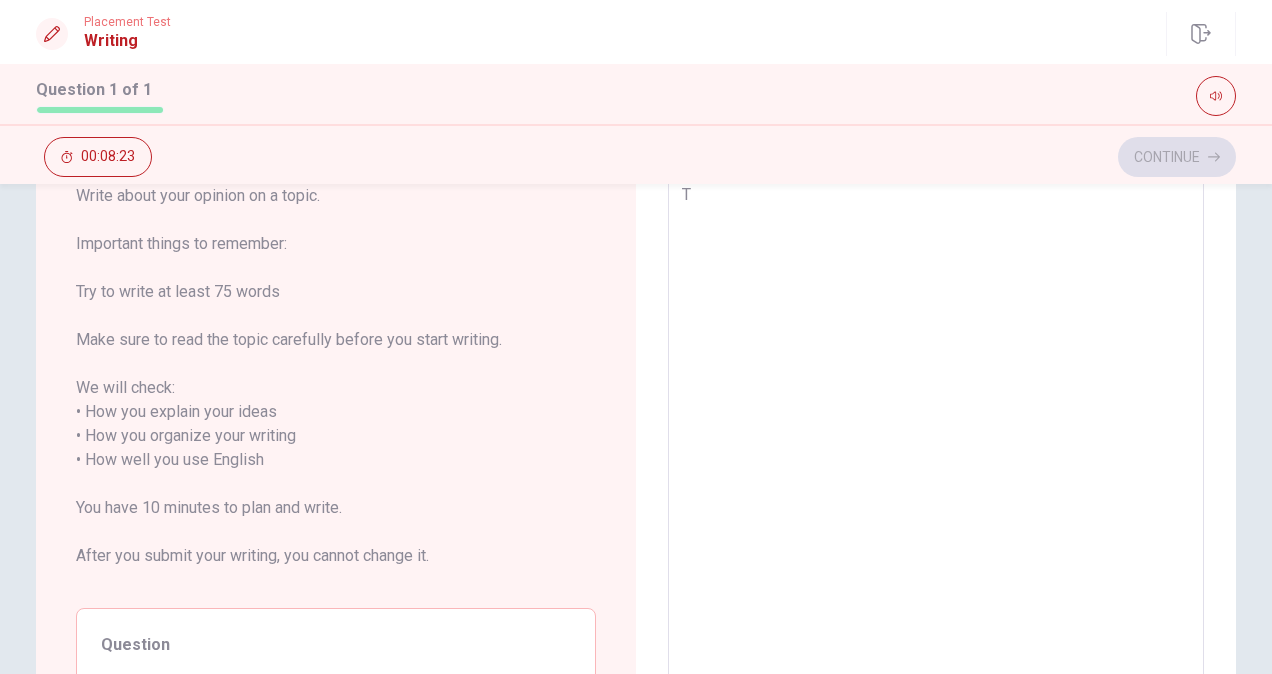 type on "Th" 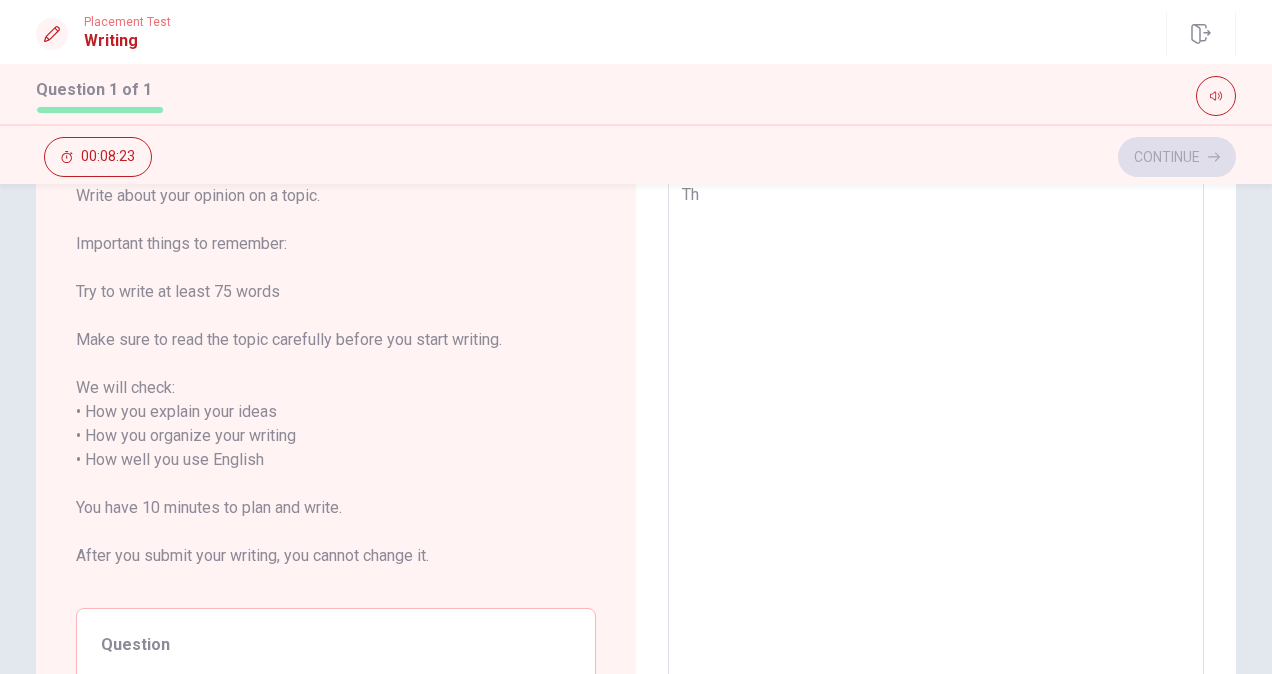 type on "x" 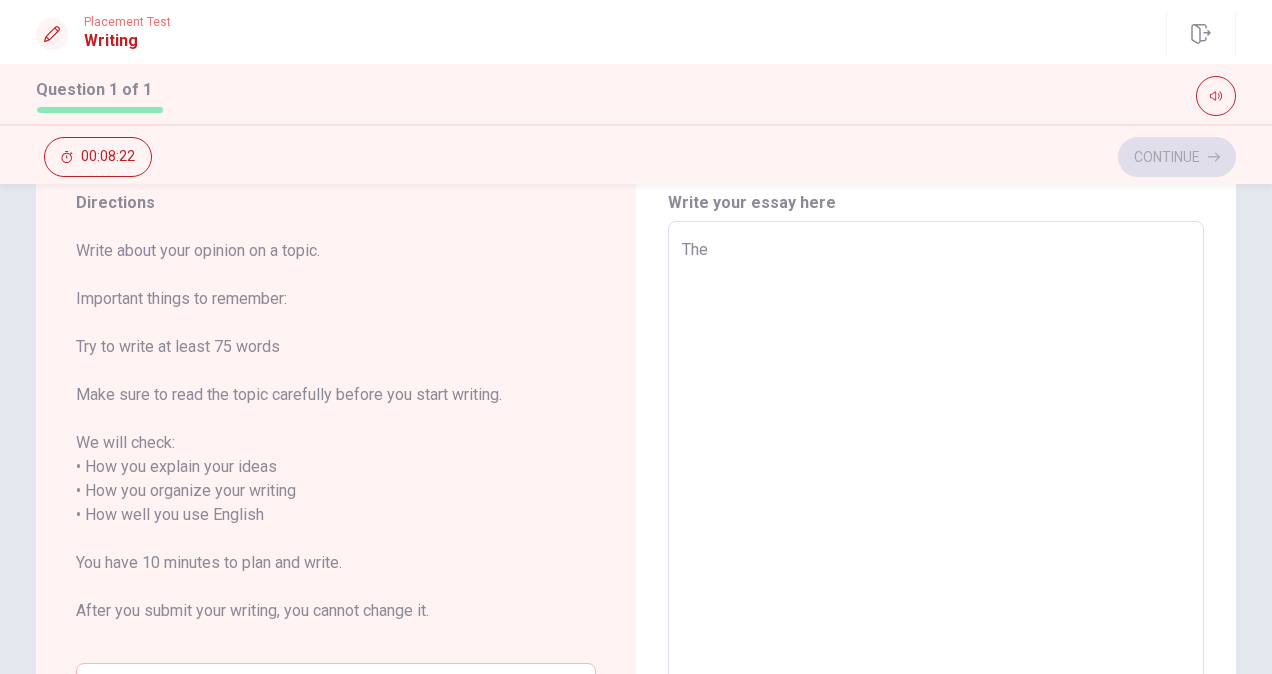 scroll, scrollTop: 328, scrollLeft: 0, axis: vertical 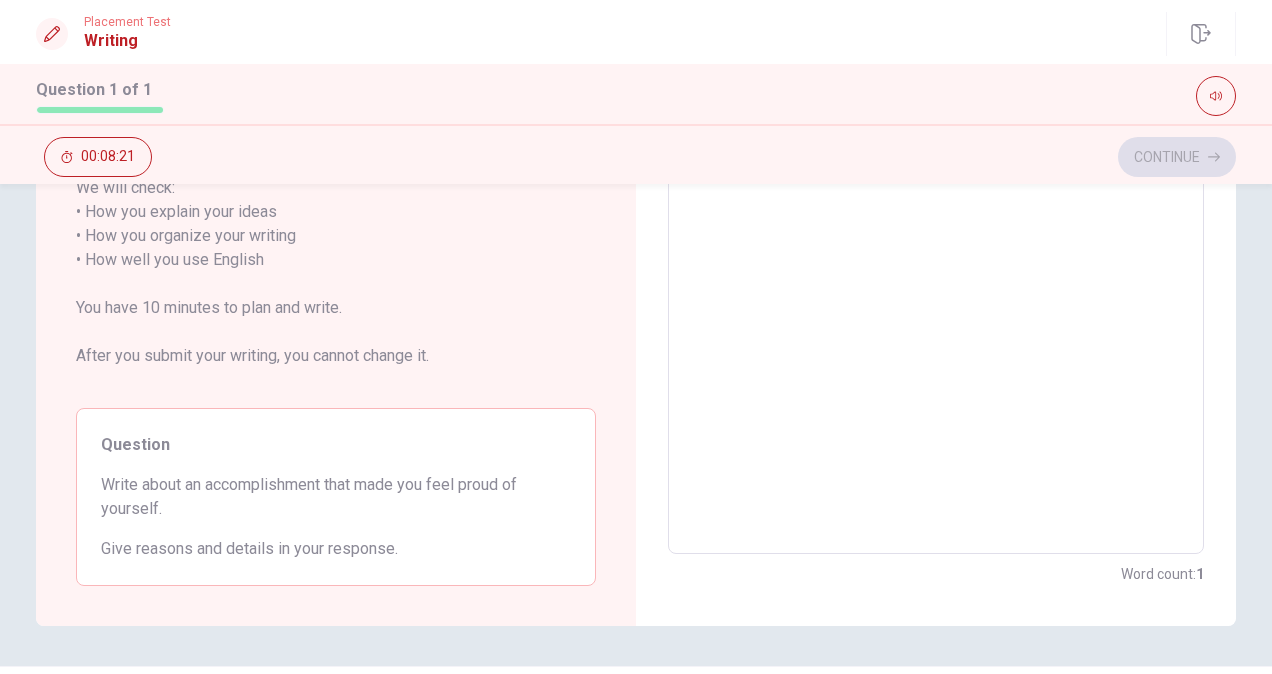 type on "x" 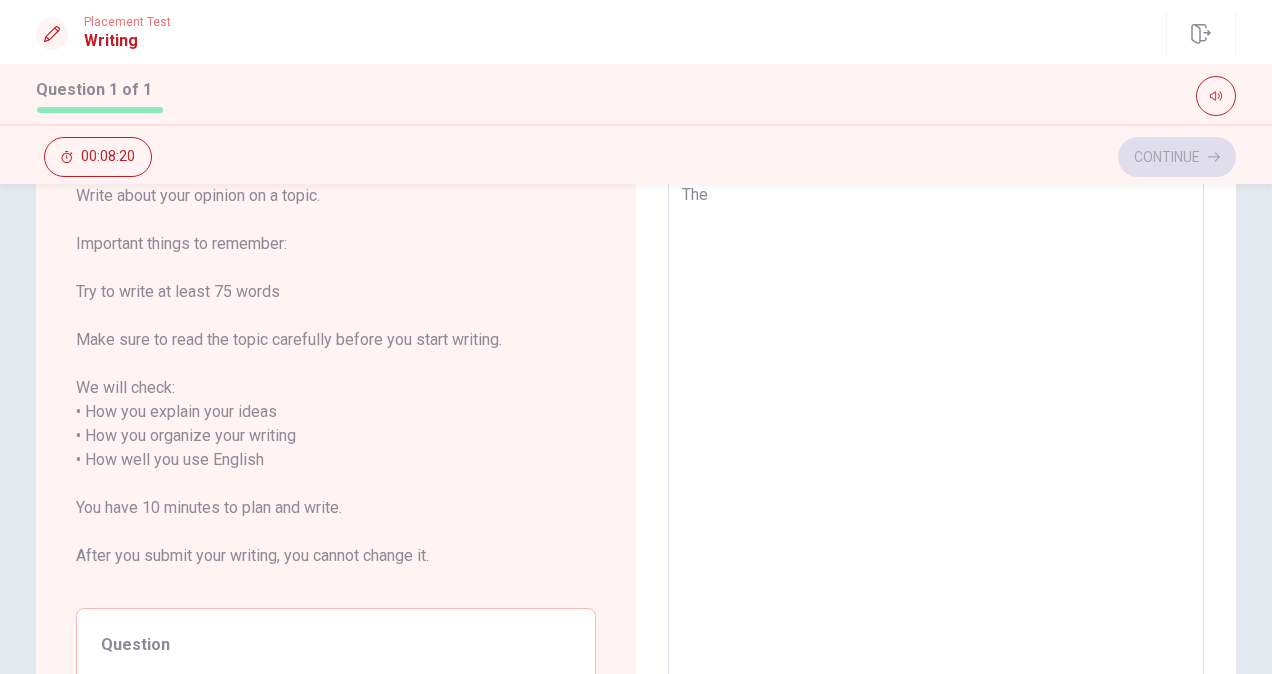 type on "The" 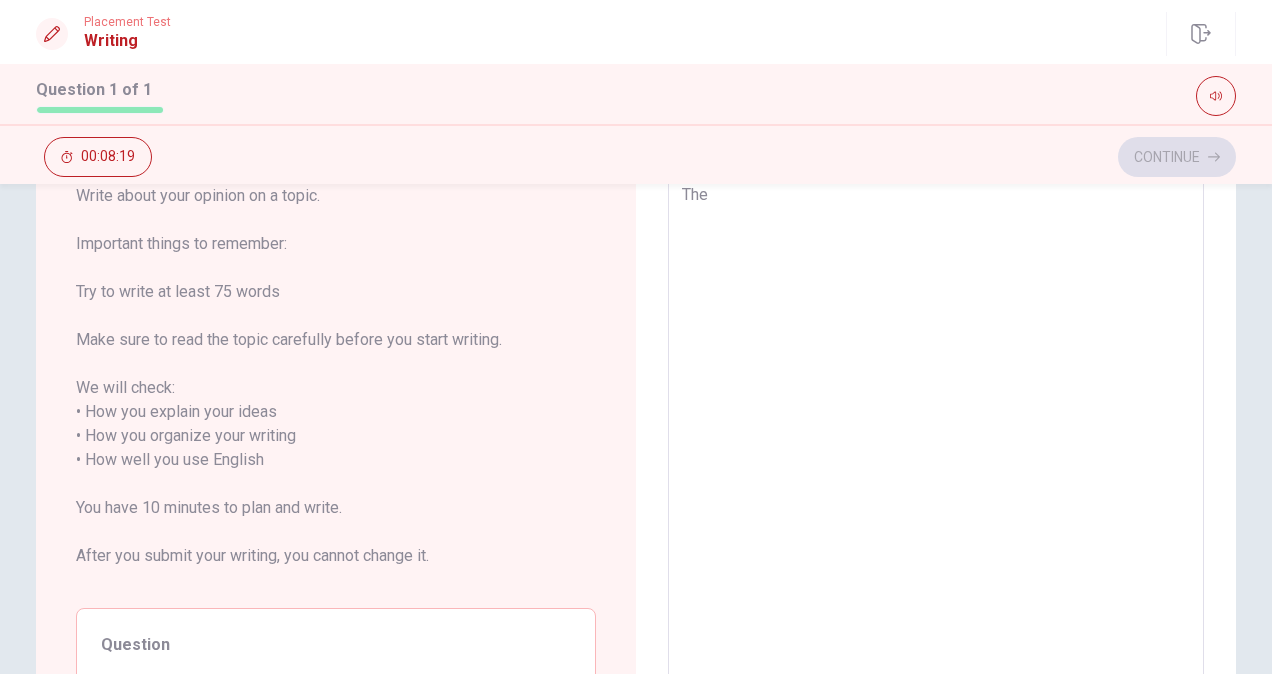 scroll, scrollTop: 228, scrollLeft: 0, axis: vertical 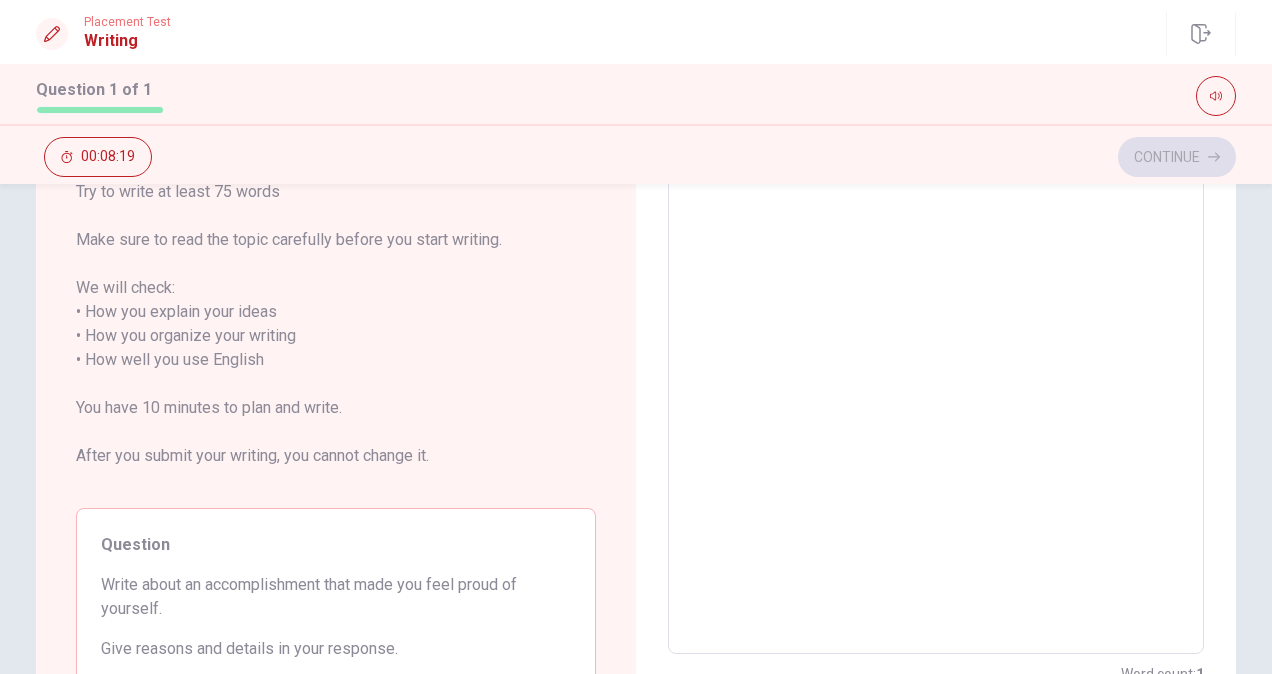 type on "x" 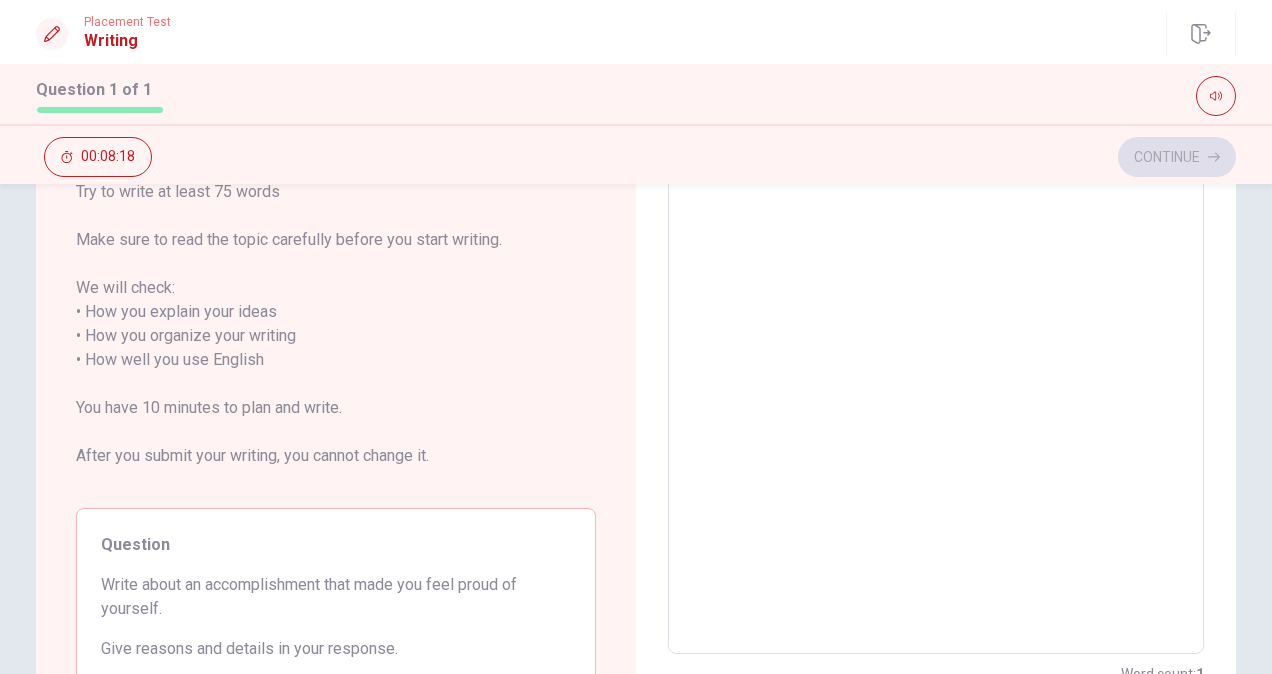 type on "The A" 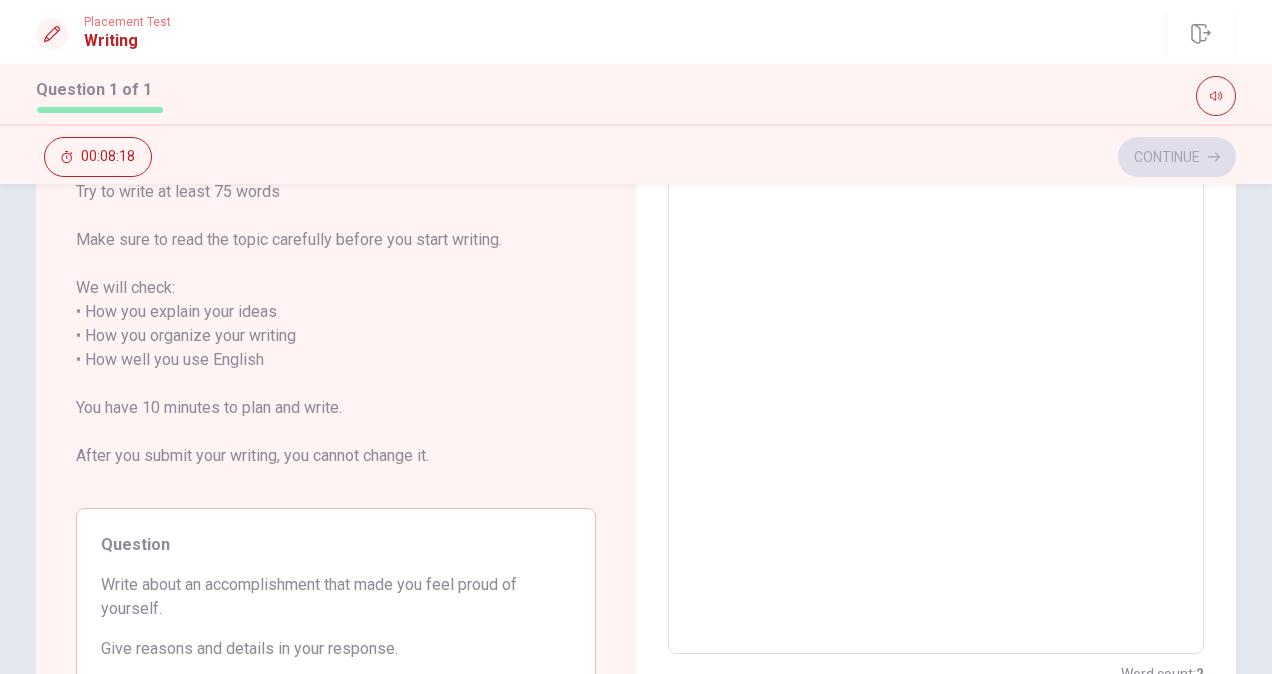 scroll, scrollTop: 128, scrollLeft: 0, axis: vertical 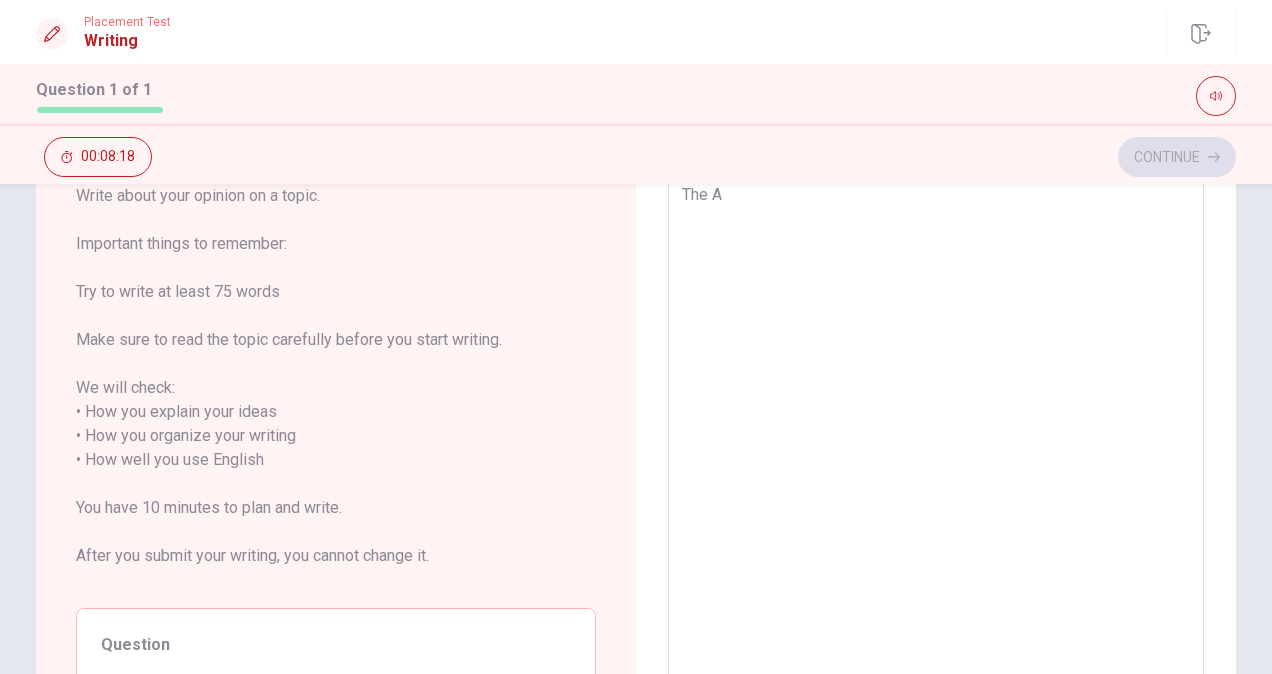 type on "The Ac" 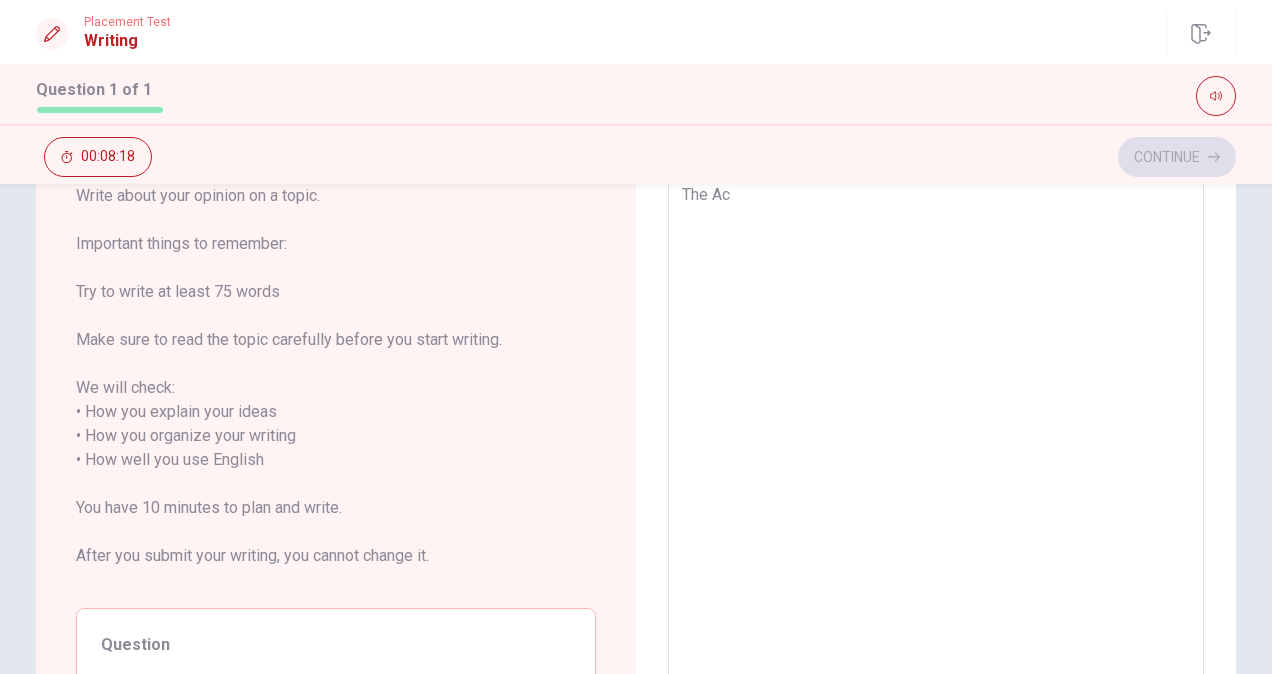 type on "x" 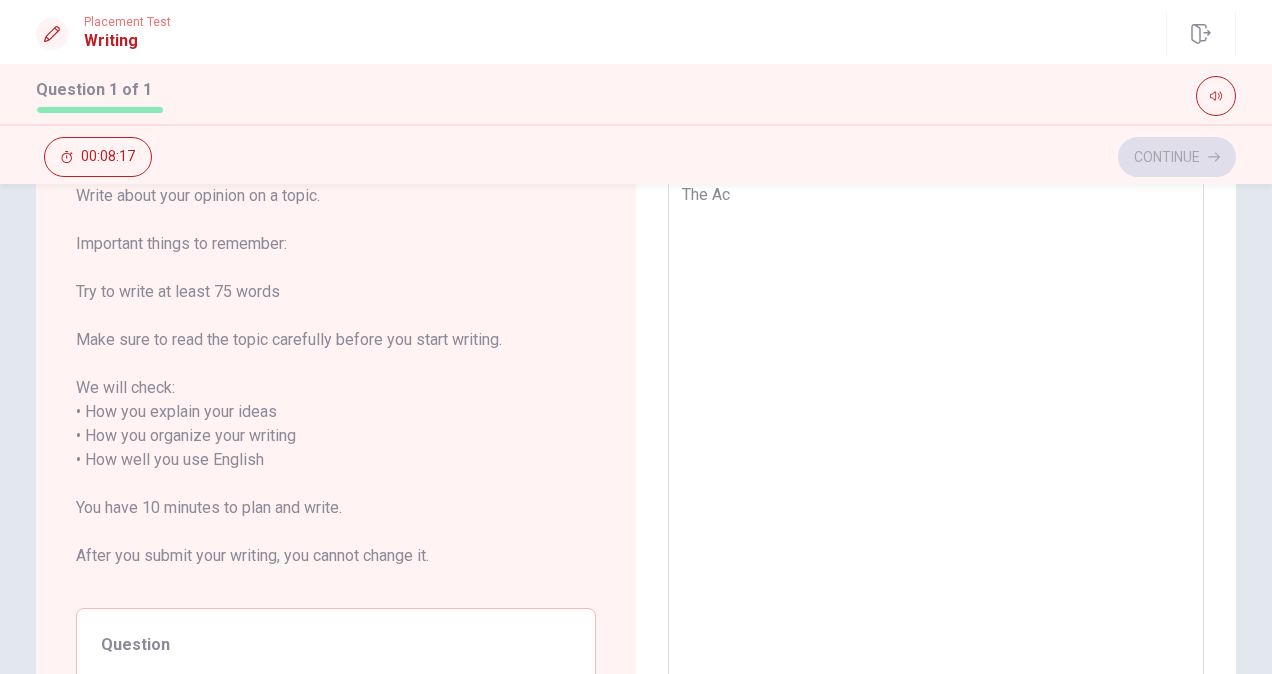 type on "The A" 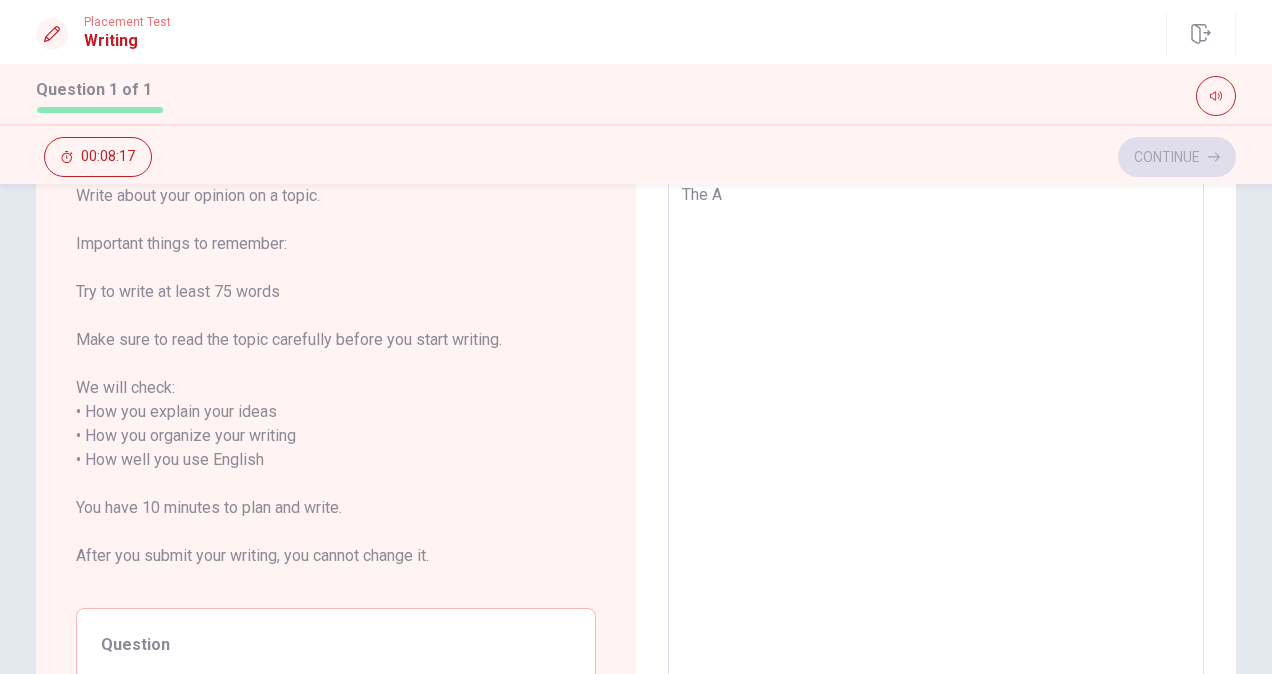 type on "x" 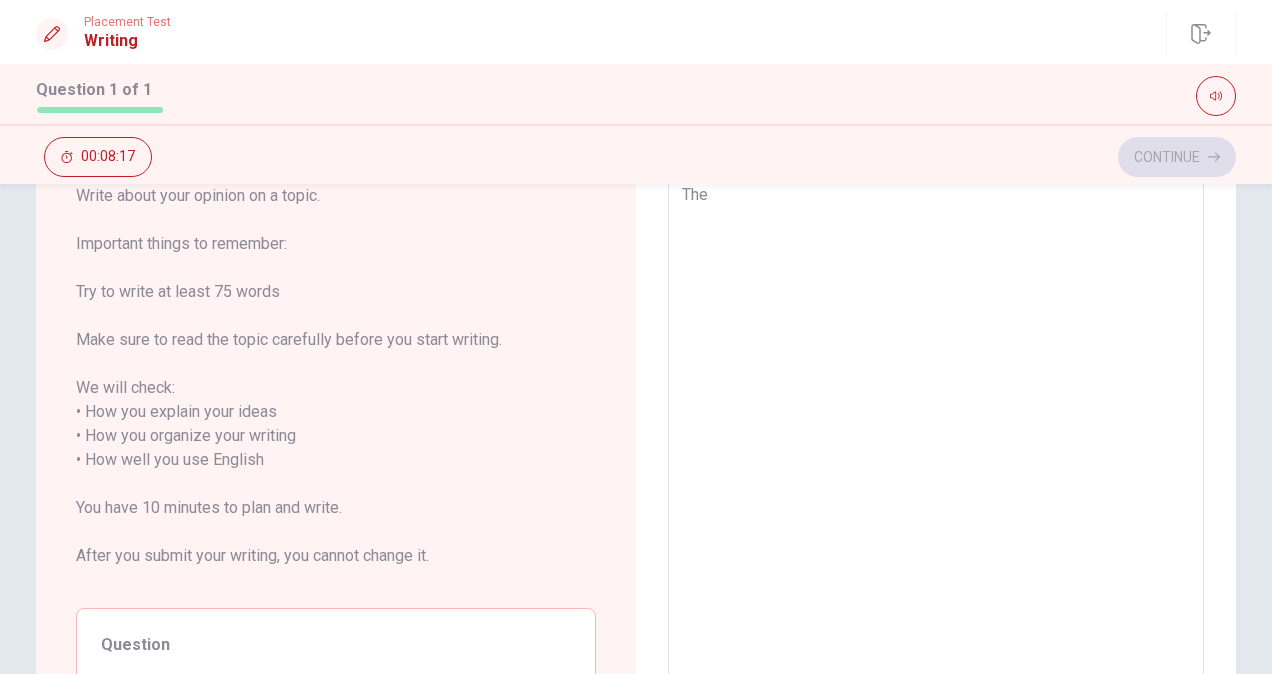 type on "x" 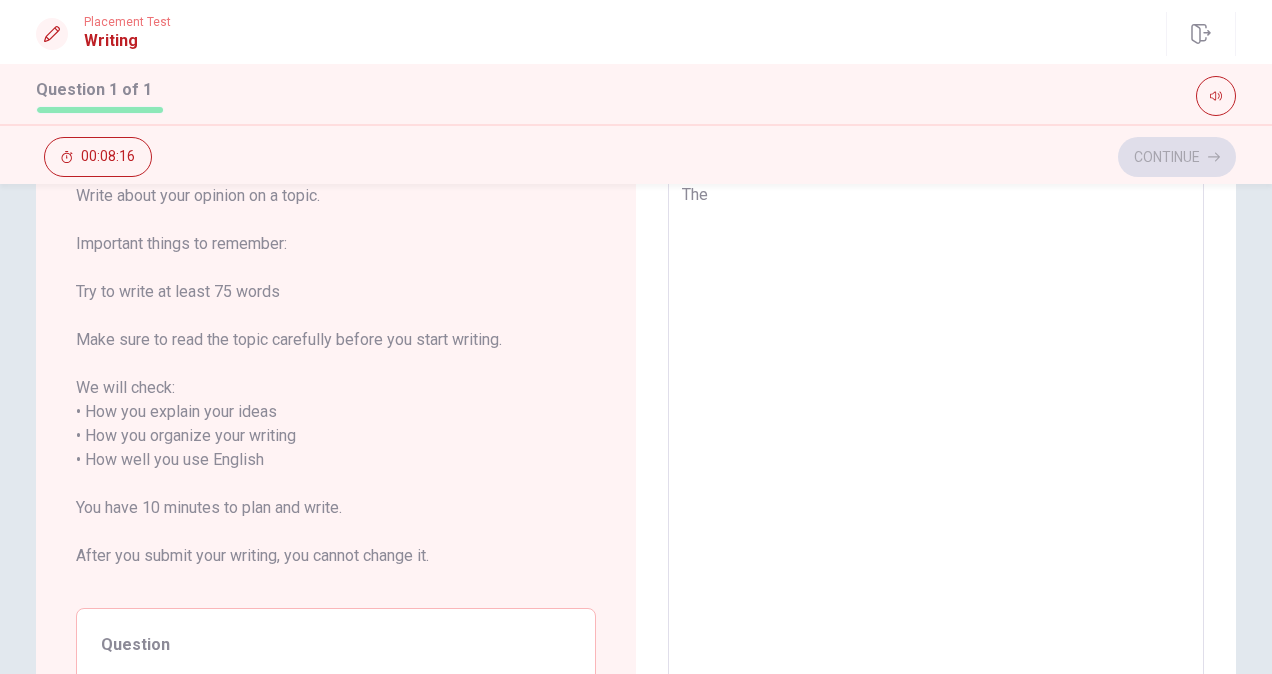 type on "The c" 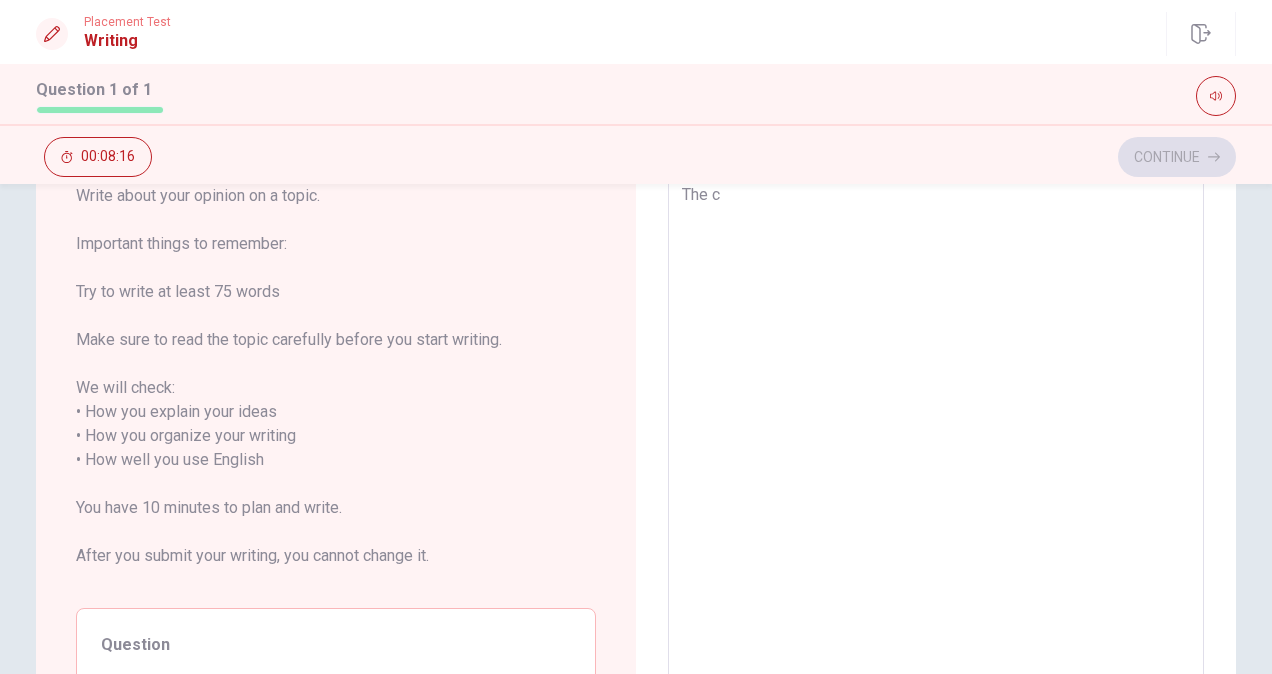type on "x" 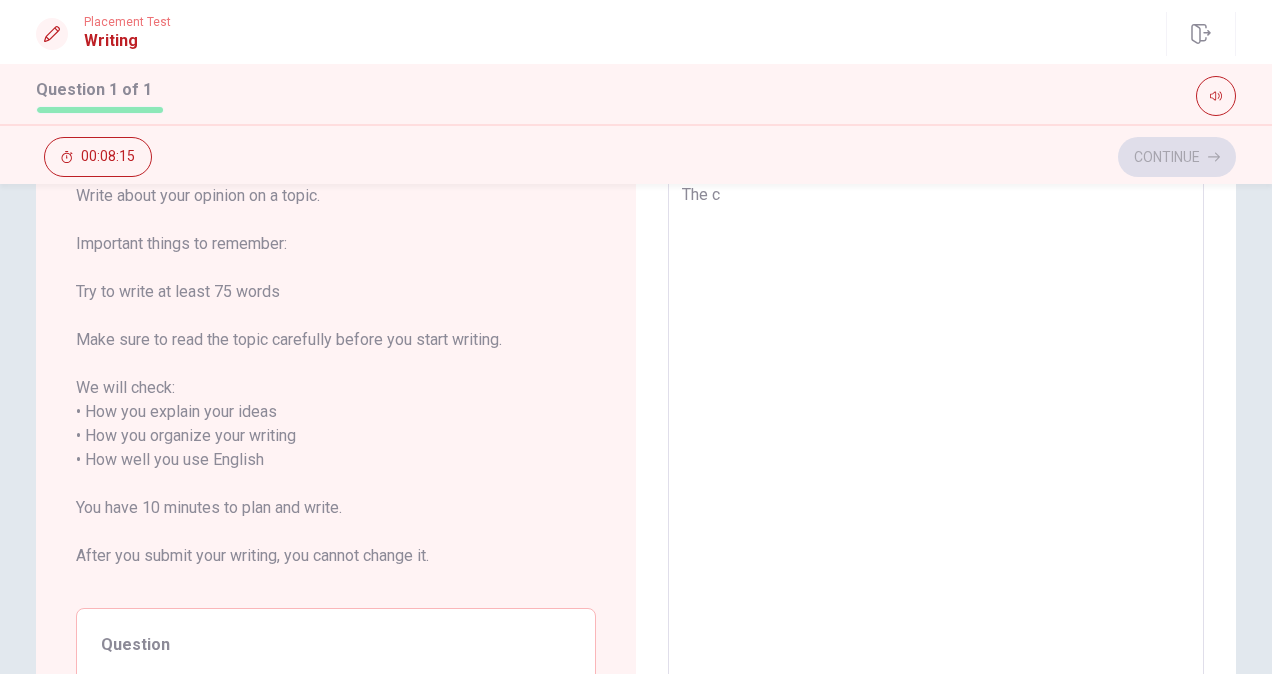 type on "The" 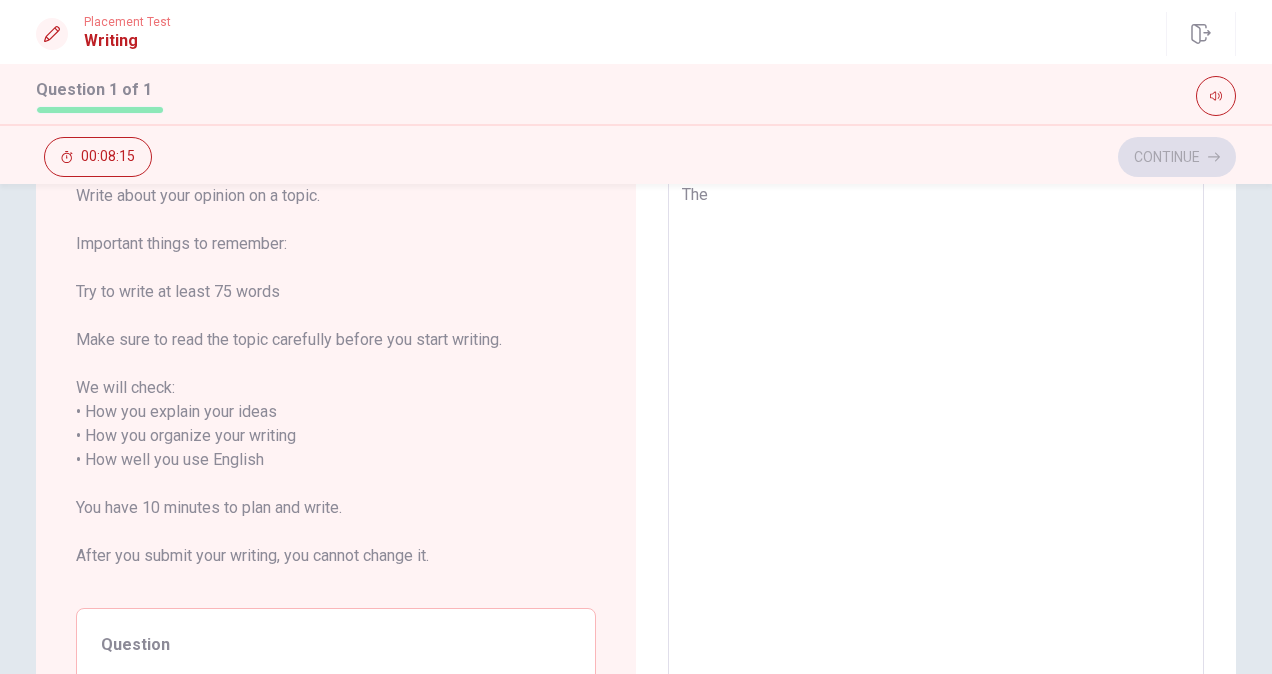 type on "x" 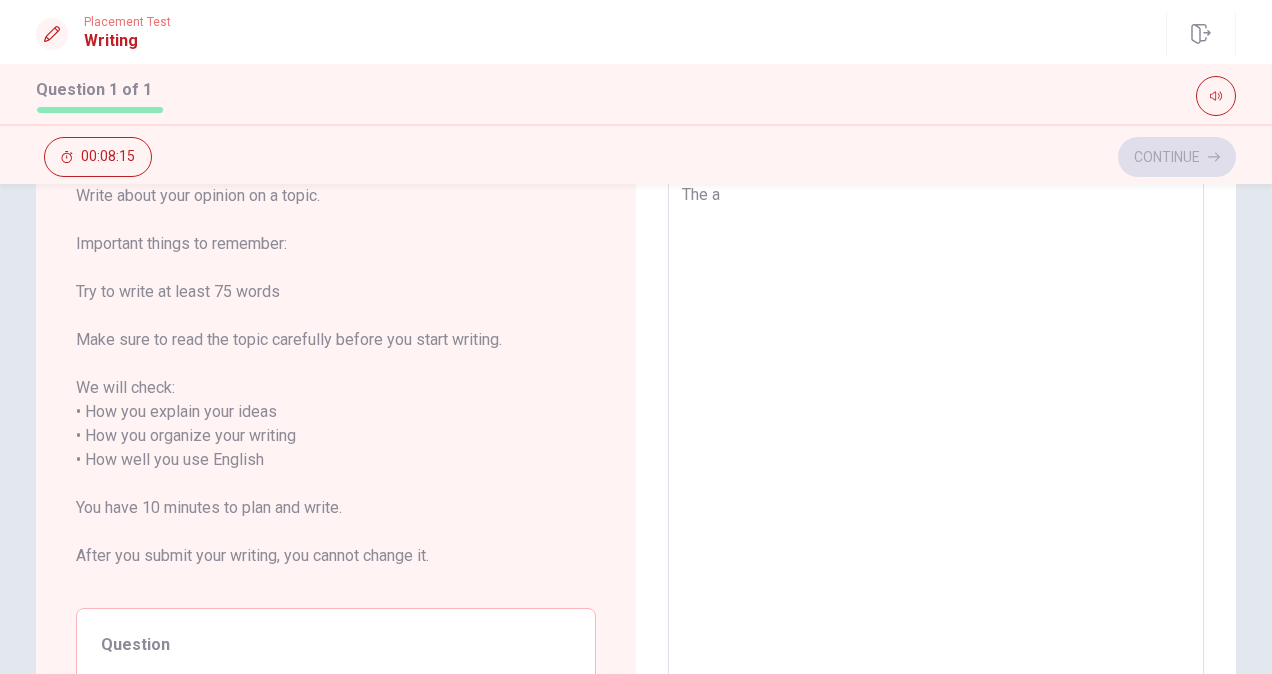 type on "x" 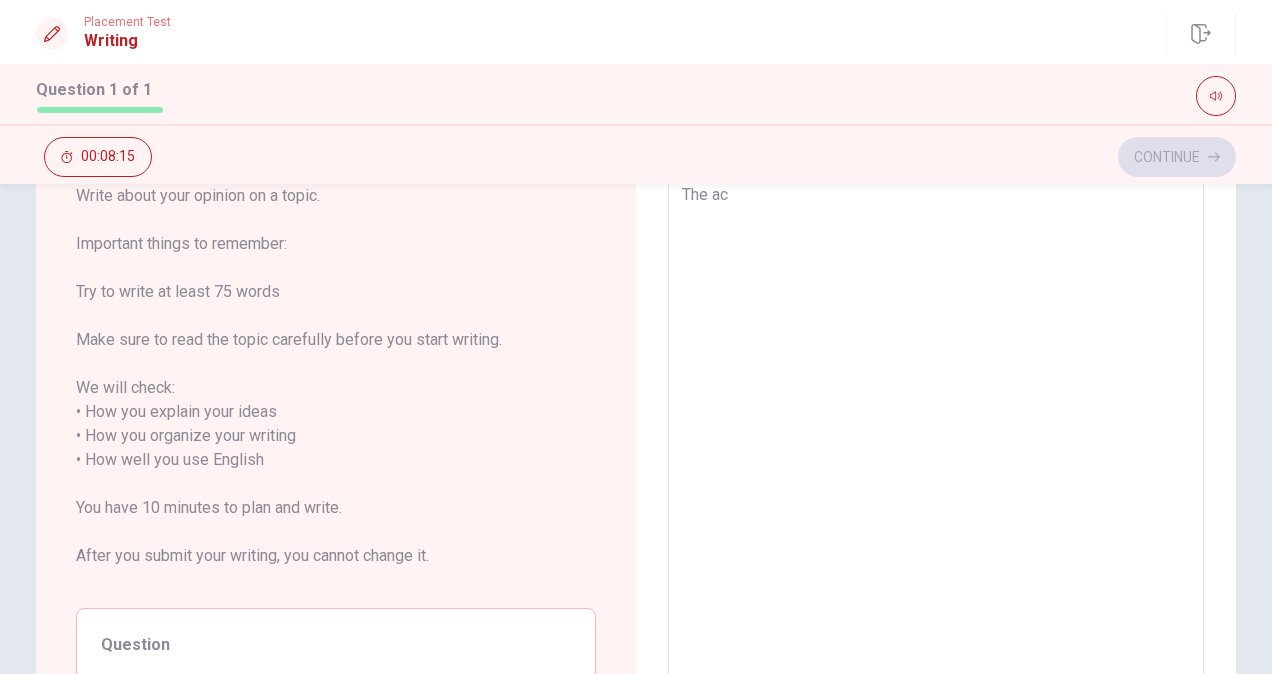 type on "x" 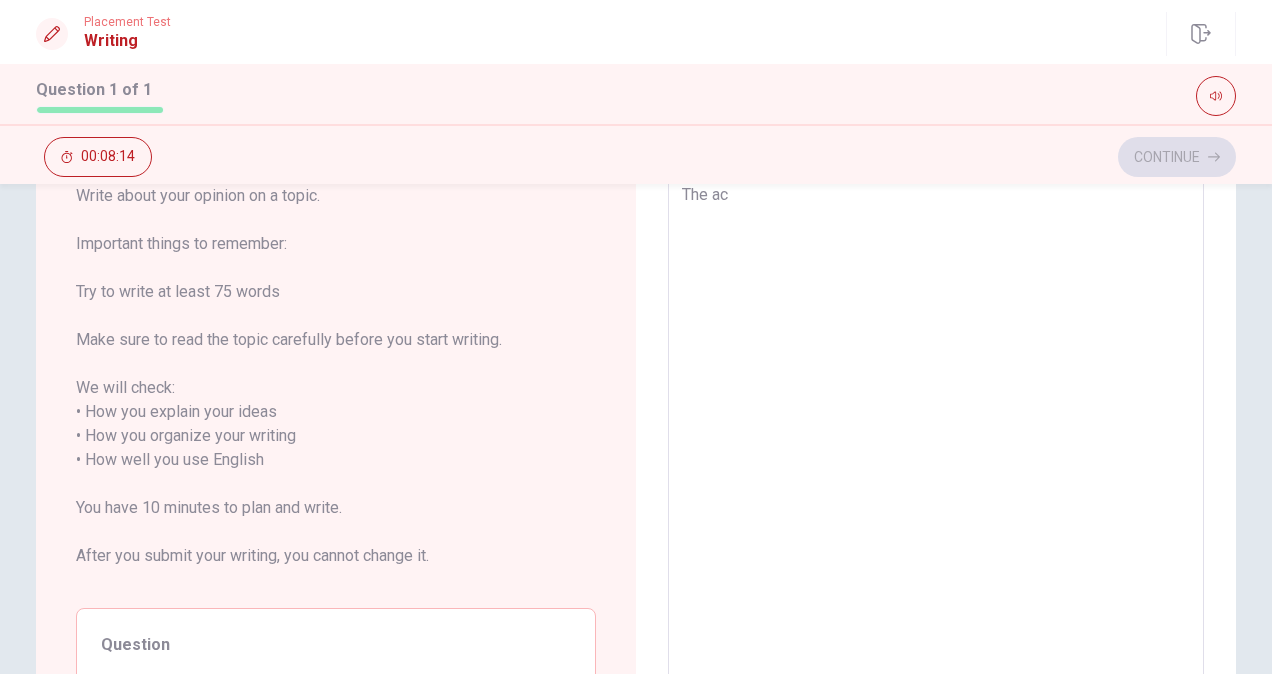 type on "The aco" 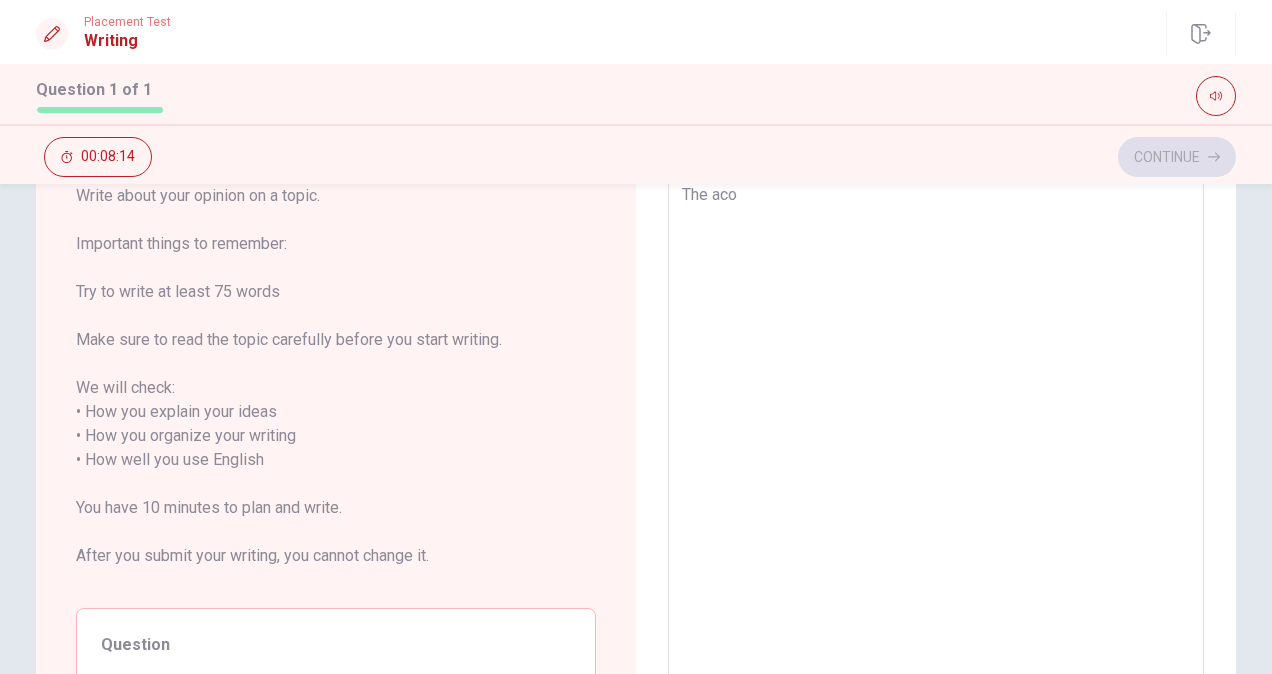type on "x" 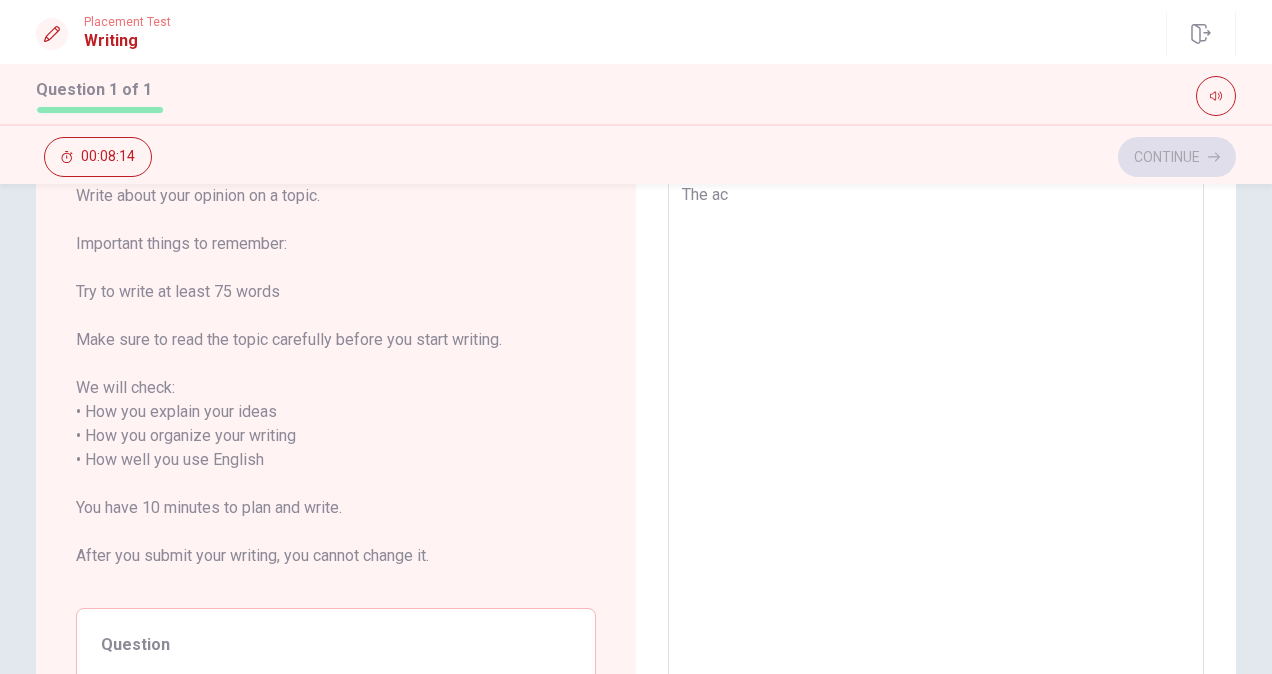 type on "x" 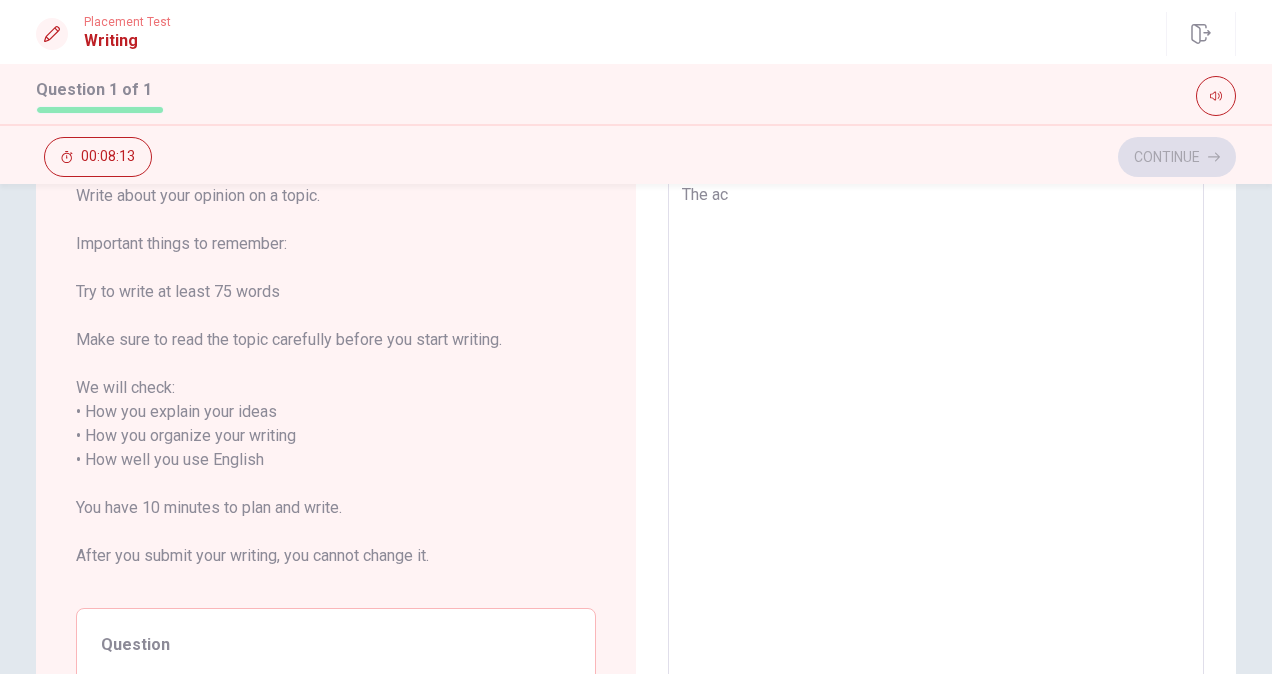 type on "The acc" 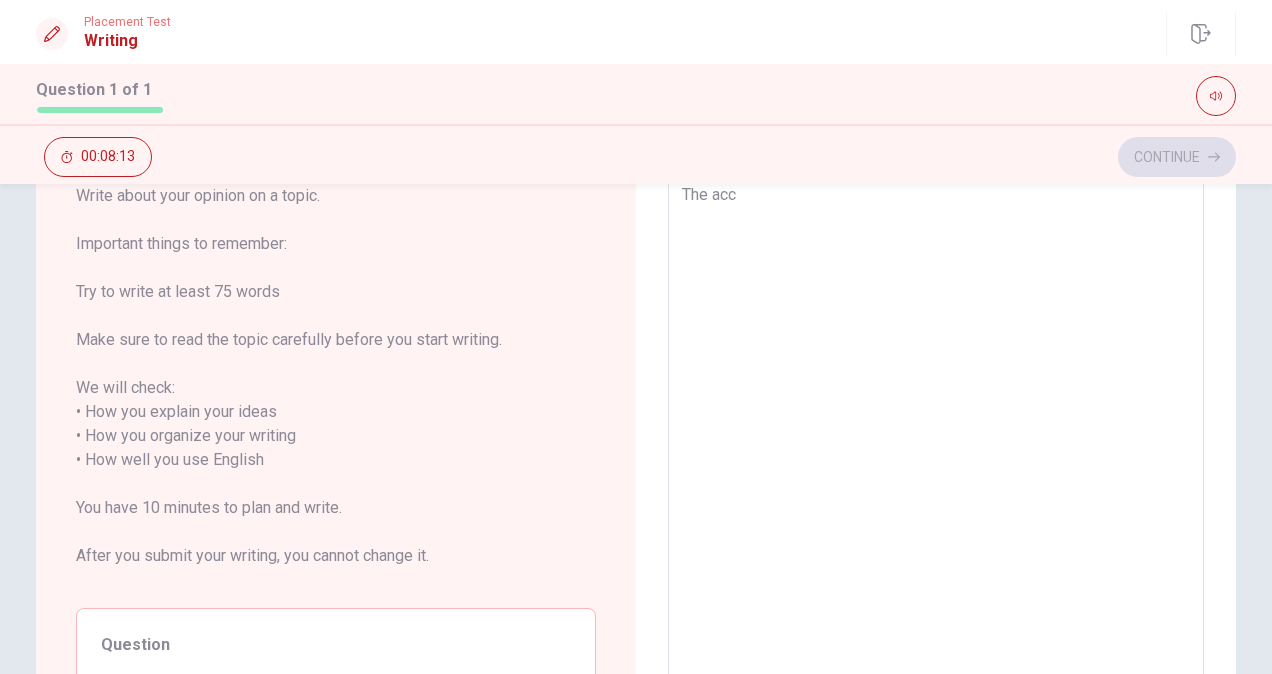 type on "x" 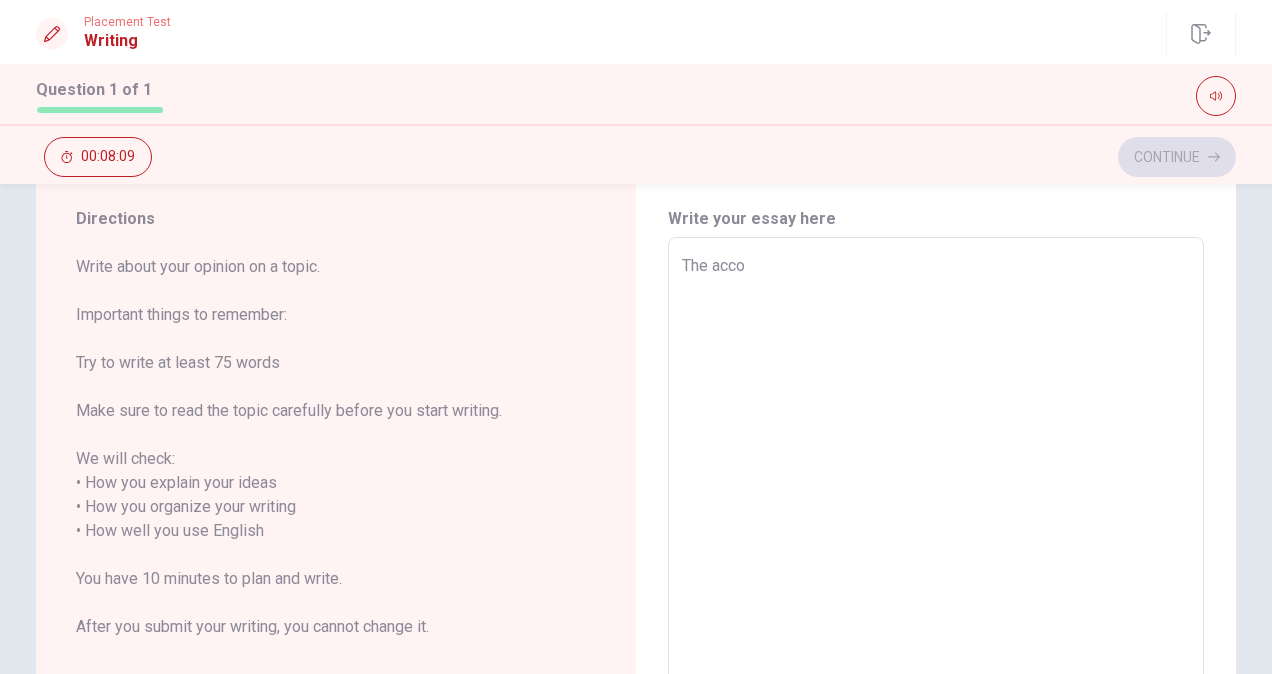 scroll, scrollTop: 28, scrollLeft: 0, axis: vertical 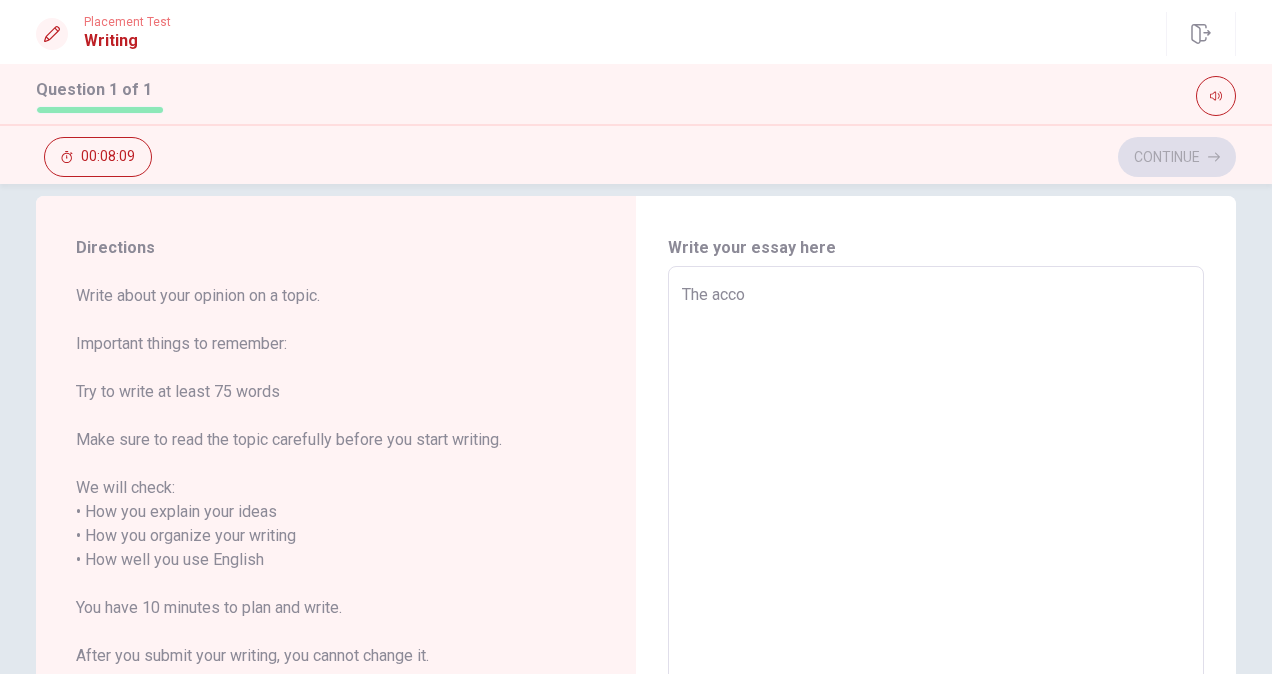 type on "x" 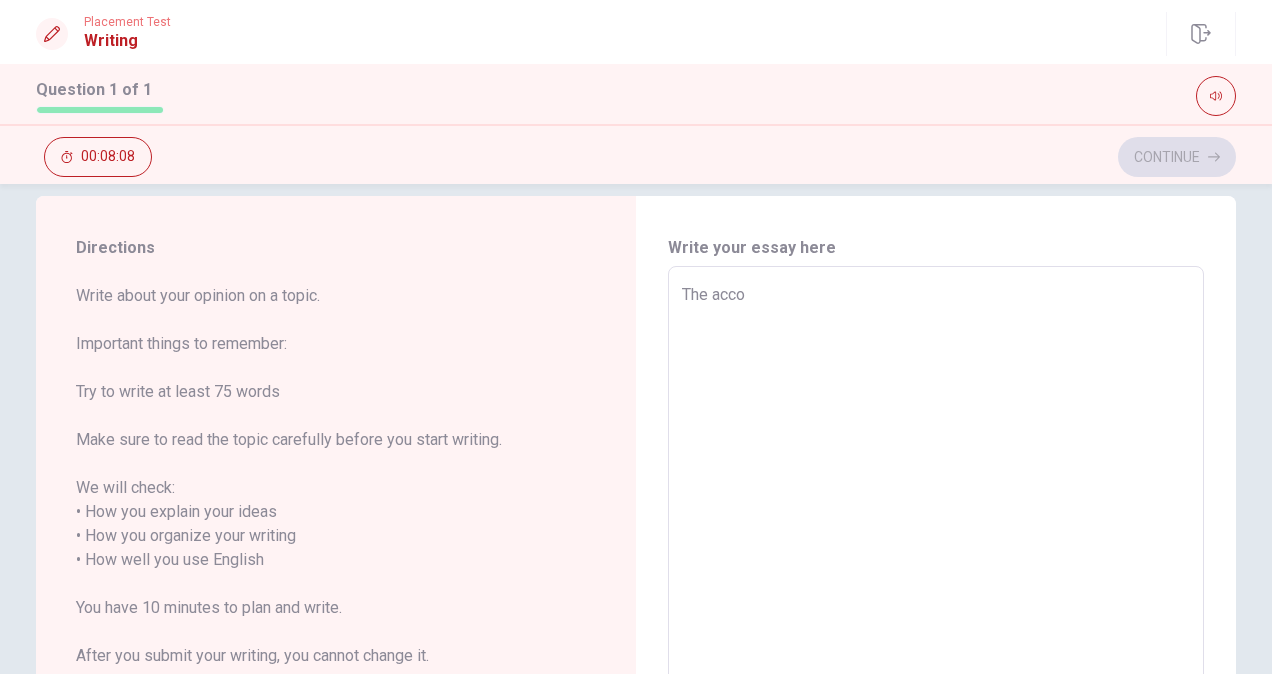 type on "The accom" 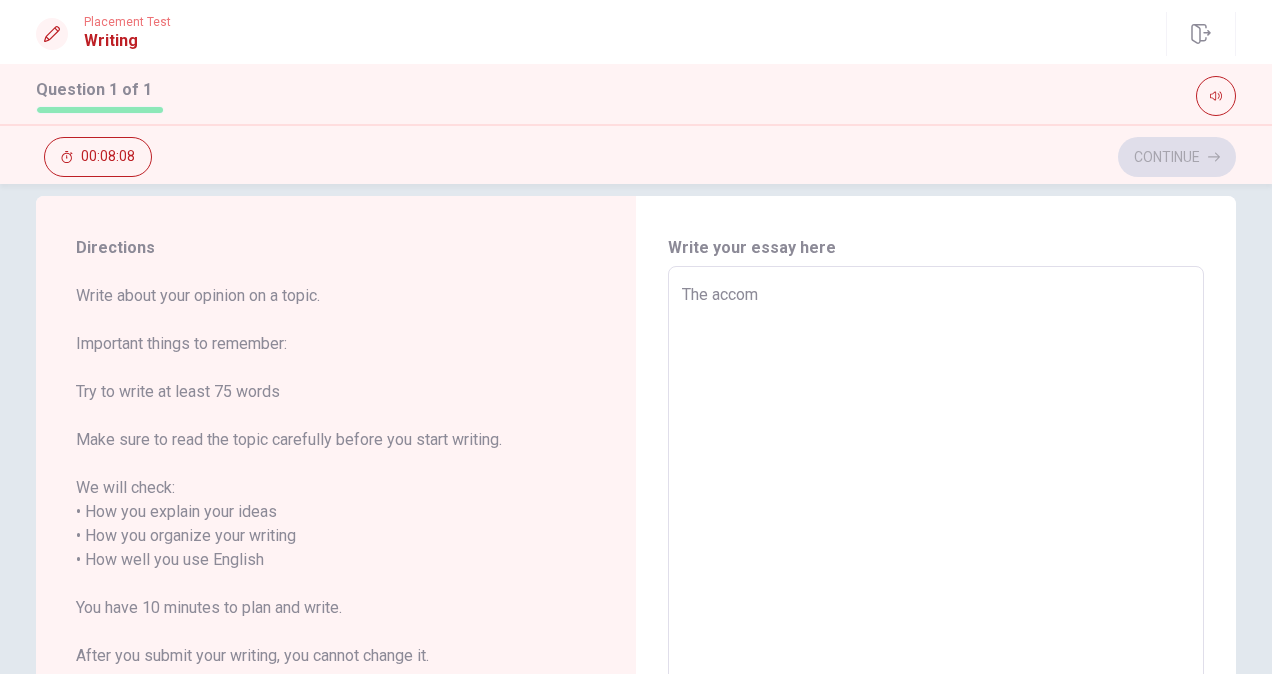 type on "x" 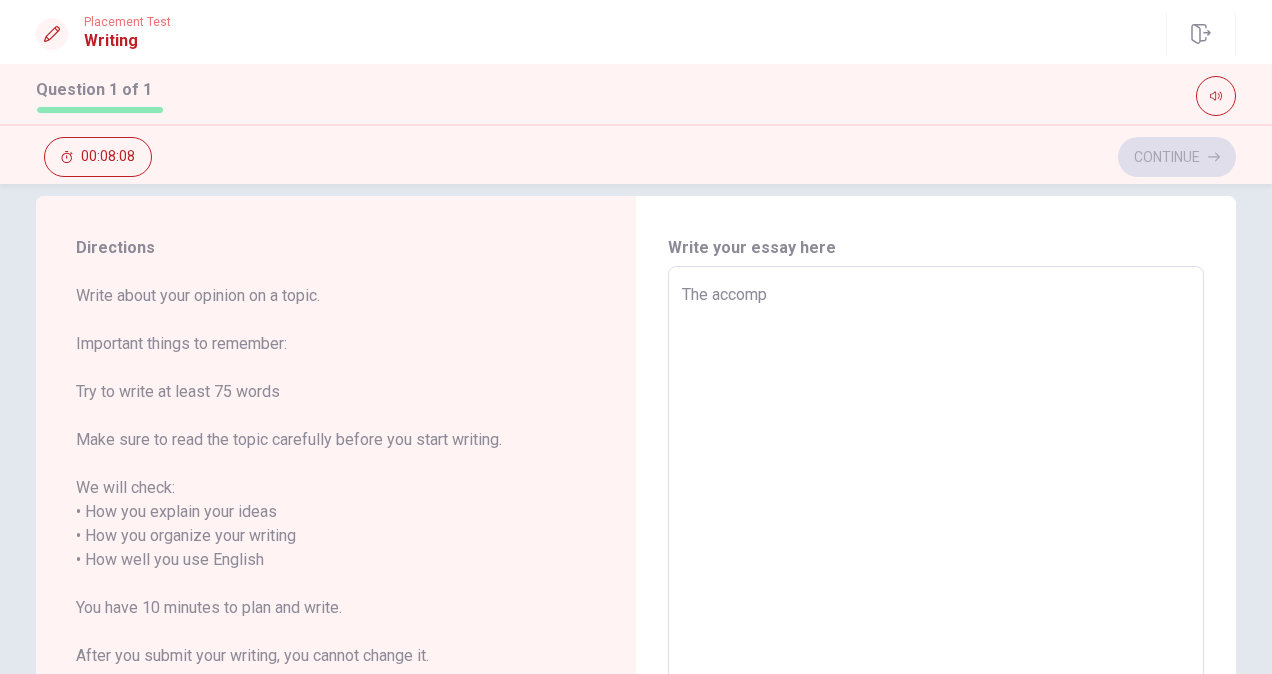 type on "x" 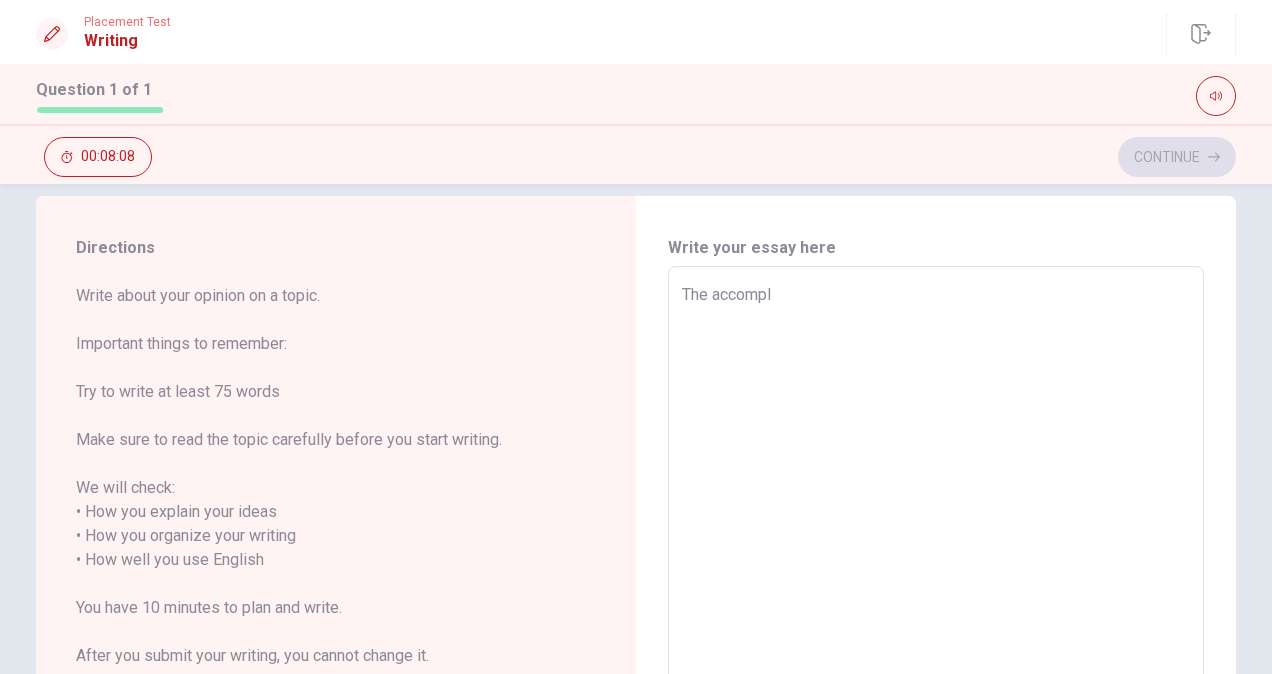 type on "x" 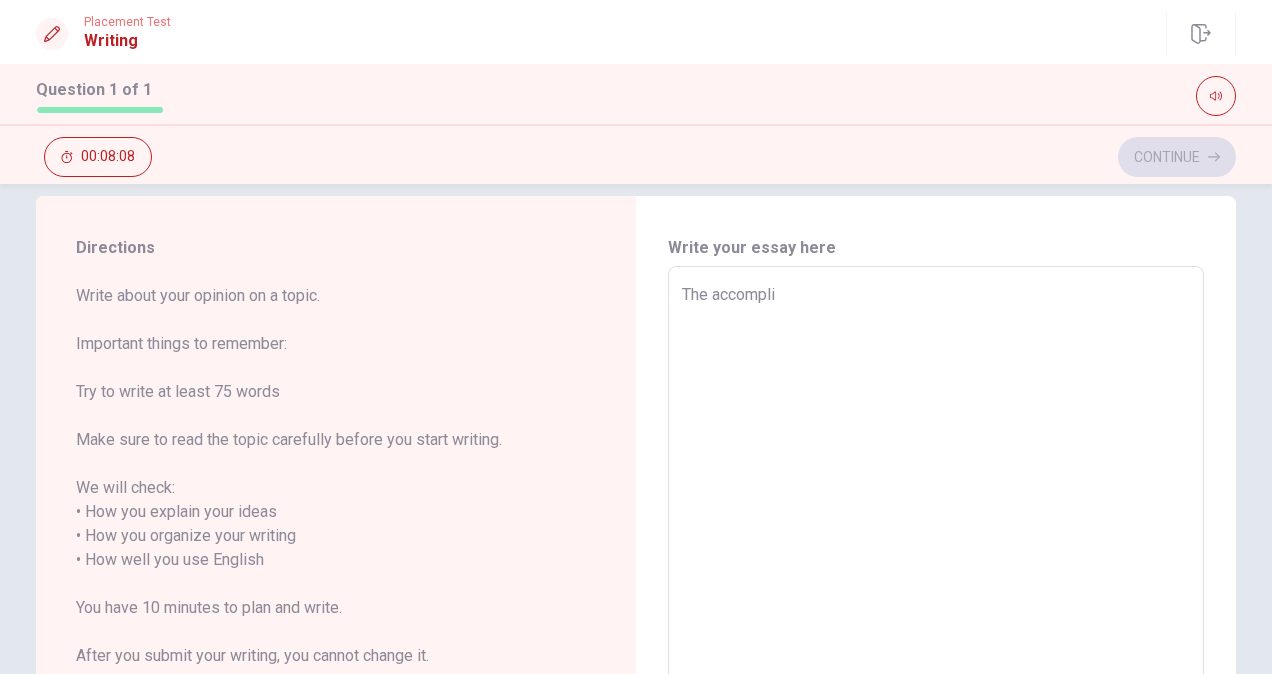 type on "x" 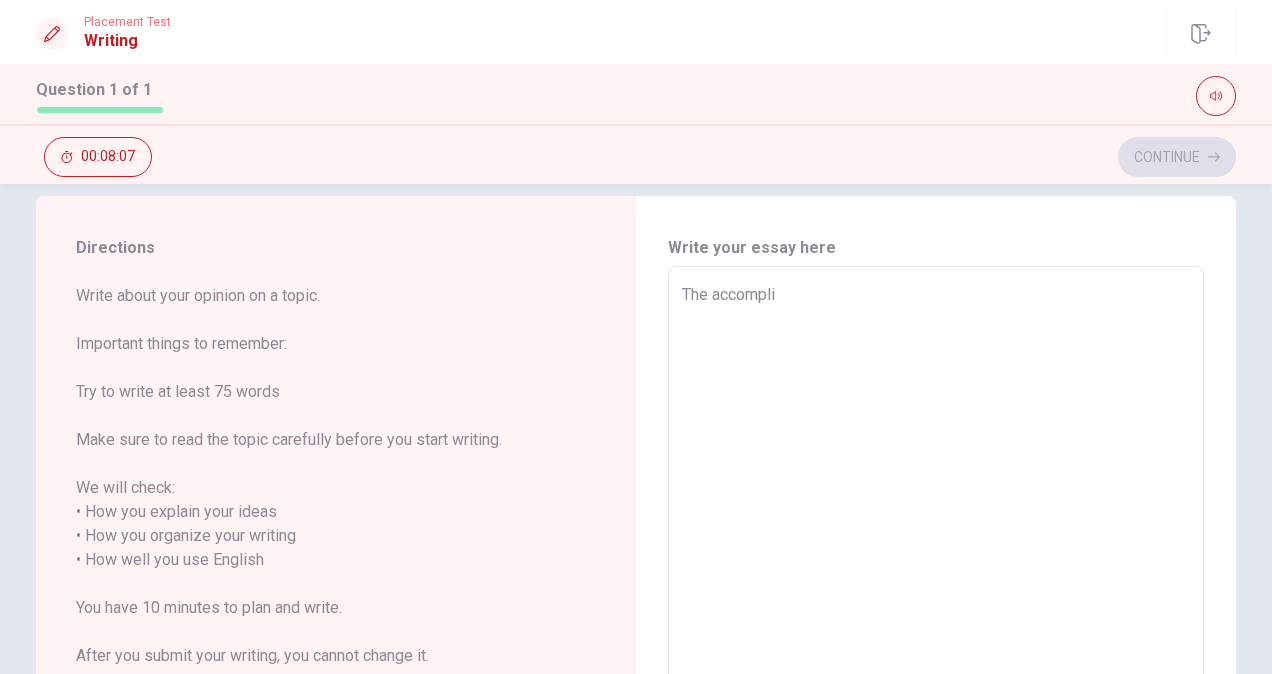 type on "The accomplis" 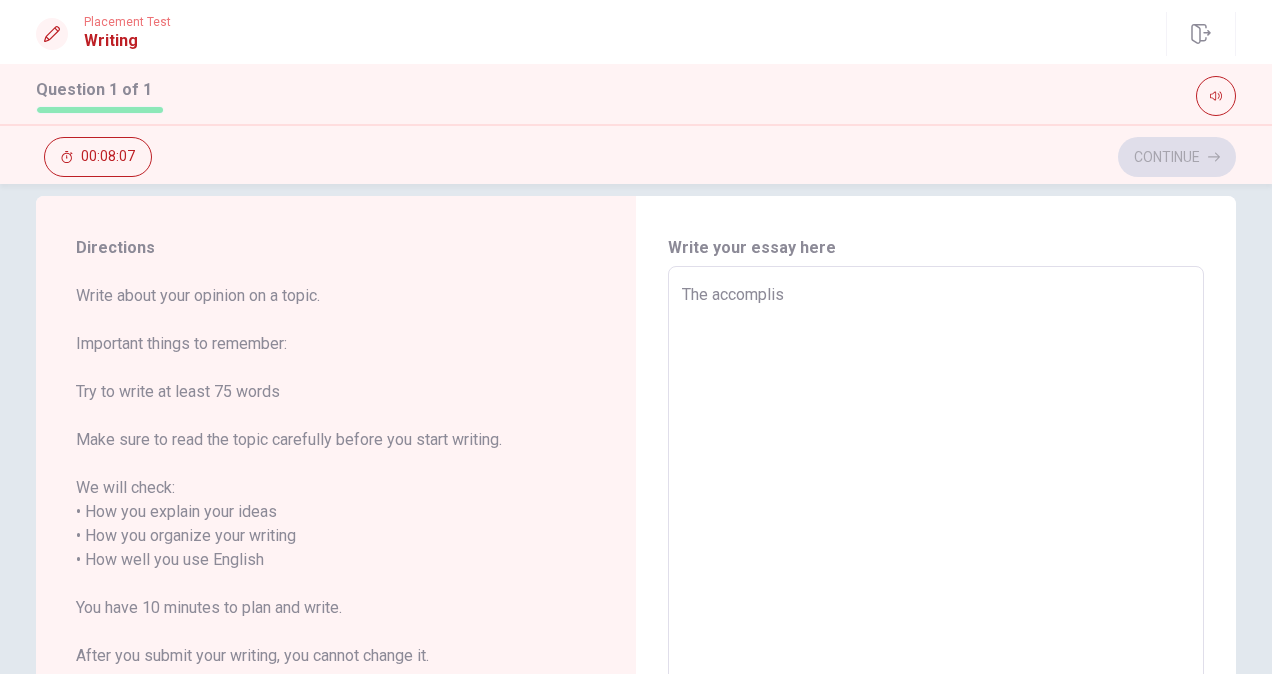 type on "x" 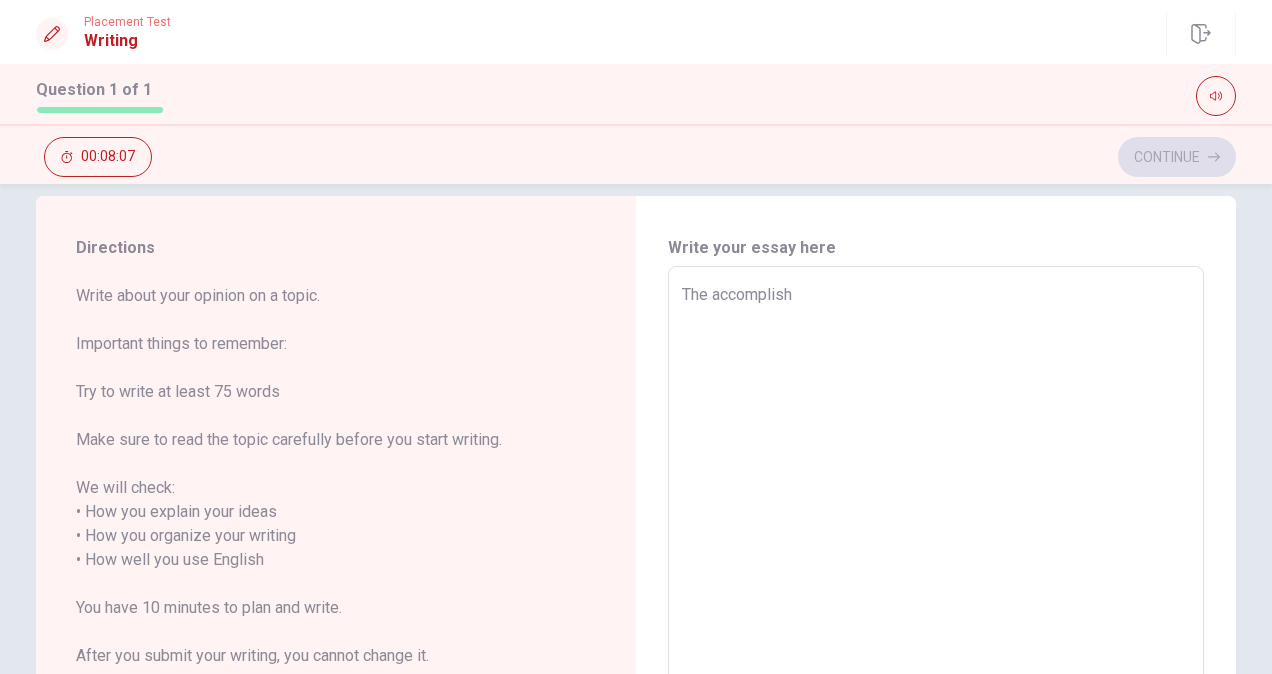 type on "x" 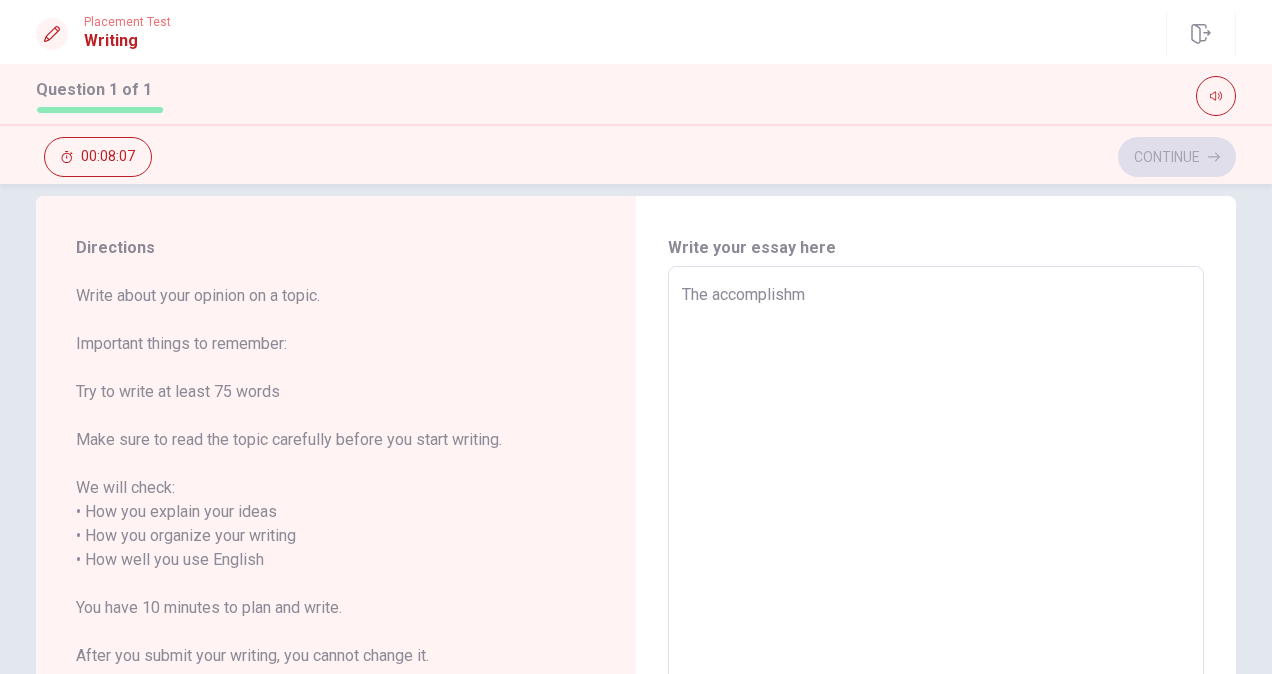 type on "x" 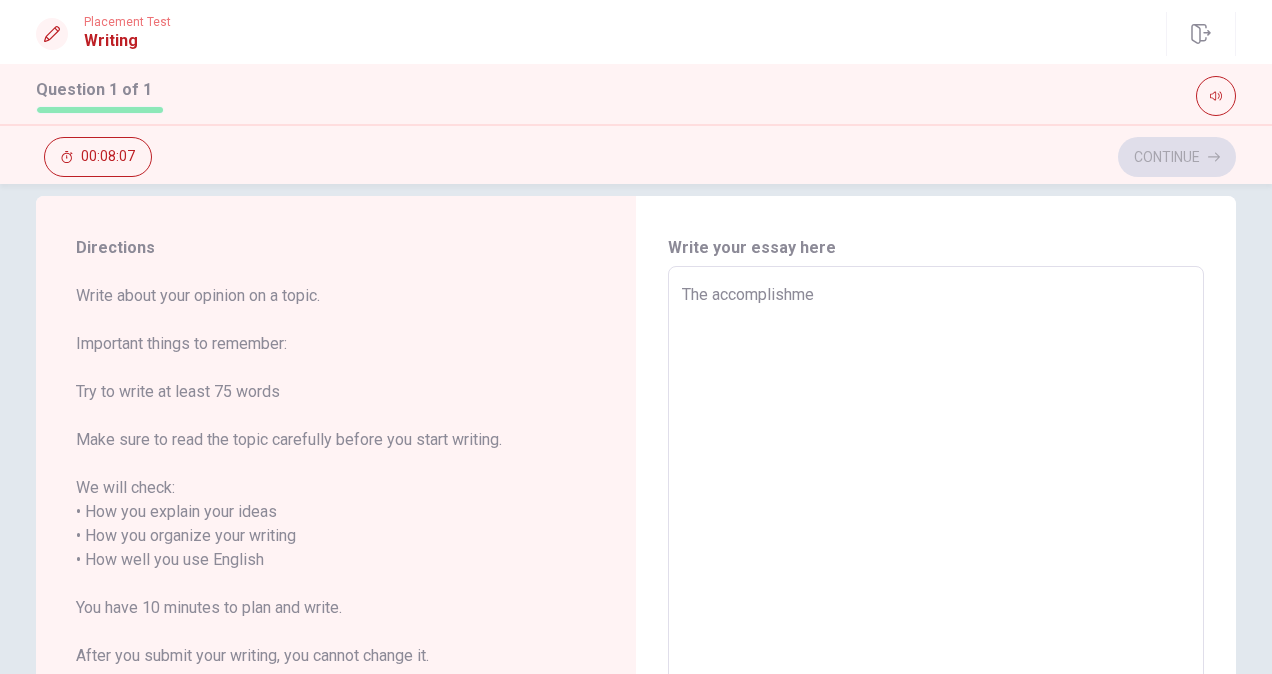 type on "x" 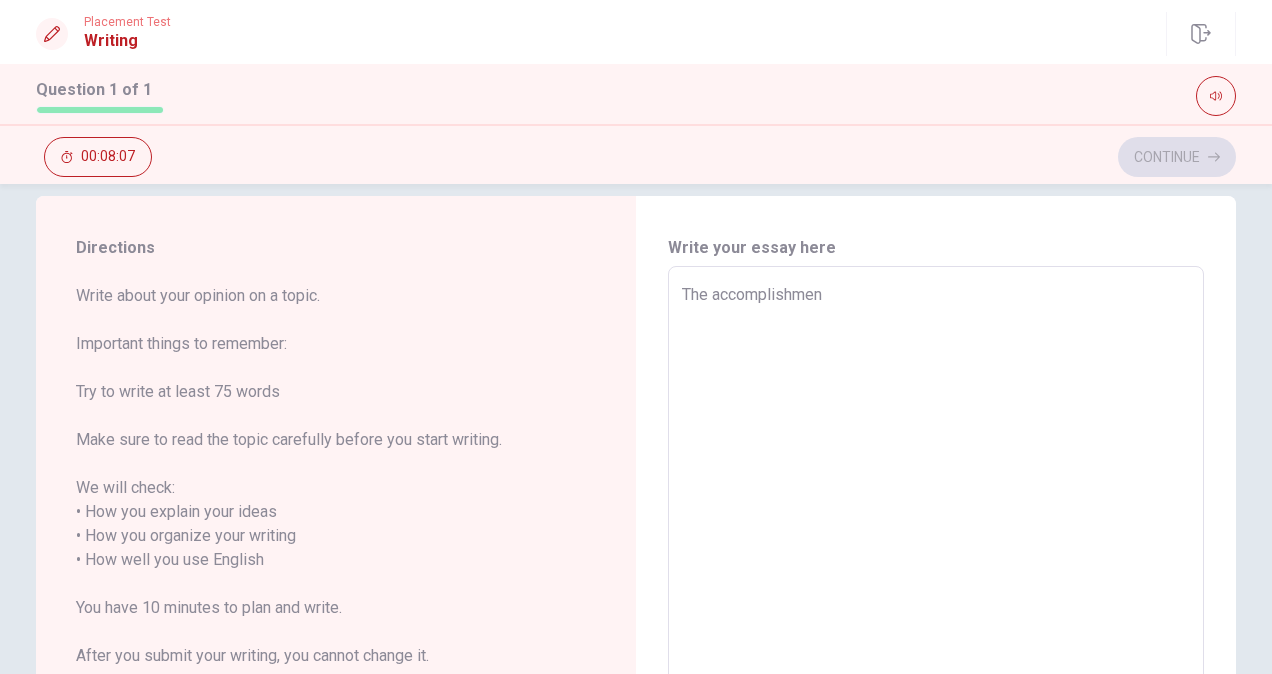 type on "x" 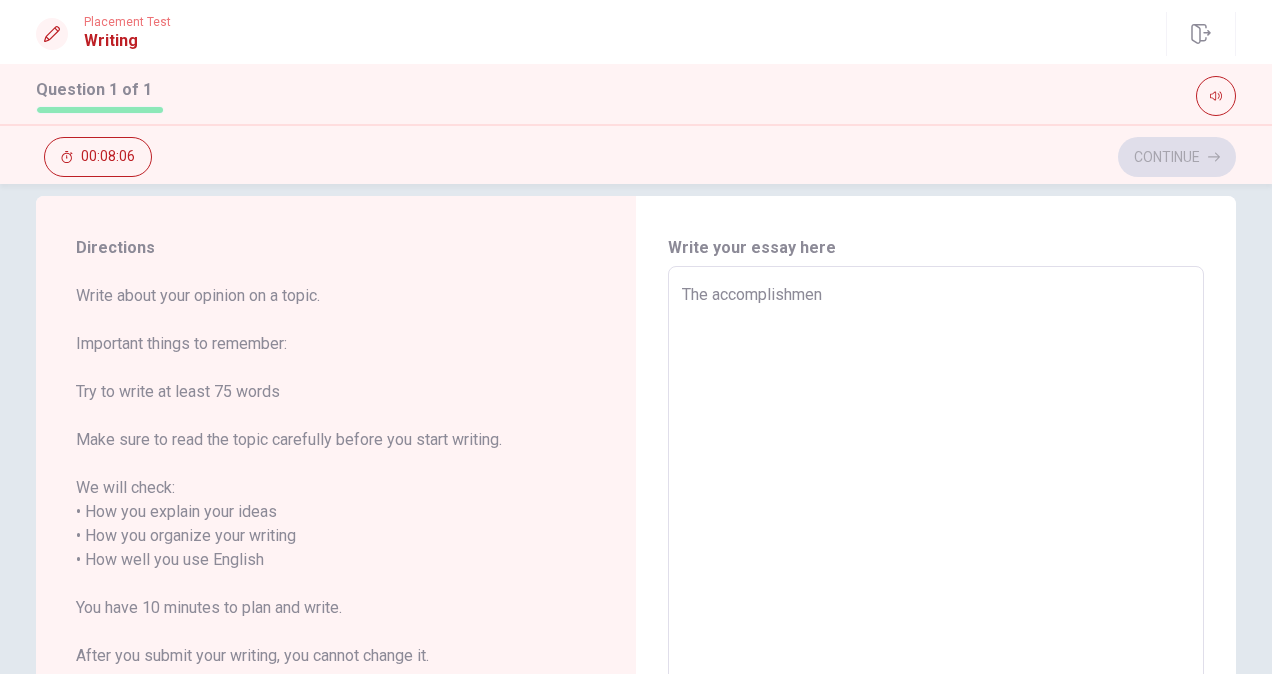 type on "The accomplishment" 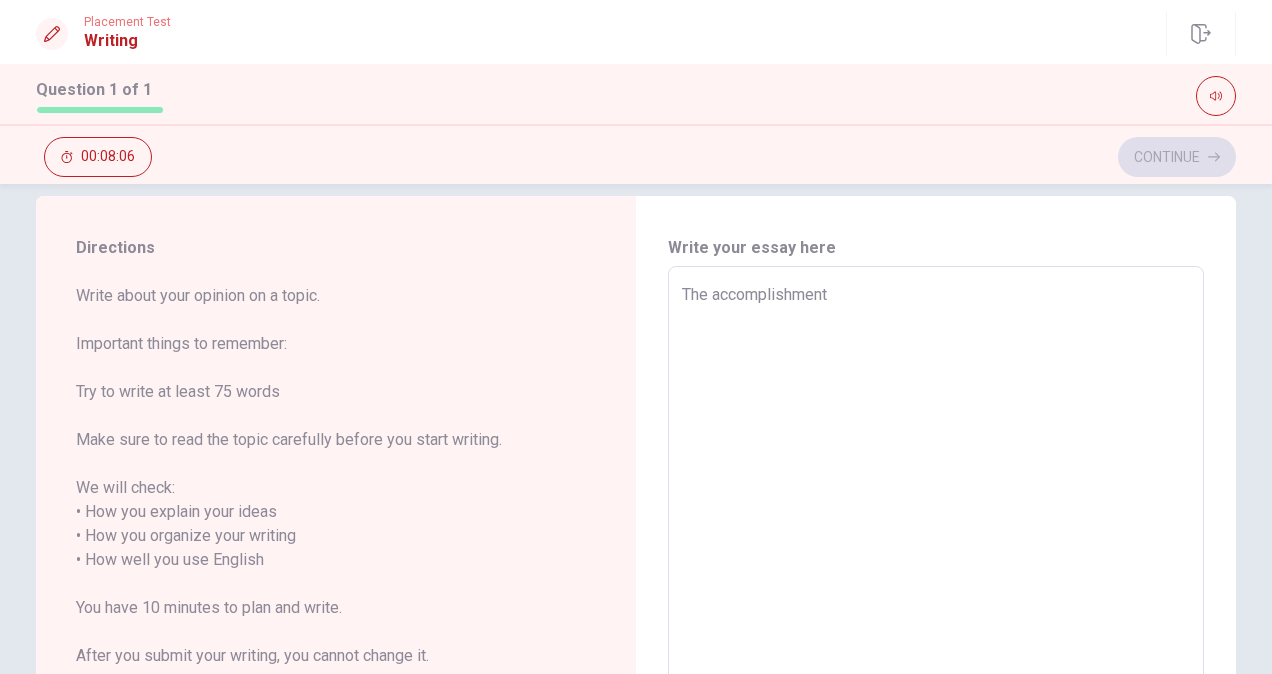 type on "x" 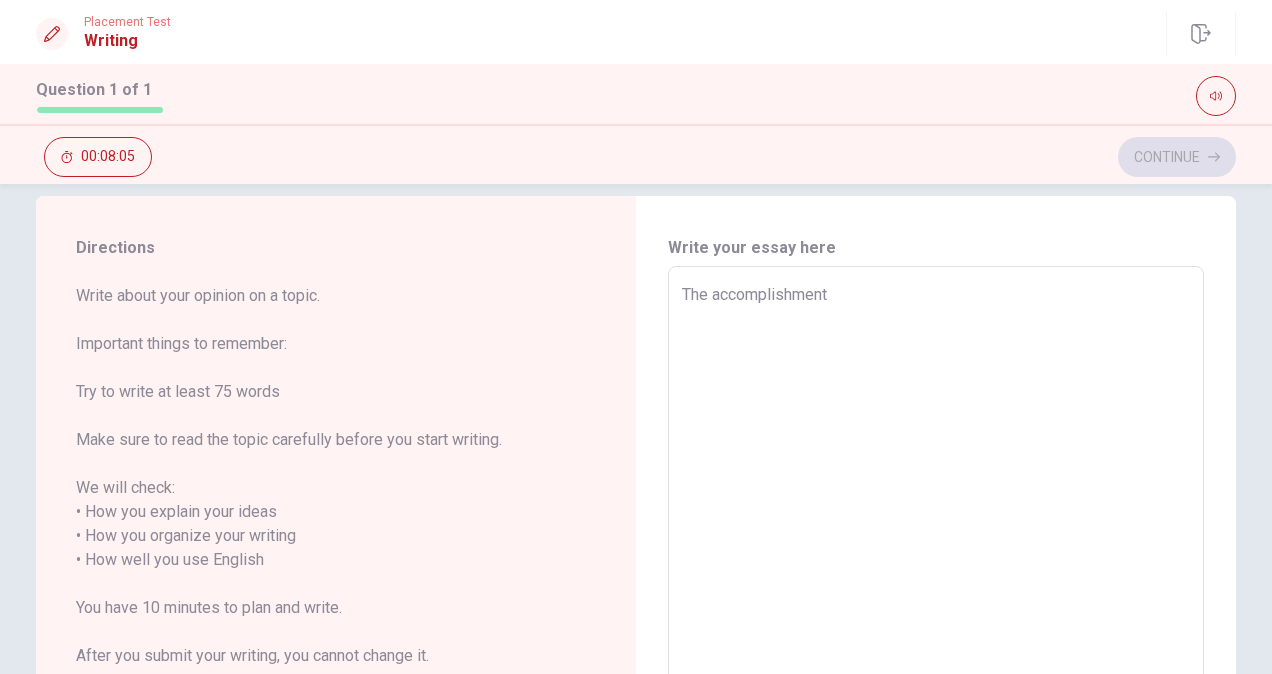 type on "The accomplishment" 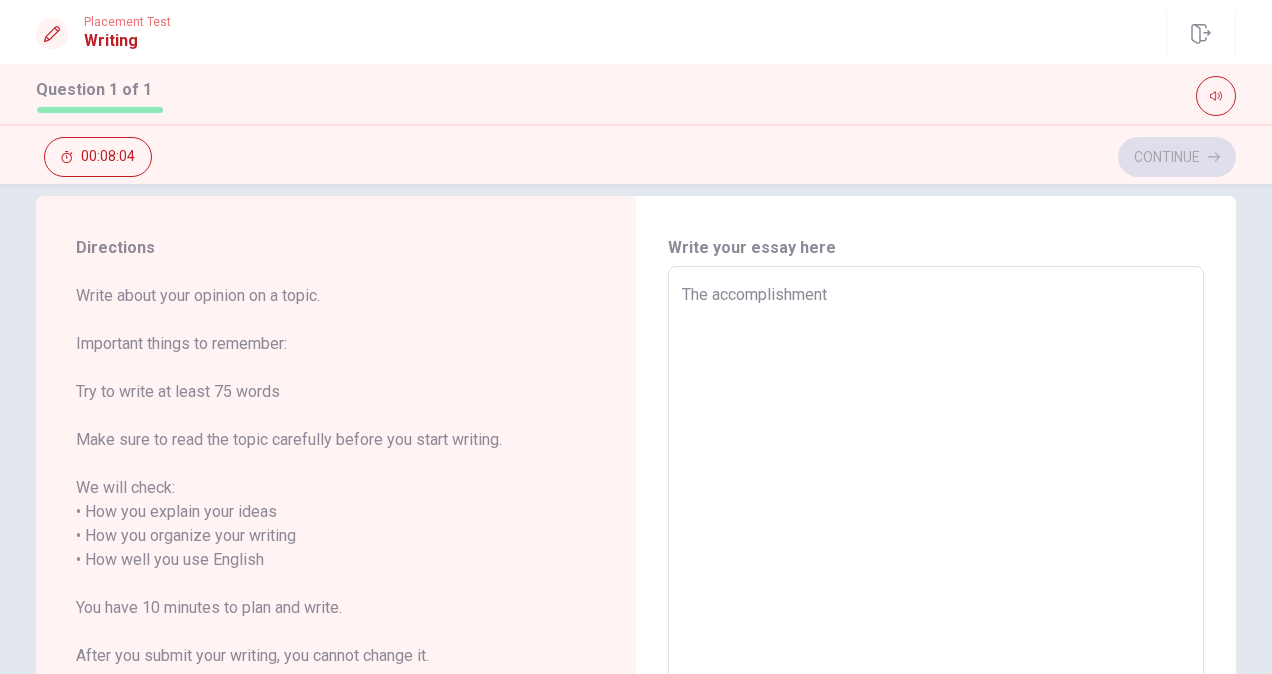 type on "The accomplishment w" 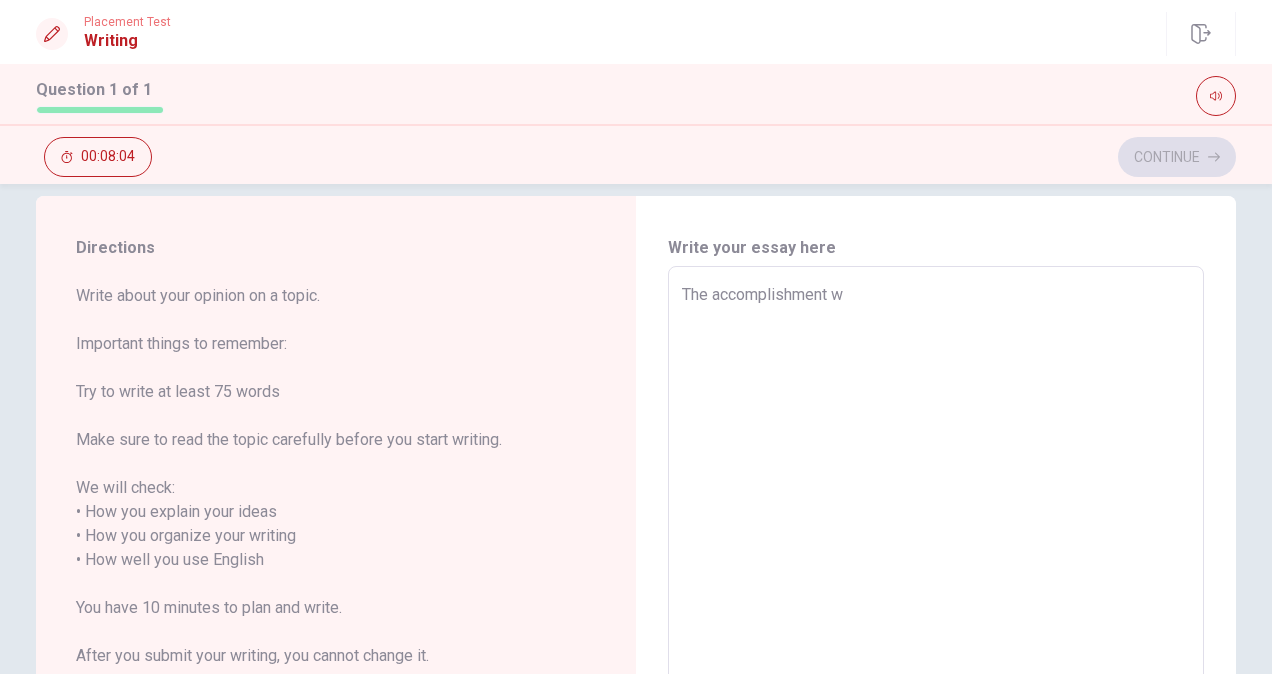 type on "x" 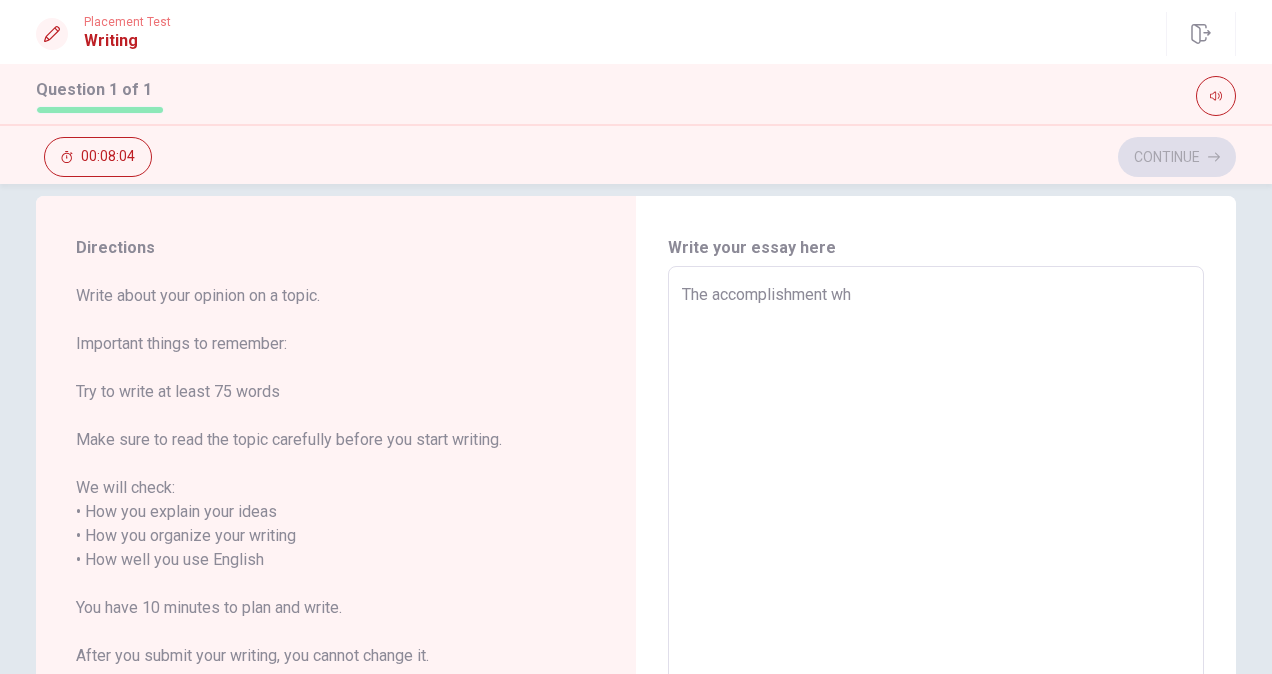 type on "x" 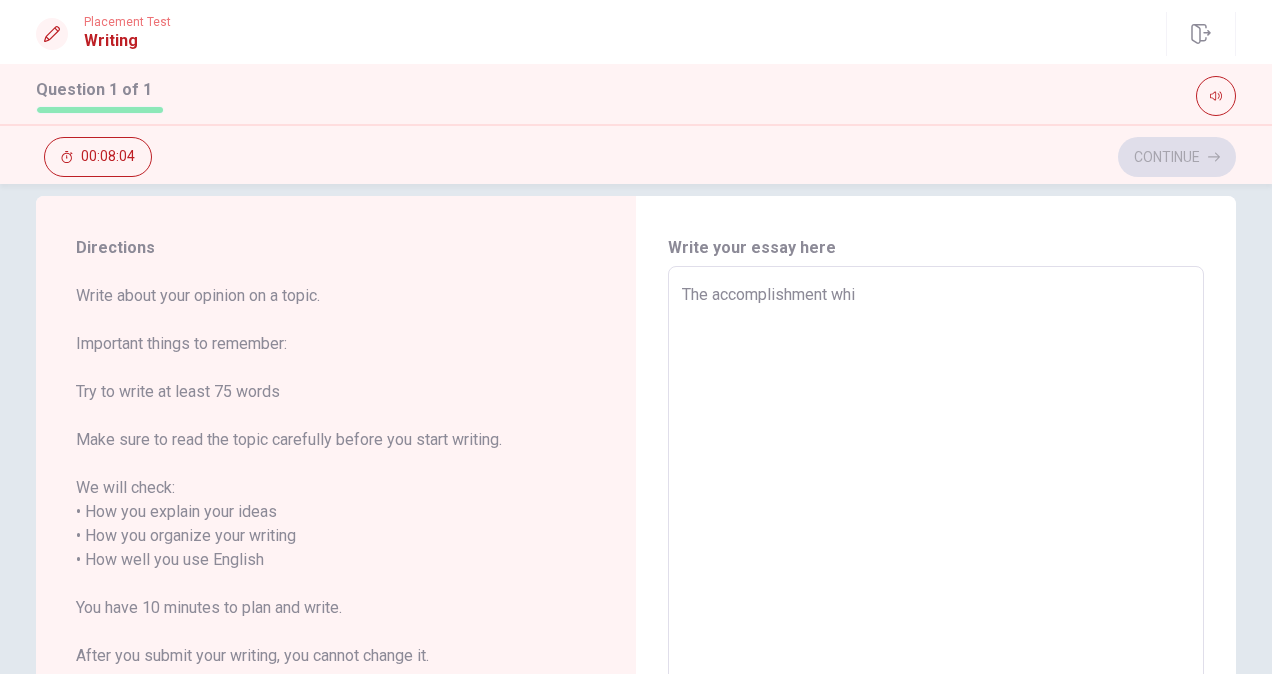 type on "x" 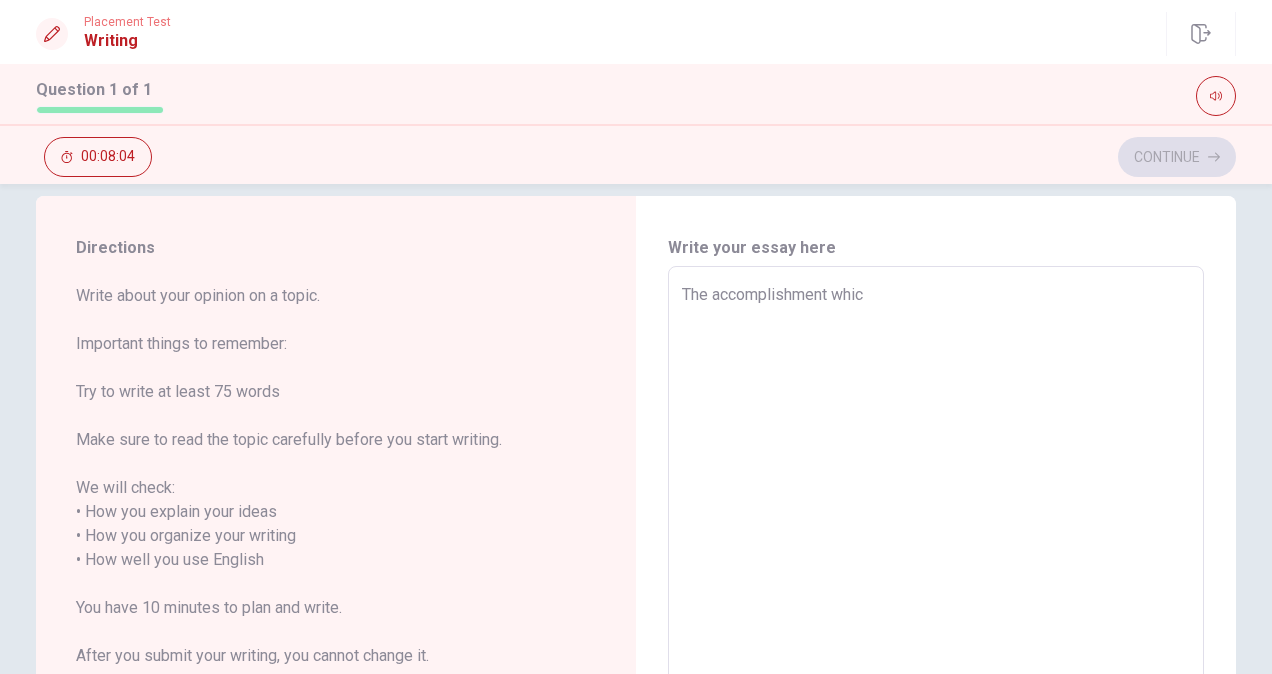 type on "x" 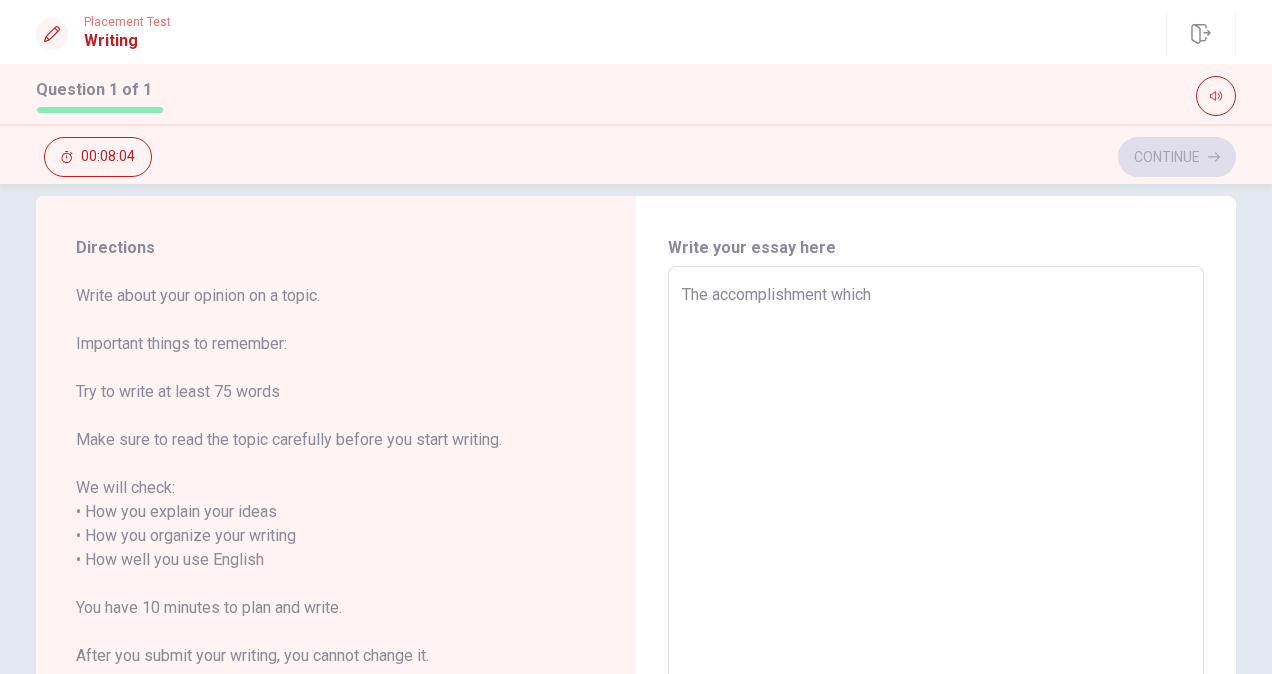 type on "x" 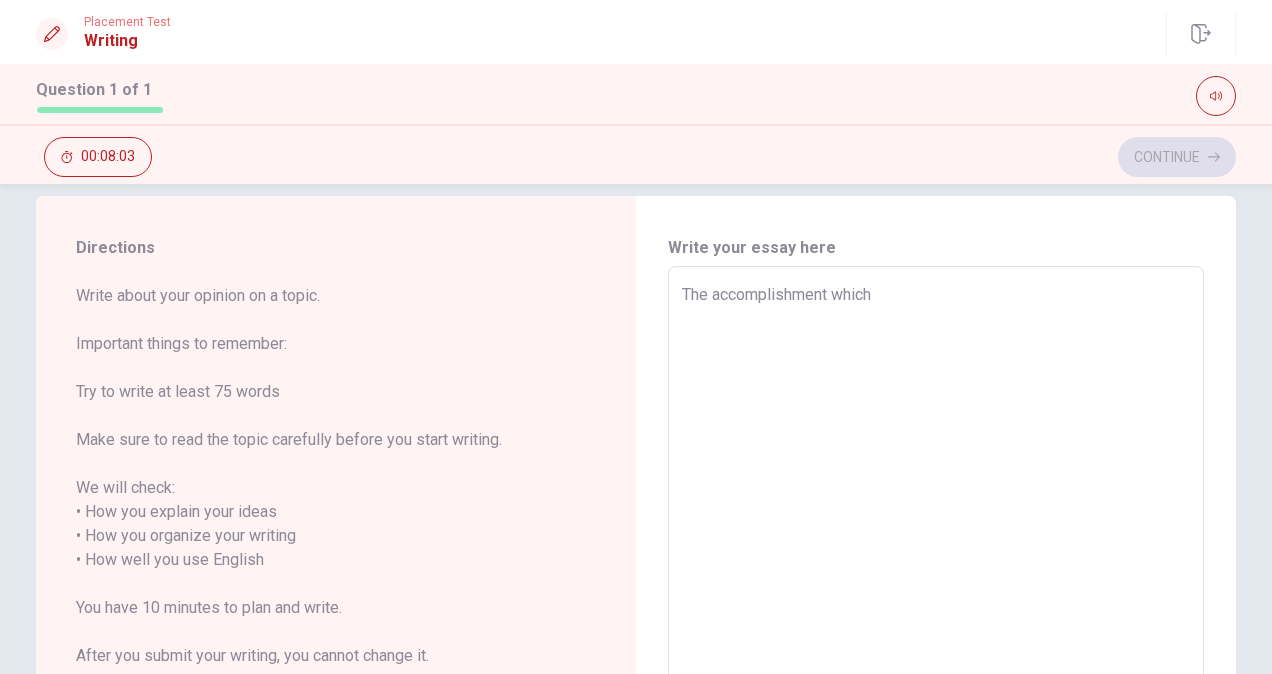 type on "The accomplishment which m" 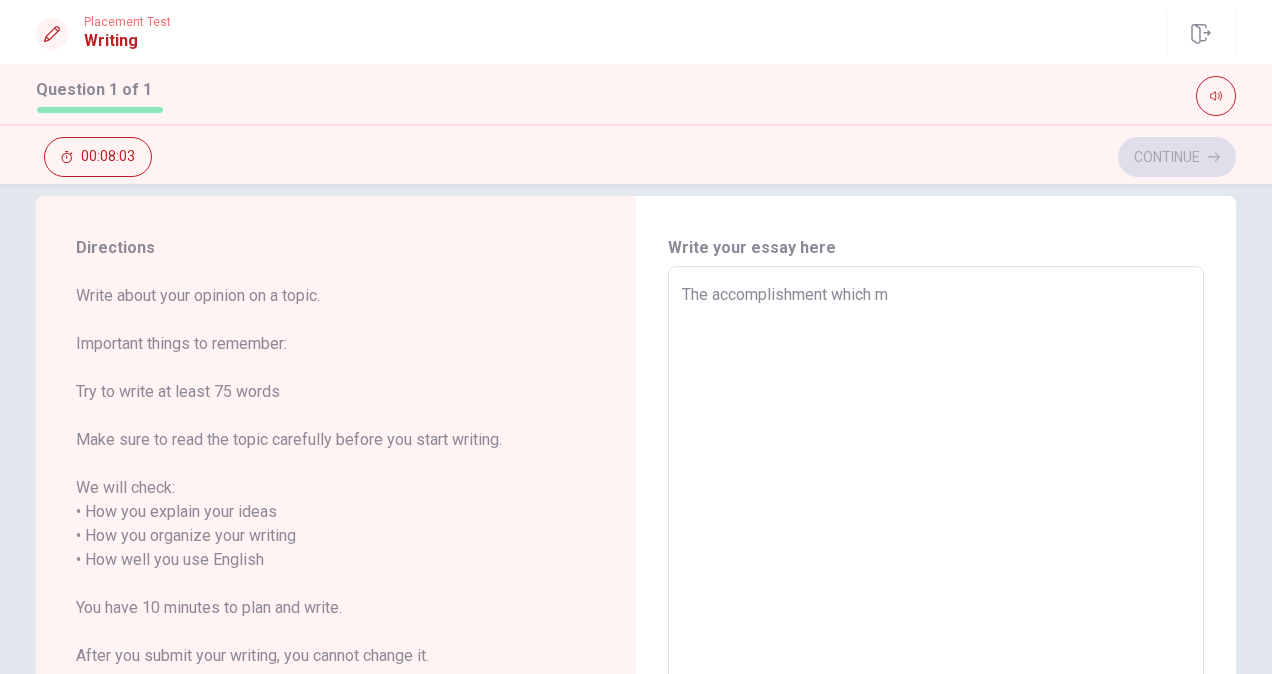 type on "x" 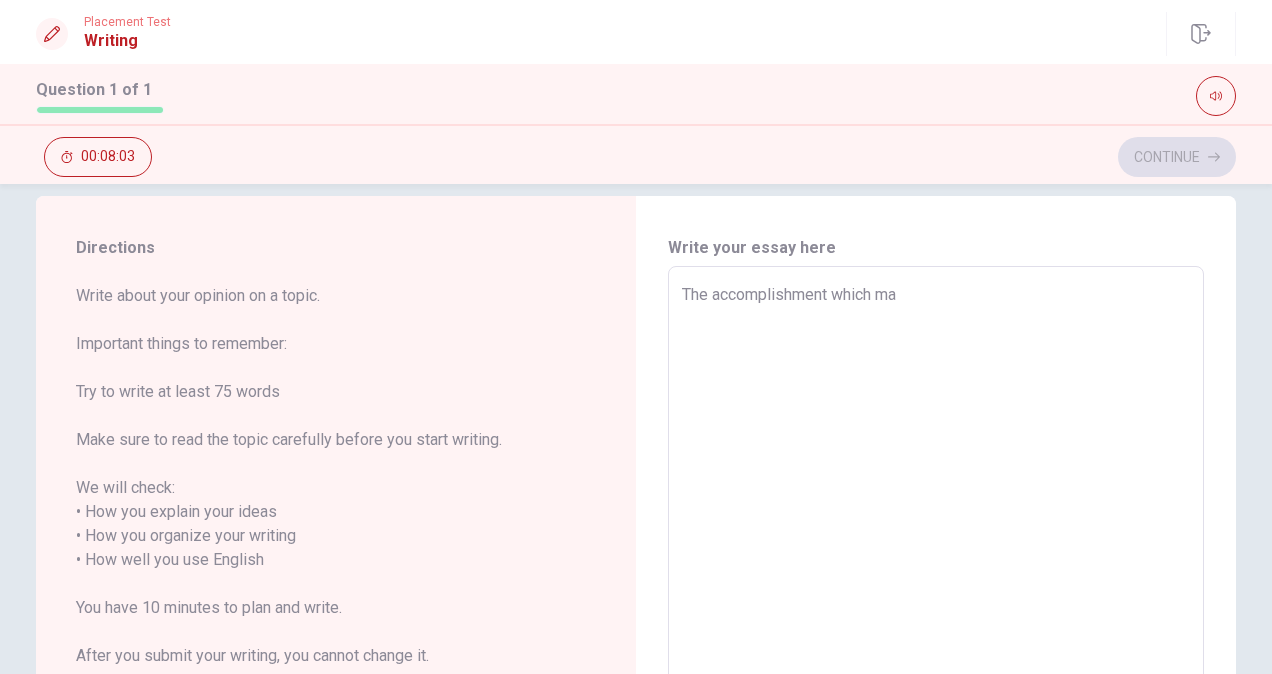type on "x" 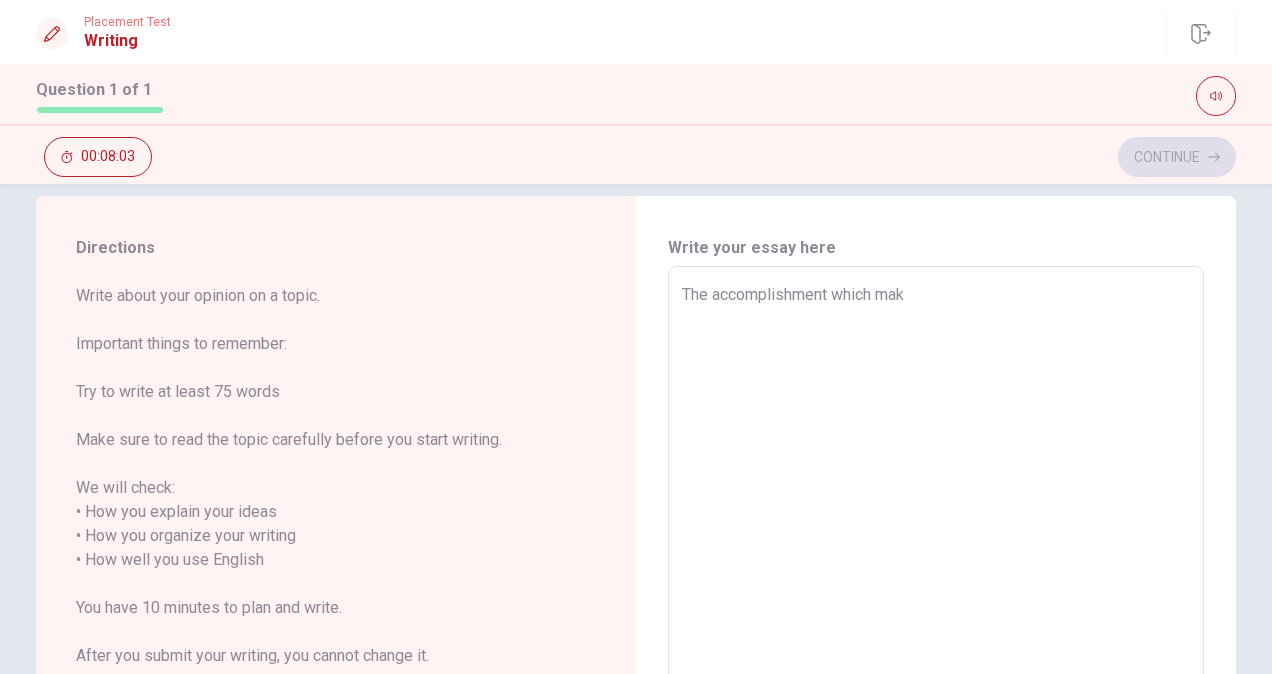 type on "x" 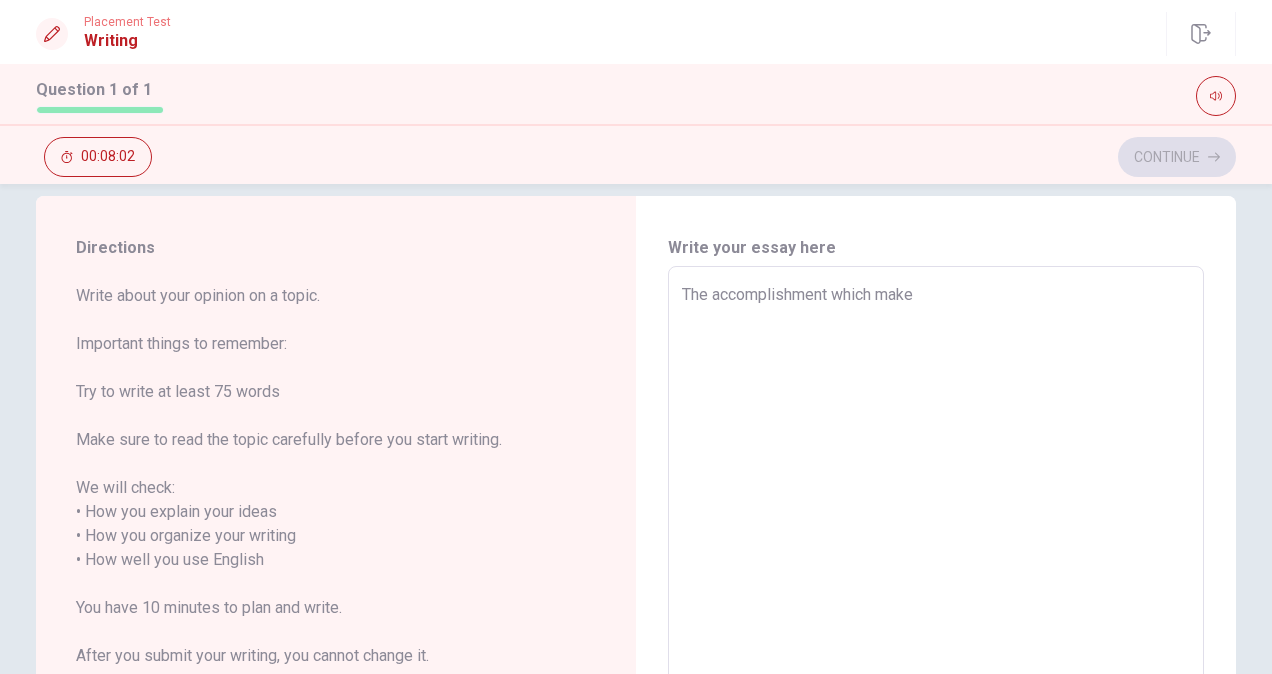 type on "The accomplishment which makes" 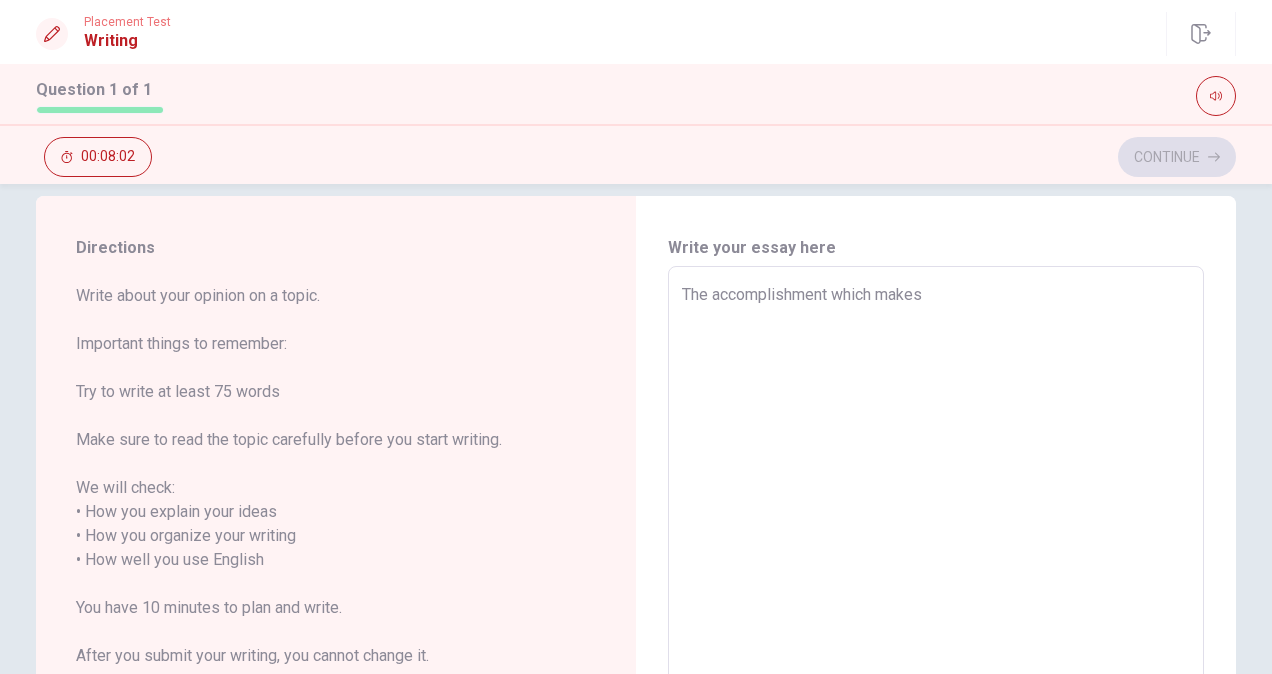 type on "x" 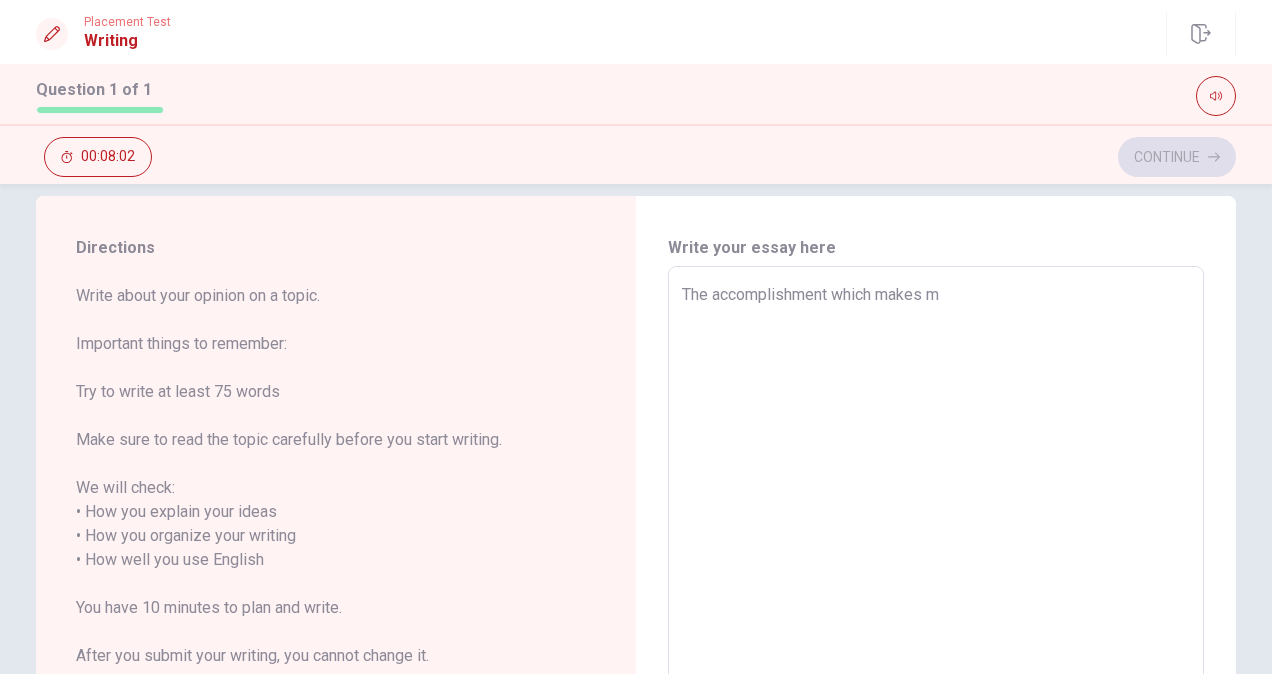 type on "x" 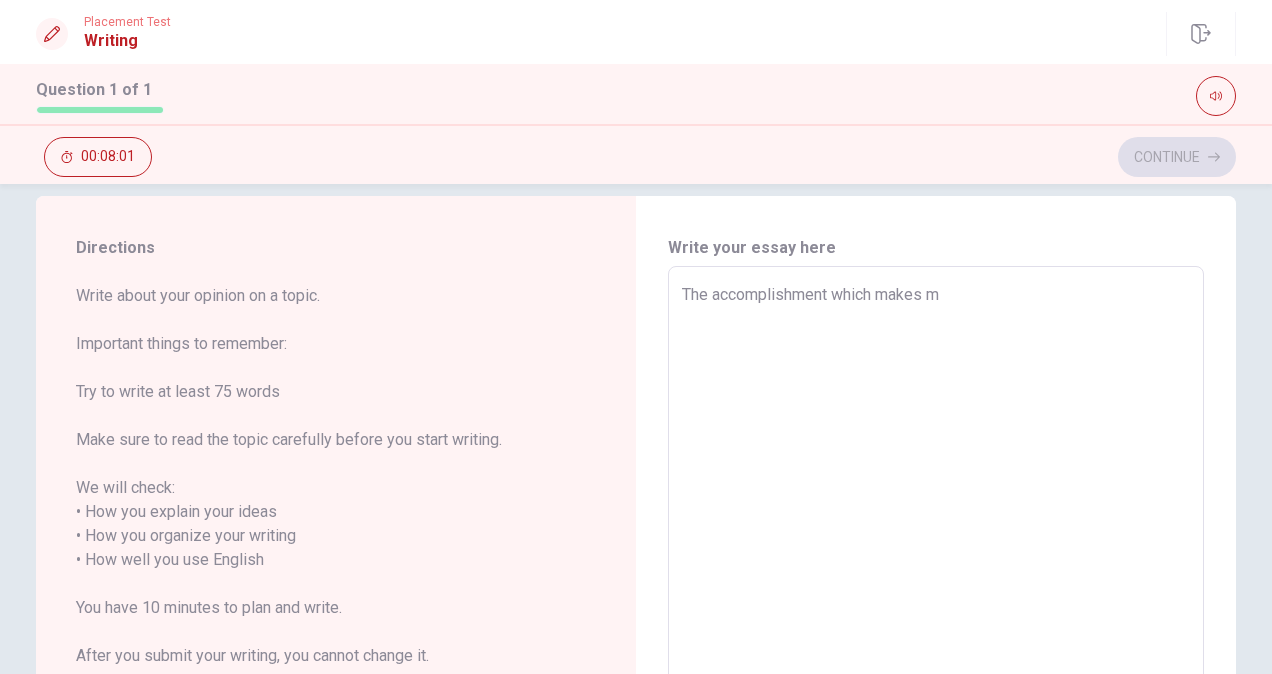 type on "The accomplishment which makes me" 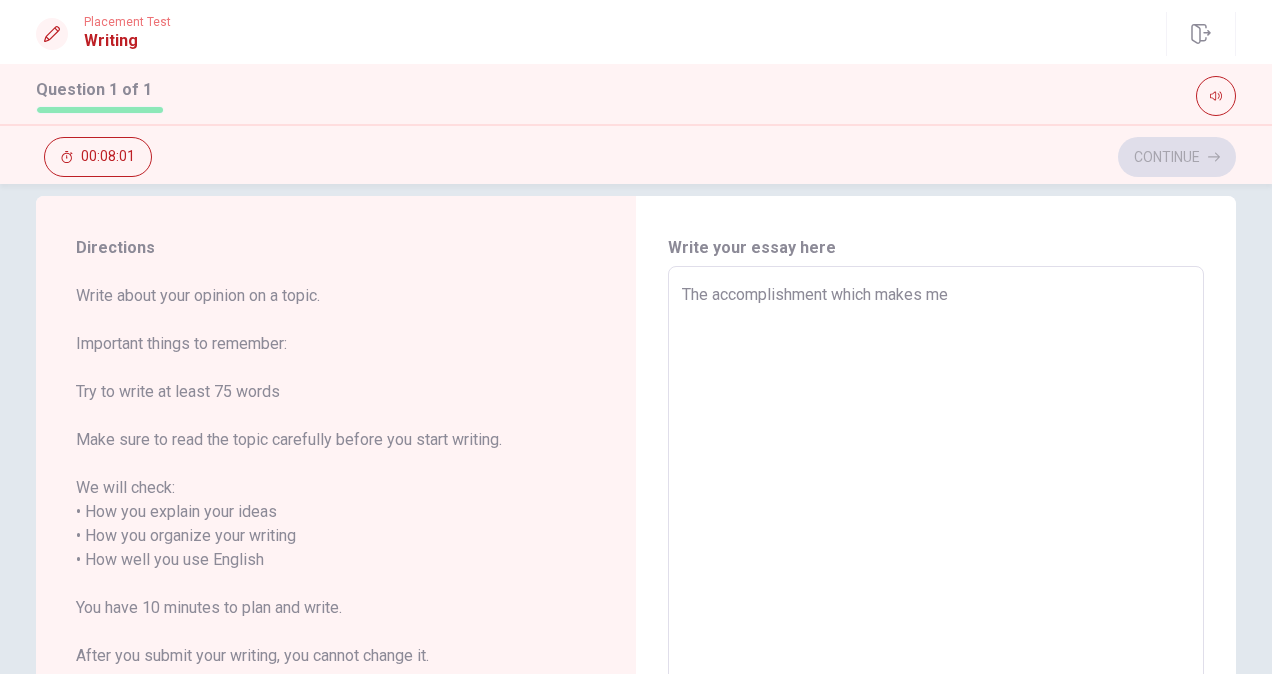 type on "x" 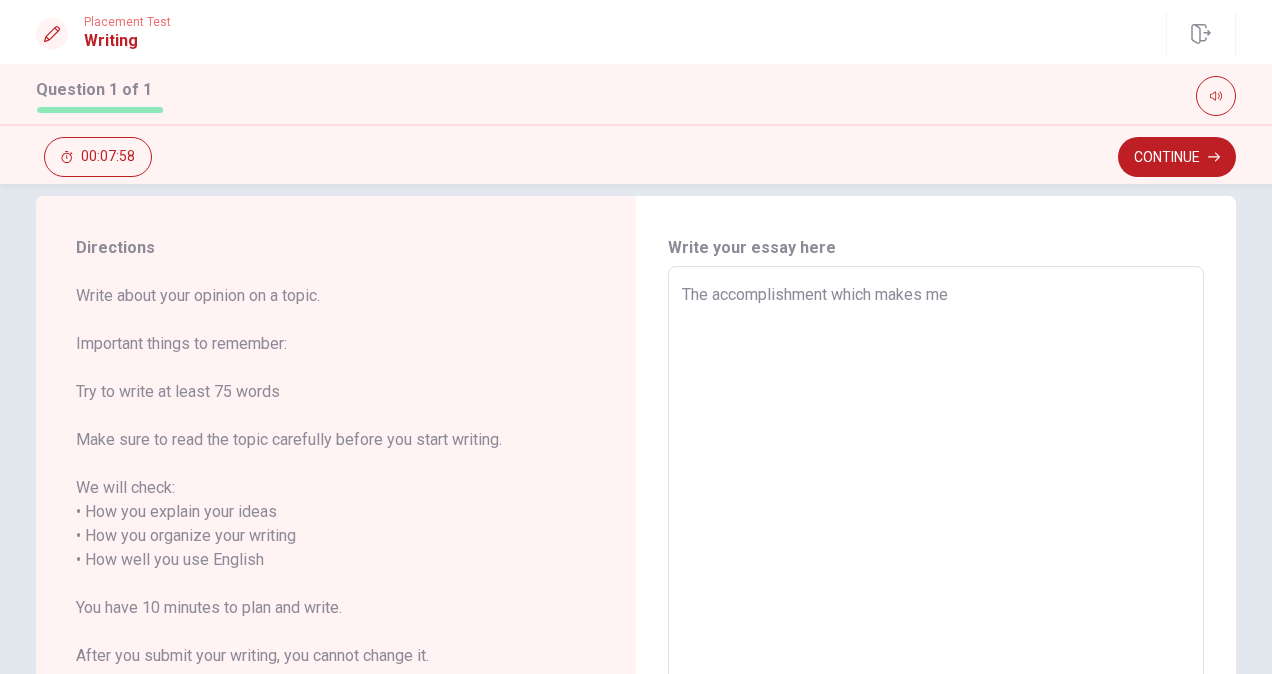 type on "x" 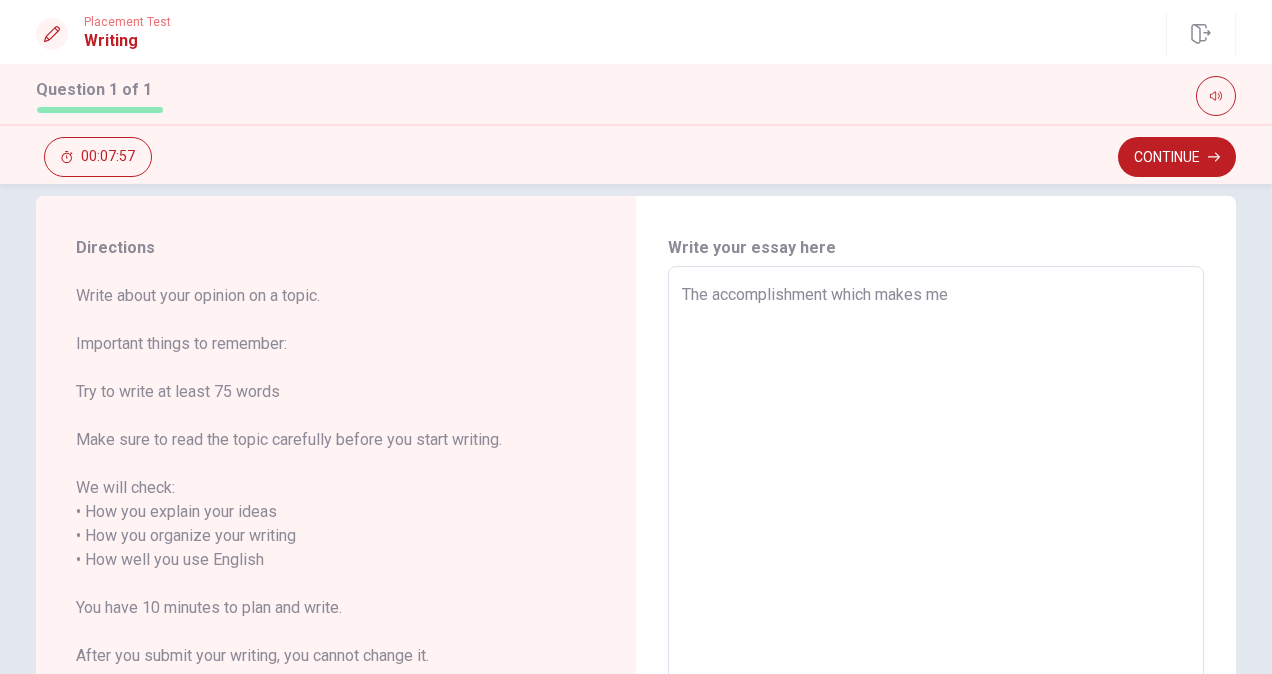 type on "The accomplishment which makes me p" 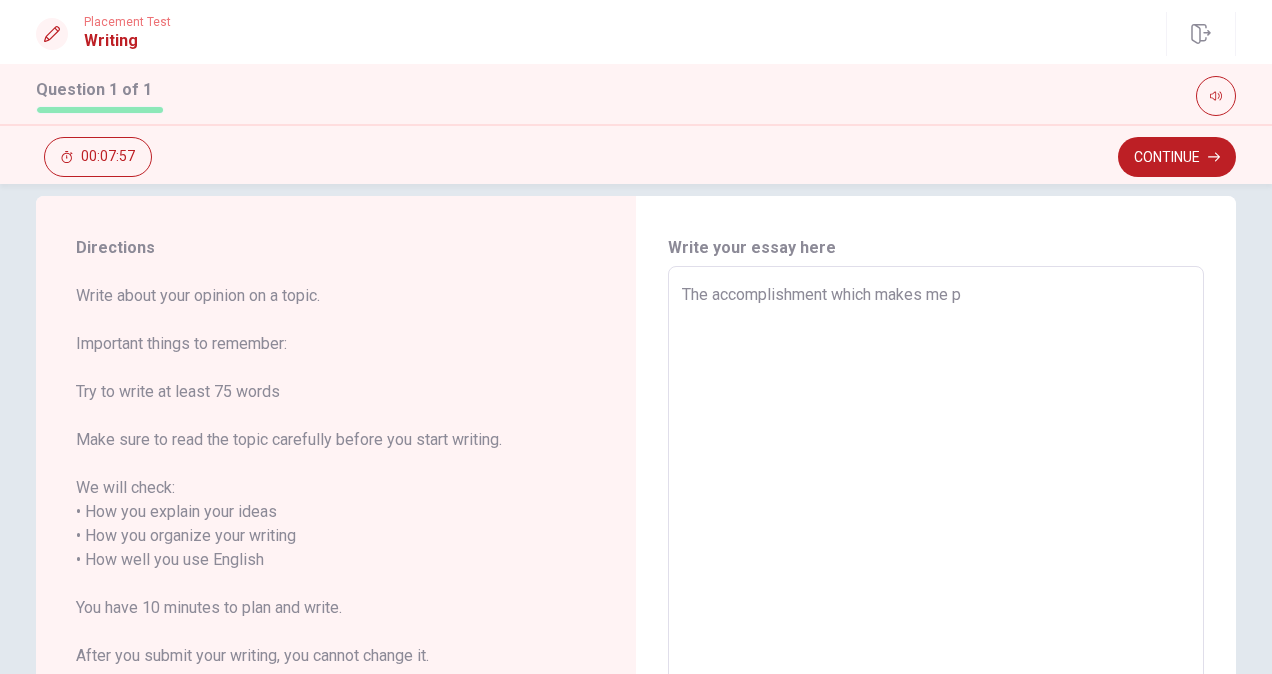 type on "x" 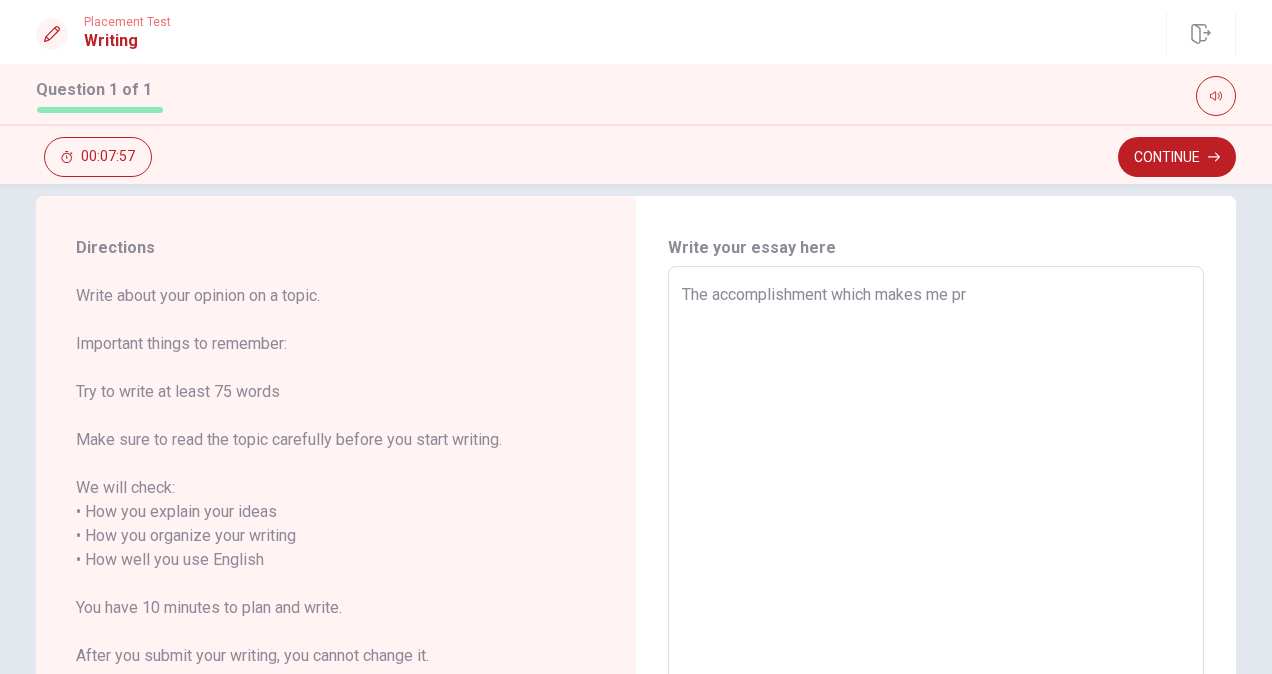 type on "x" 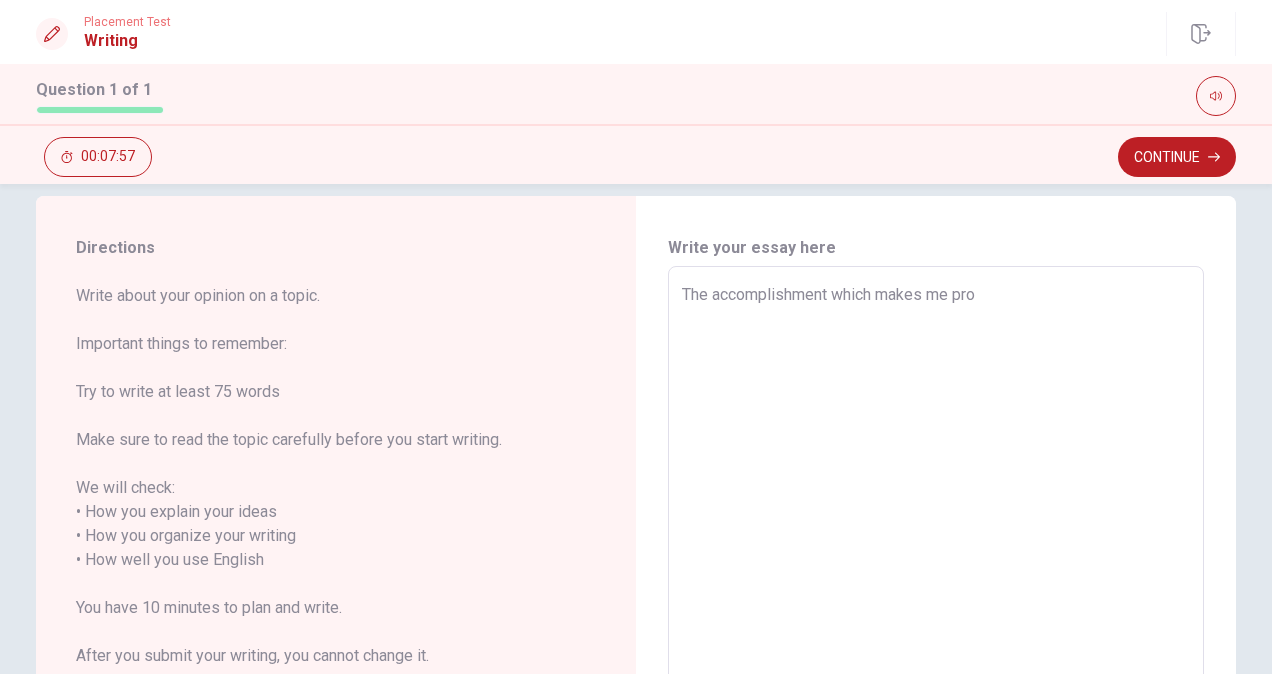 type on "x" 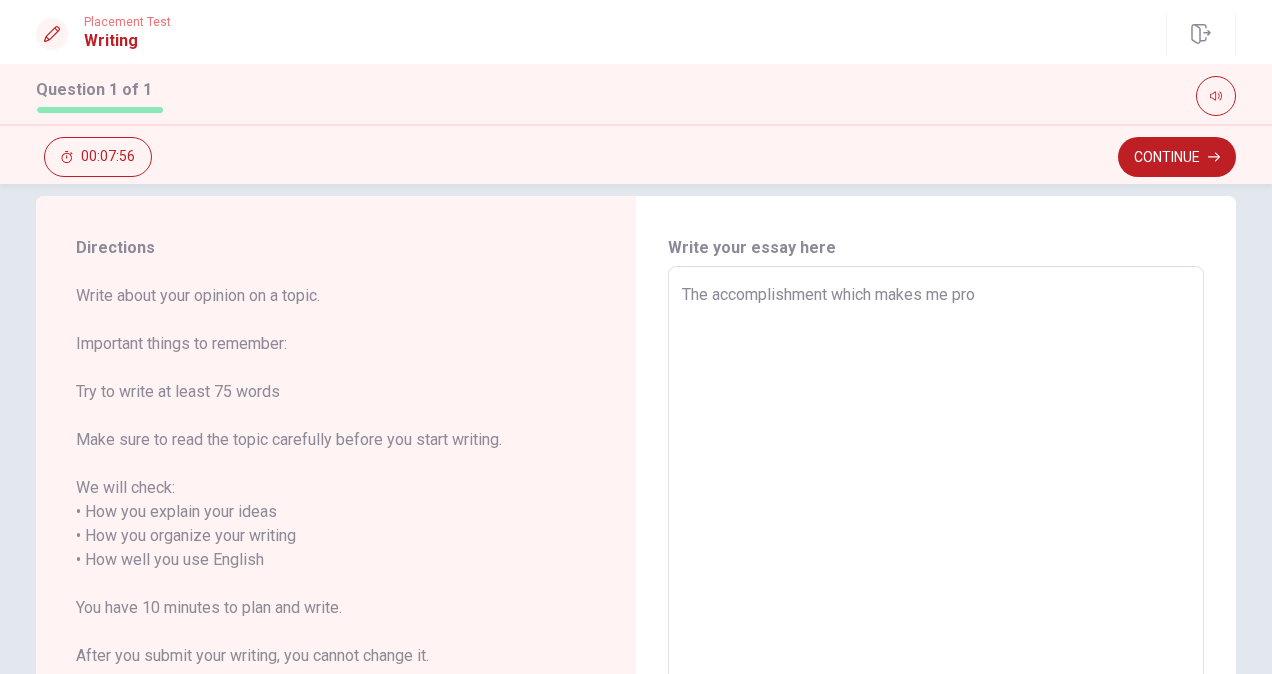 type on "The accomplishment which makes me prou" 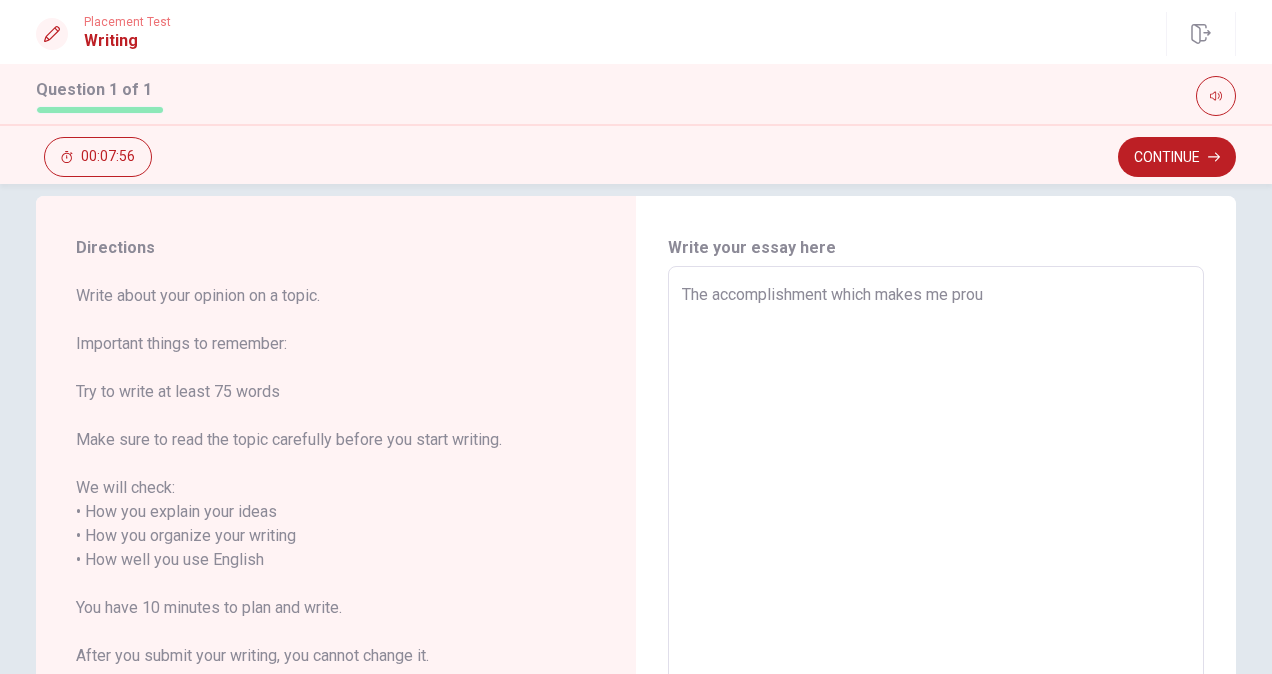 type on "x" 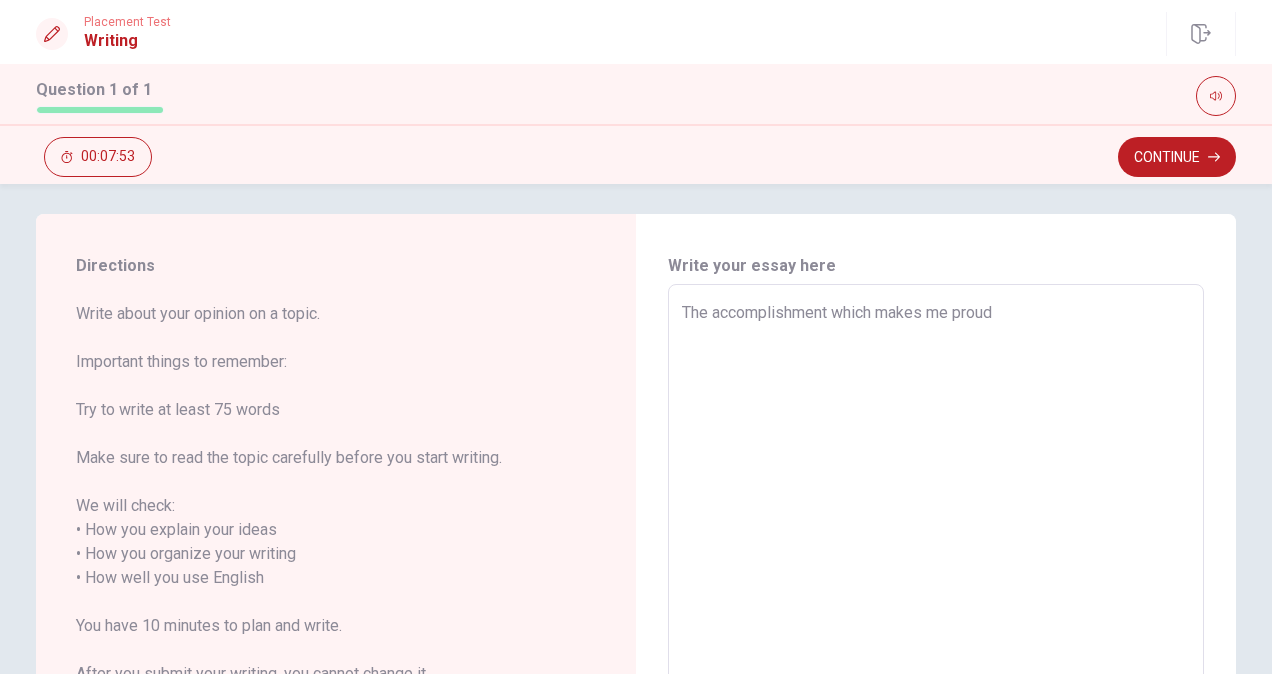 scroll, scrollTop: 0, scrollLeft: 0, axis: both 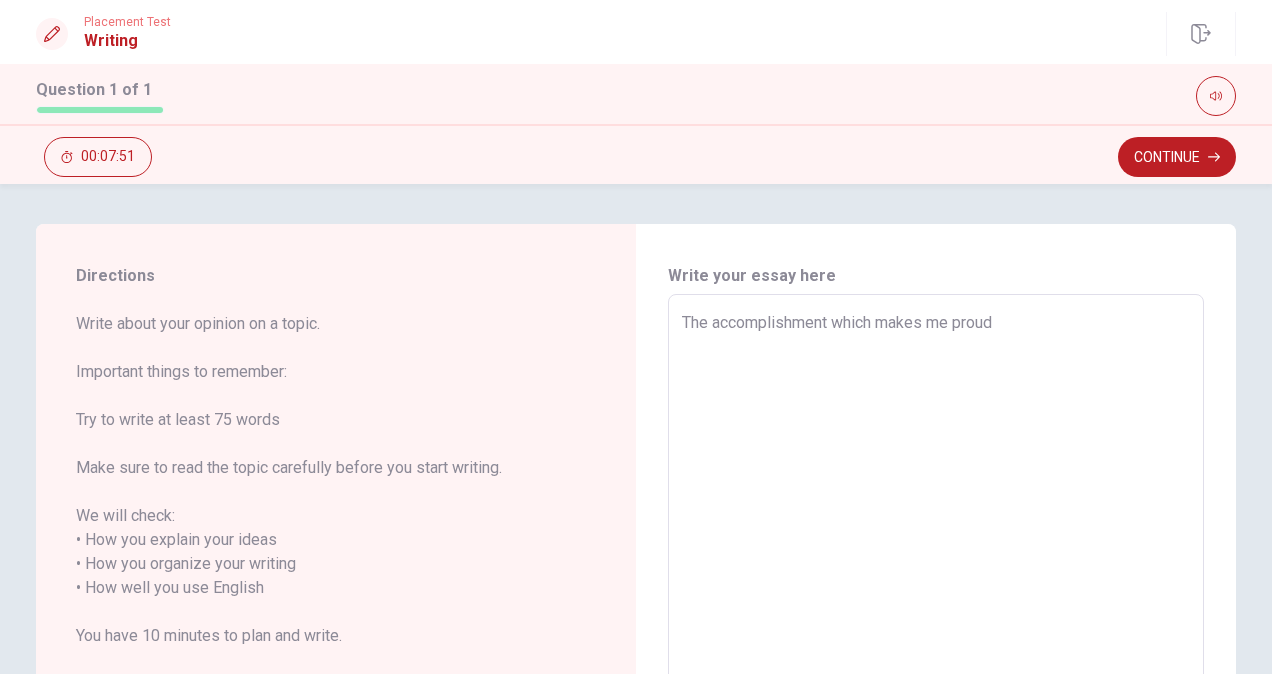 click on "The accomplishment which makes me proud" at bounding box center (936, 588) 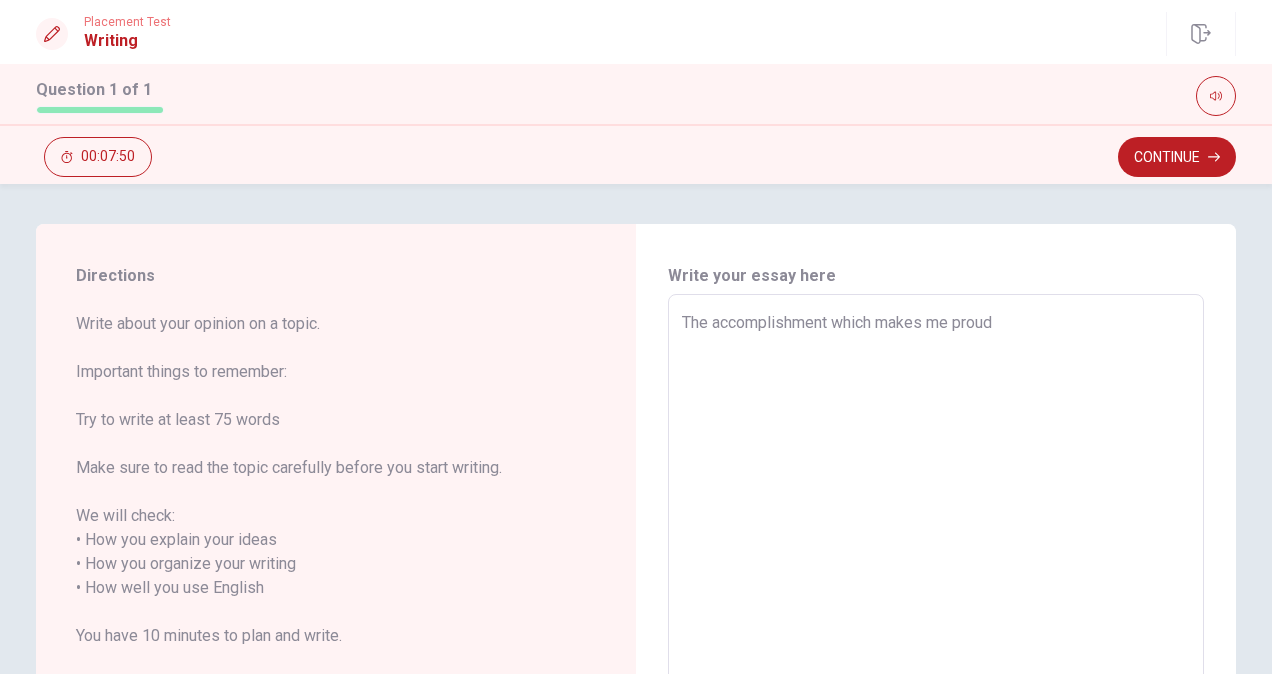 type on "The accomplishment which makes me fproud" 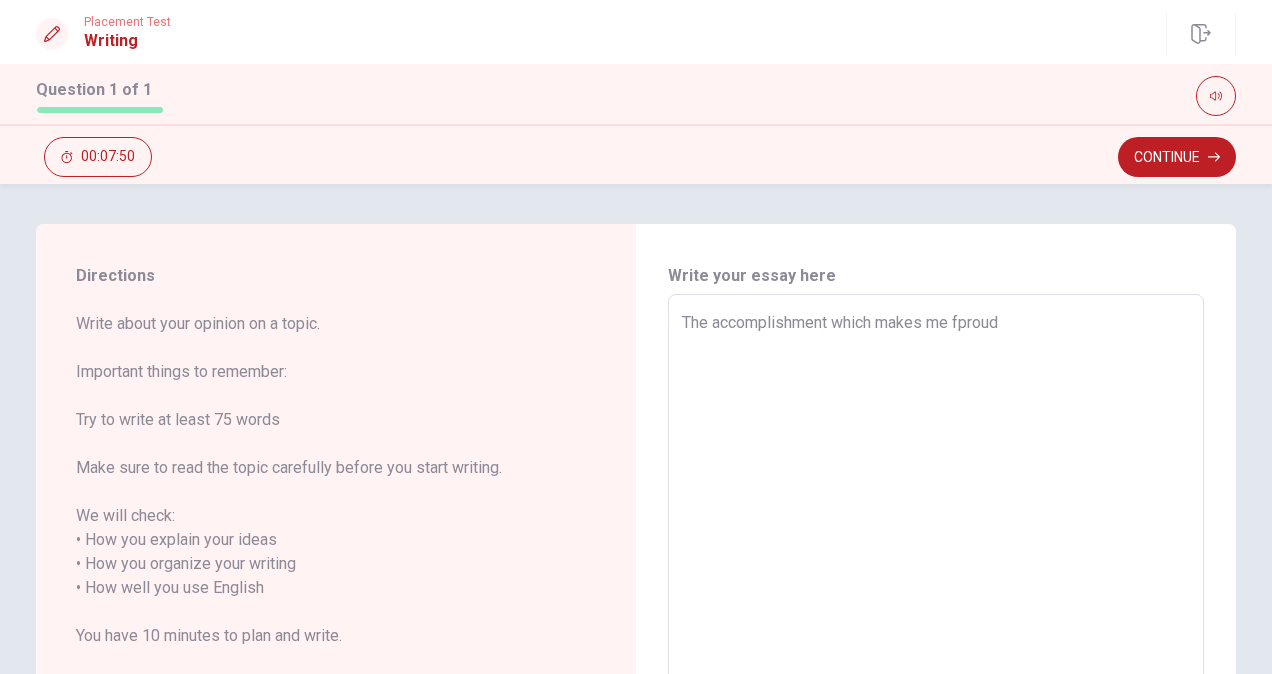 type on "x" 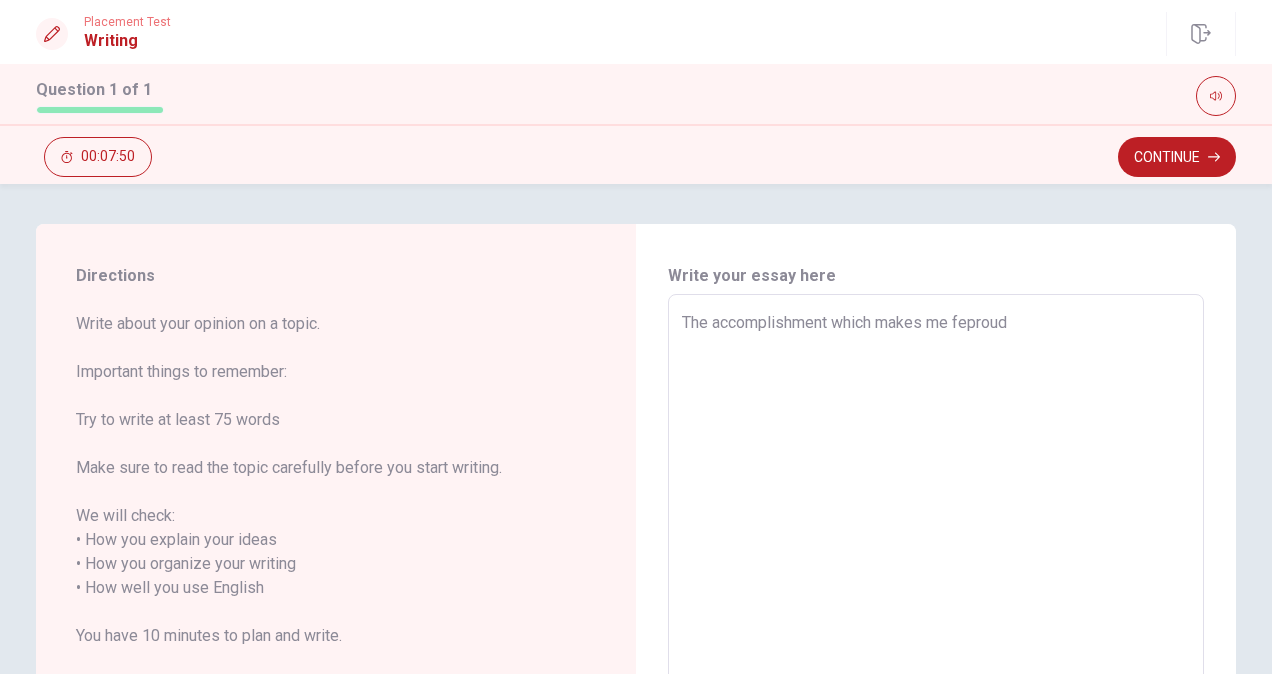 type on "x" 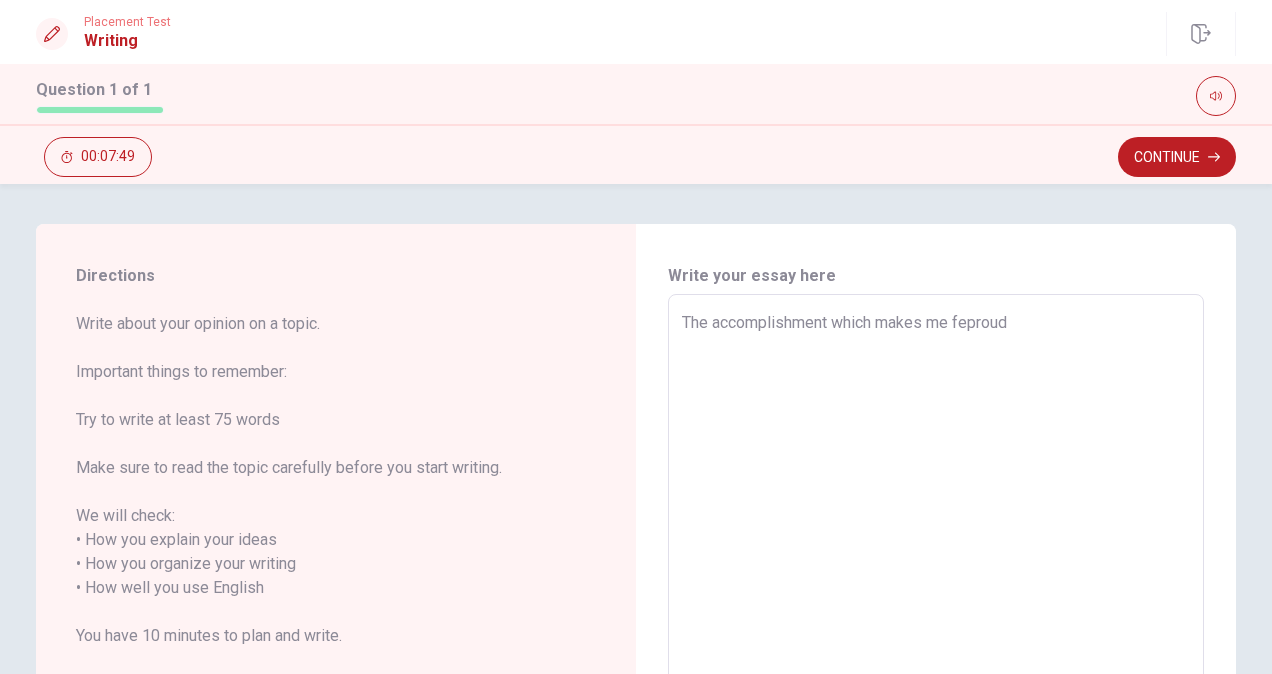 type on "The accomplishment which makes me feeproud" 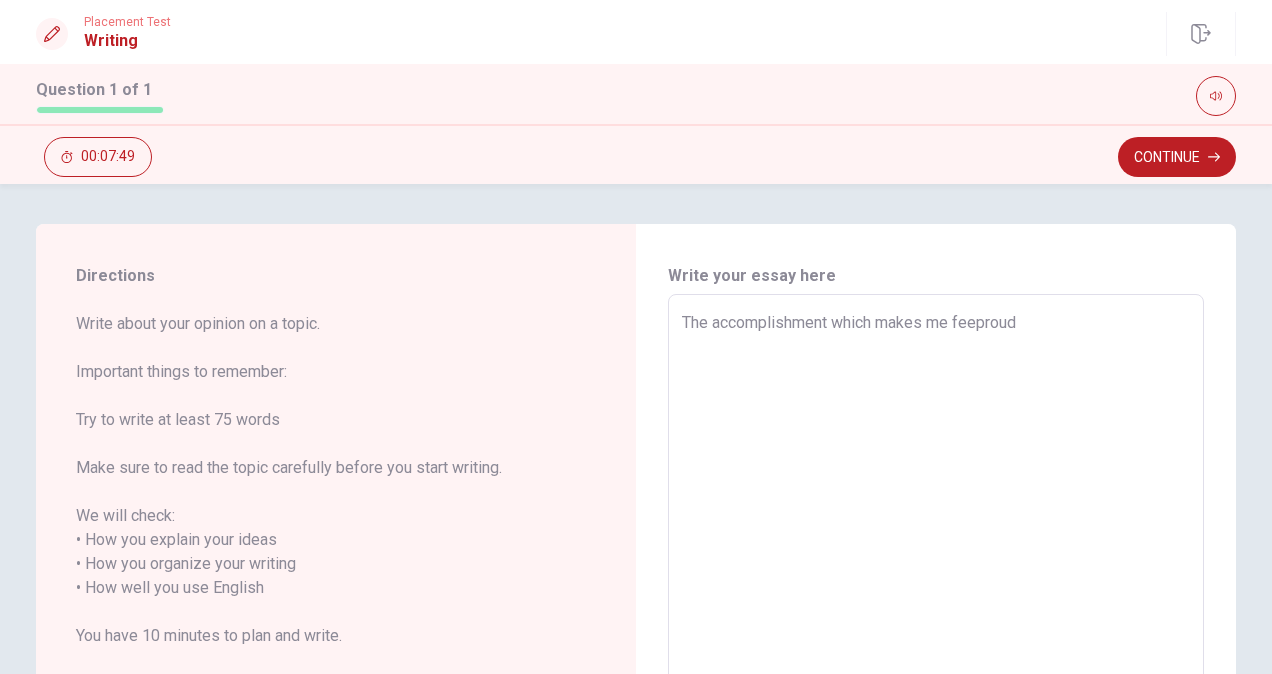 type on "x" 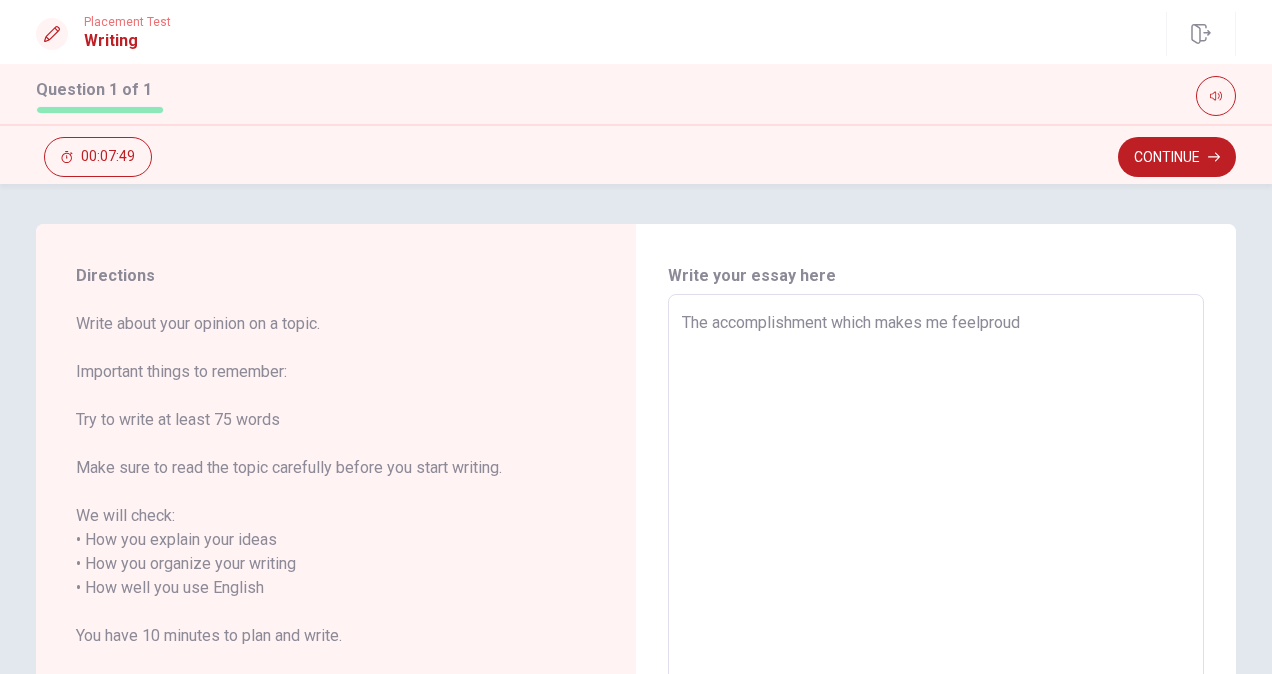 type on "x" 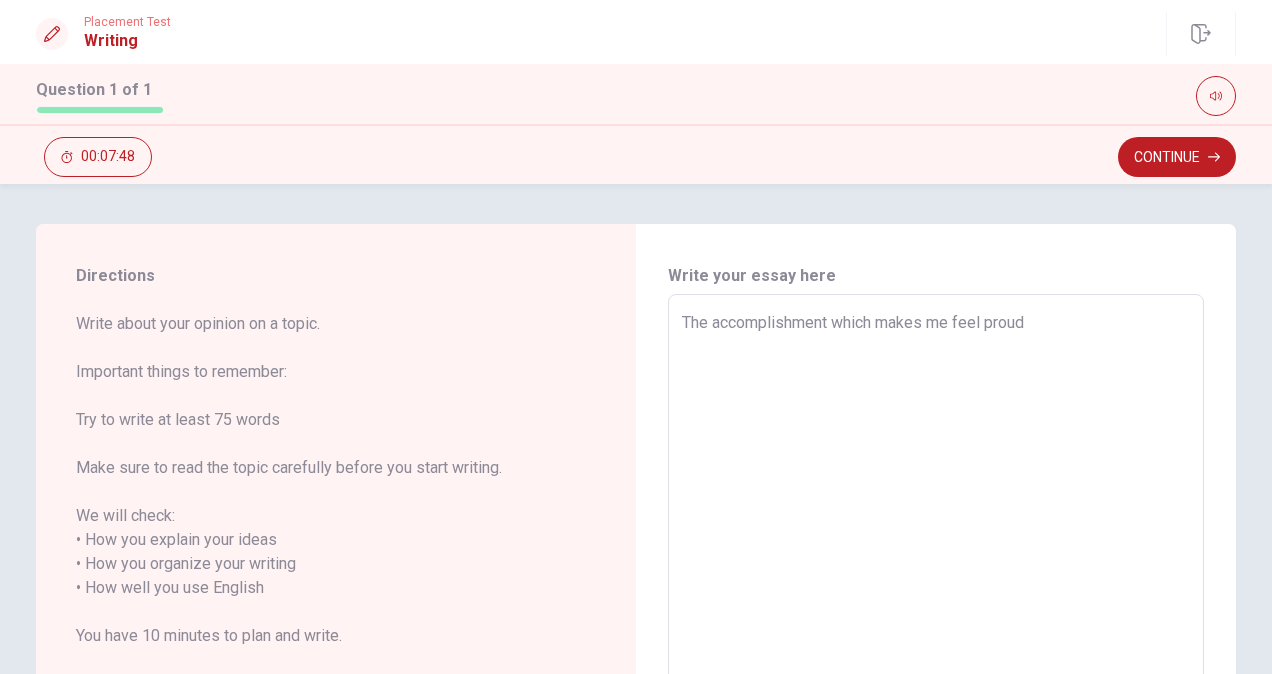 type on "x" 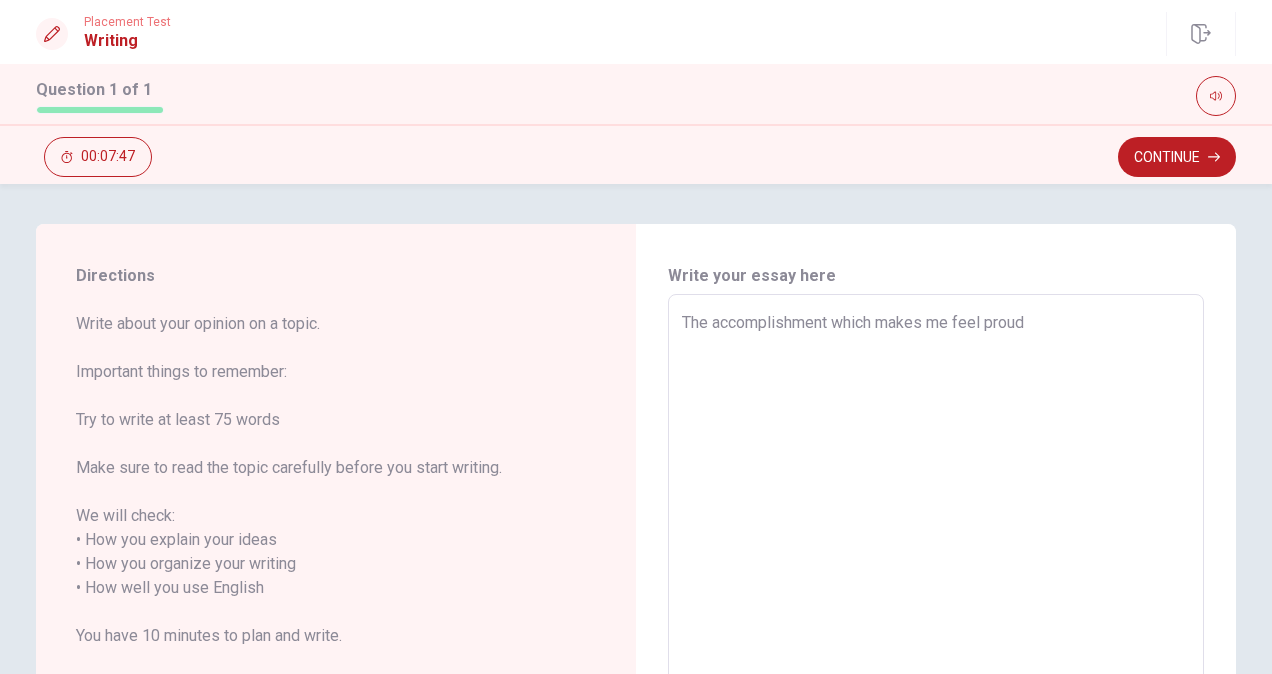 click on "The accomplishment which makes me feel proud" at bounding box center (936, 588) 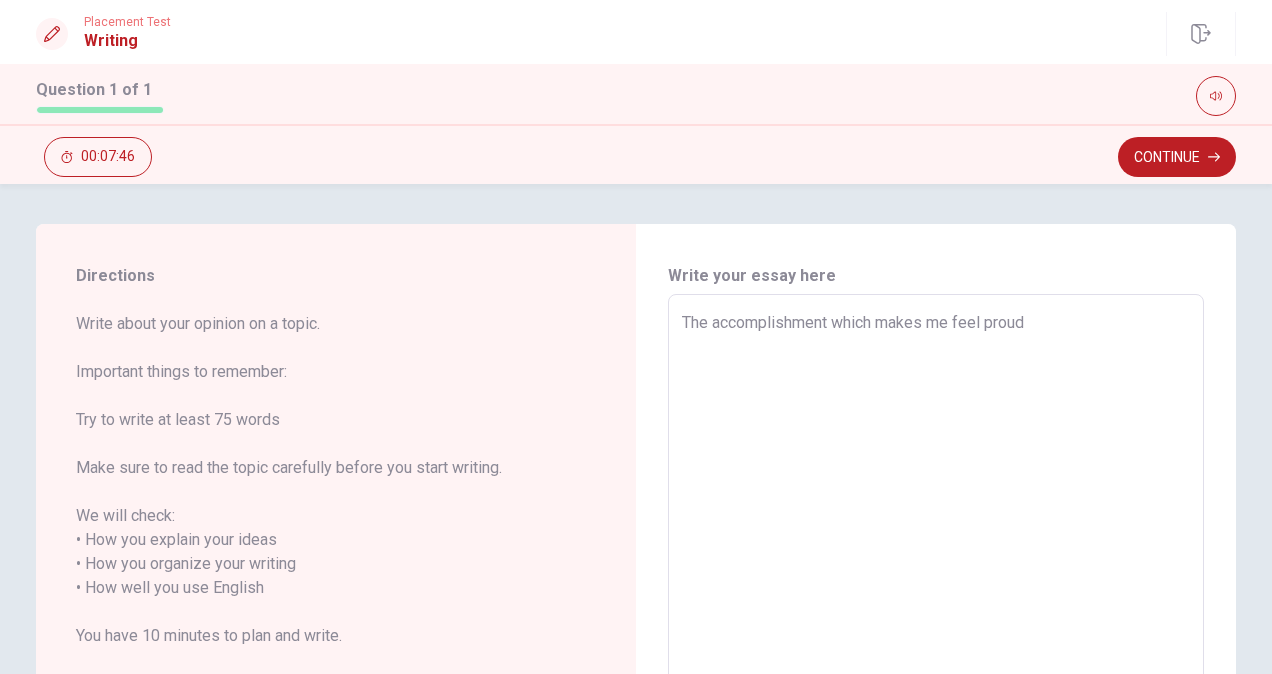 type on "The accomplishment which makes me feel proud i" 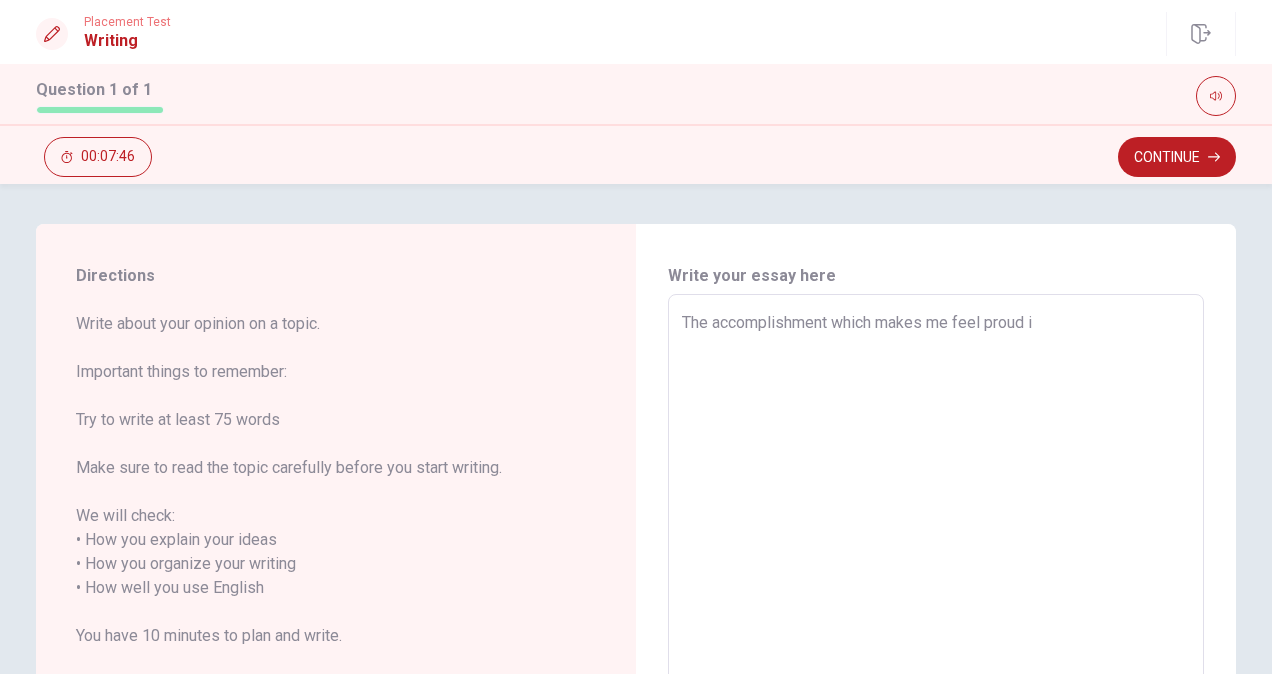 type on "x" 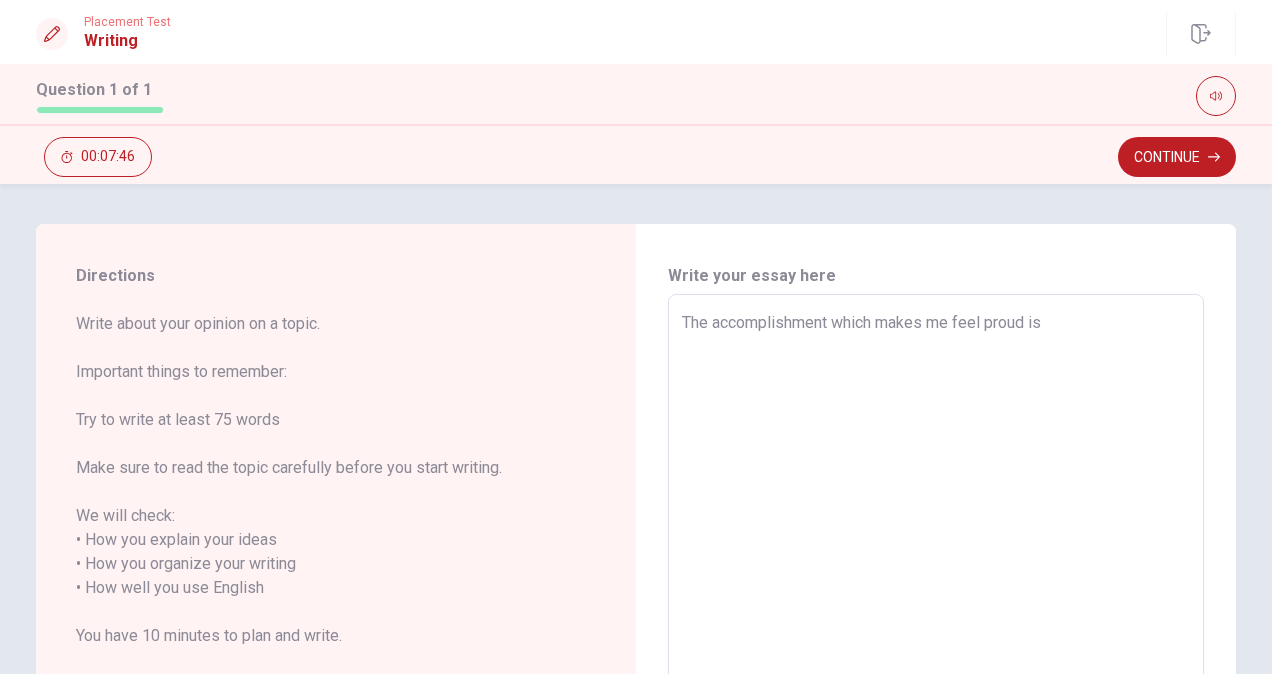 type on "x" 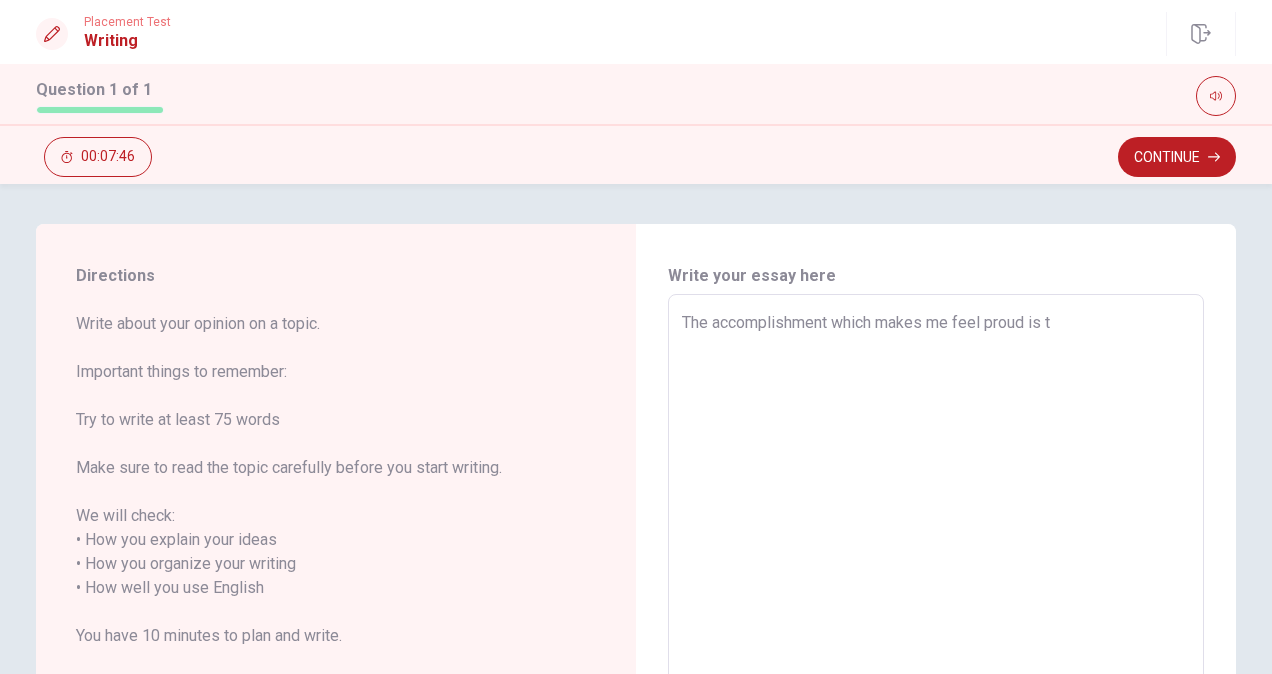 type on "x" 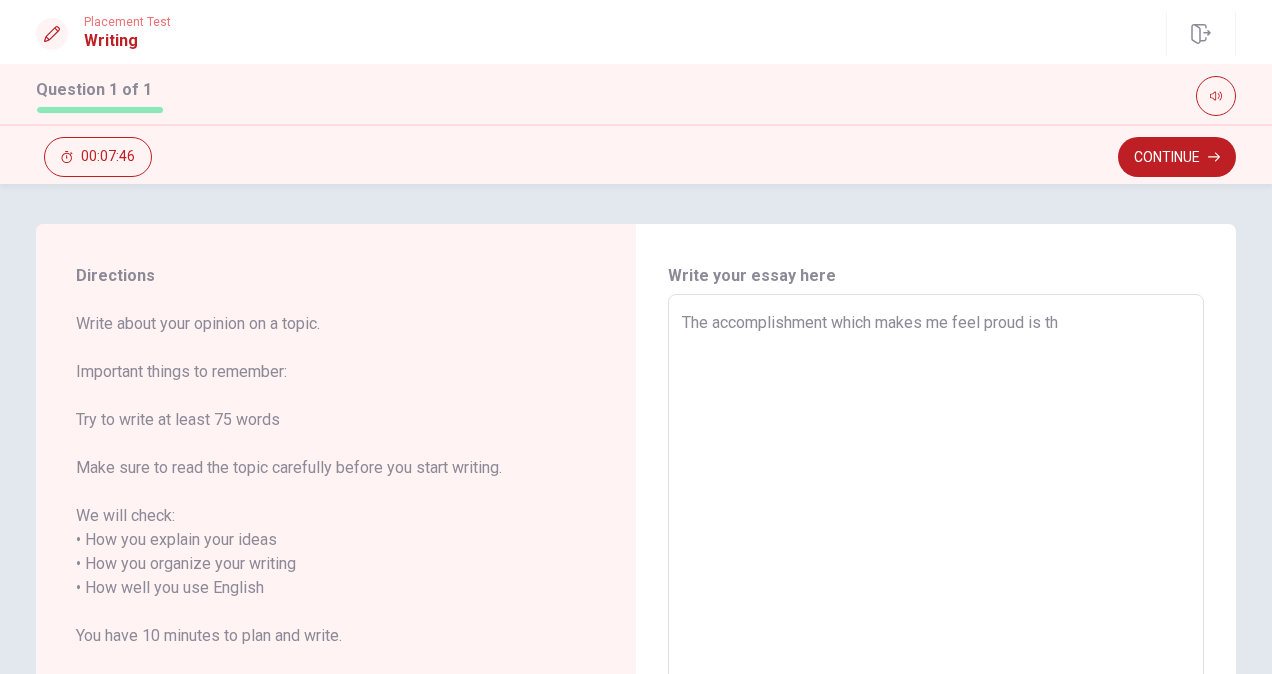 type on "x" 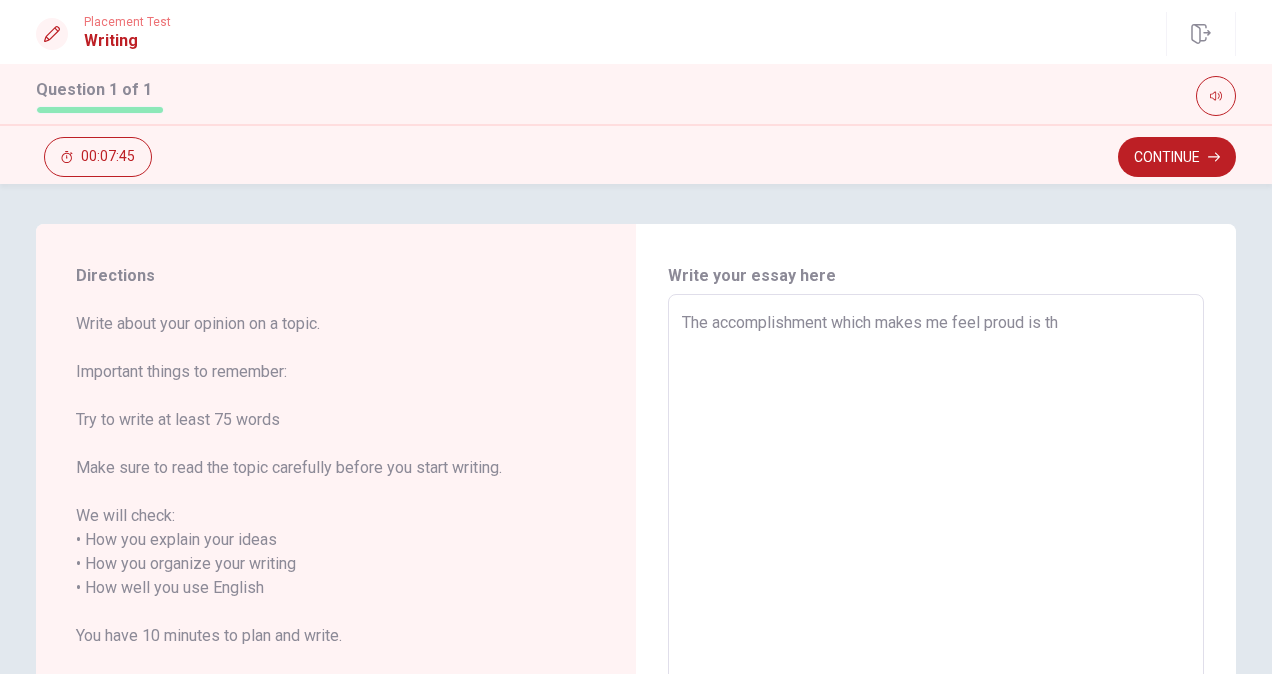 type on "The accomplishment which makes me feel proud is tha" 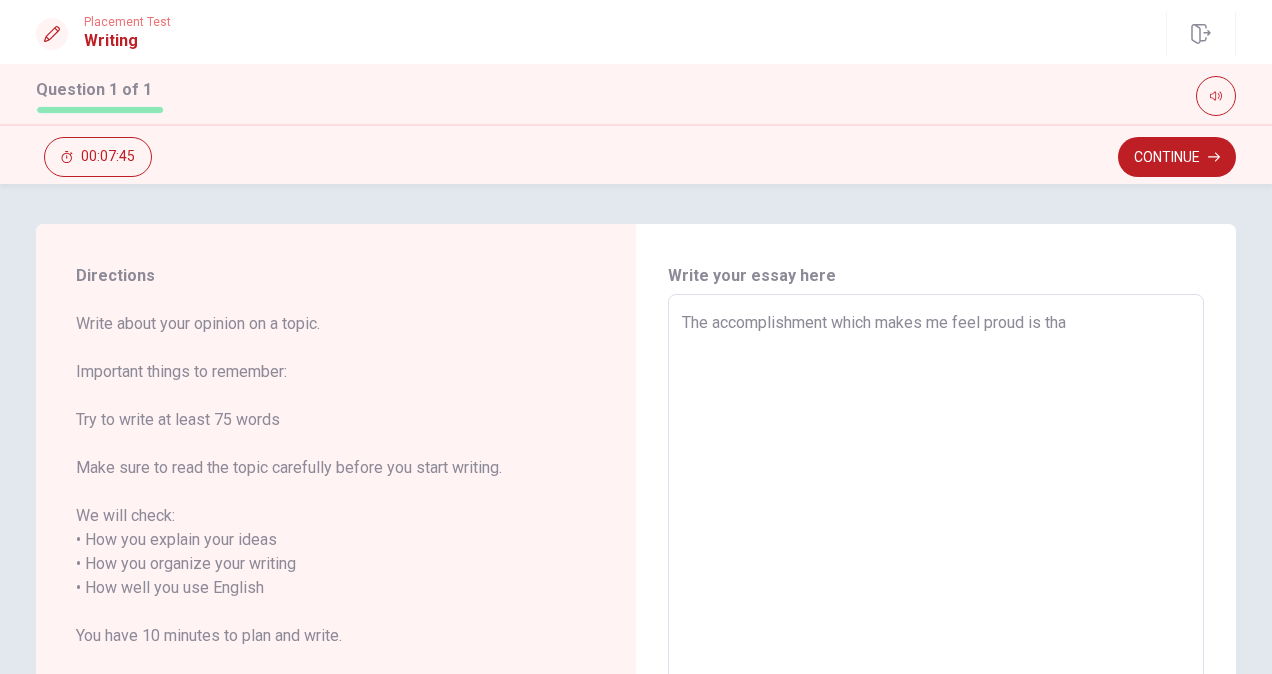 type on "x" 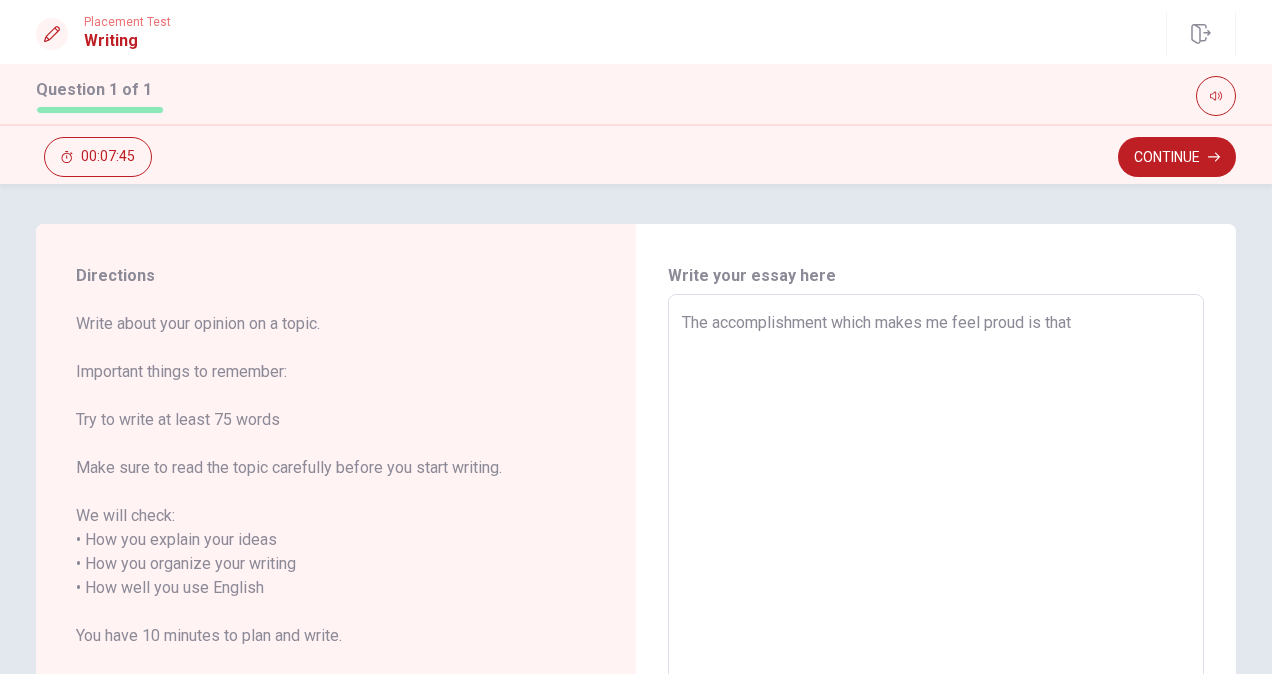 type on "The accomplishment which makes me feel proud is that" 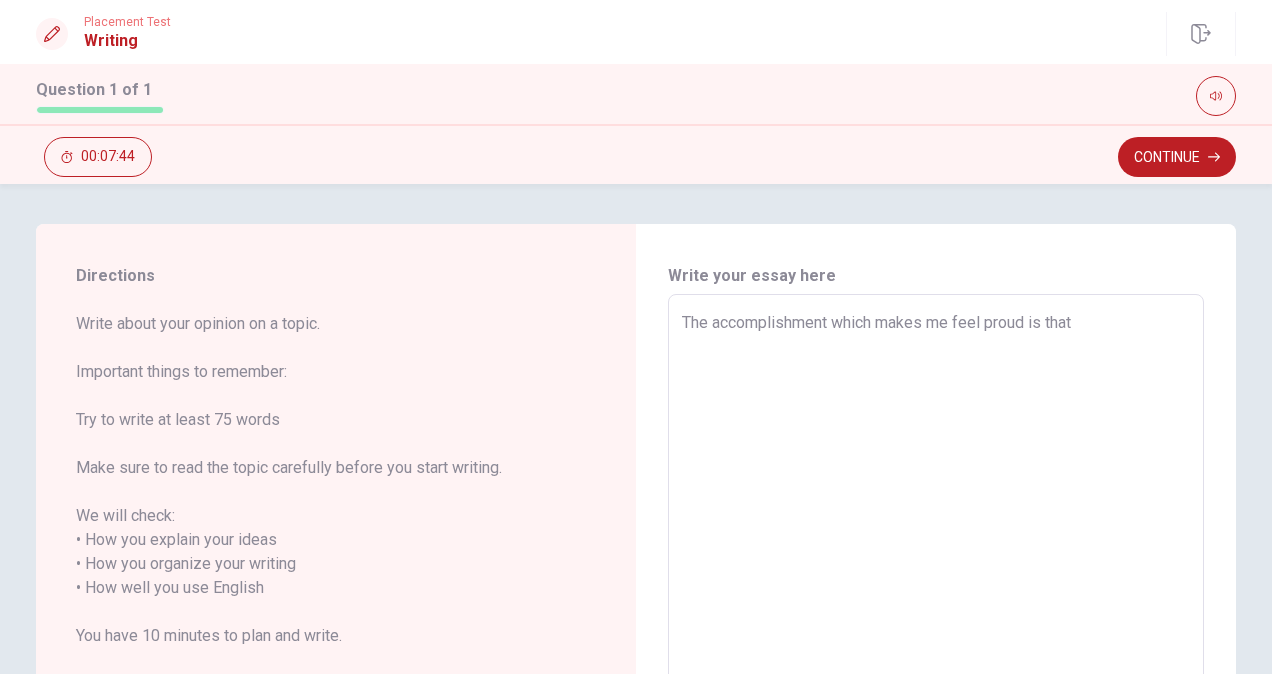 type on "The accomplishment which makes me feel proud is that I" 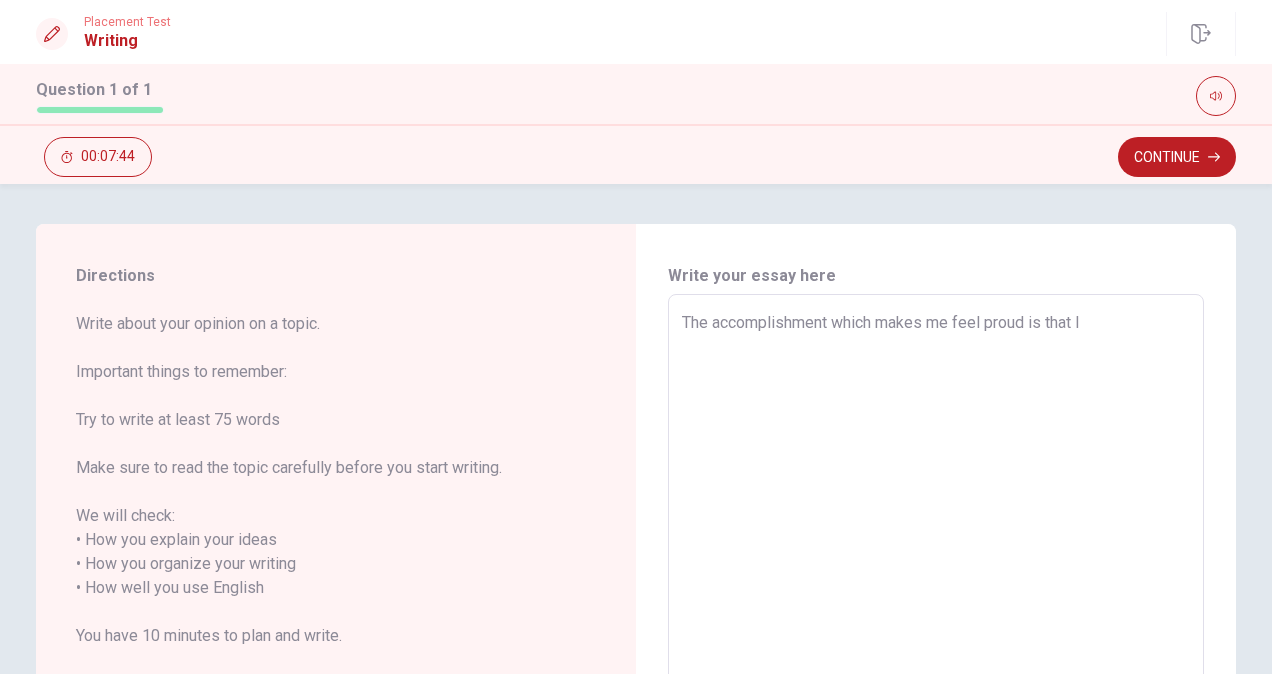 type on "x" 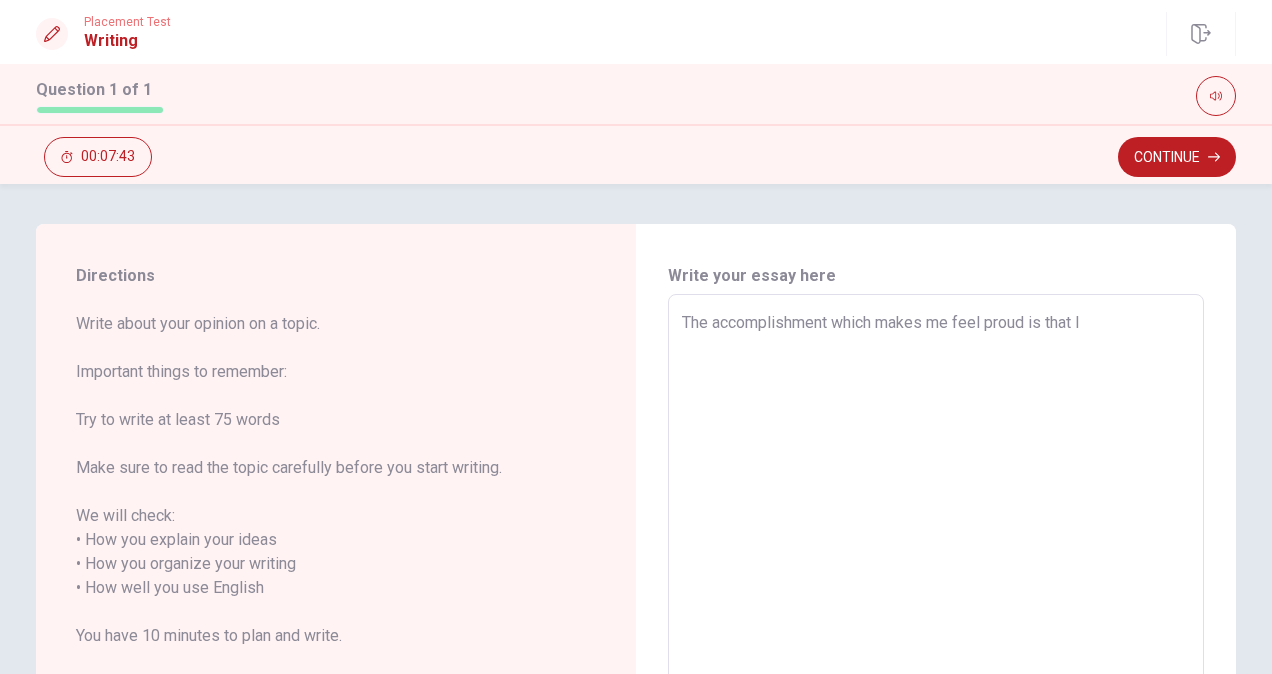 type on "The accomplishment which makes me feel proud is that I" 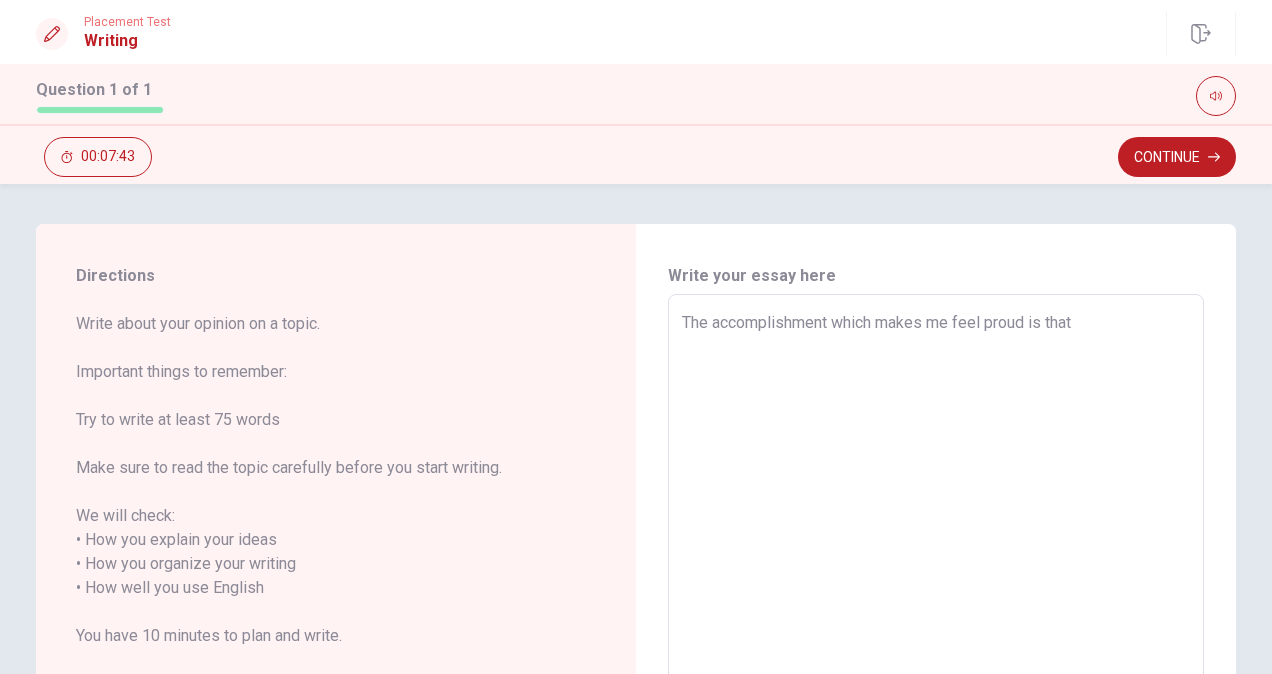 type on "x" 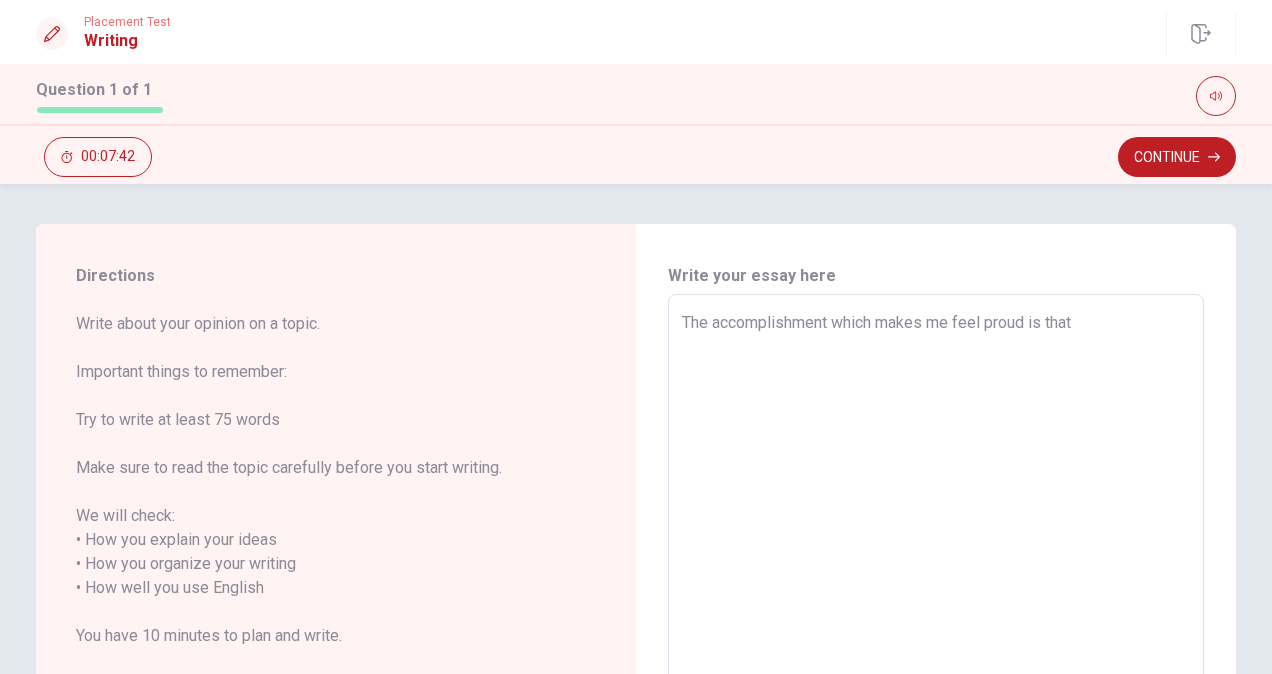 type on "The accomplishment which makes me feel proud is that I" 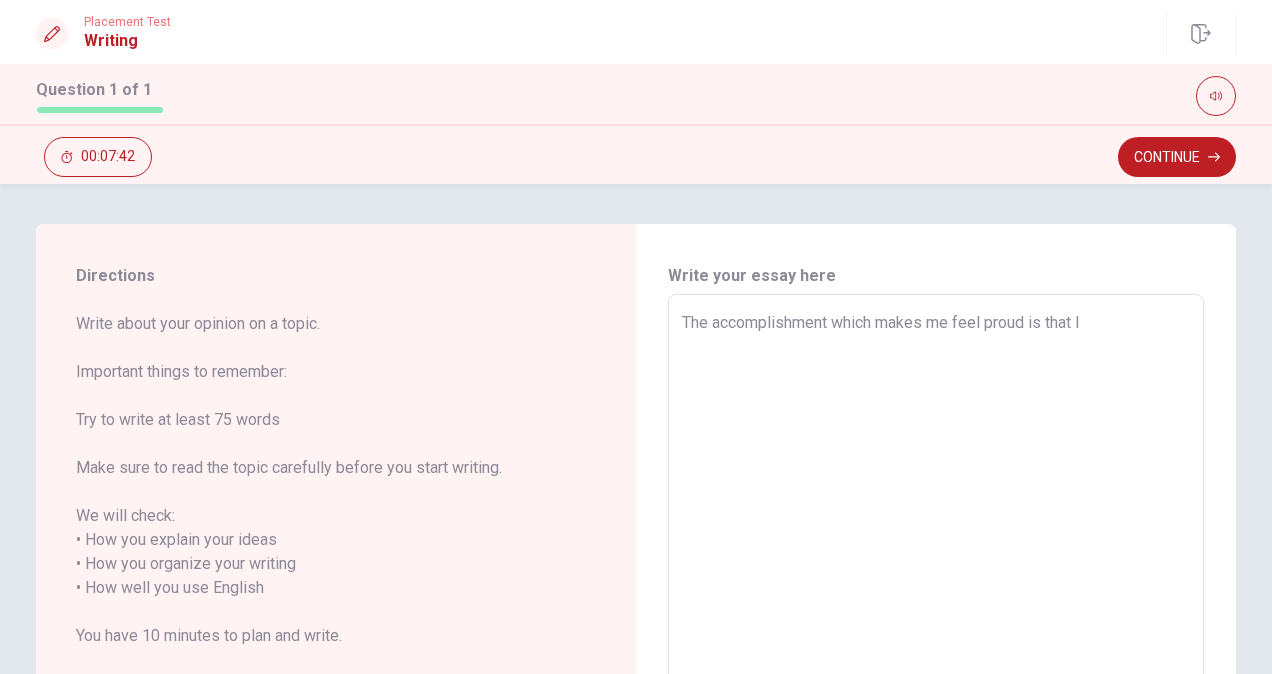 type on "x" 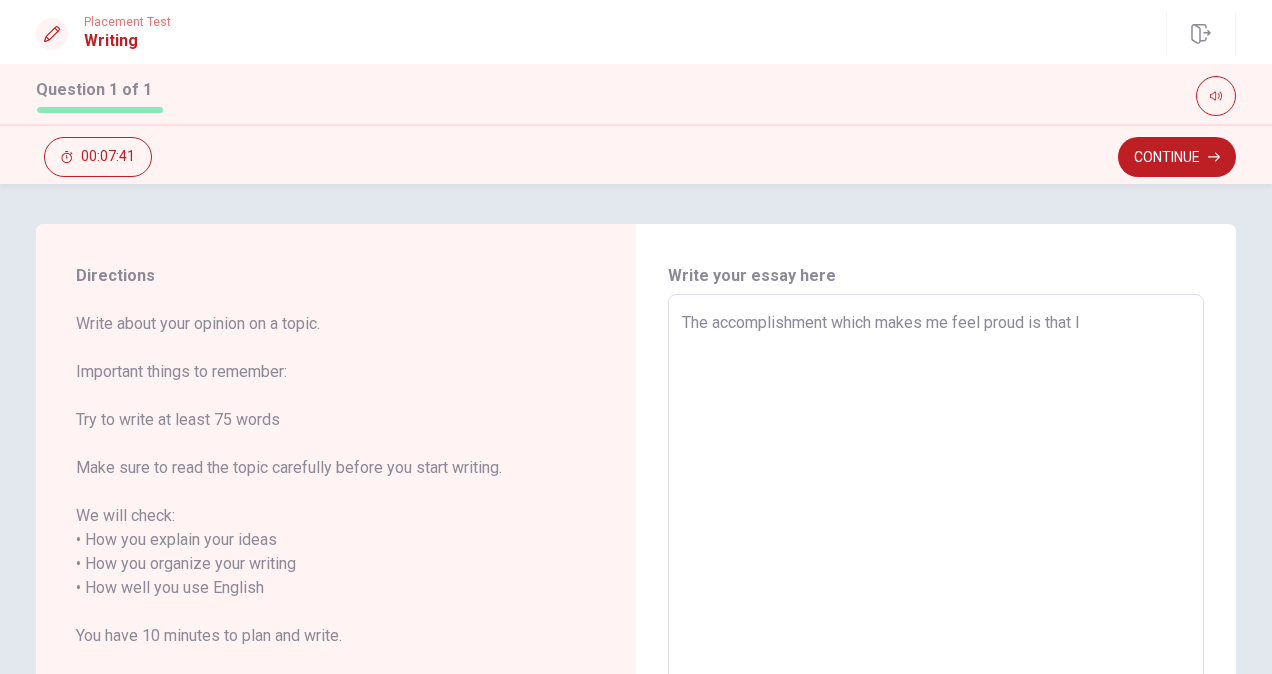 type on "The accomplishment which makes me feel proud is that I" 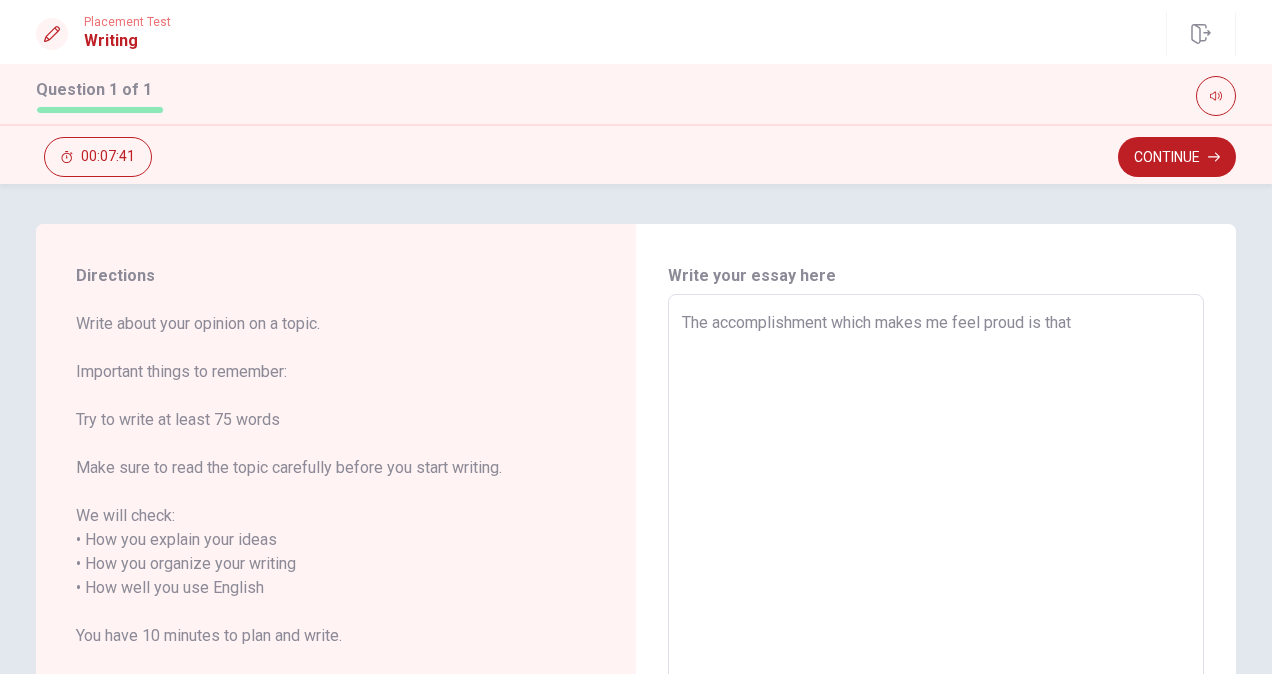 type on "x" 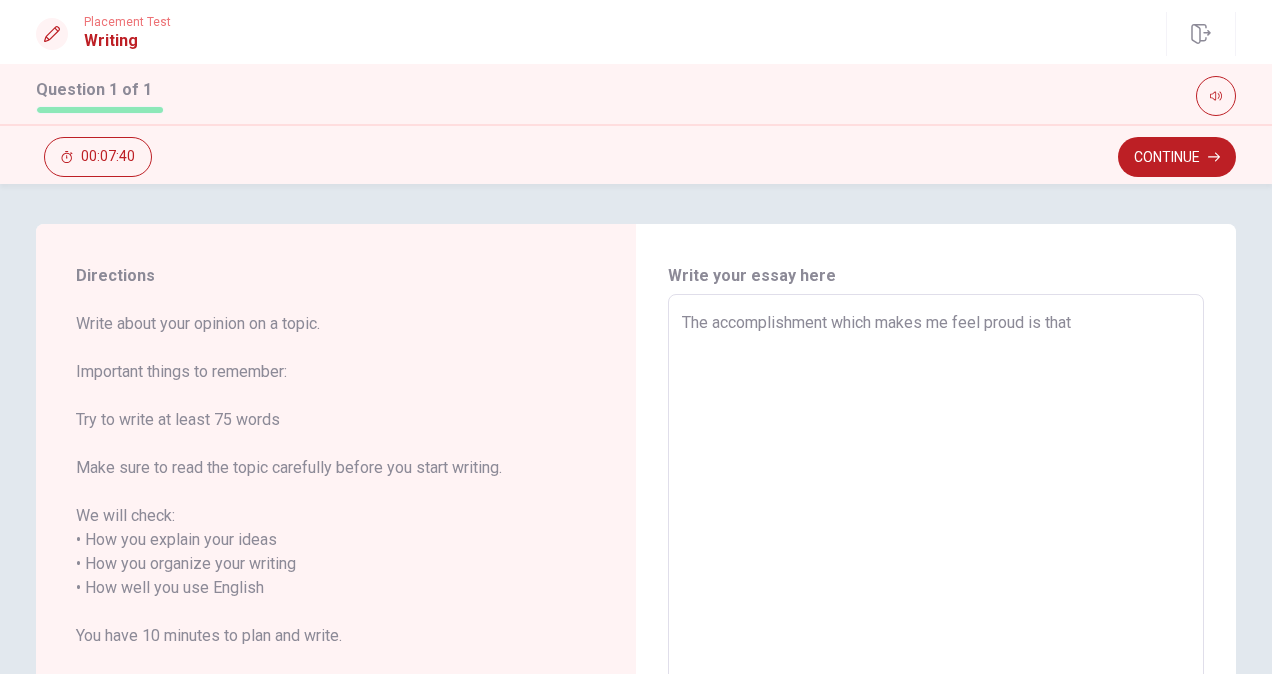 type on "x" 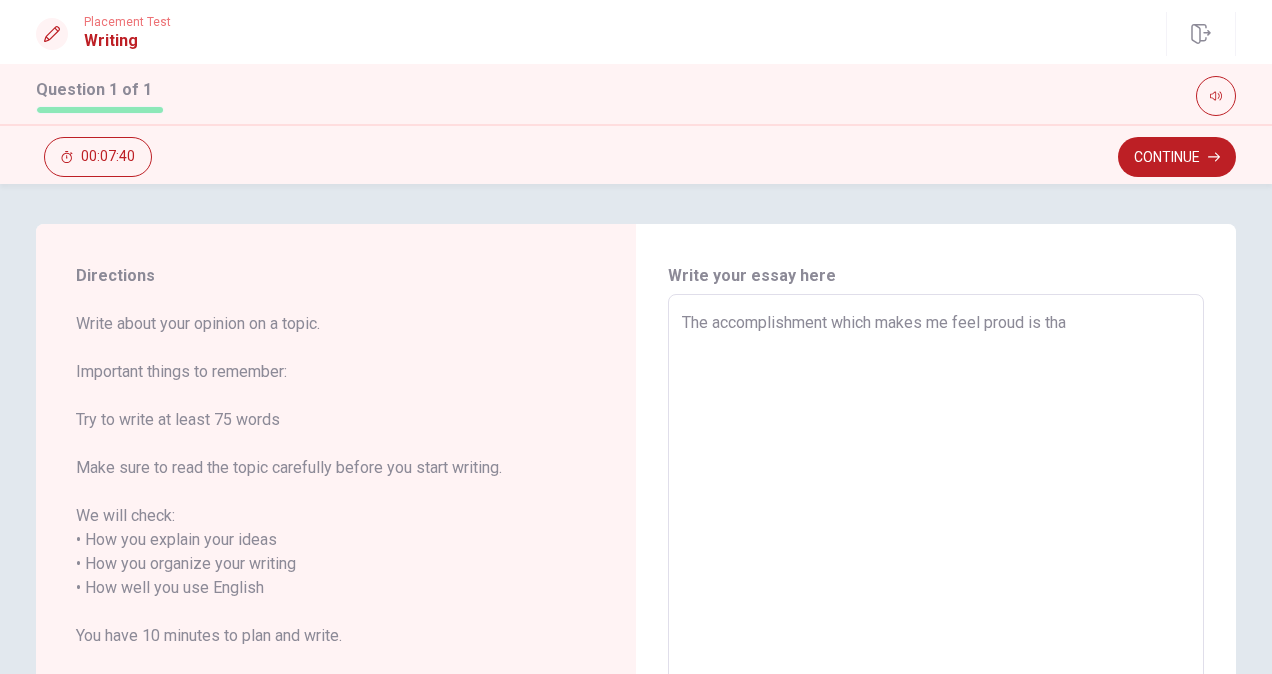 type on "x" 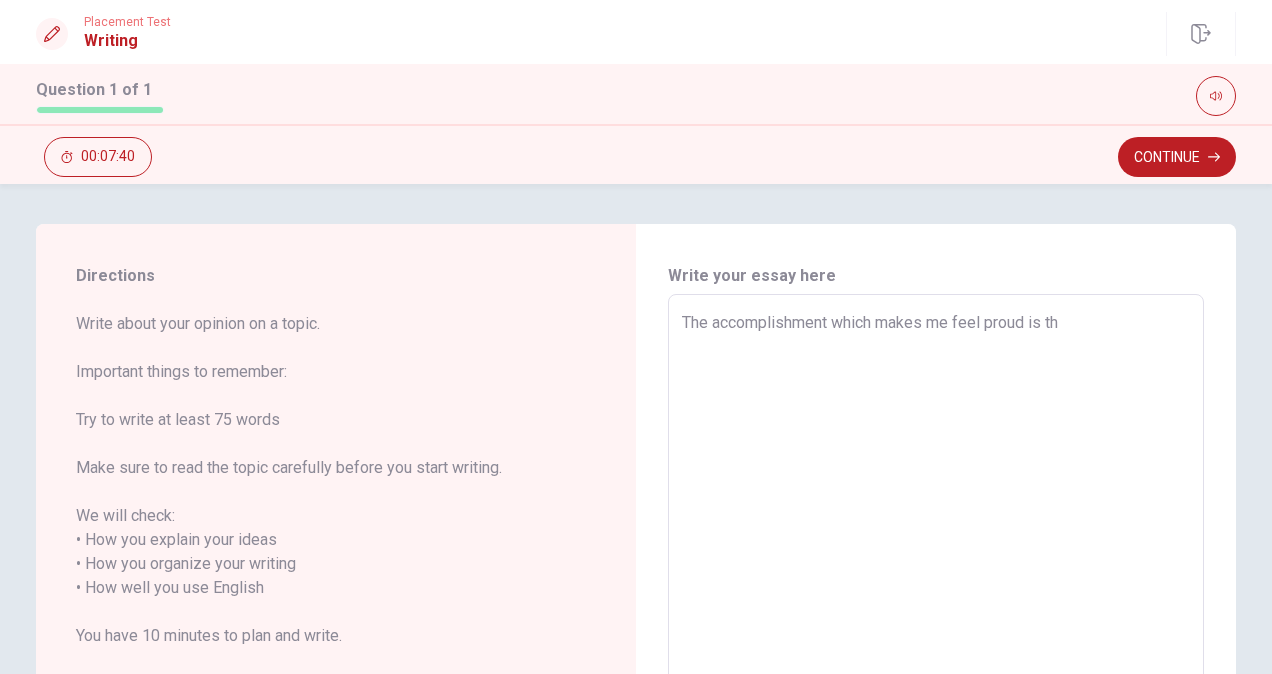 type on "x" 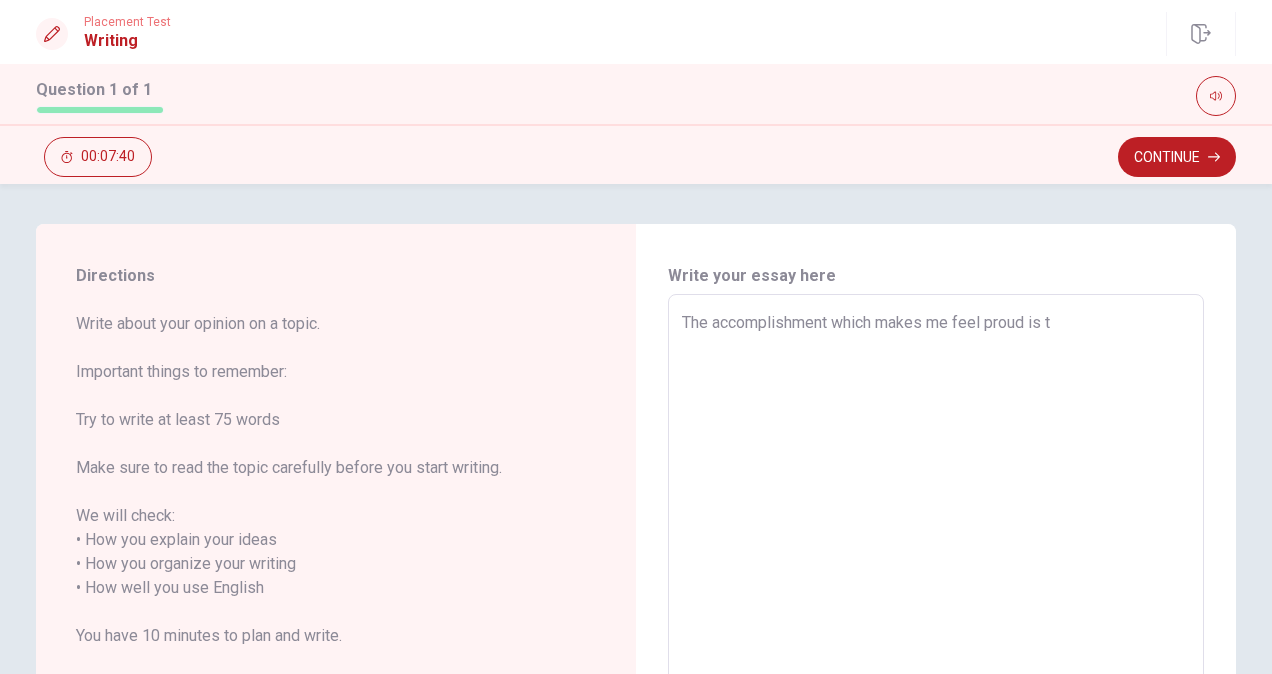 type on "x" 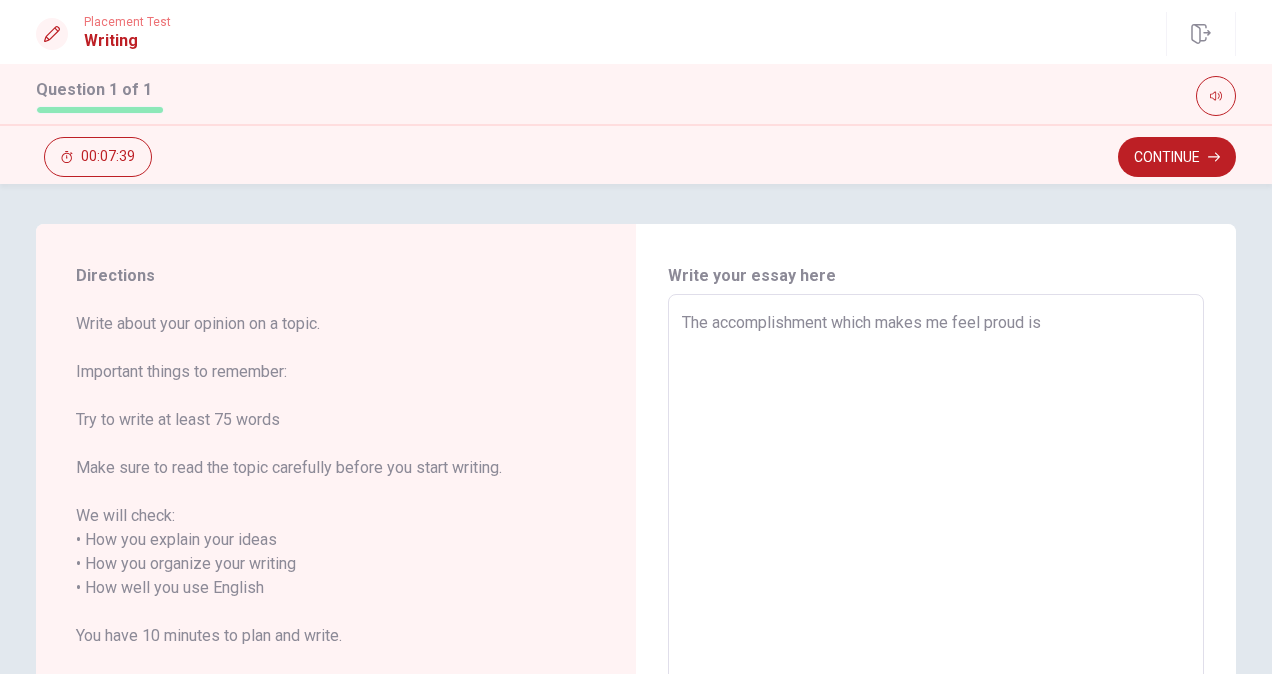 type on "x" 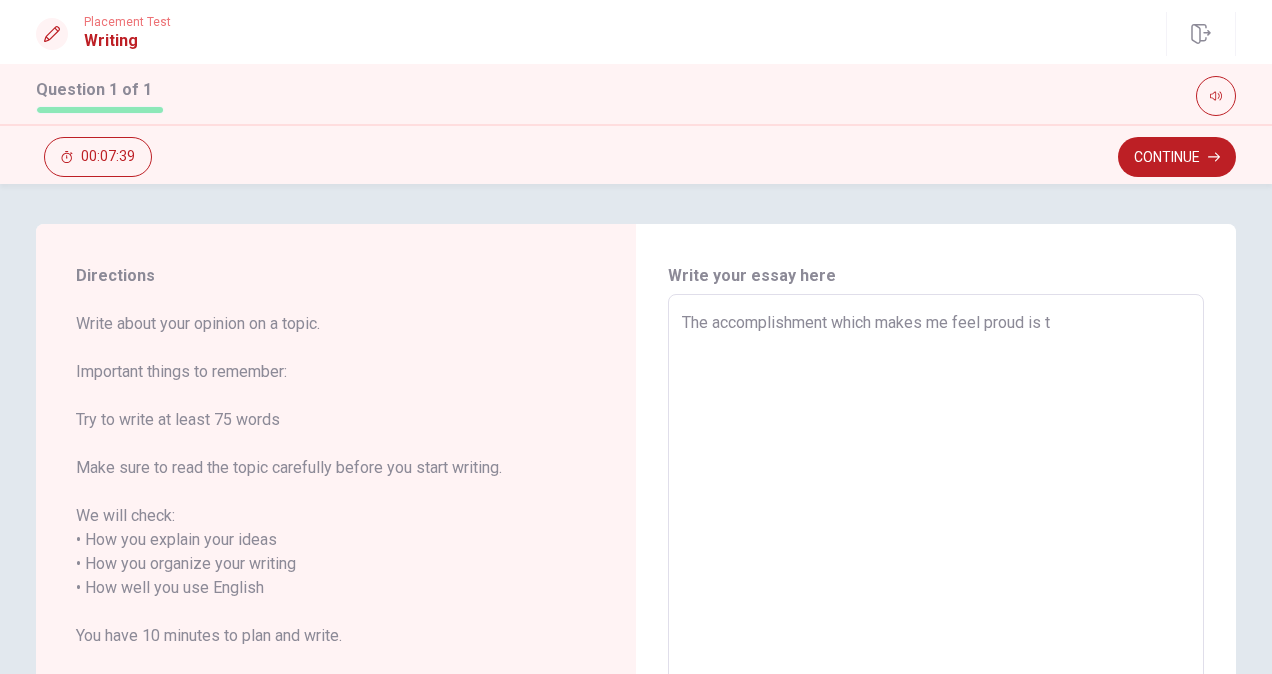 type on "x" 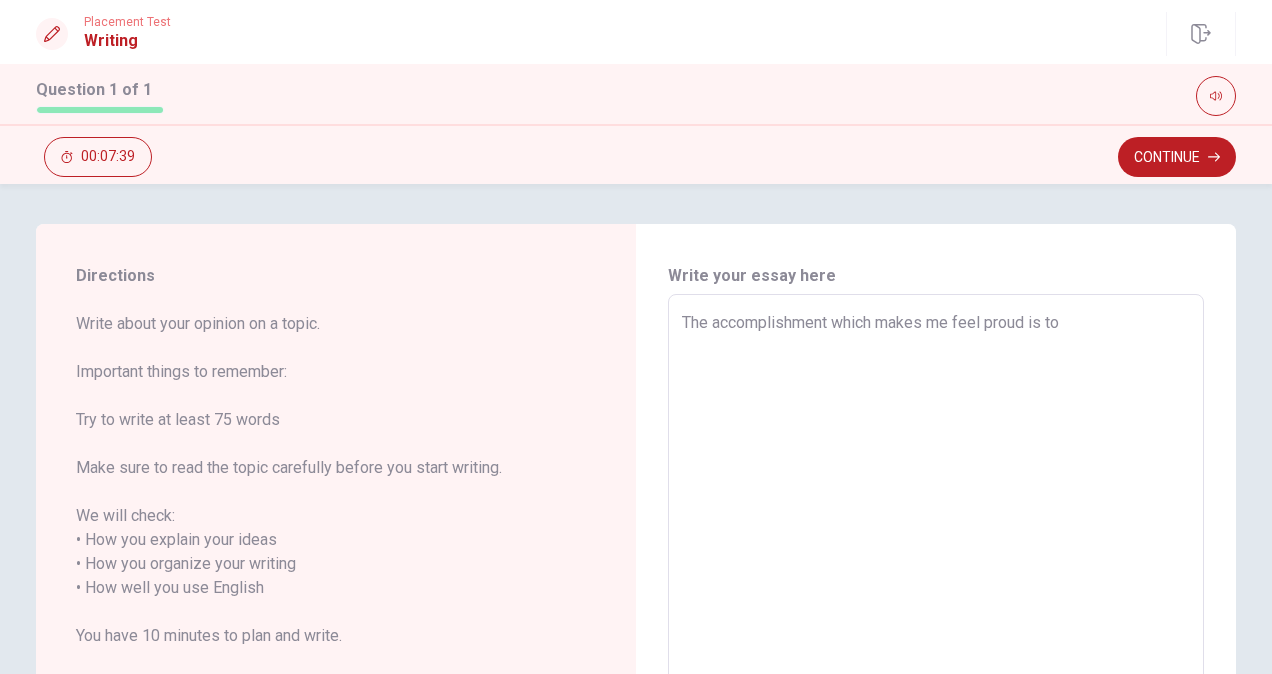 type on "x" 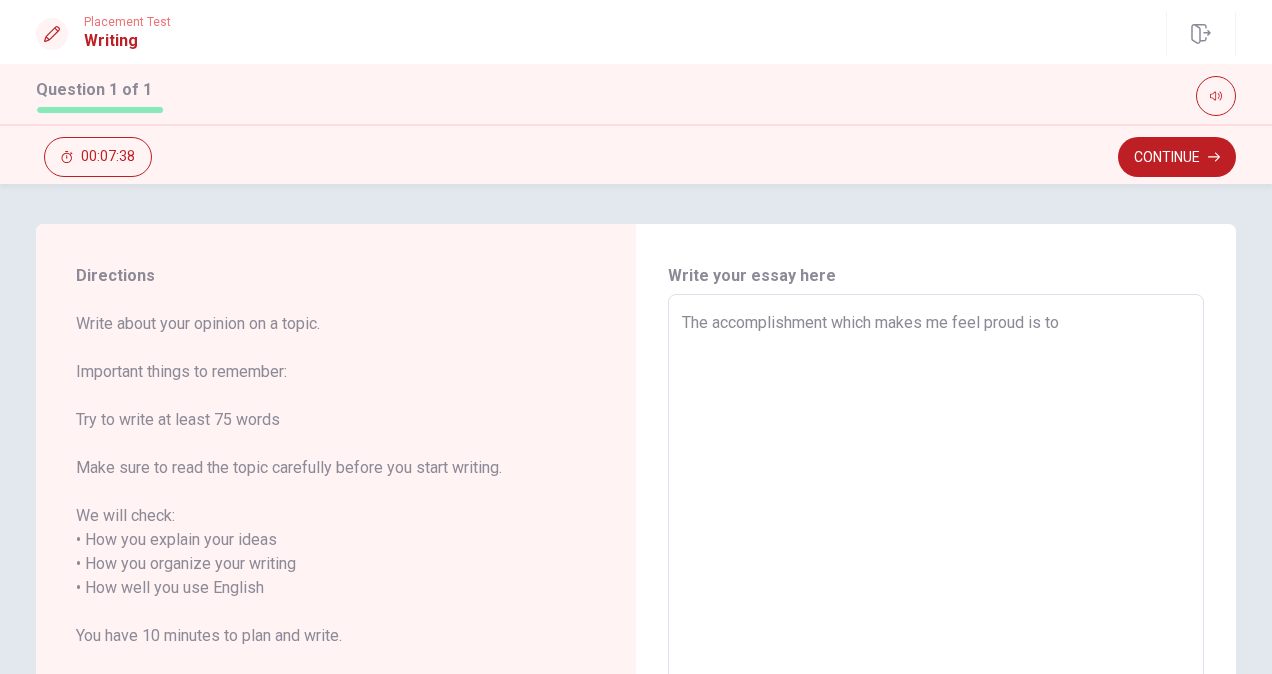 type on "The accomplishment which makes me feel proud is to h" 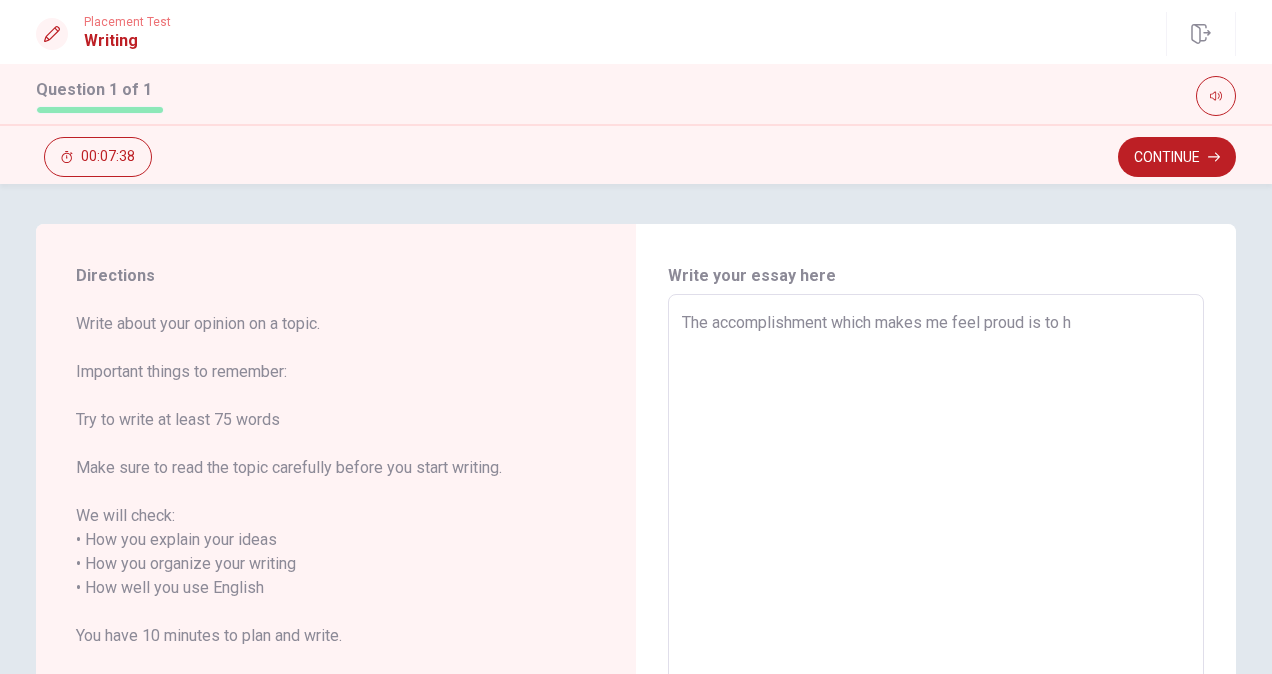 type on "x" 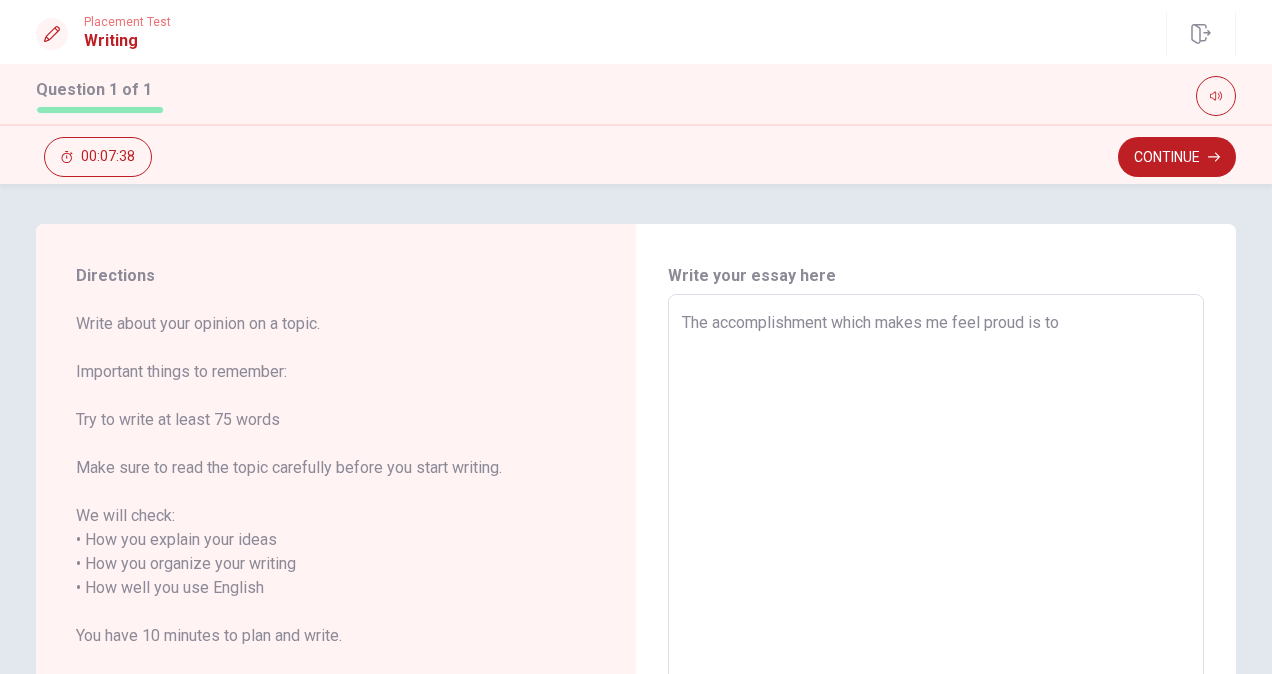 type on "x" 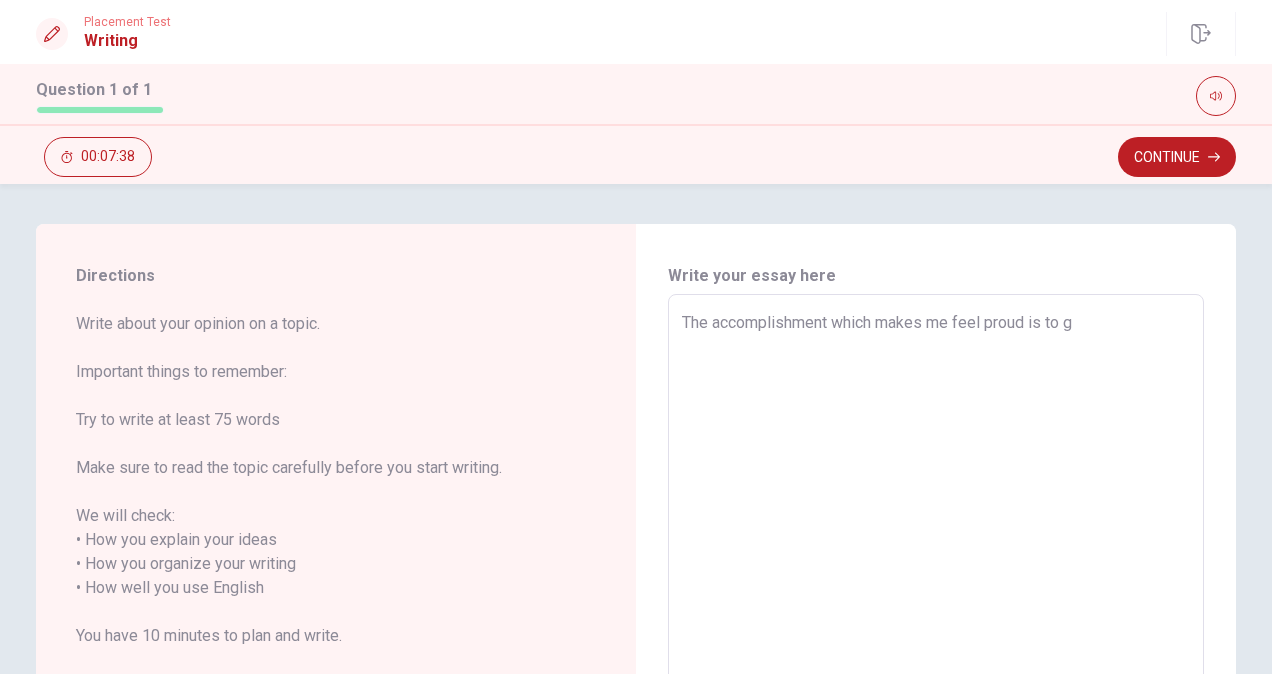 type on "x" 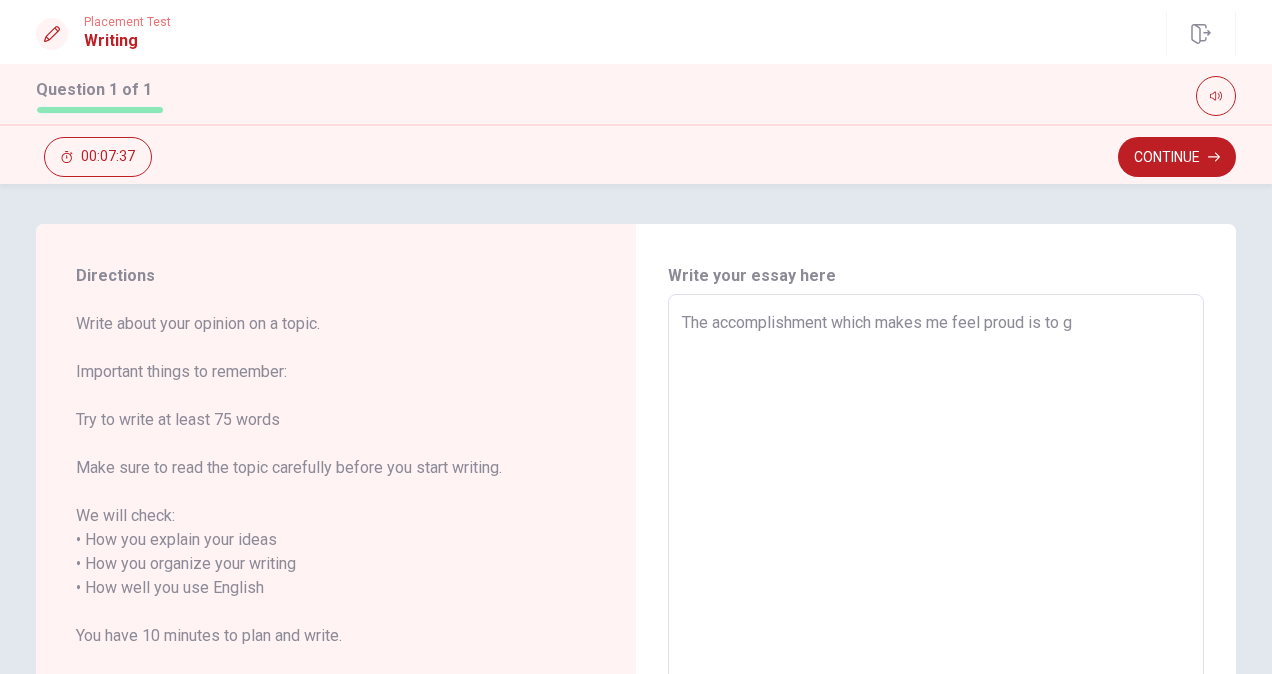type on "The accomplishment which makes me feel proud is to ge" 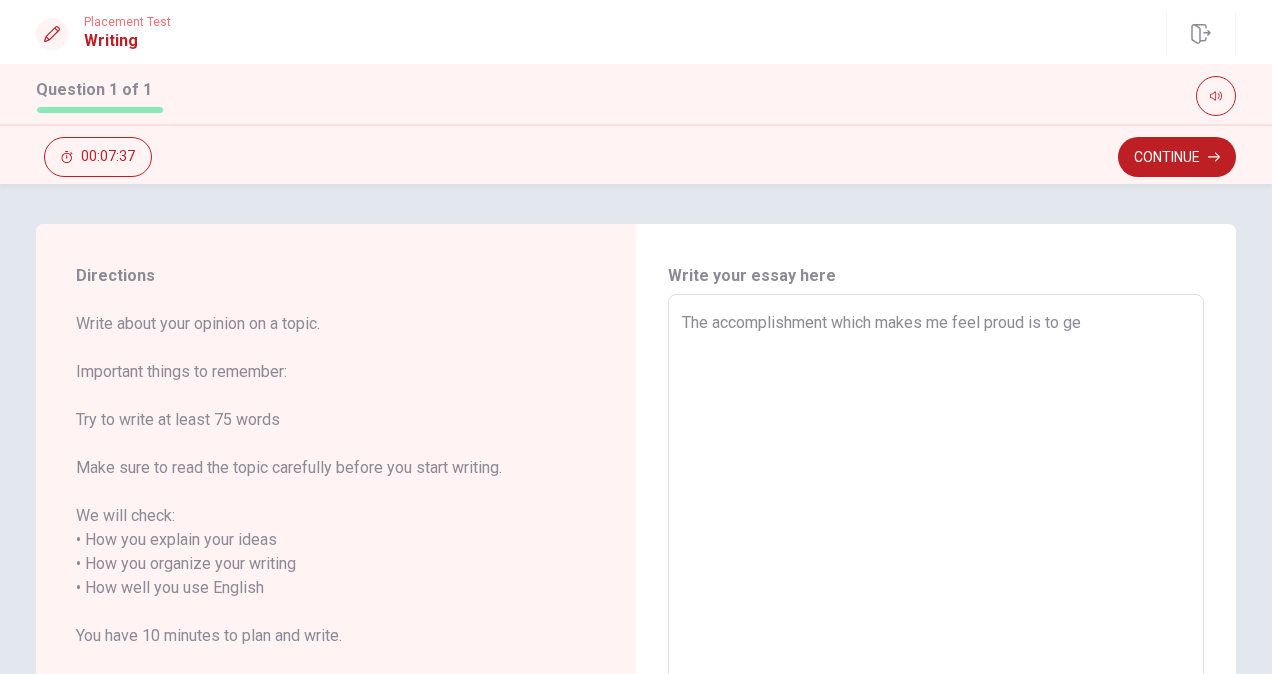 type on "x" 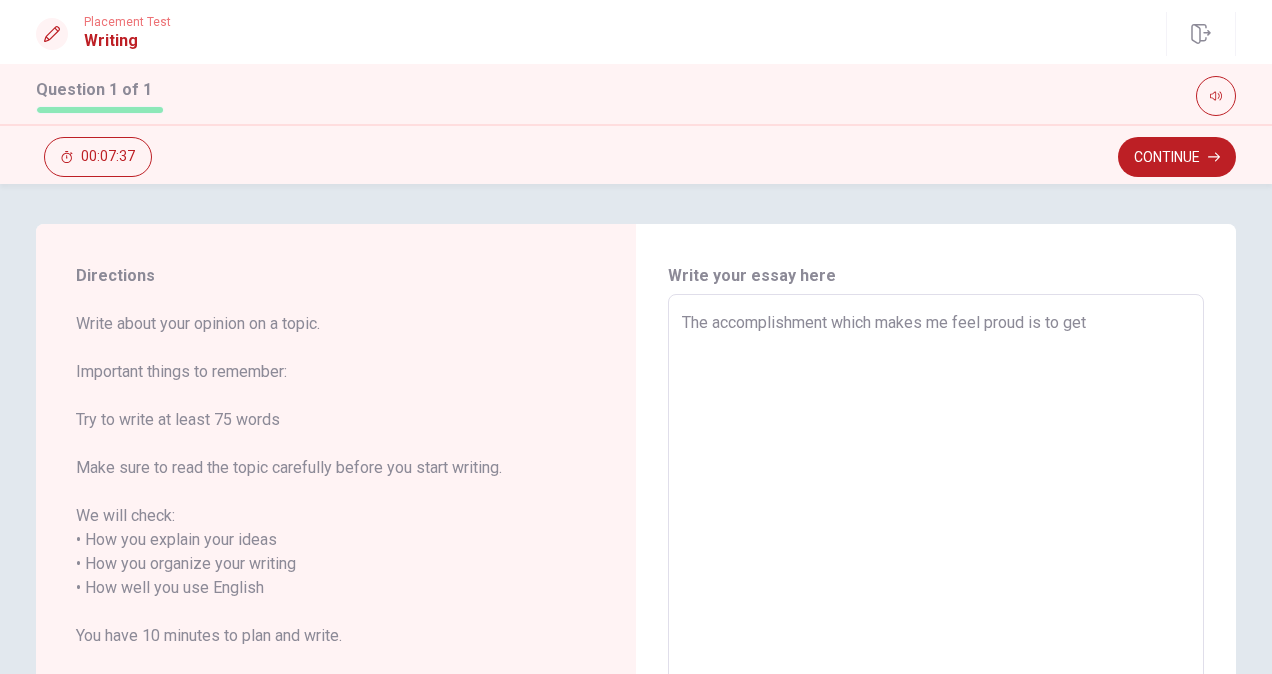 type on "x" 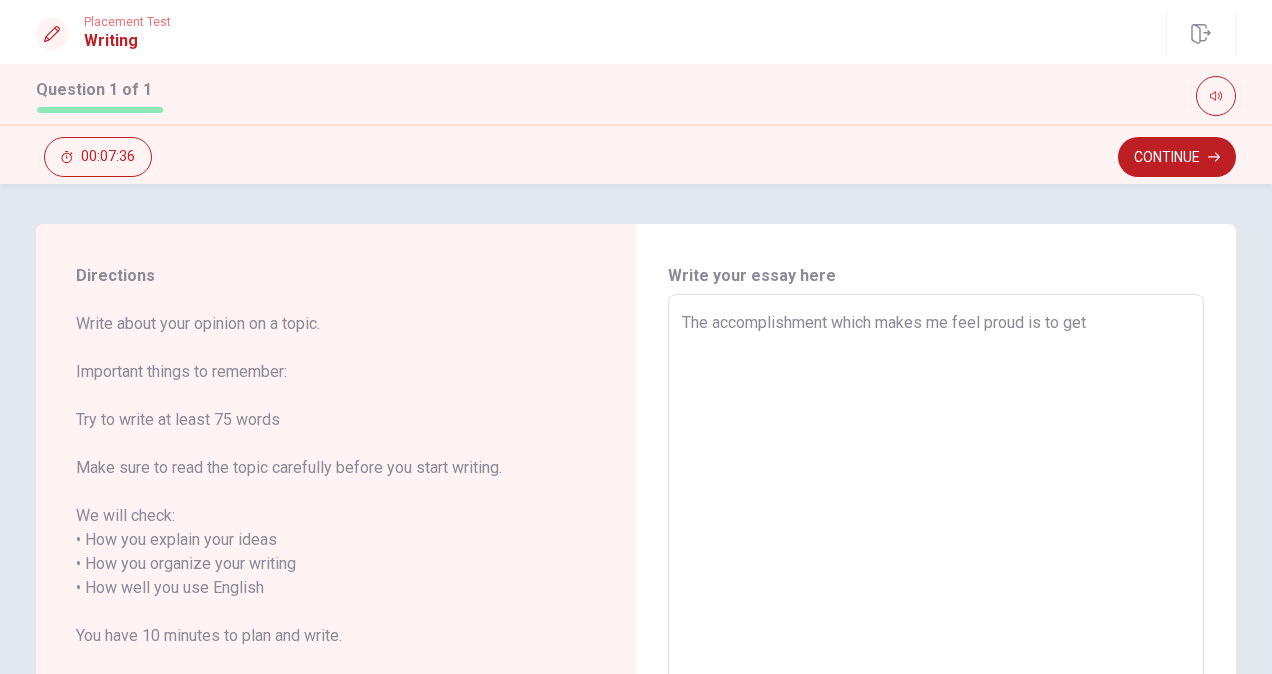 type on "x" 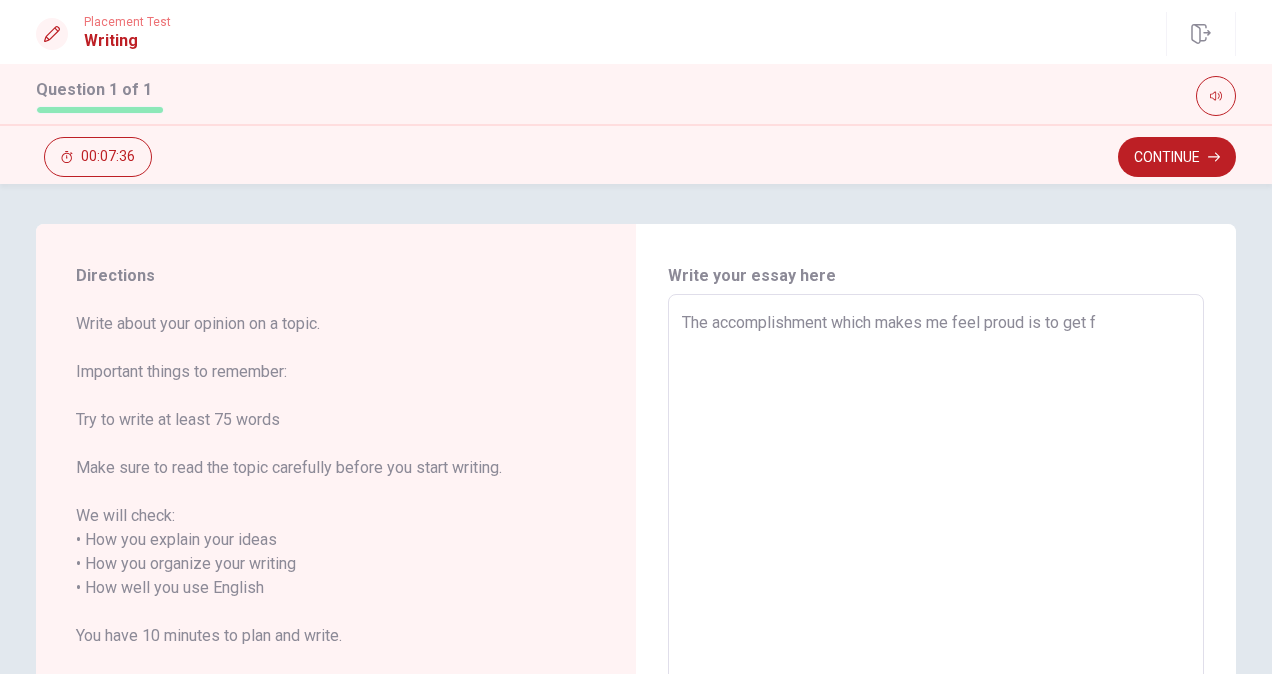type on "x" 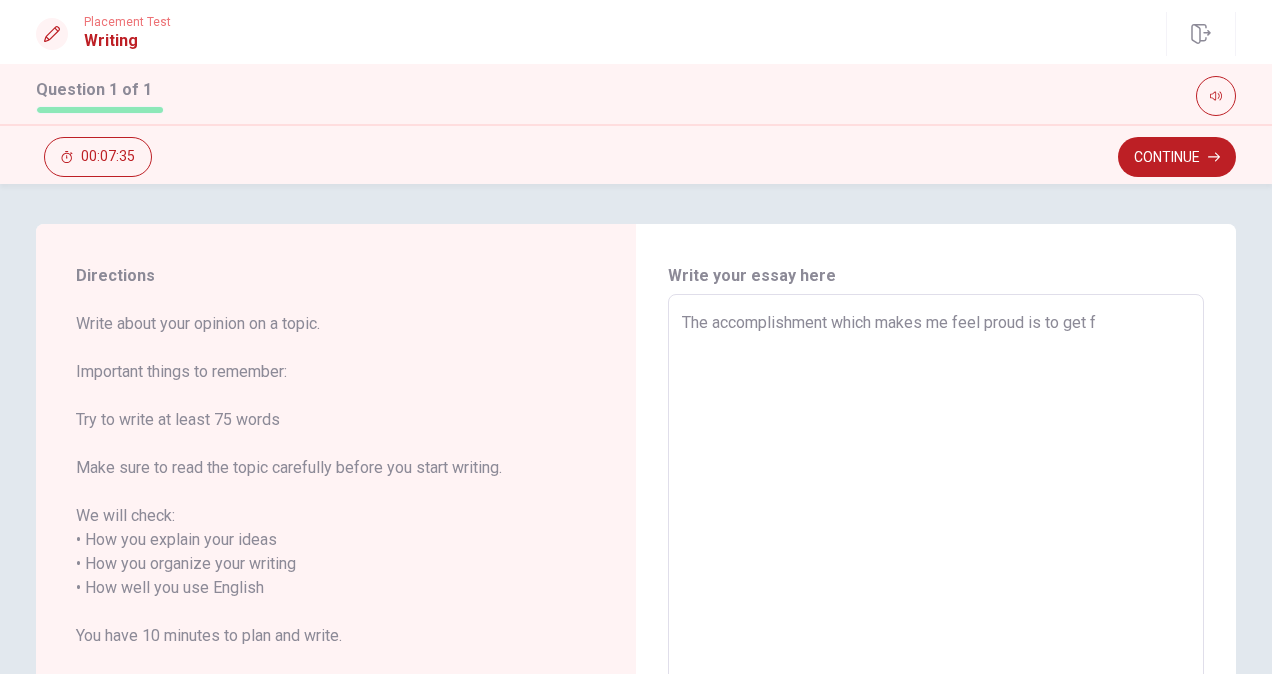 type on "The accomplishment which makes me feel proud is to get fo" 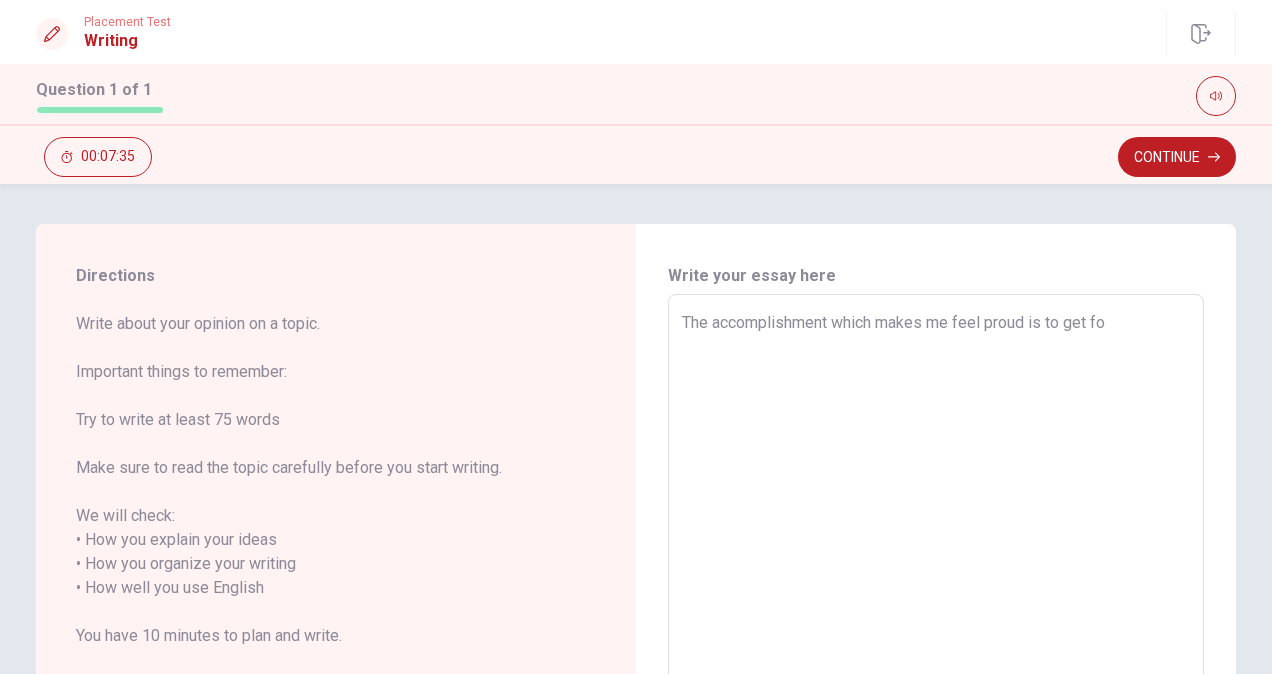type on "x" 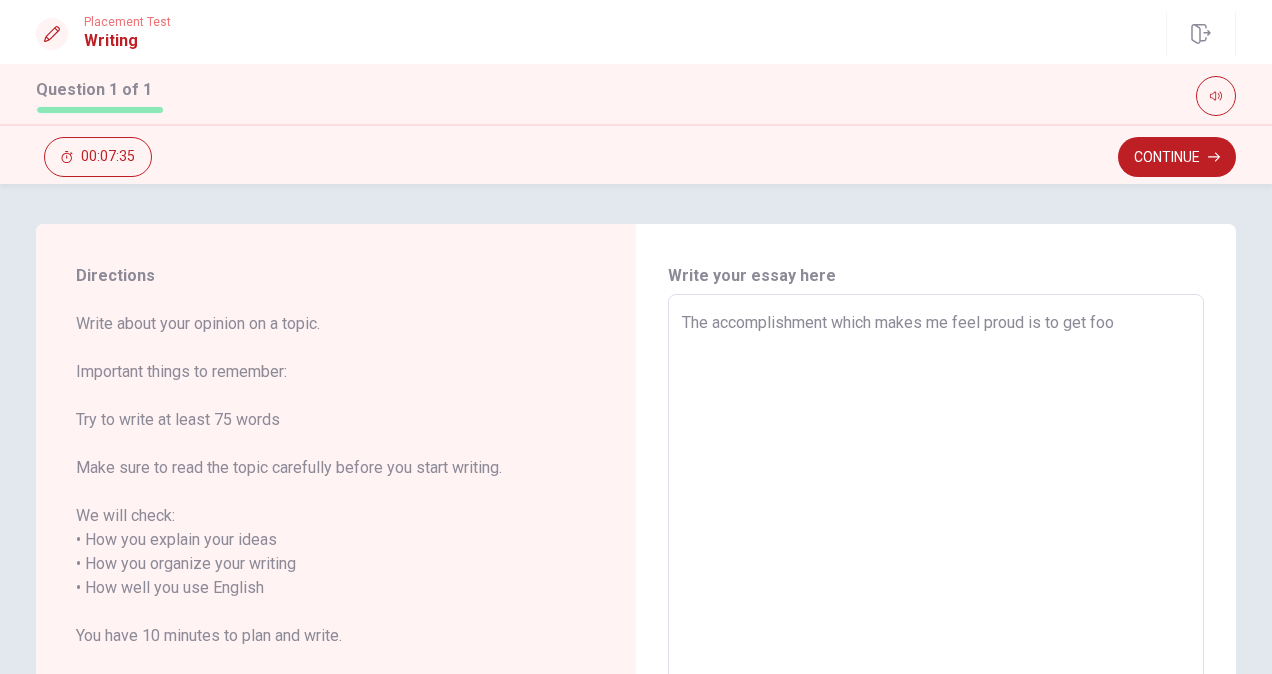 type on "x" 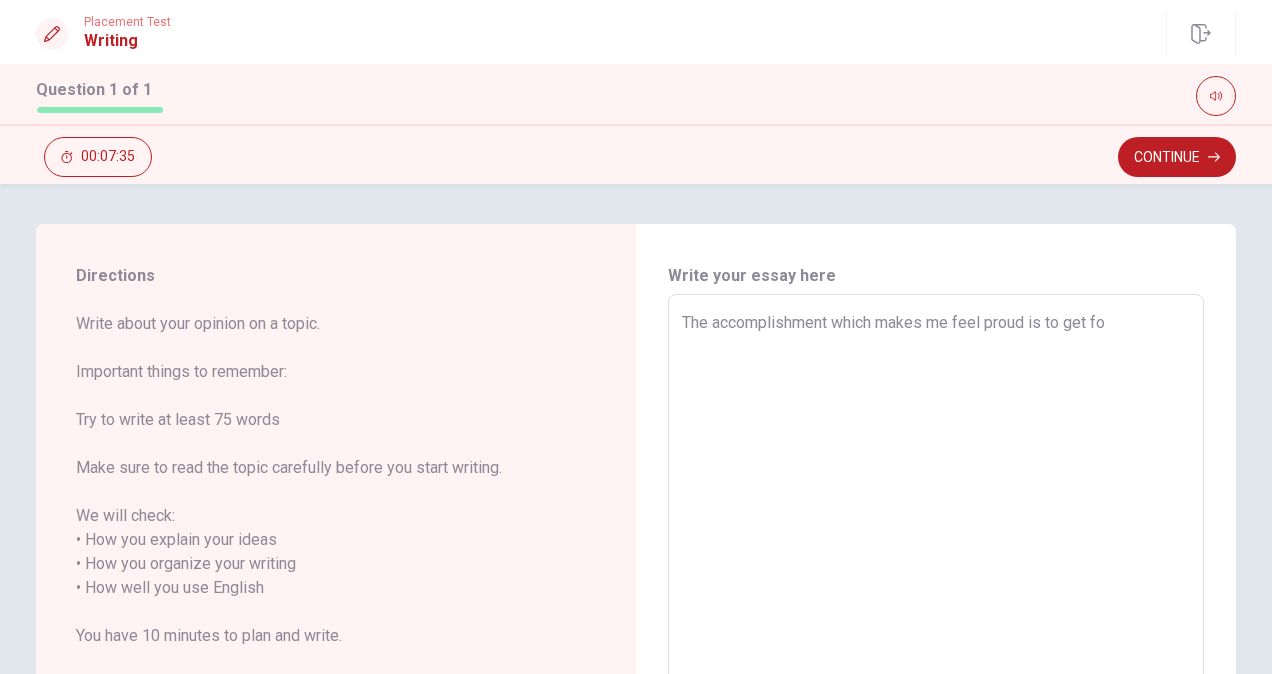 type on "x" 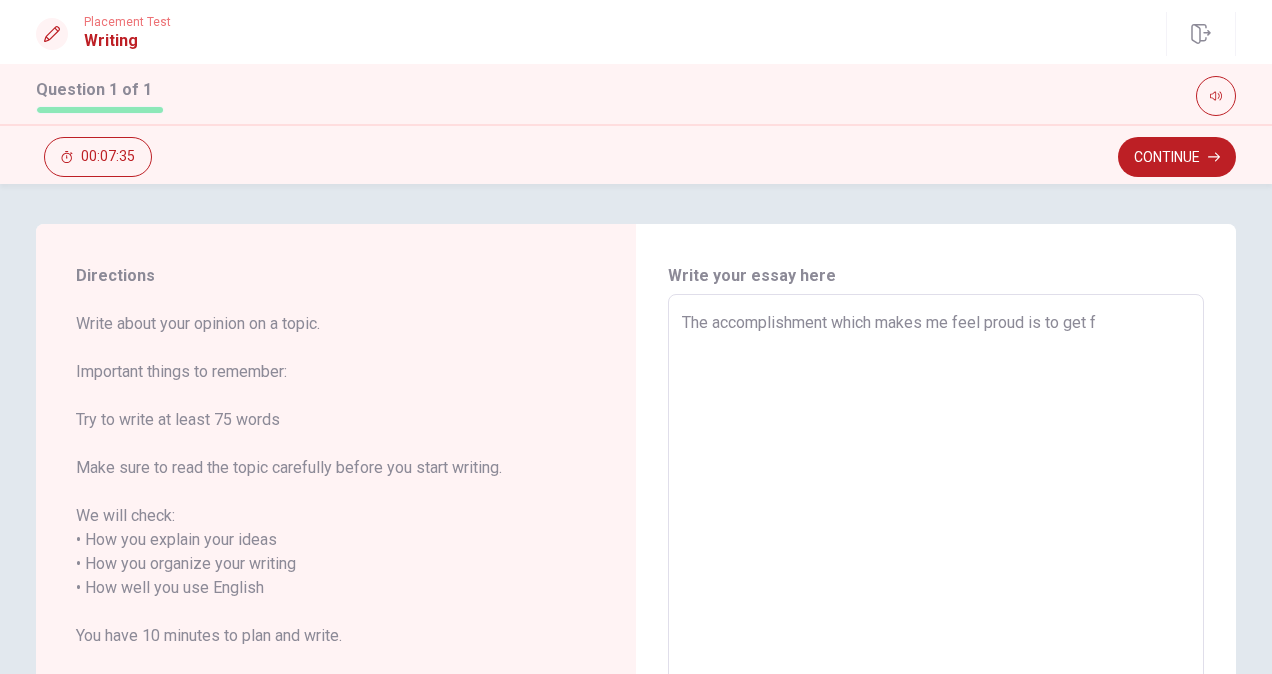 type on "x" 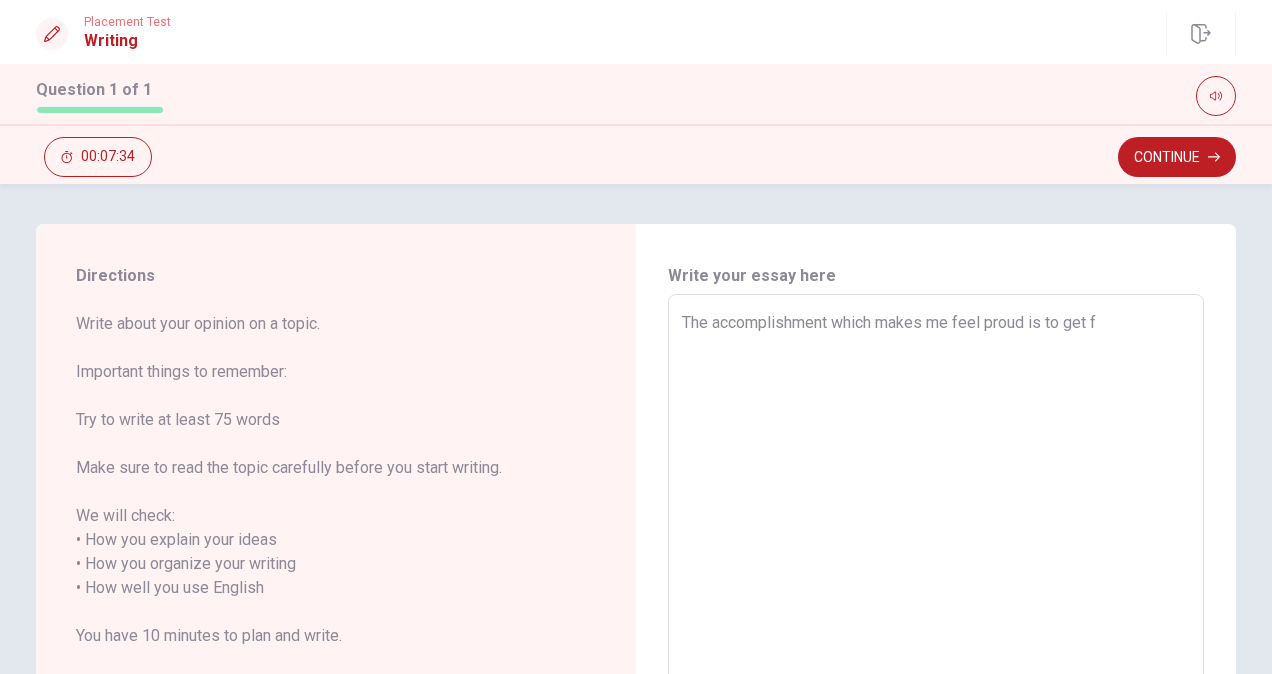 type on "The accomplishment which makes me feel proud is to get" 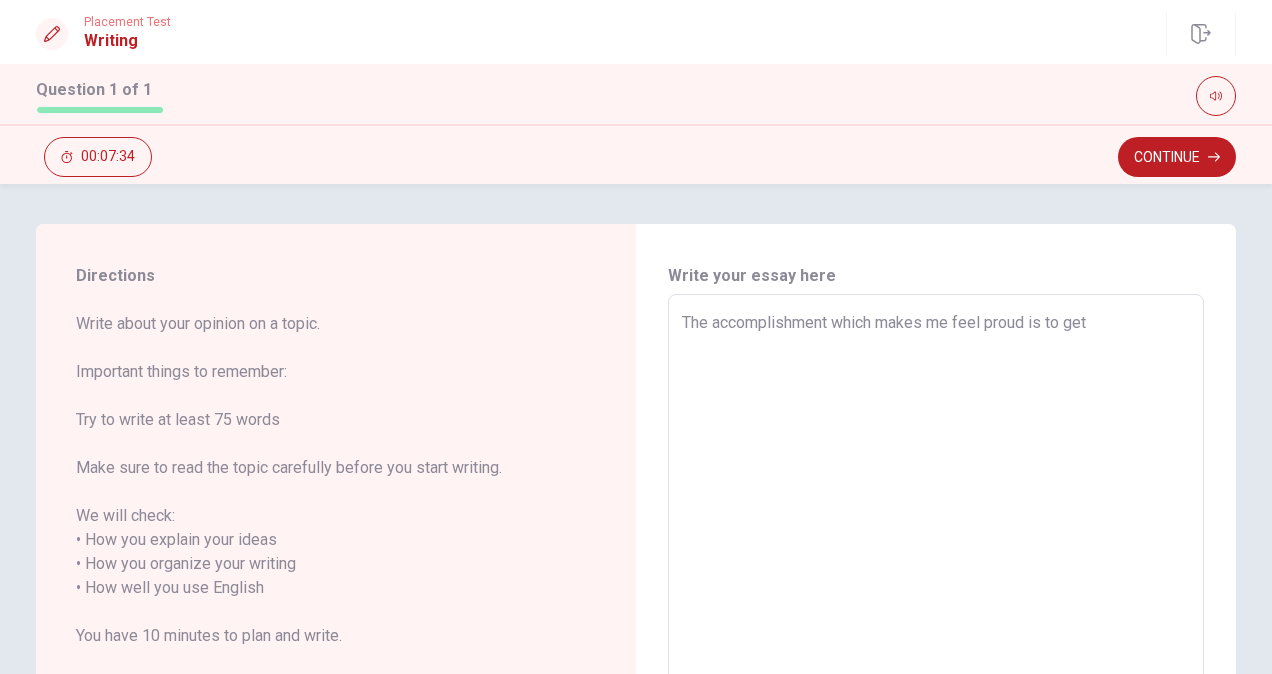 type on "x" 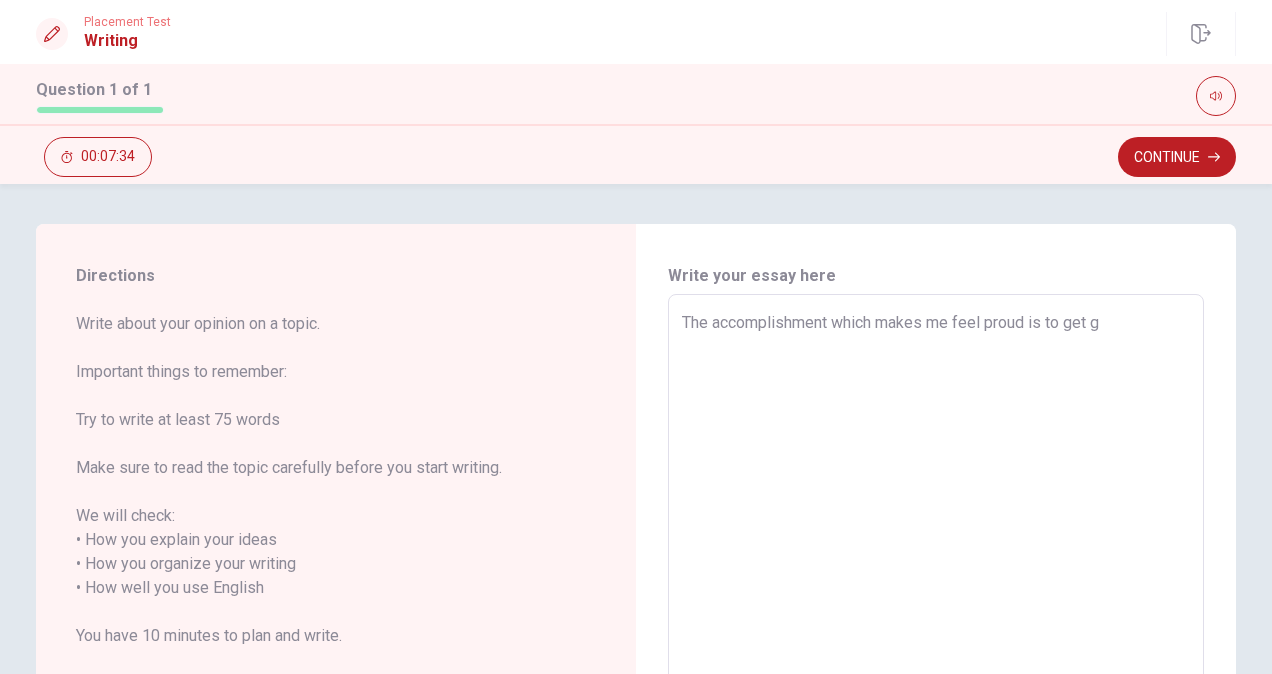 type on "x" 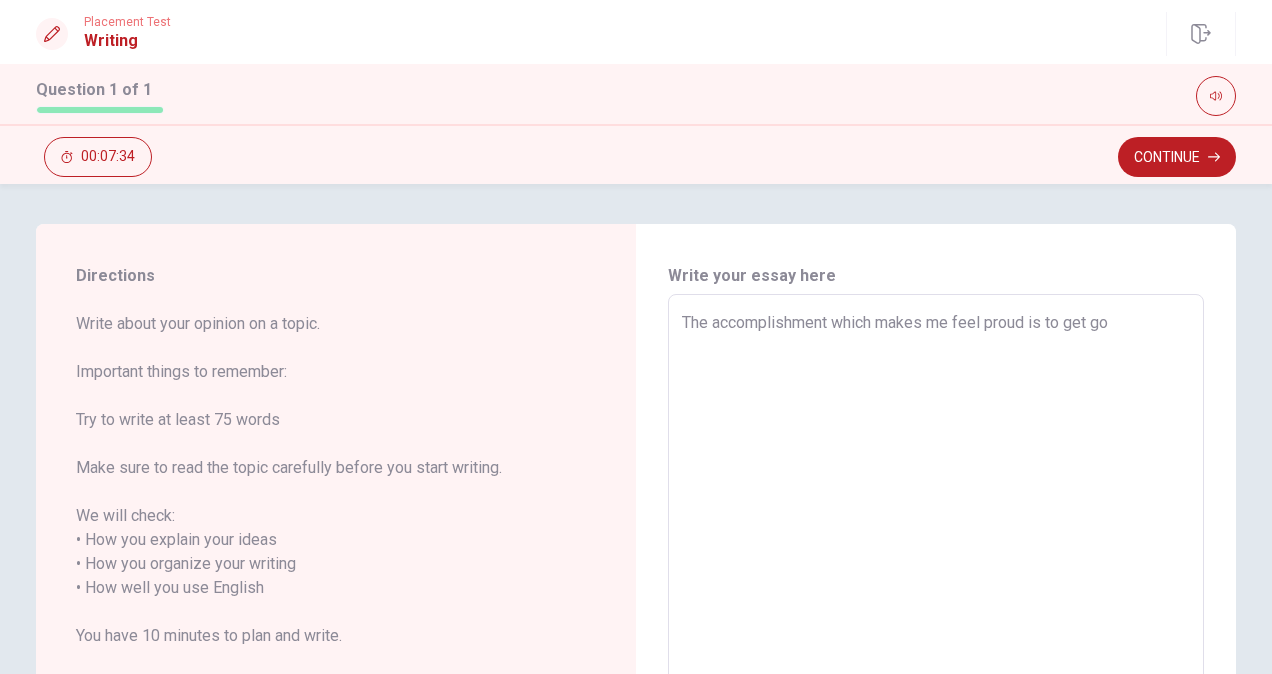 type on "x" 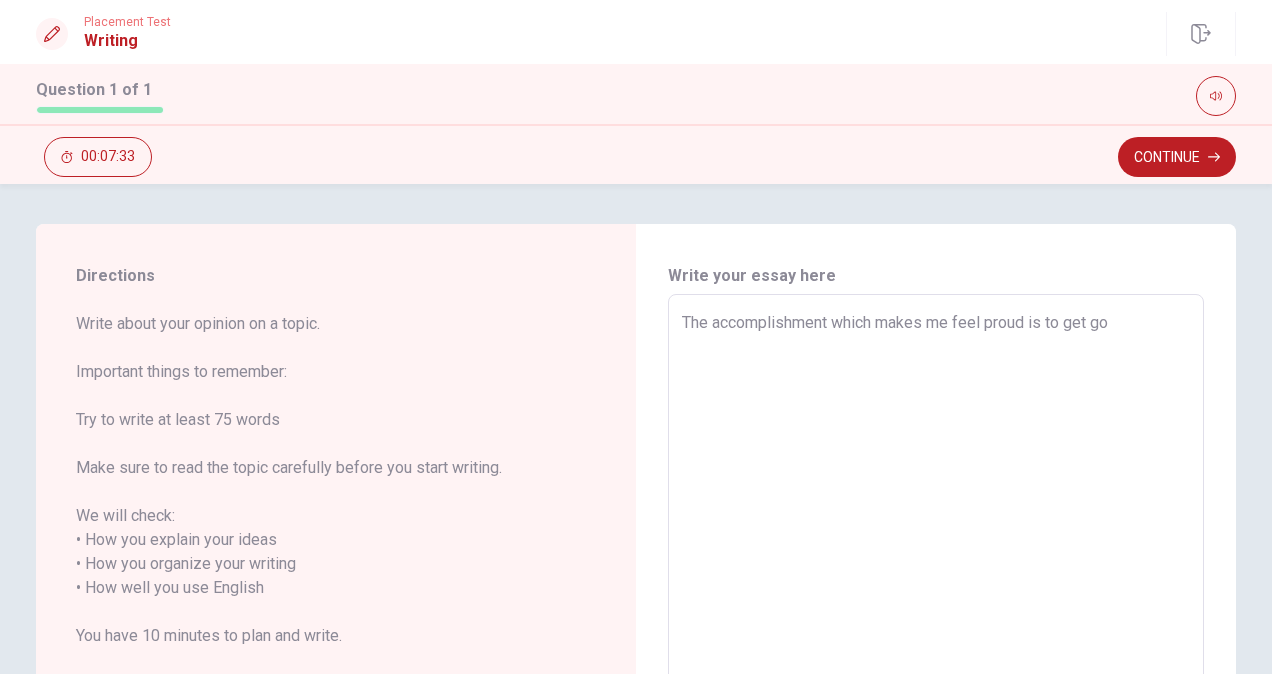 type on "The accomplishment which makes me feel proud is to get goo" 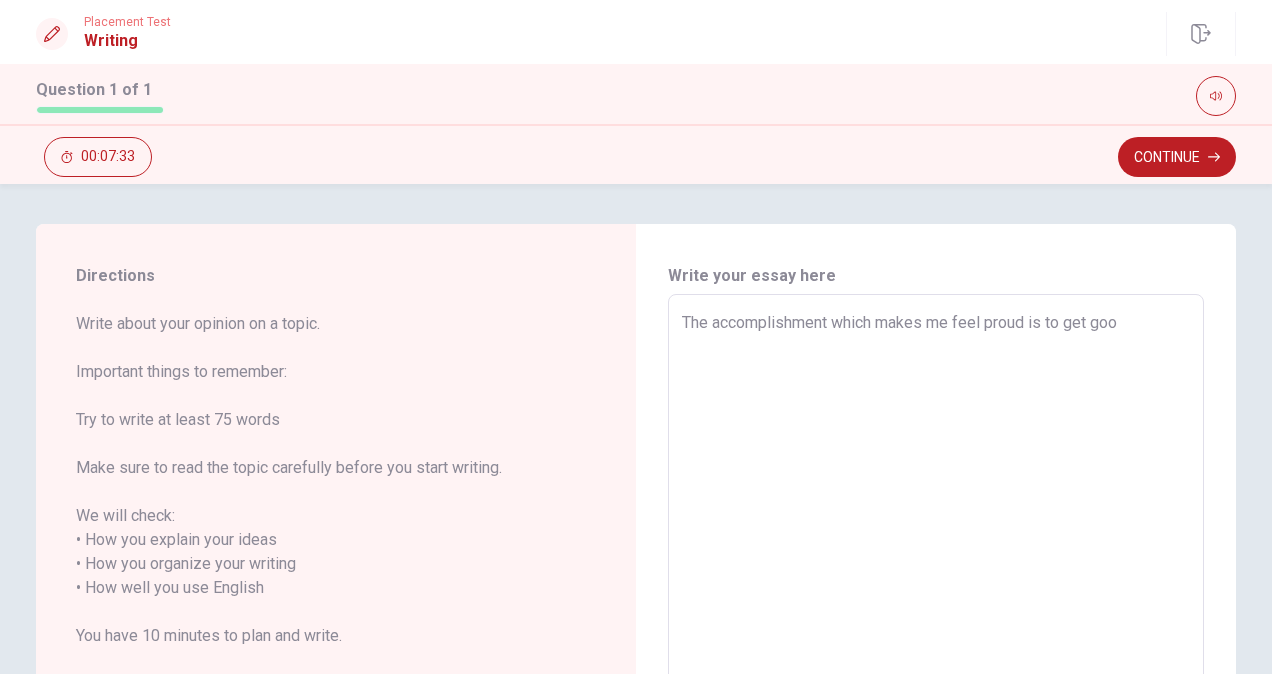 type 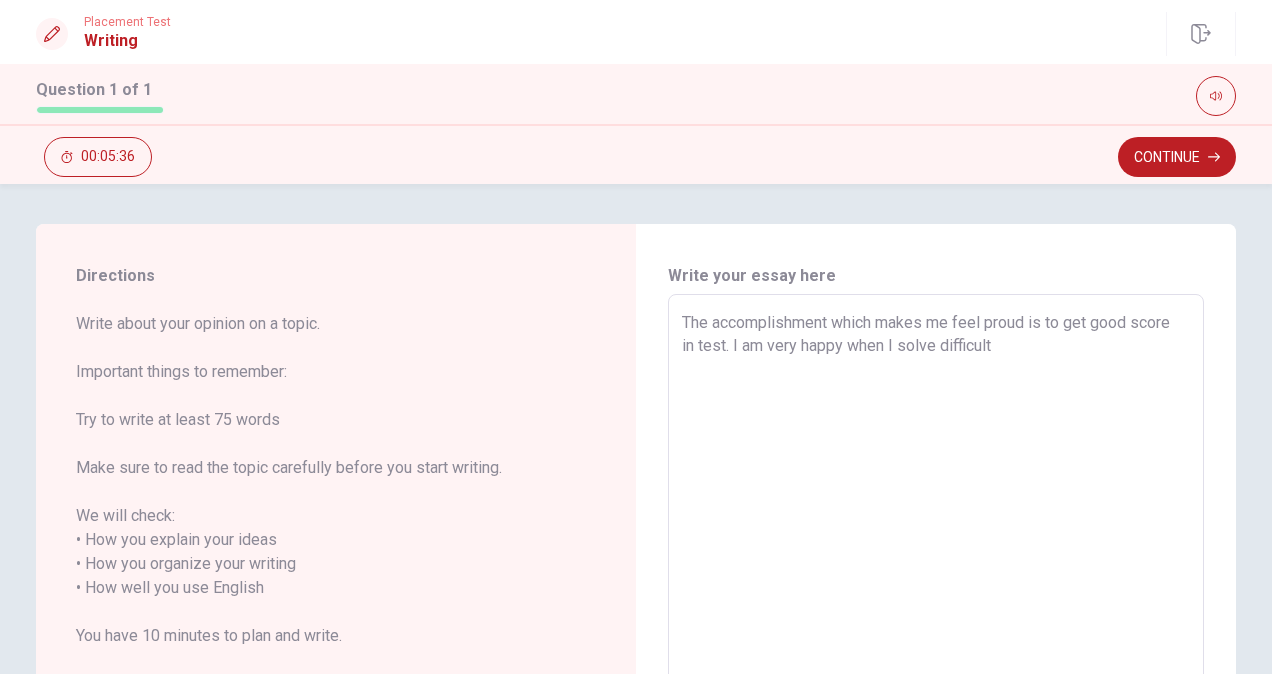 click on "The accomplishment which makes me feel proud is to get good score in test. I am very happy when I solve difficult" at bounding box center (936, 588) 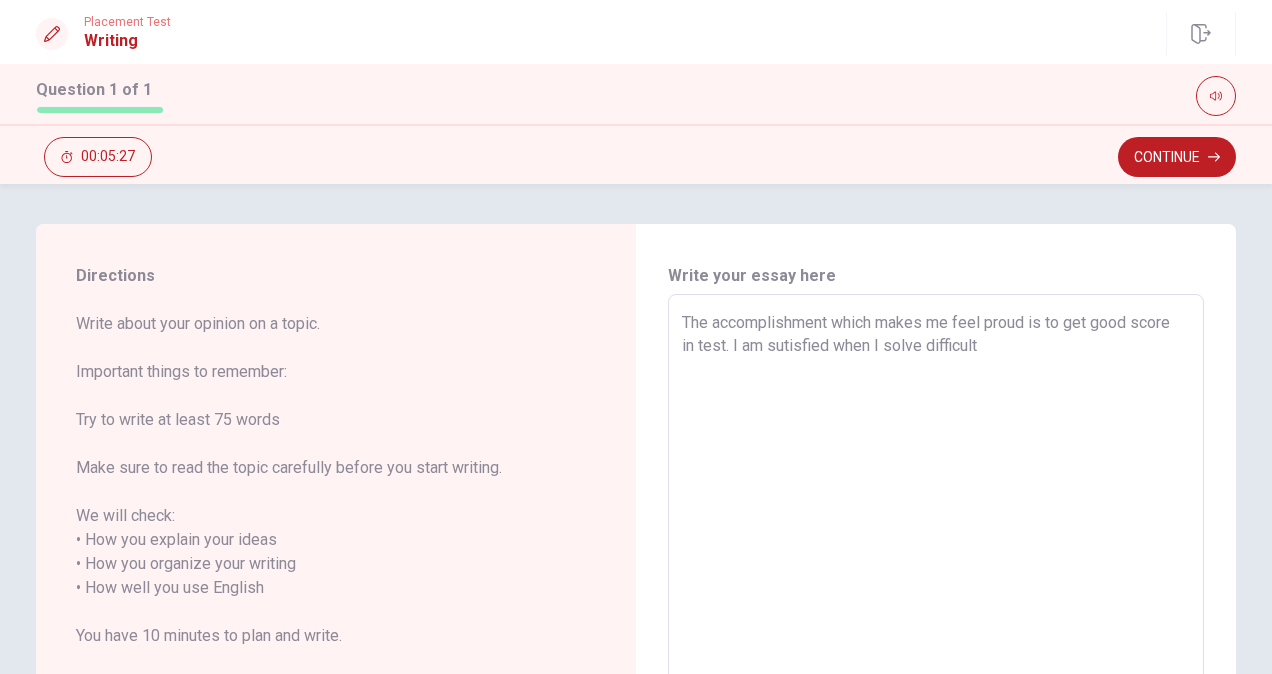 click on "The accomplishment which makes me feel proud is to get good score in test. I am sutisfied when I solve difficult" at bounding box center (936, 588) 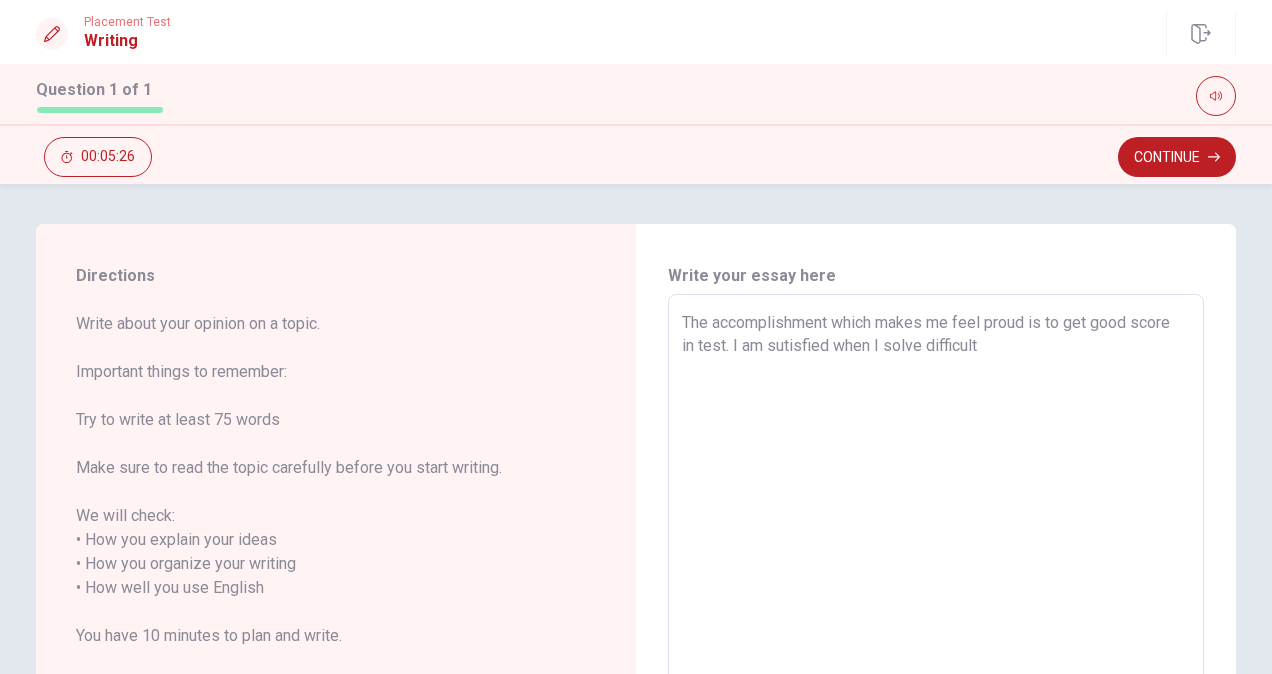 click on "The accomplishment which makes me feel proud is to get good score in test. I am sutisfied when I solve difficult" at bounding box center [936, 588] 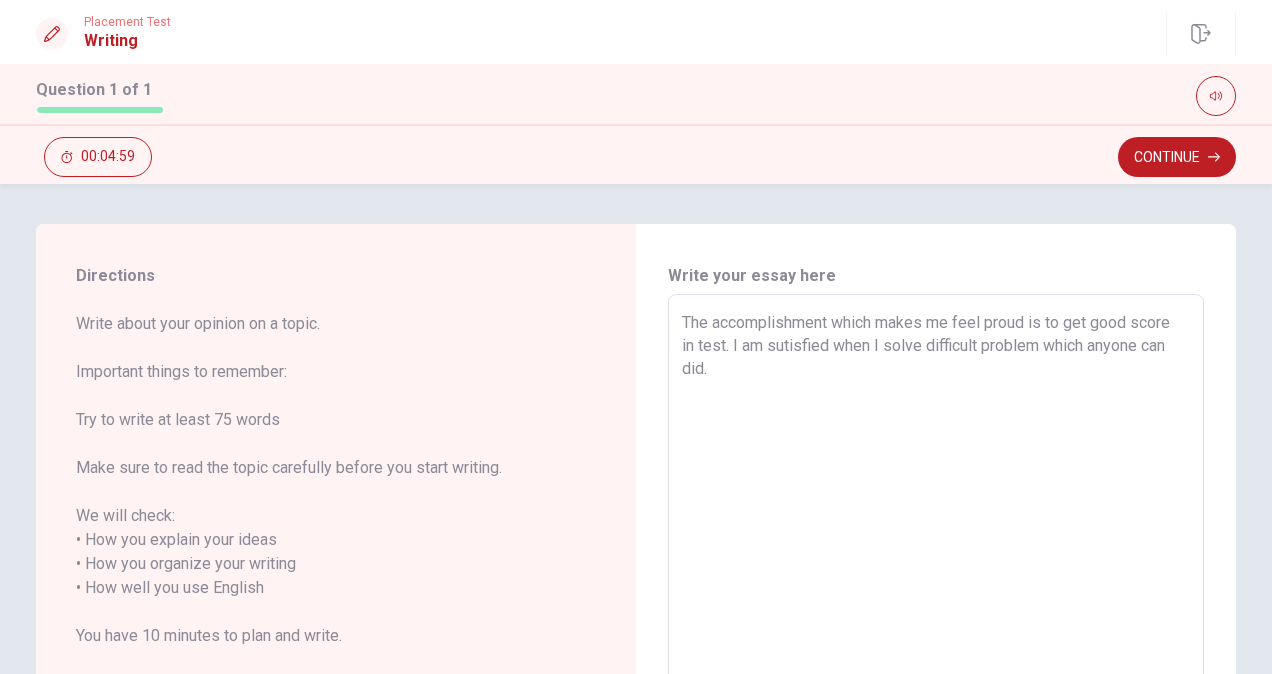 click on "The accomplishment which makes me feel proud is to get good score in test. I am sutisfied when I solve difficult problem which anyone can did." at bounding box center [936, 588] 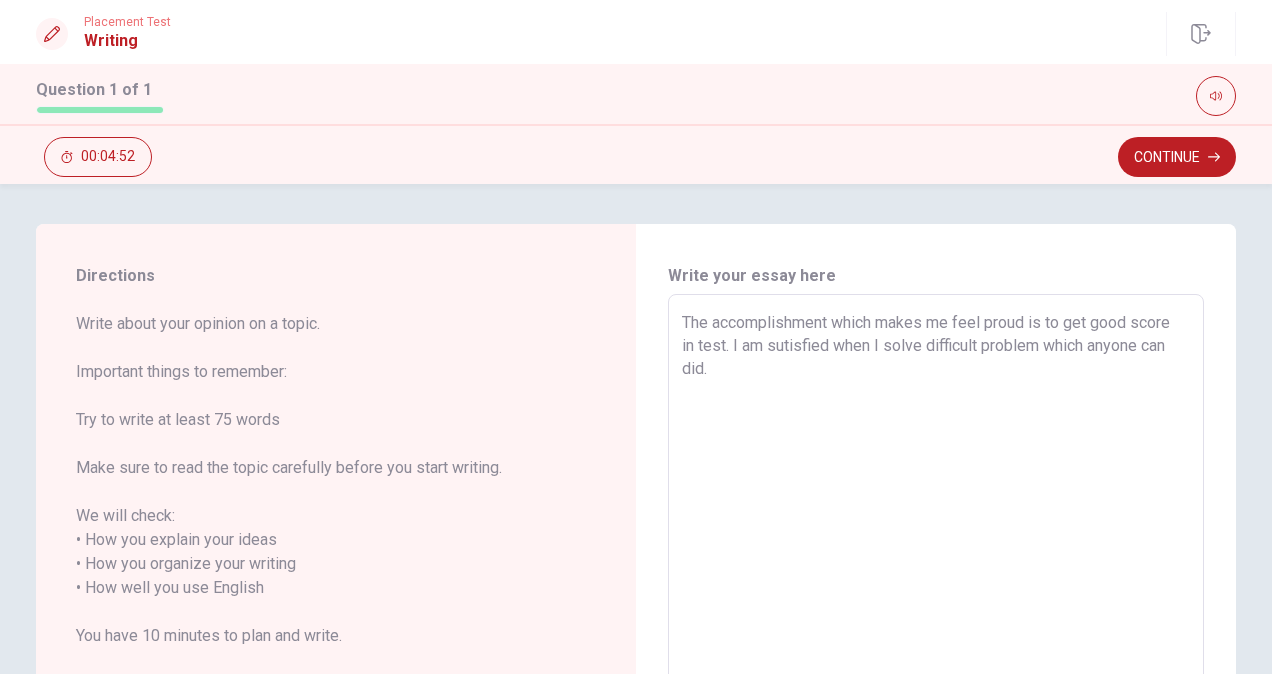 click on "The accomplishment which makes me feel proud is to get good score in test. I am sutisfied when I solve difficult problem which anyone can did." at bounding box center [936, 588] 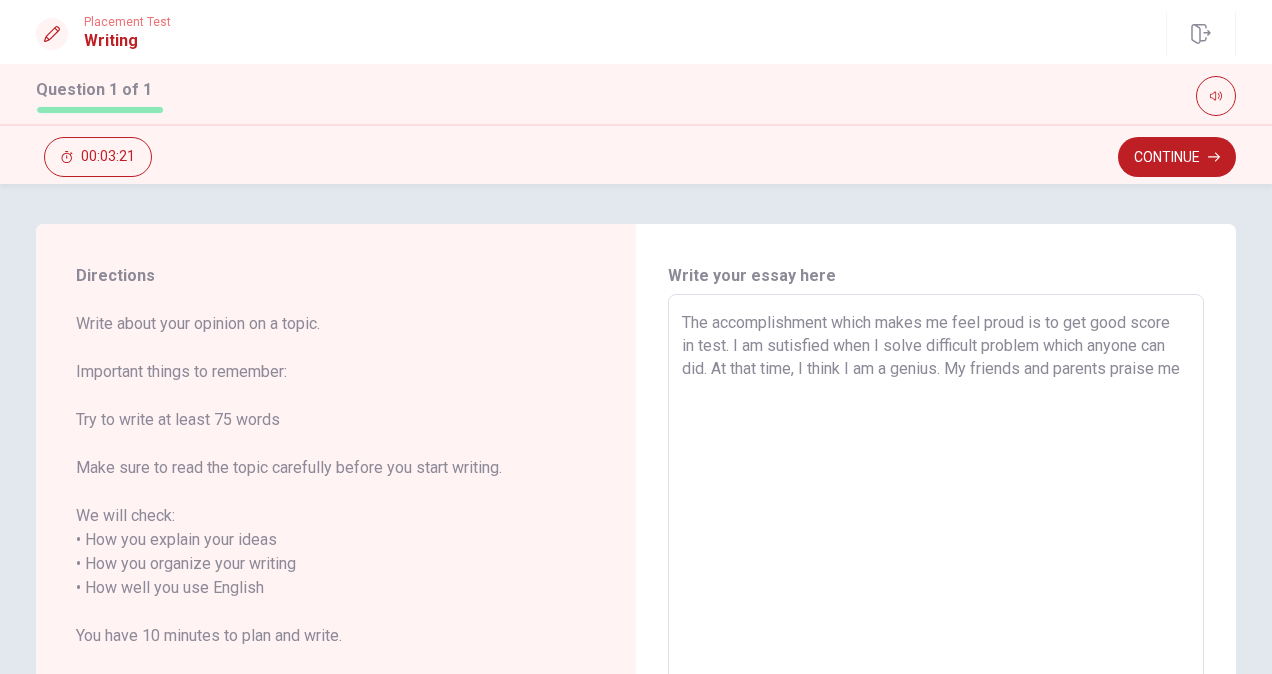 click on "The accomplishment which makes me feel proud is to get good score in test. I am sutisfied when I solve difficult problem which anyone can did. At that time, I think I am a genius. My friends and parents praise me" at bounding box center (936, 588) 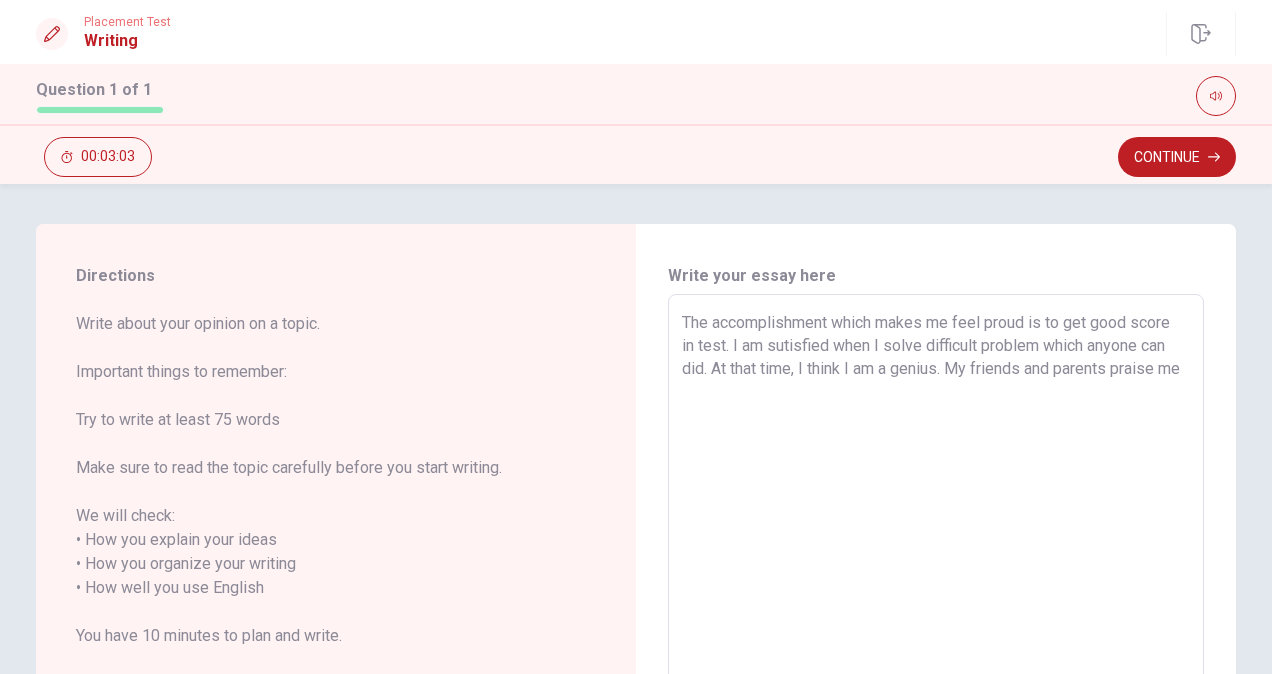 click on "The accomplishment which makes me feel proud is to get good score in test. I am sutisfied when I solve difficult problem which anyone can did. At that time, I think I am a genius. My friends and parents praise me" at bounding box center (936, 588) 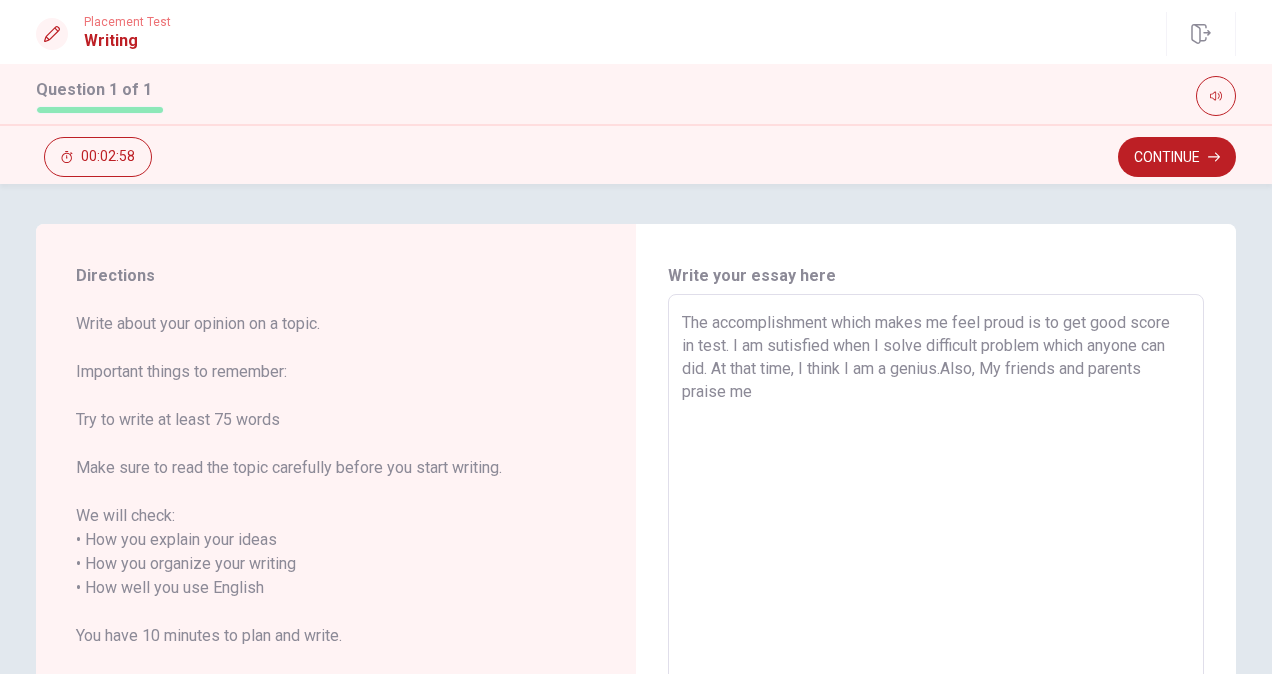 click on "The accomplishment which makes me feel proud is to get good score in test. I am sutisfied when I solve difficult problem which anyone can did. At that time, I think I am a genius.Also, My friends and parents praise me" at bounding box center (936, 588) 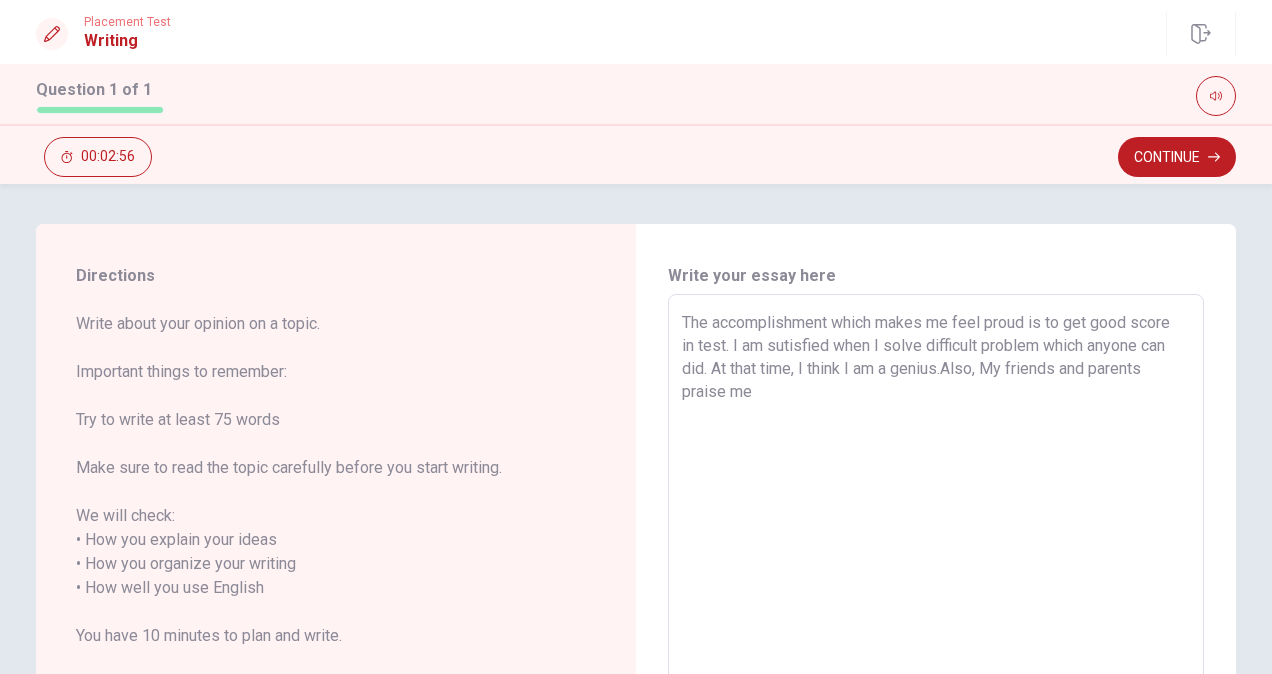 click on "The accomplishment which makes me feel proud is to get good score in test. I am sutisfied when I solve difficult problem which anyone can did. At that time, I think I am a genius.Also, My friends and parents praise me" at bounding box center [936, 588] 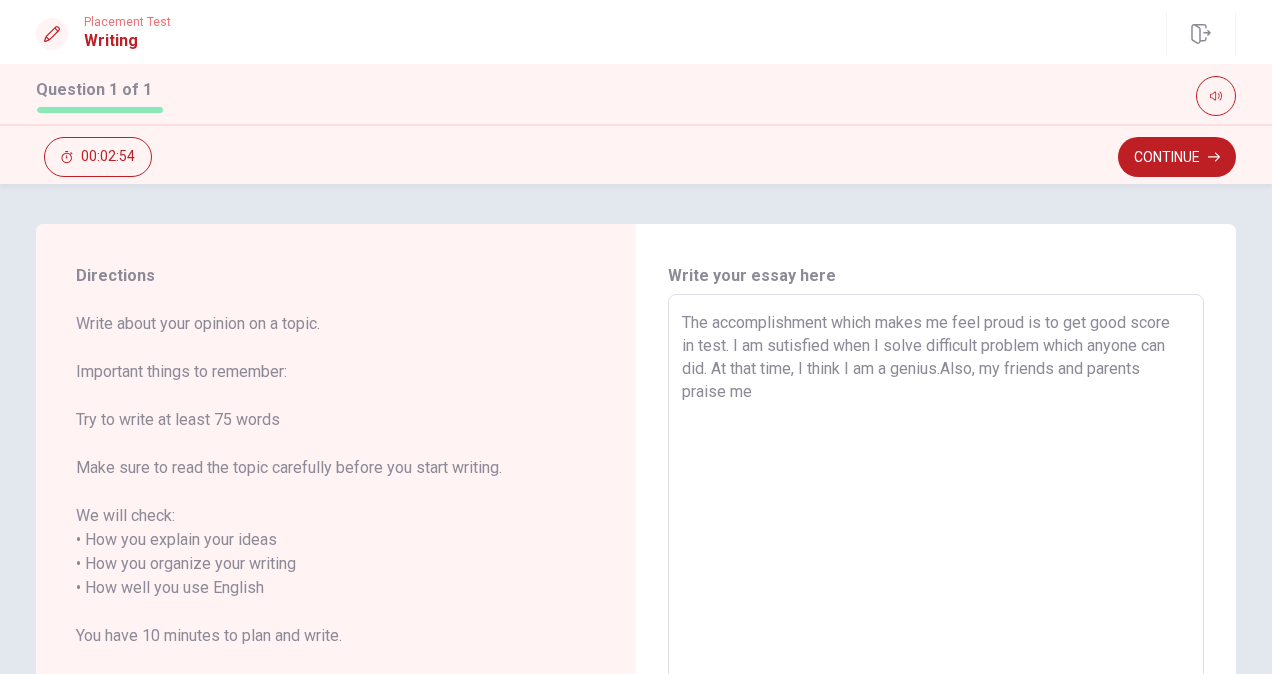 click on "The accomplishment which makes me feel proud is to get good score in test. I am sutisfied when I solve difficult problem which anyone can did. At that time, I think I am a genius.Also, my friends and parents praise me" at bounding box center [936, 588] 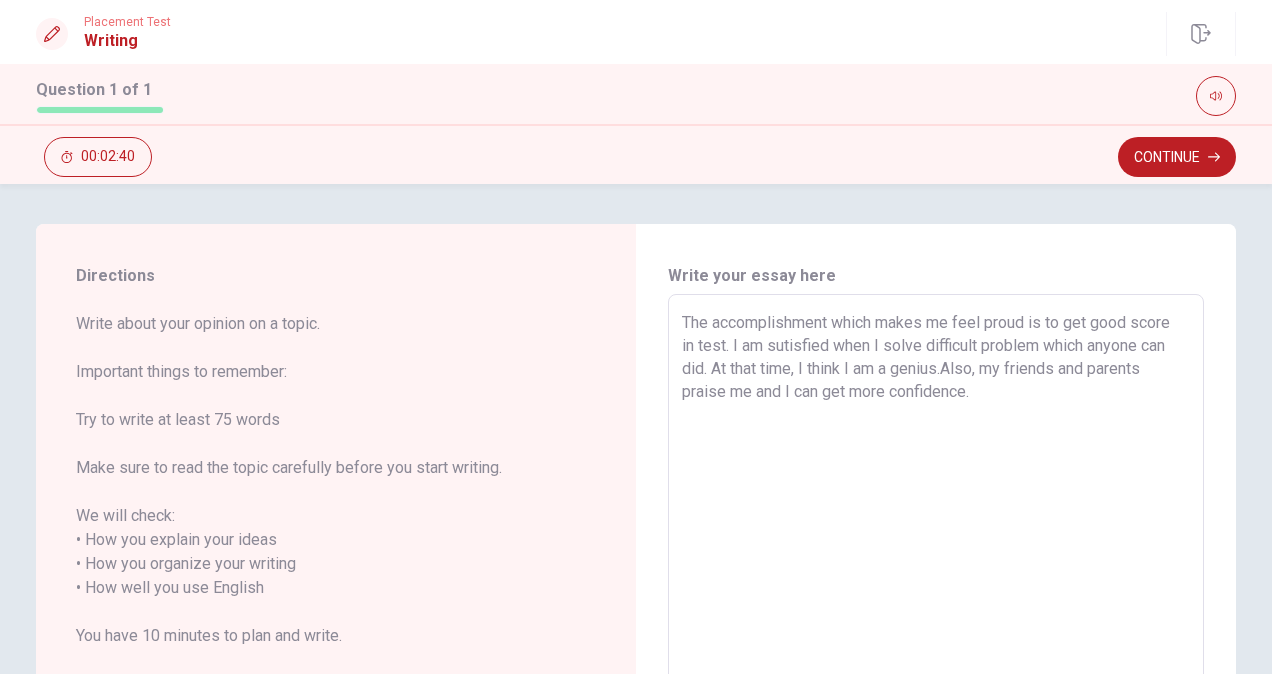 click on "The accomplishment which makes me feel proud is to get good score in test. I am sutisfied when I solve difficult problem which anyone can did. At that time, I think I am a genius.Also, my friends and parents praise me and I can get more confidence." at bounding box center [936, 588] 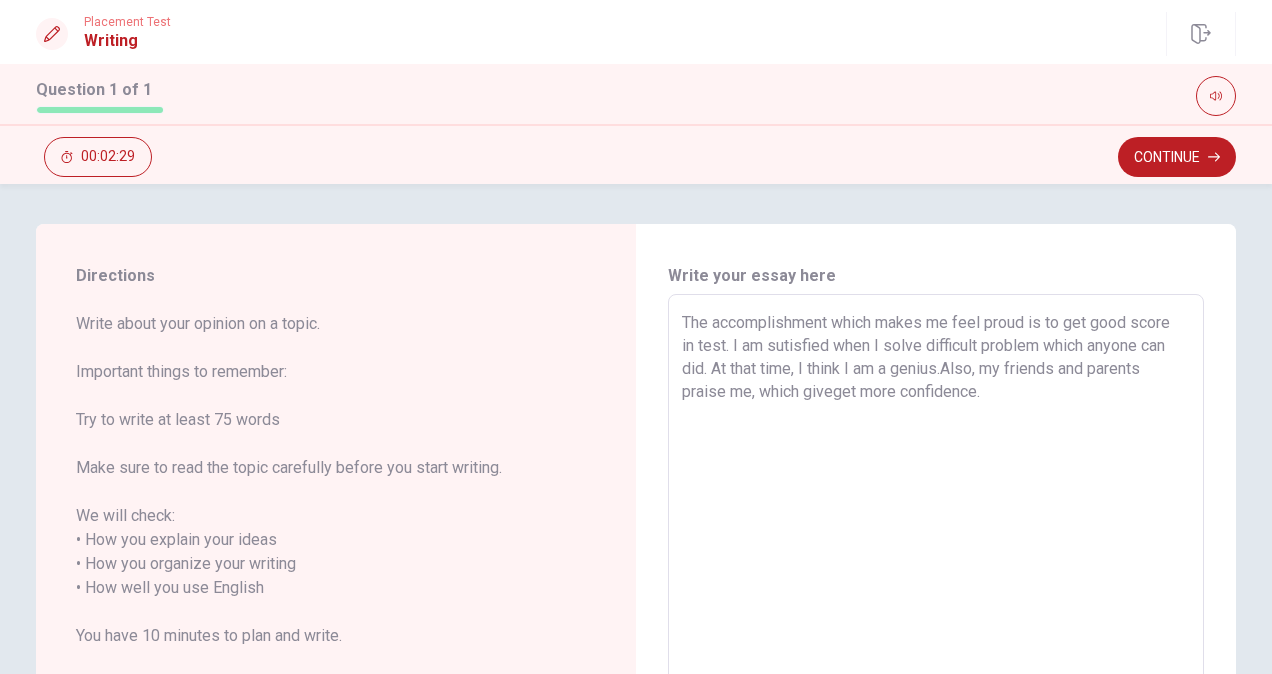 click on "The accomplishment which makes me feel proud is to get good score in test. I am sutisfied when I solve difficult problem which anyone can did. At that time, I think I am a genius.Also, my friends and parents praise me, which giveget more confidence." at bounding box center (936, 588) 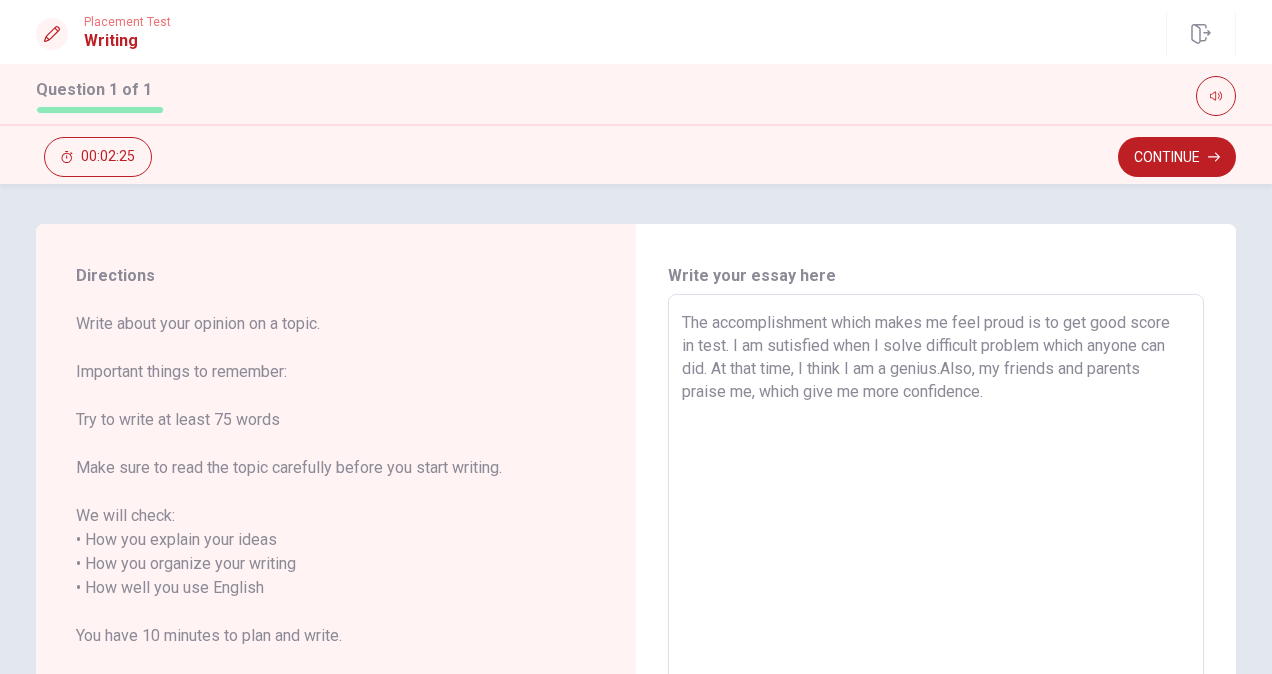 click on "The accomplishment which makes me feel proud is to get good score in test. I am sutisfied when I solve difficult problem which anyone can did. At that time, I think I am a genius.Also, my friends and parents praise me, which give me more confidence." at bounding box center [936, 588] 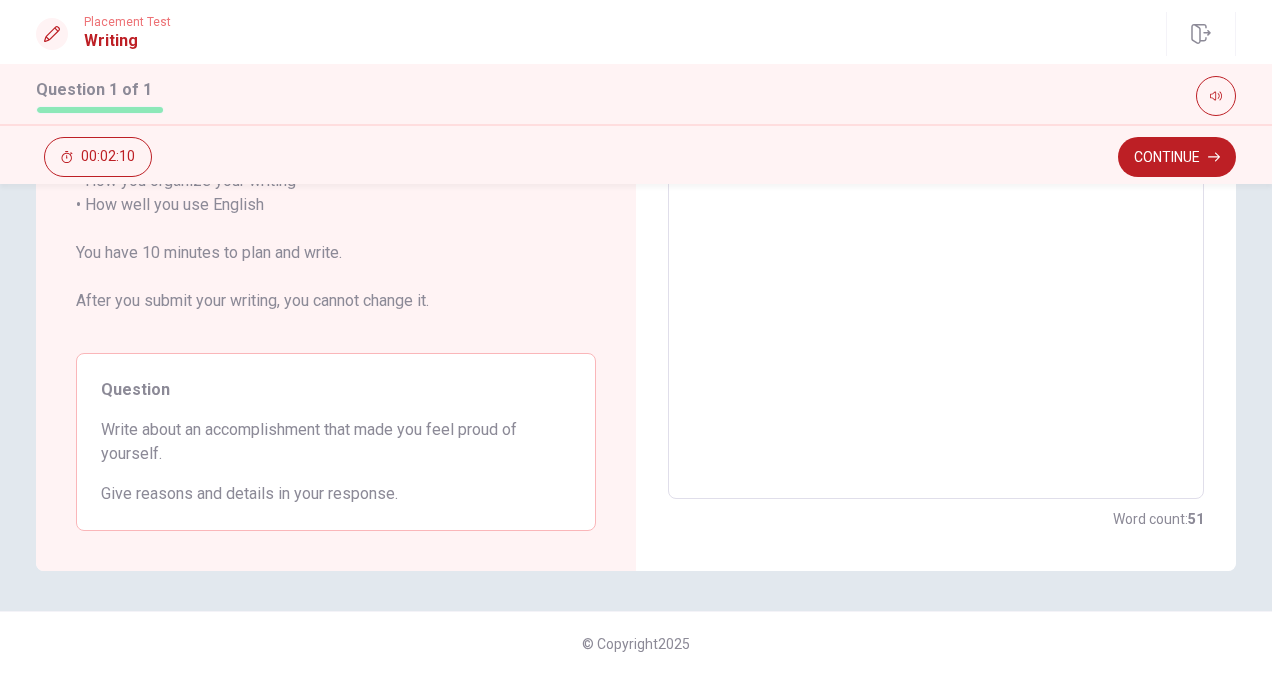 scroll, scrollTop: 0, scrollLeft: 0, axis: both 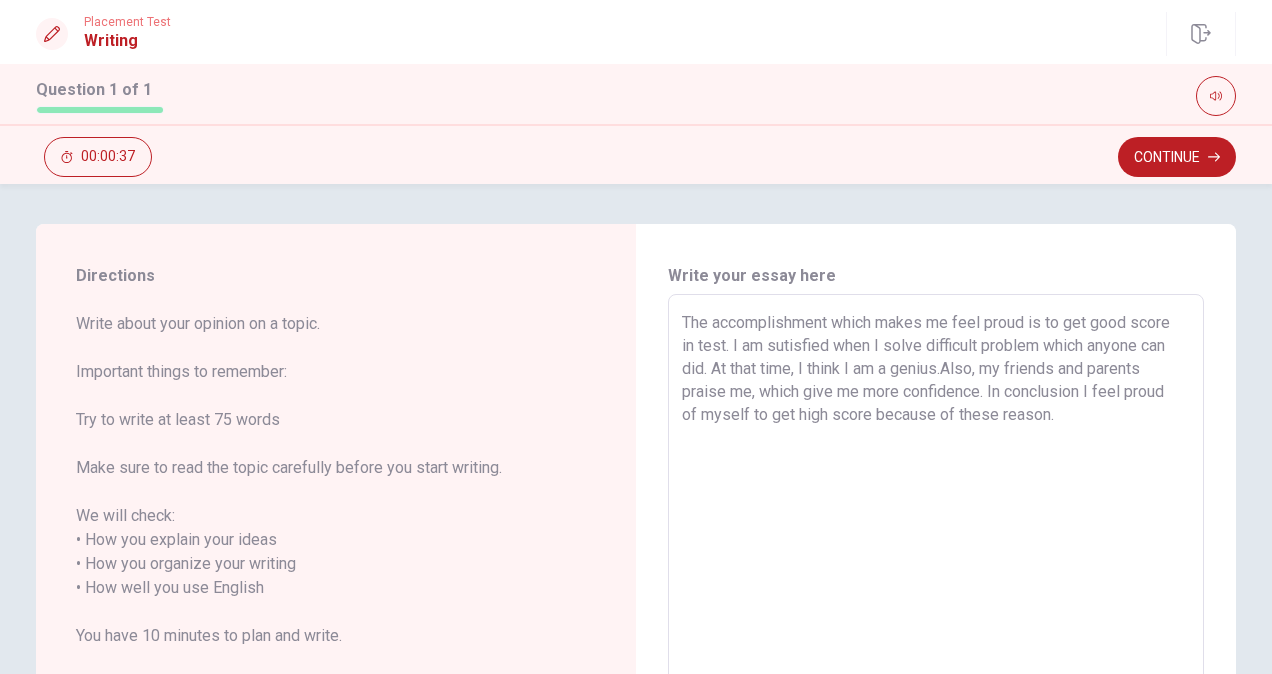 click on "The accomplishment which makes me feel proud is to get good score in test. I am sutisfied when I solve difficult problem which anyone can did. At that time, I think I am a genius.Also, my friends and parents praise me, which give me more confidence. In conclusion I feel proud of myself to get high score because of these reason." at bounding box center [936, 588] 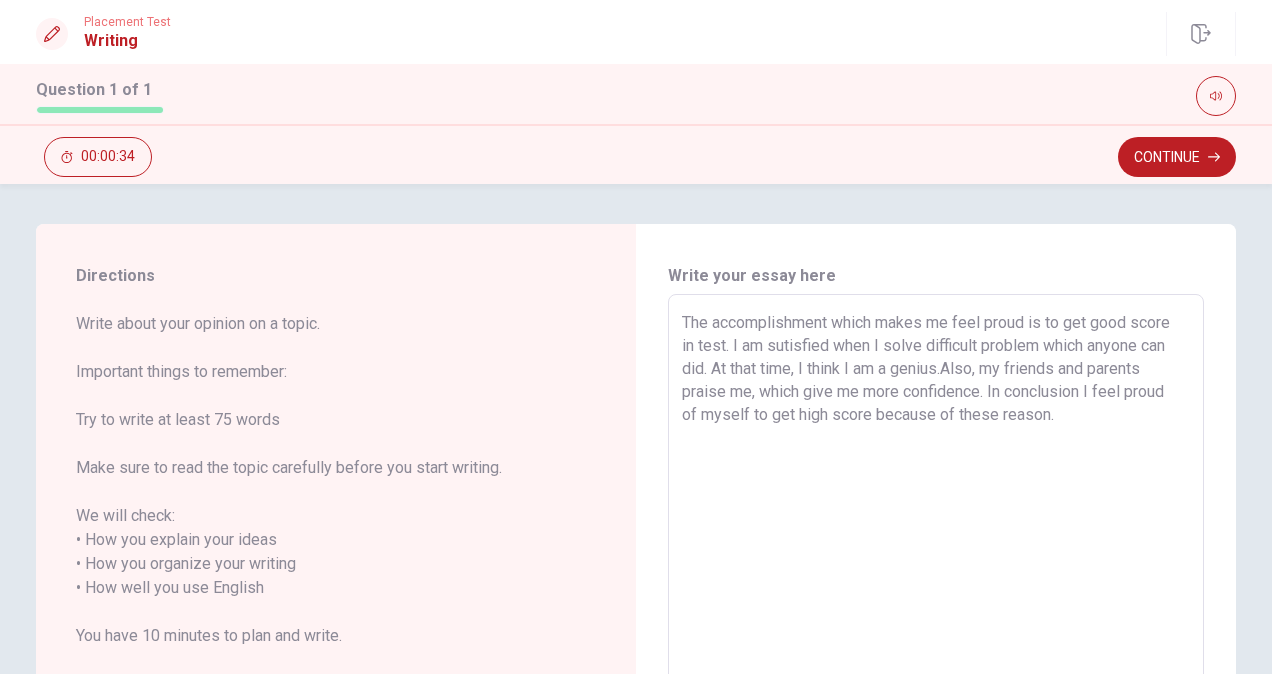 click on "The accomplishment which makes me feel proud is to get good score in test. I am sutisfied when I solve difficult problem which anyone can did. At that time, I think I am a genius.Also, my friends and parents praise me, which give me more confidence. In conclusion I feel proud of myself to get high score because of these reason." at bounding box center (936, 588) 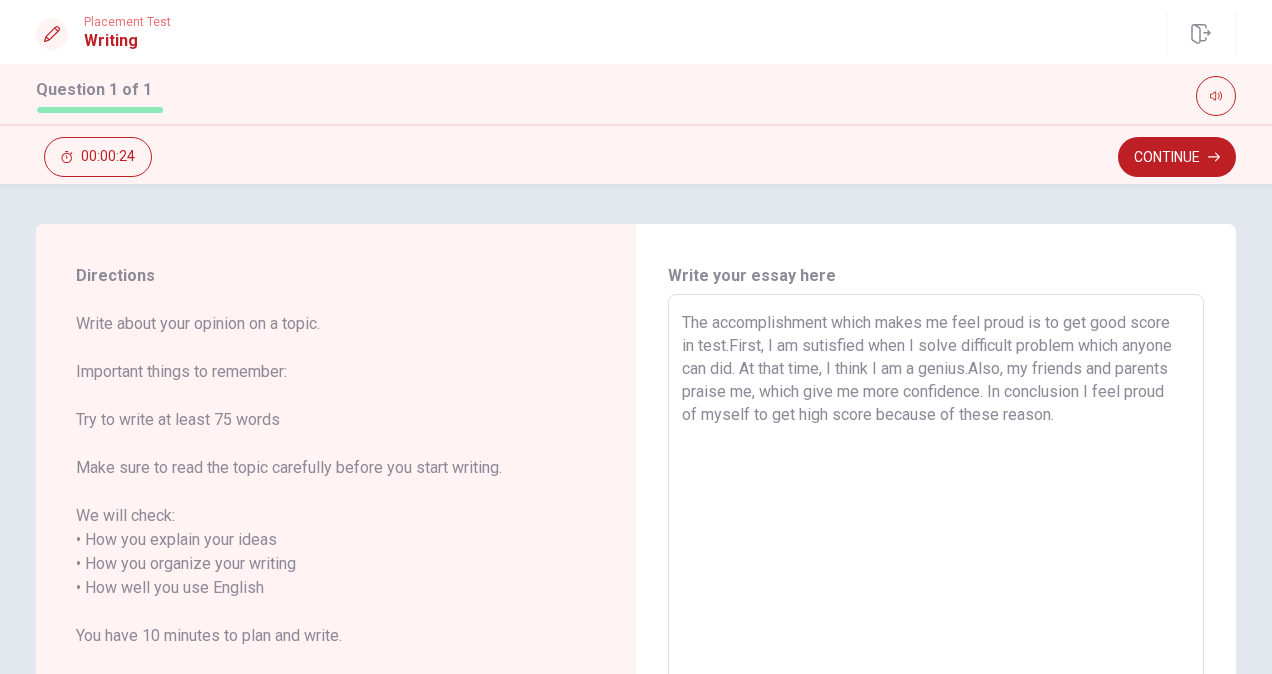 click on "The accomplishment which makes me feel proud is to get good score in test.First, I am sutisfied when I solve difficult problem which anyone can did. At that time, I think I am a genius.Also, my friends and parents praise me, which give me more confidence. In conclusion I feel proud of myself to get high score because of these reason." at bounding box center (936, 588) 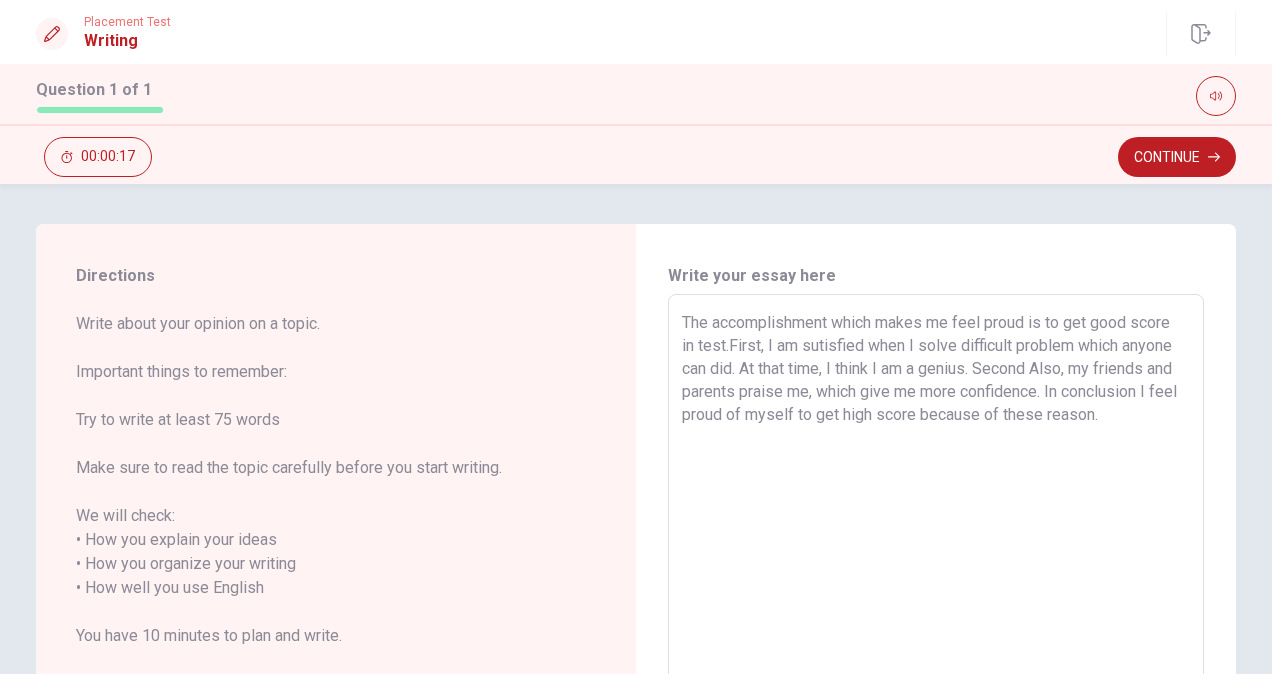 click on "The accomplishment which makes me feel proud is to get good score in test.First, I am sutisfied when I solve difficult problem which anyone can did. At that time, I think I am a genius. Second Also, my friends and parents praise me, which give me more confidence. In conclusion I feel proud of myself to get high score because of these reason." at bounding box center (936, 588) 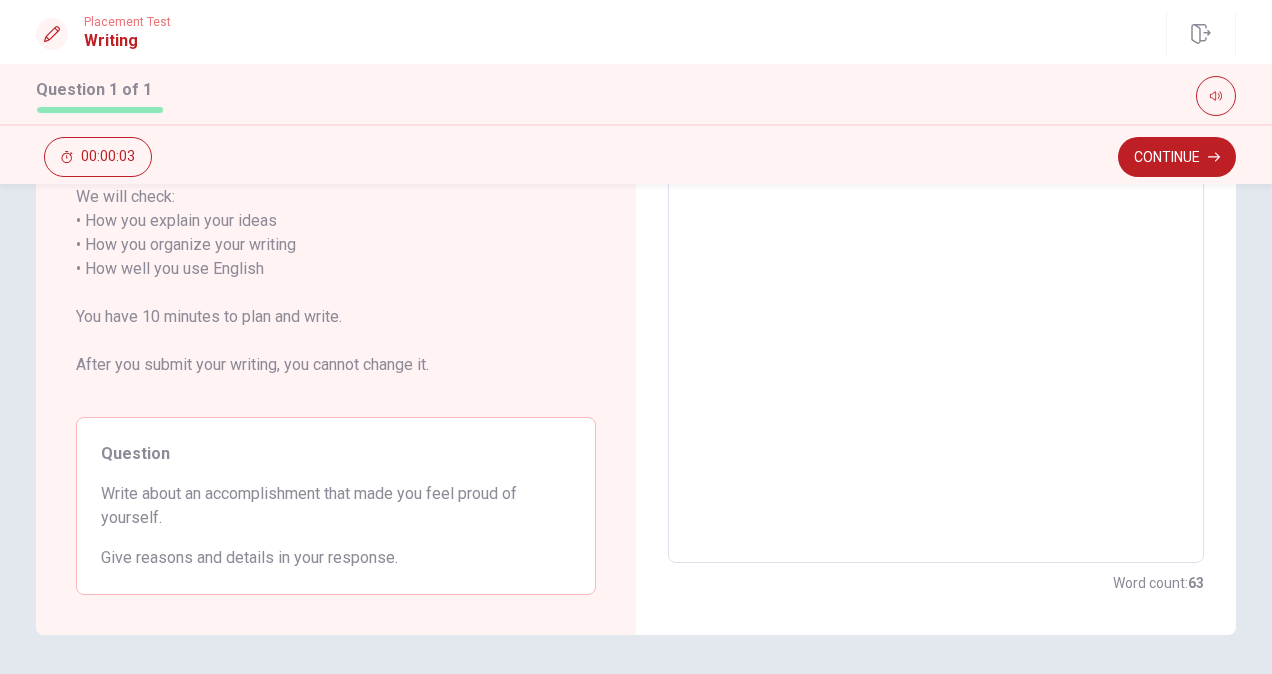 scroll, scrollTop: 357, scrollLeft: 0, axis: vertical 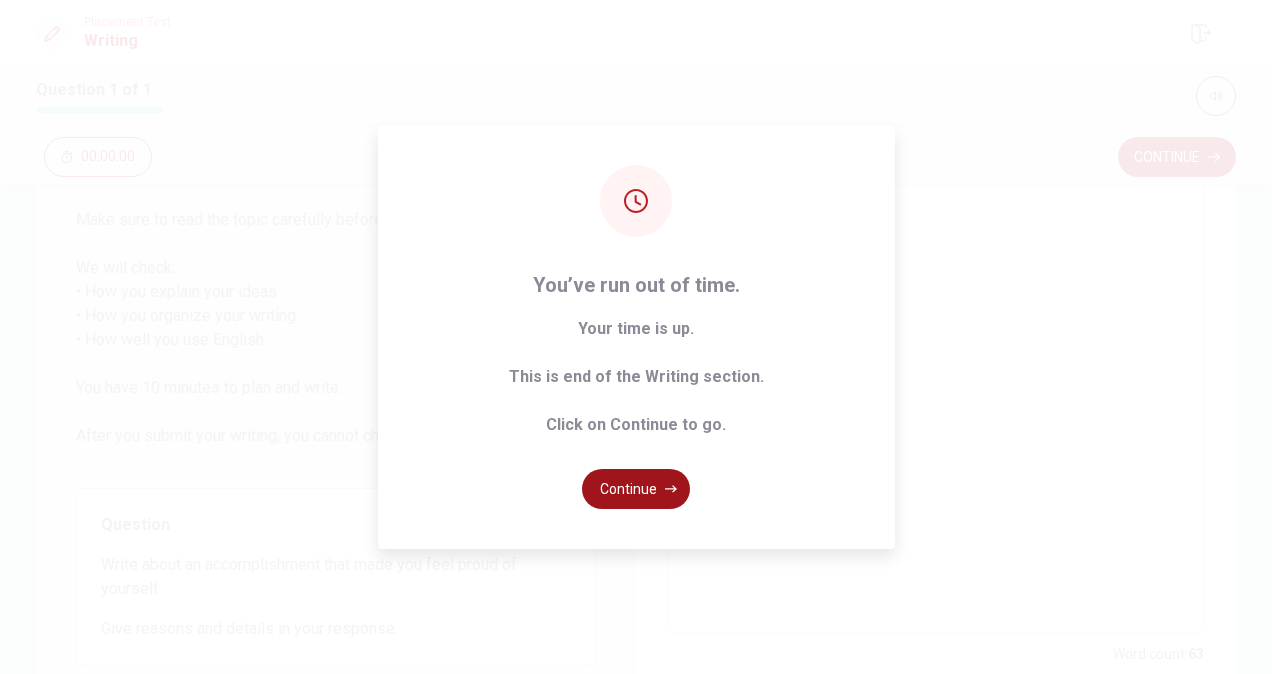 click on "Continue" at bounding box center (636, 489) 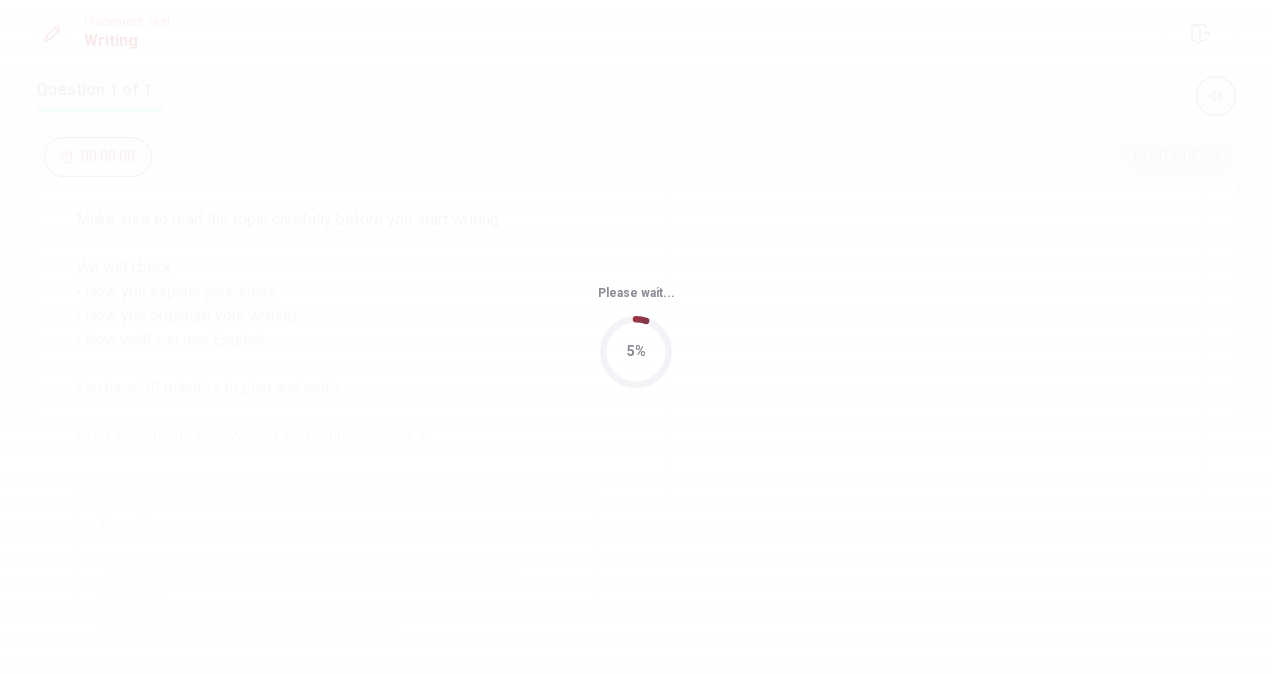 scroll, scrollTop: 0, scrollLeft: 0, axis: both 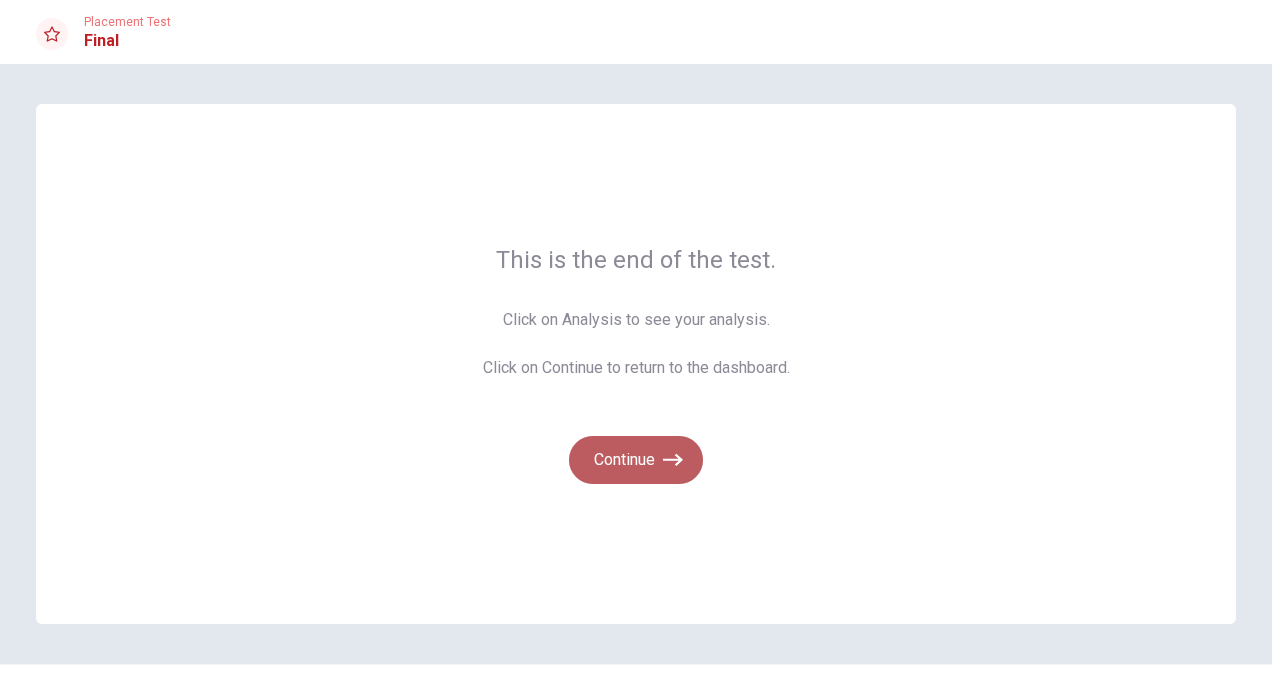 click on "Continue" at bounding box center [636, 460] 